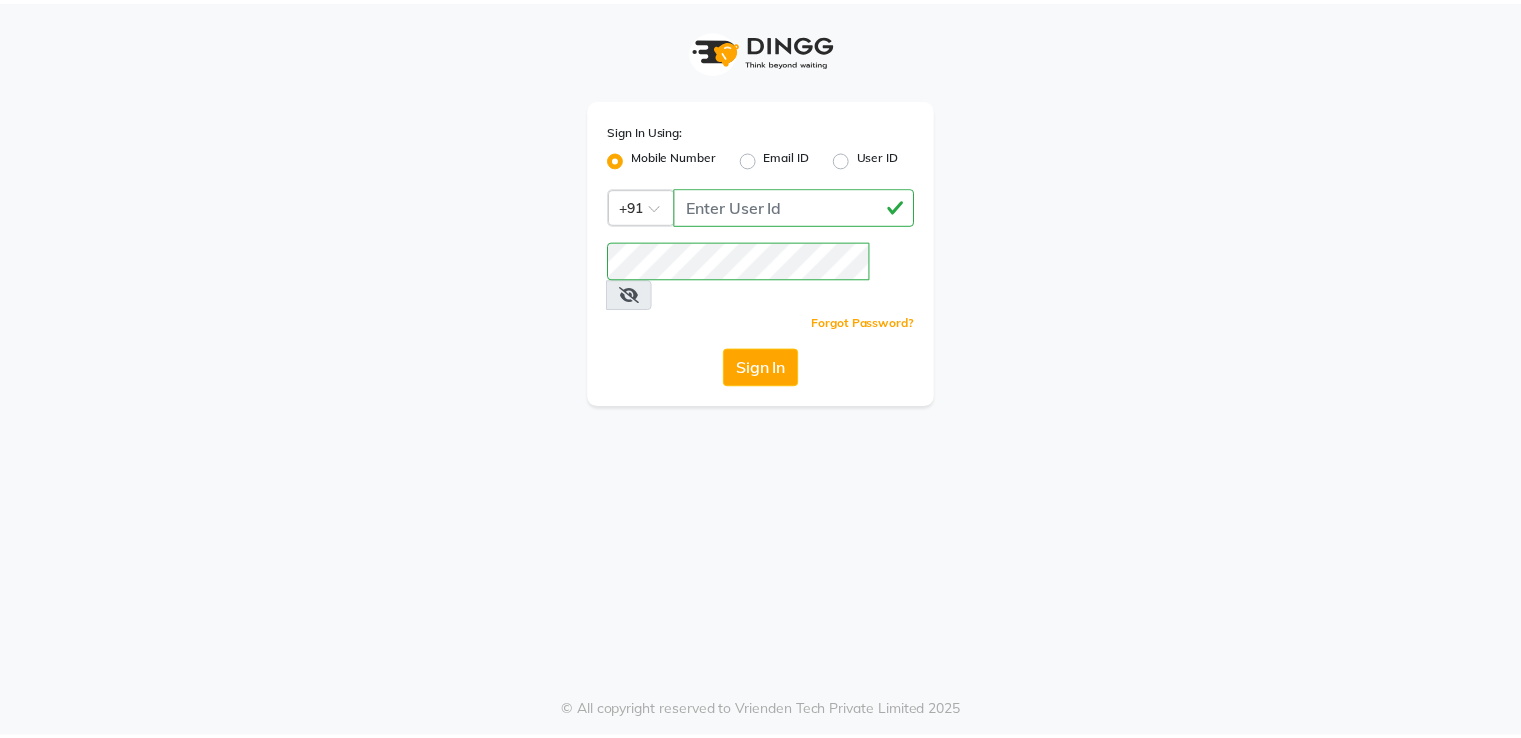 scroll, scrollTop: 0, scrollLeft: 0, axis: both 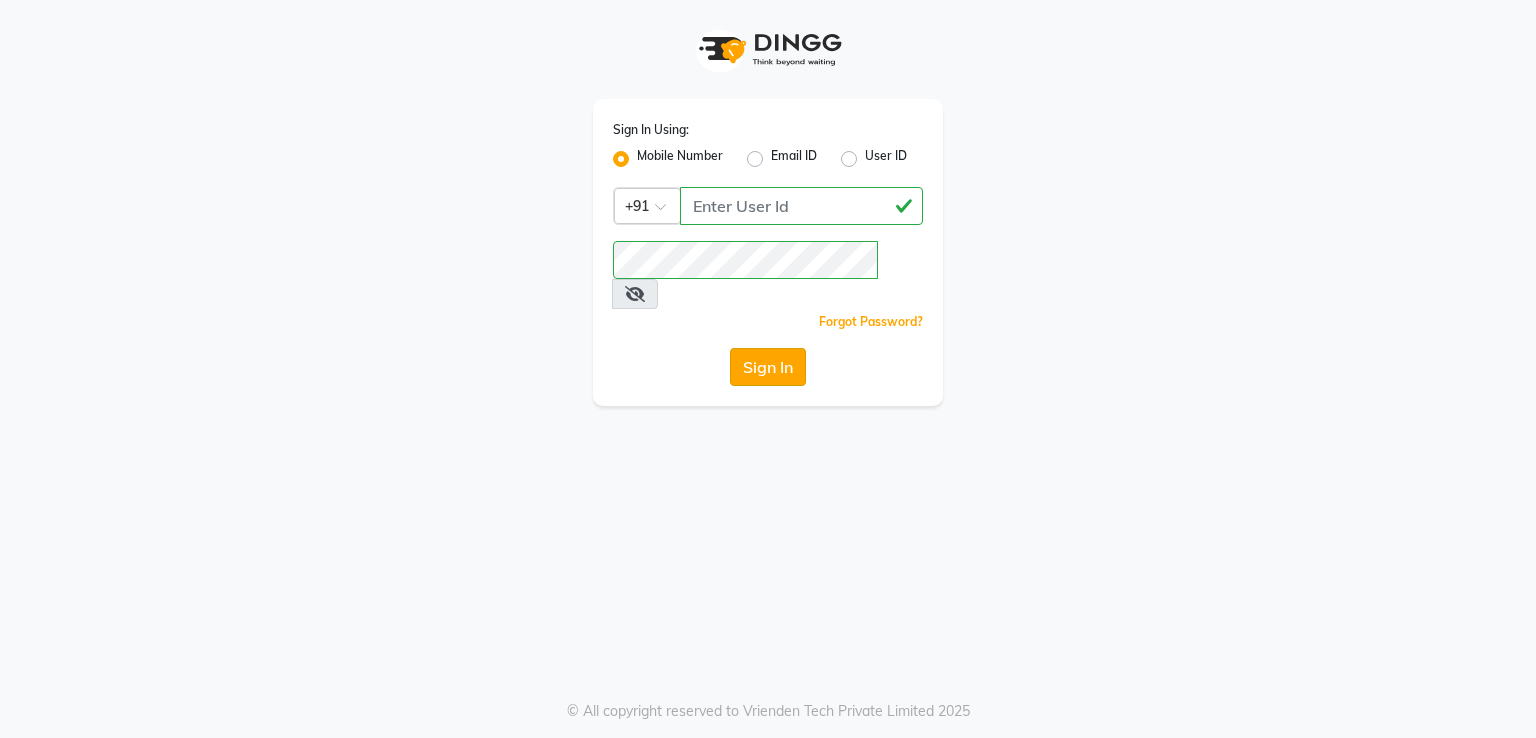 click on "Sign In" 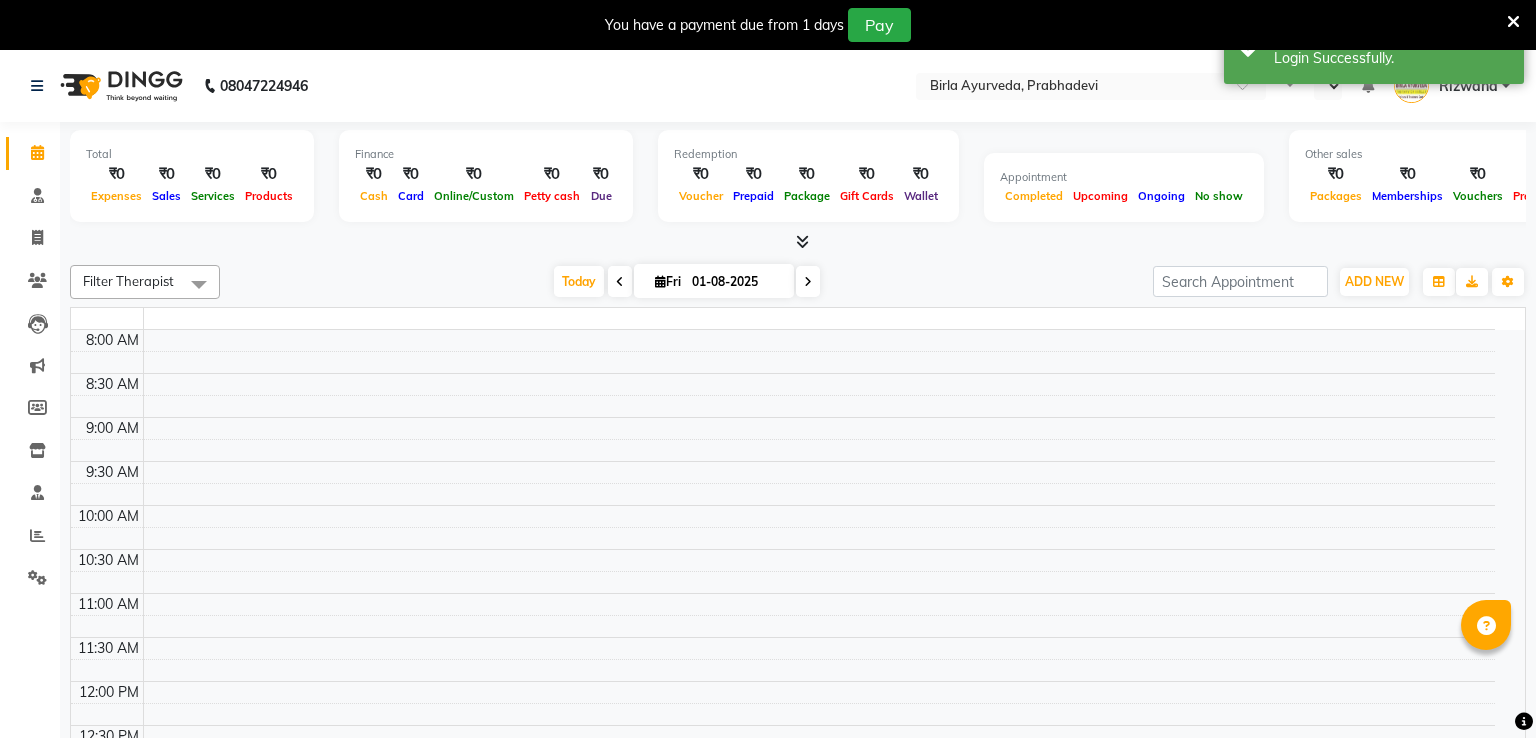 select on "en" 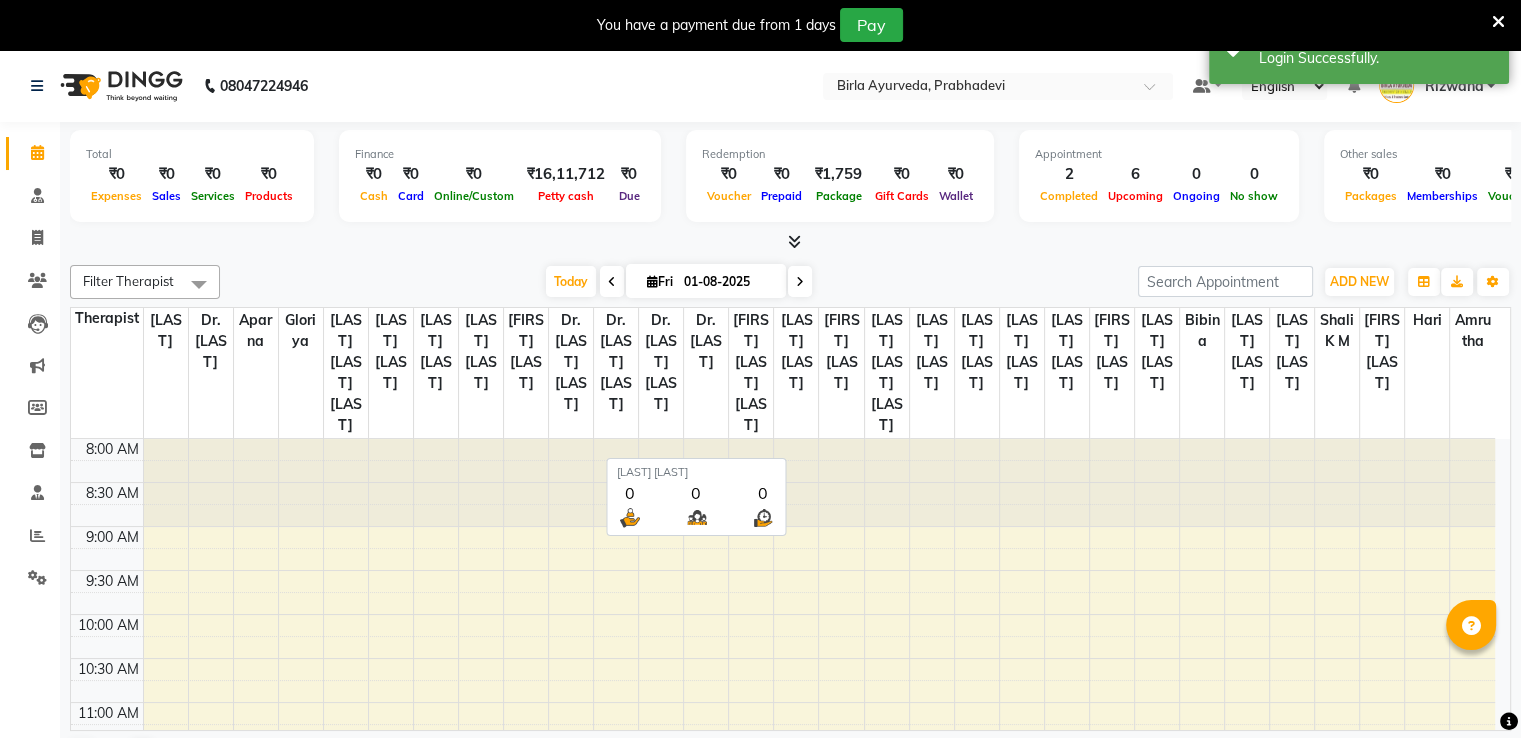 scroll, scrollTop: 611, scrollLeft: 0, axis: vertical 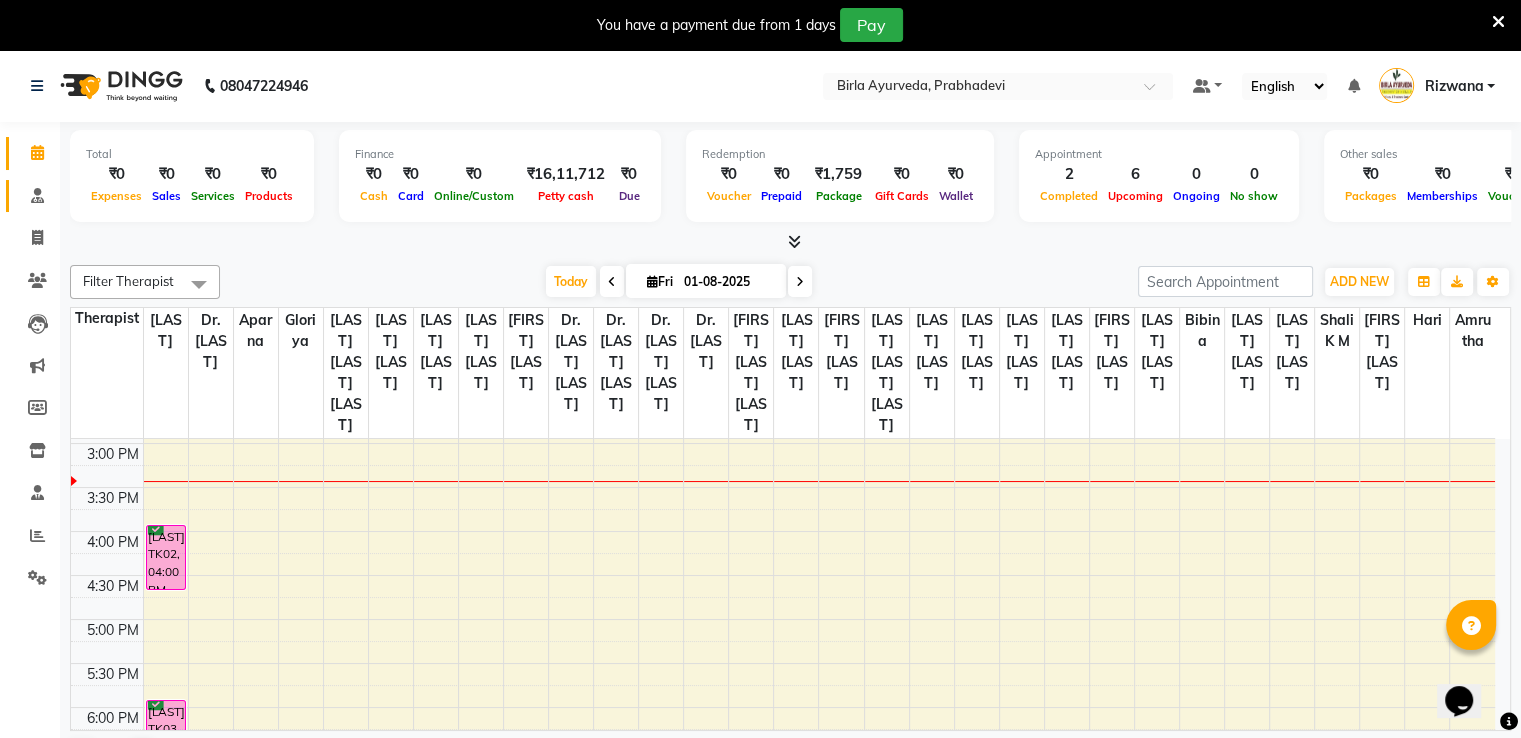 click on "Consultation" 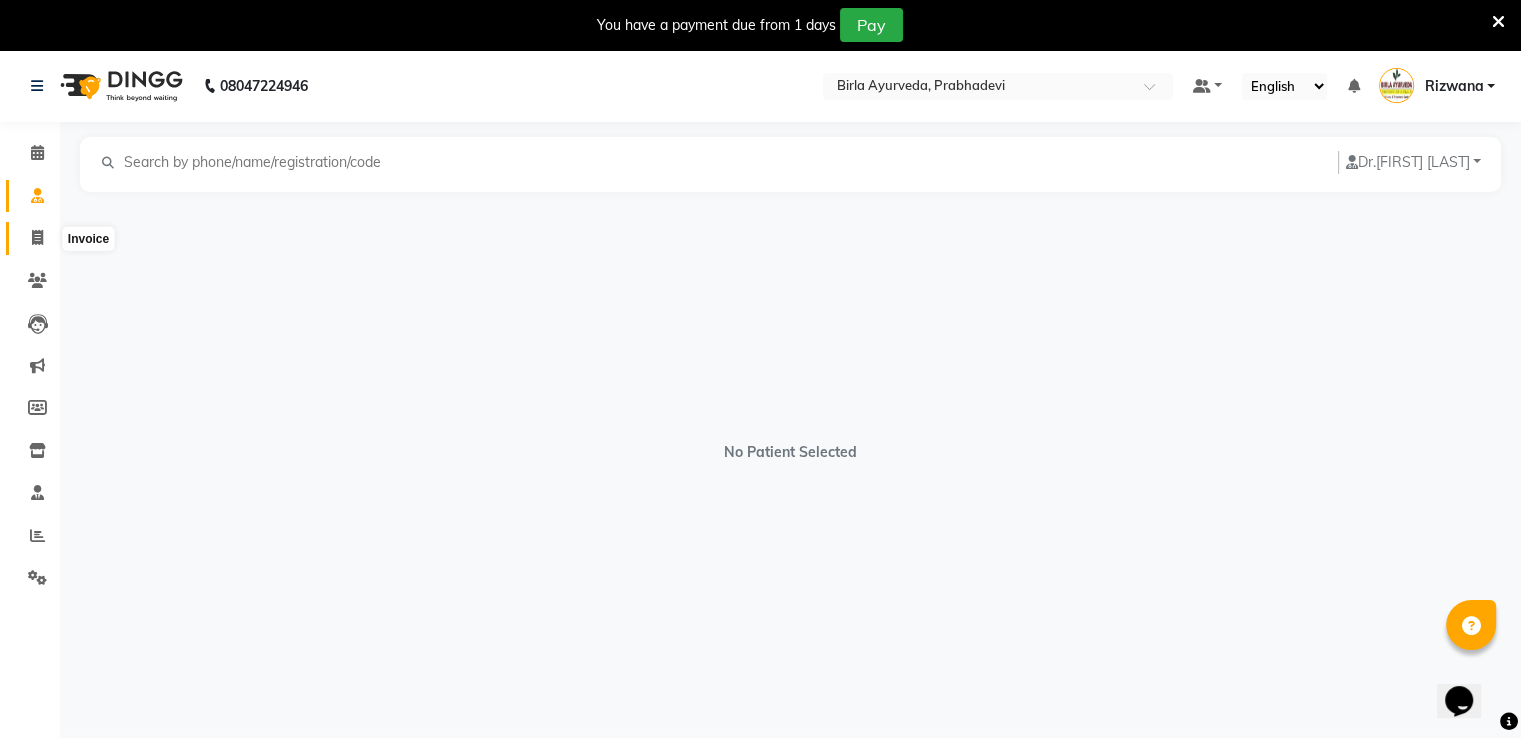click 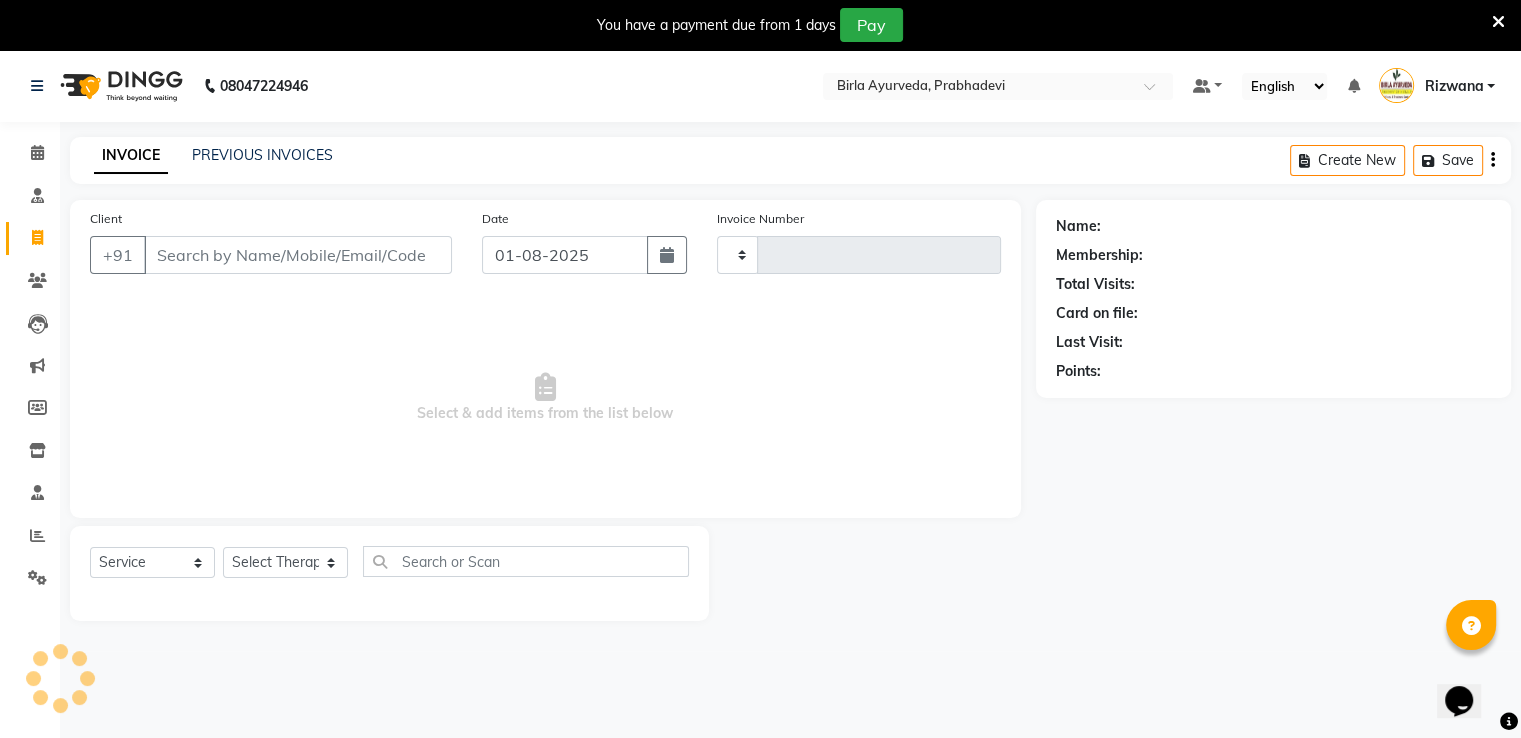 scroll, scrollTop: 50, scrollLeft: 0, axis: vertical 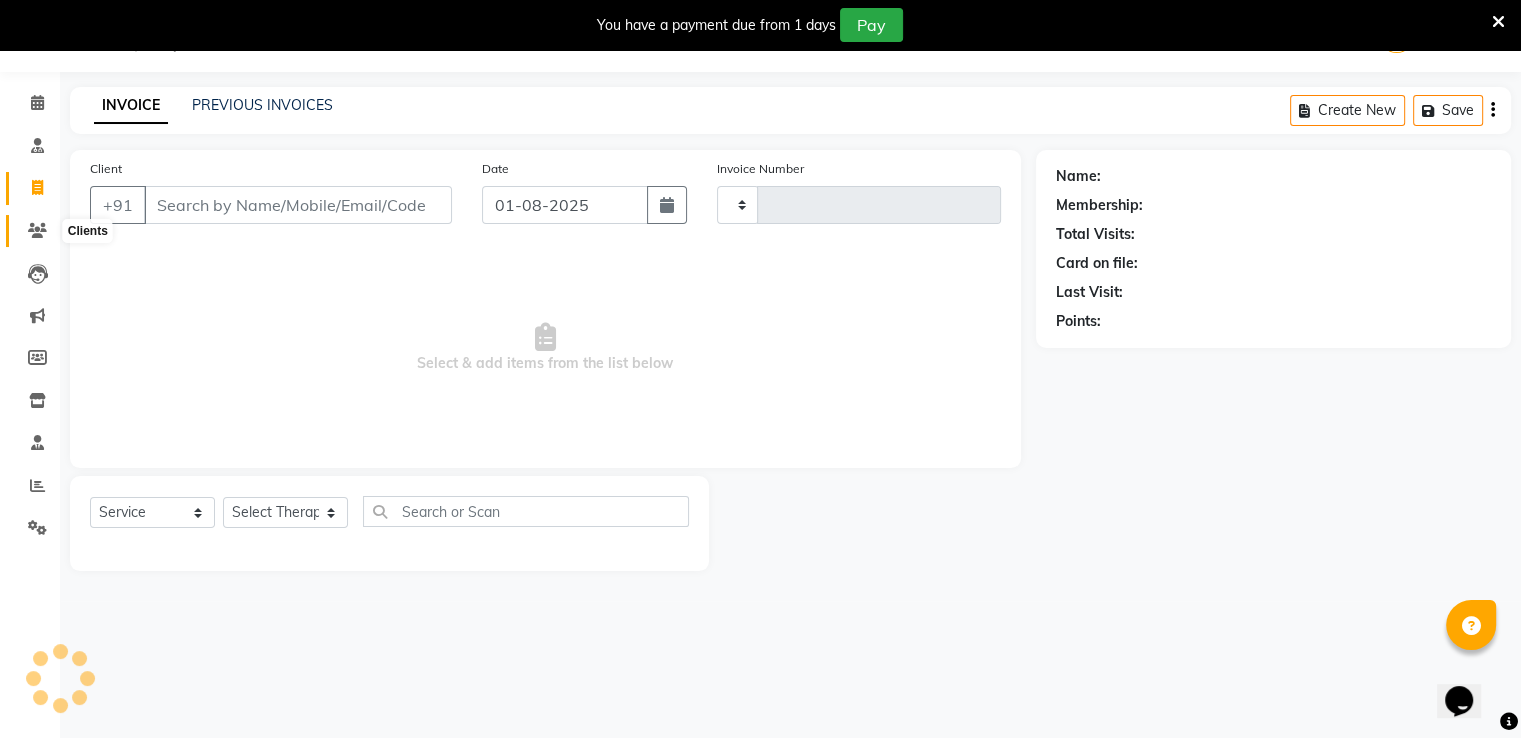 type on "0589" 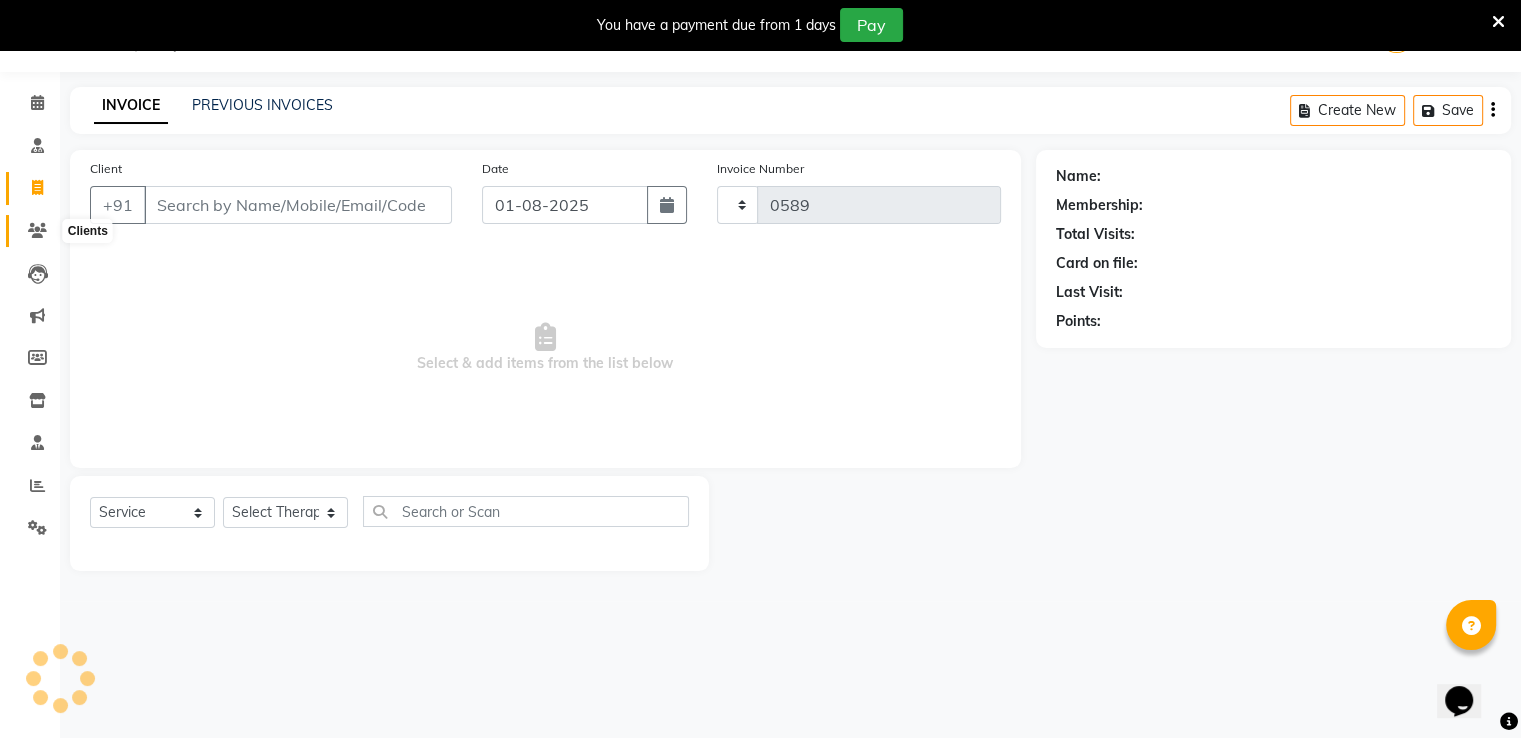 select on "6818" 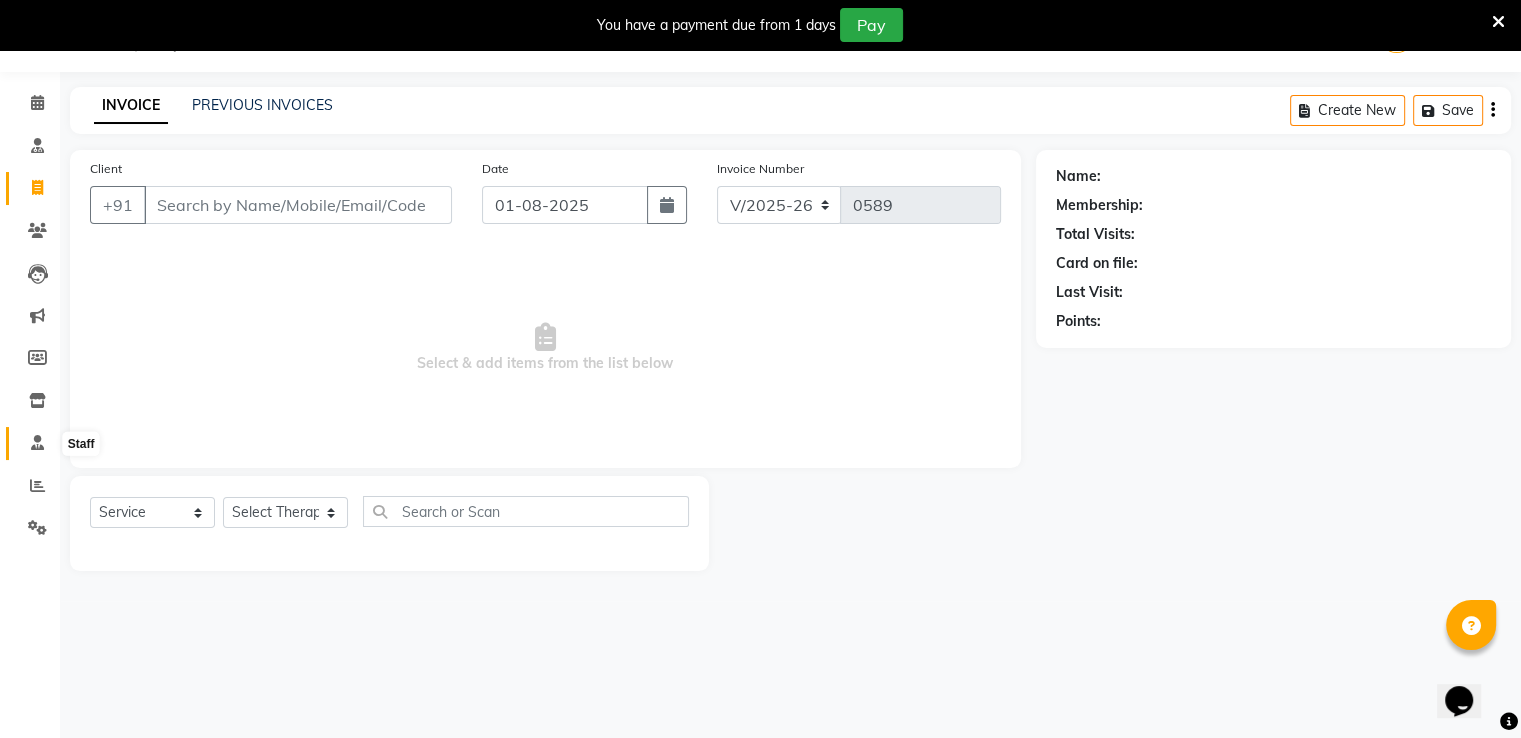 click 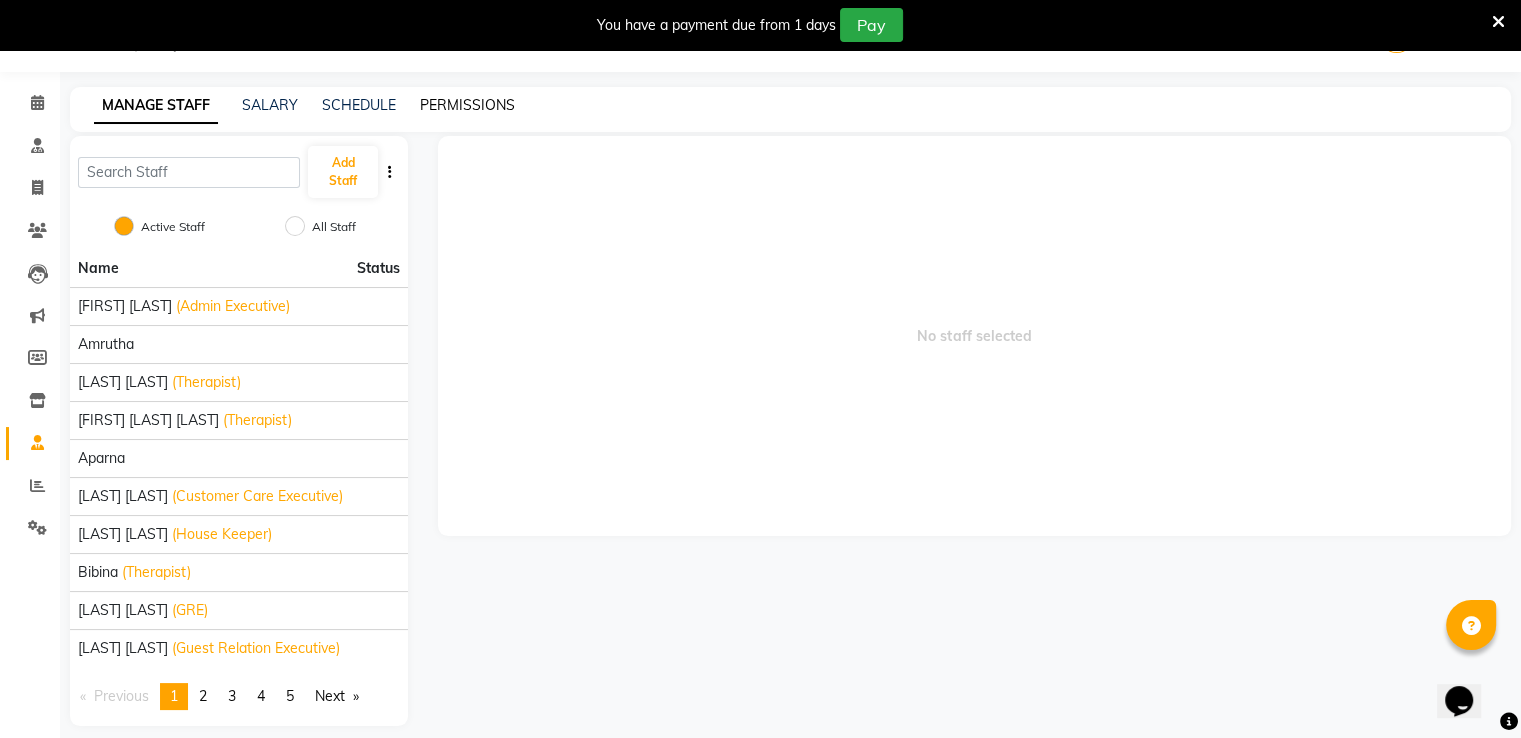 click on "PERMISSIONS" 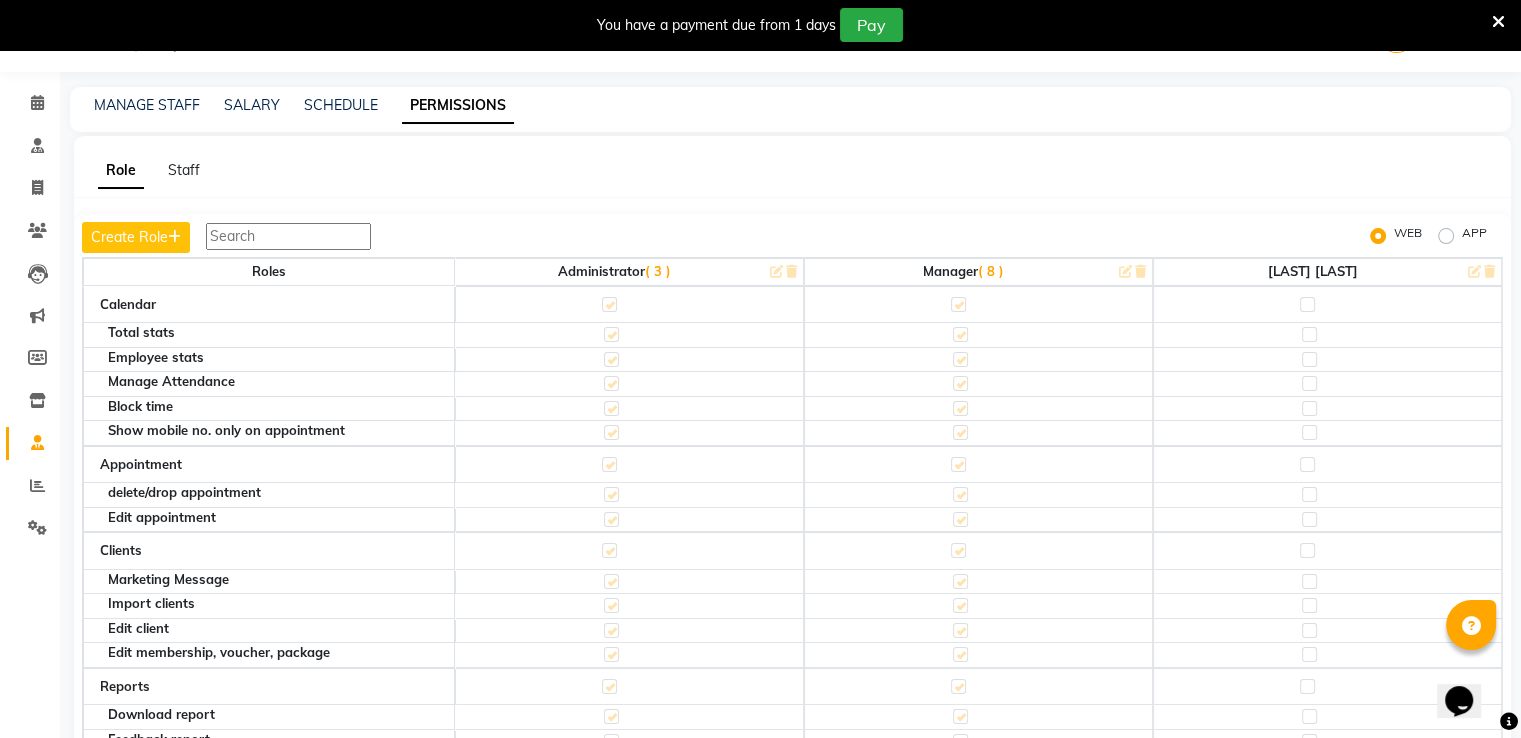 click on "PERMISSIONS" 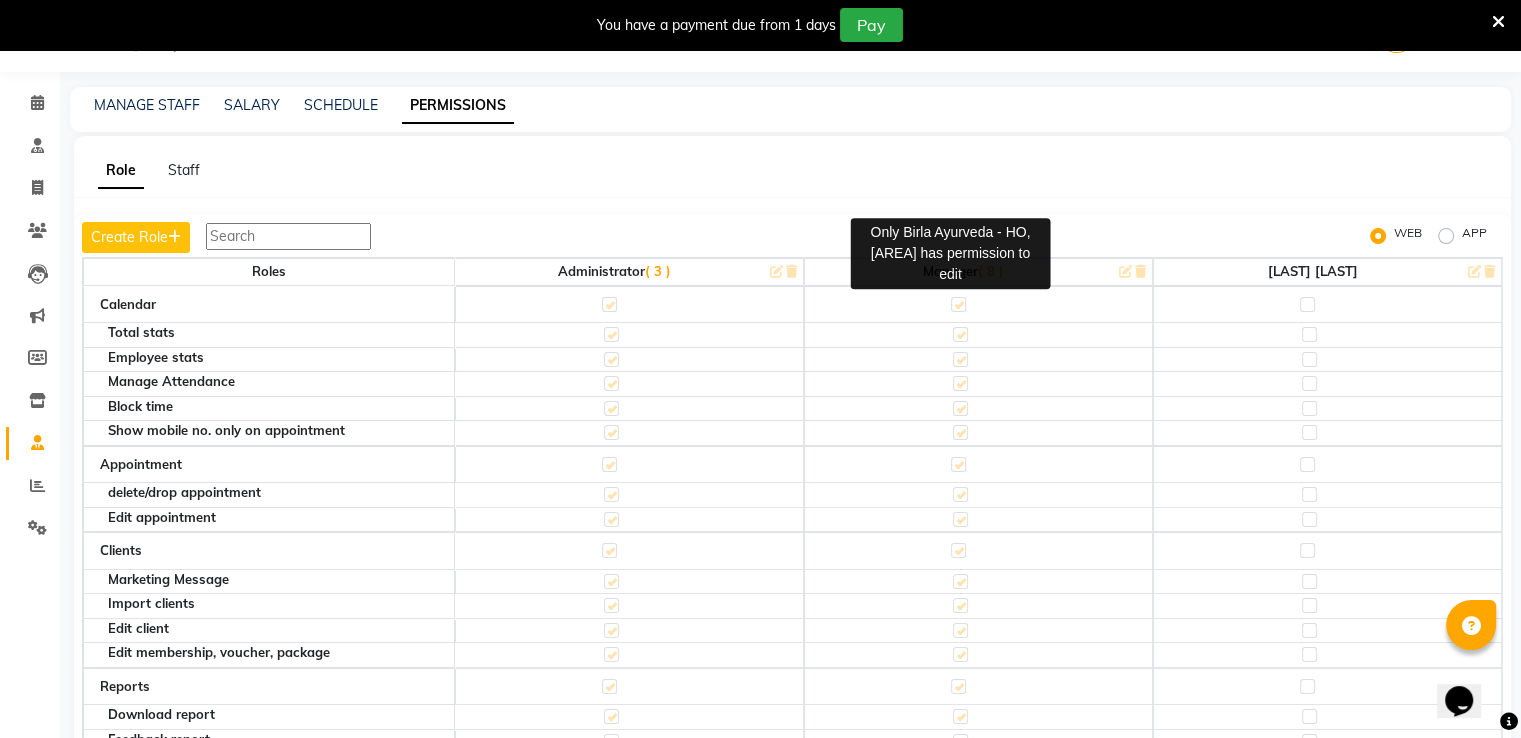 click 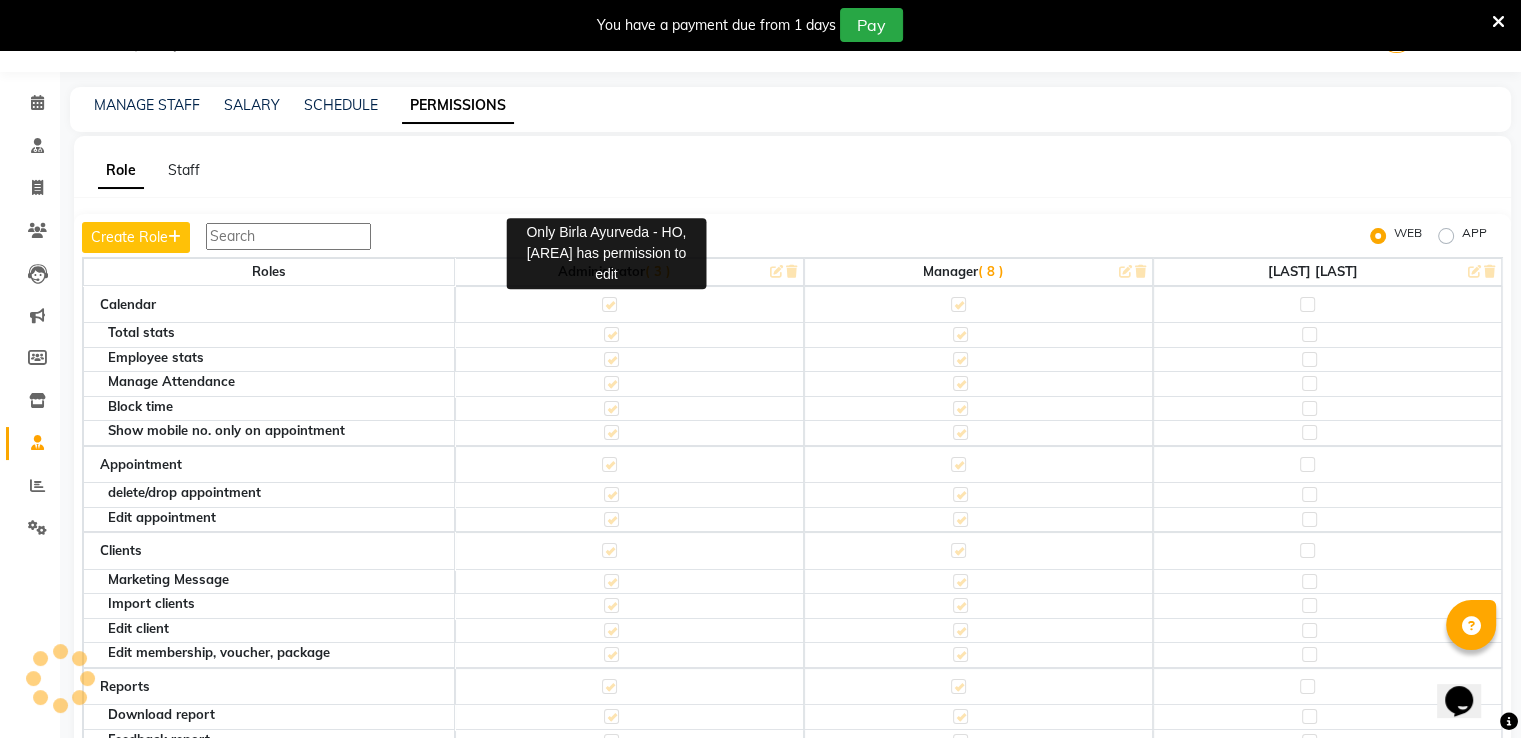 click 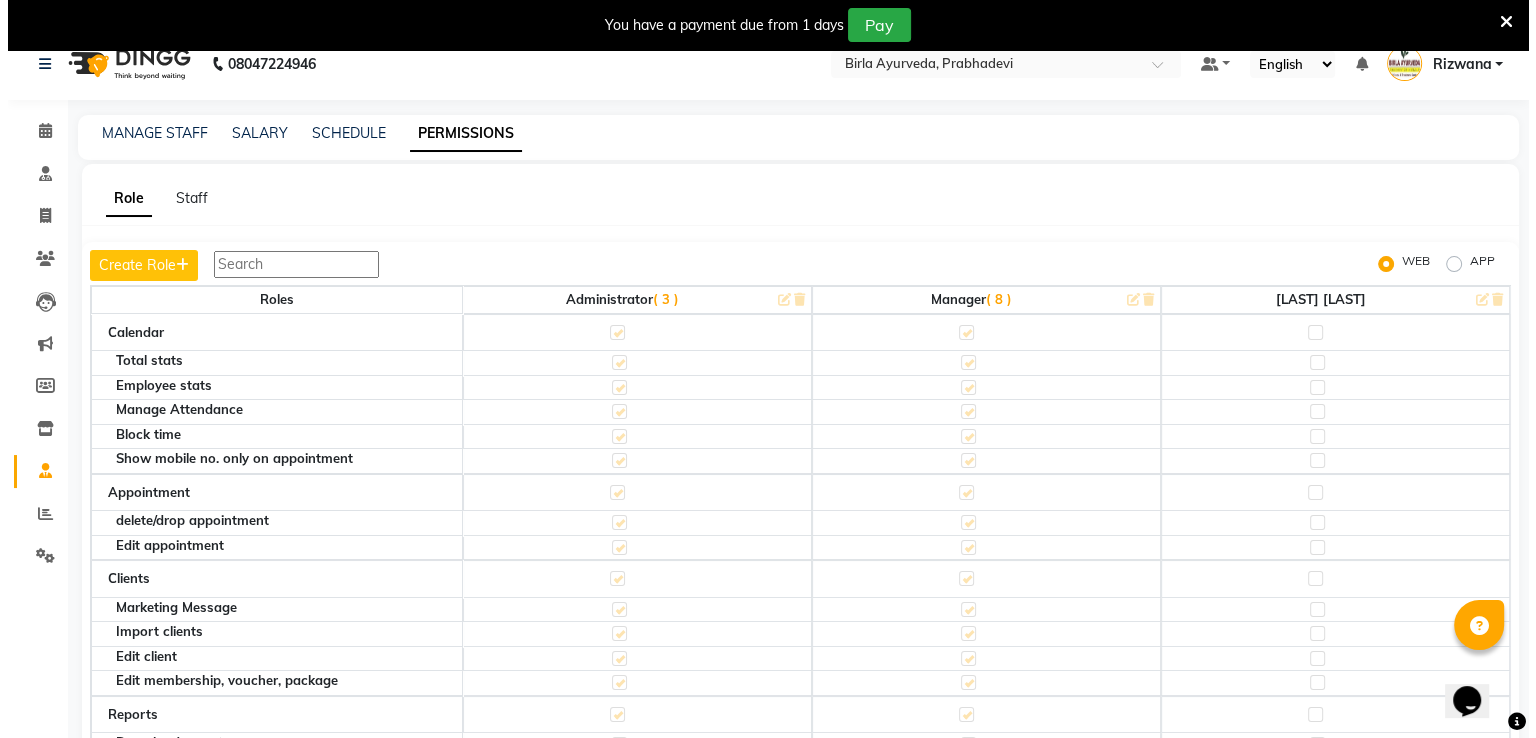 scroll, scrollTop: 0, scrollLeft: 0, axis: both 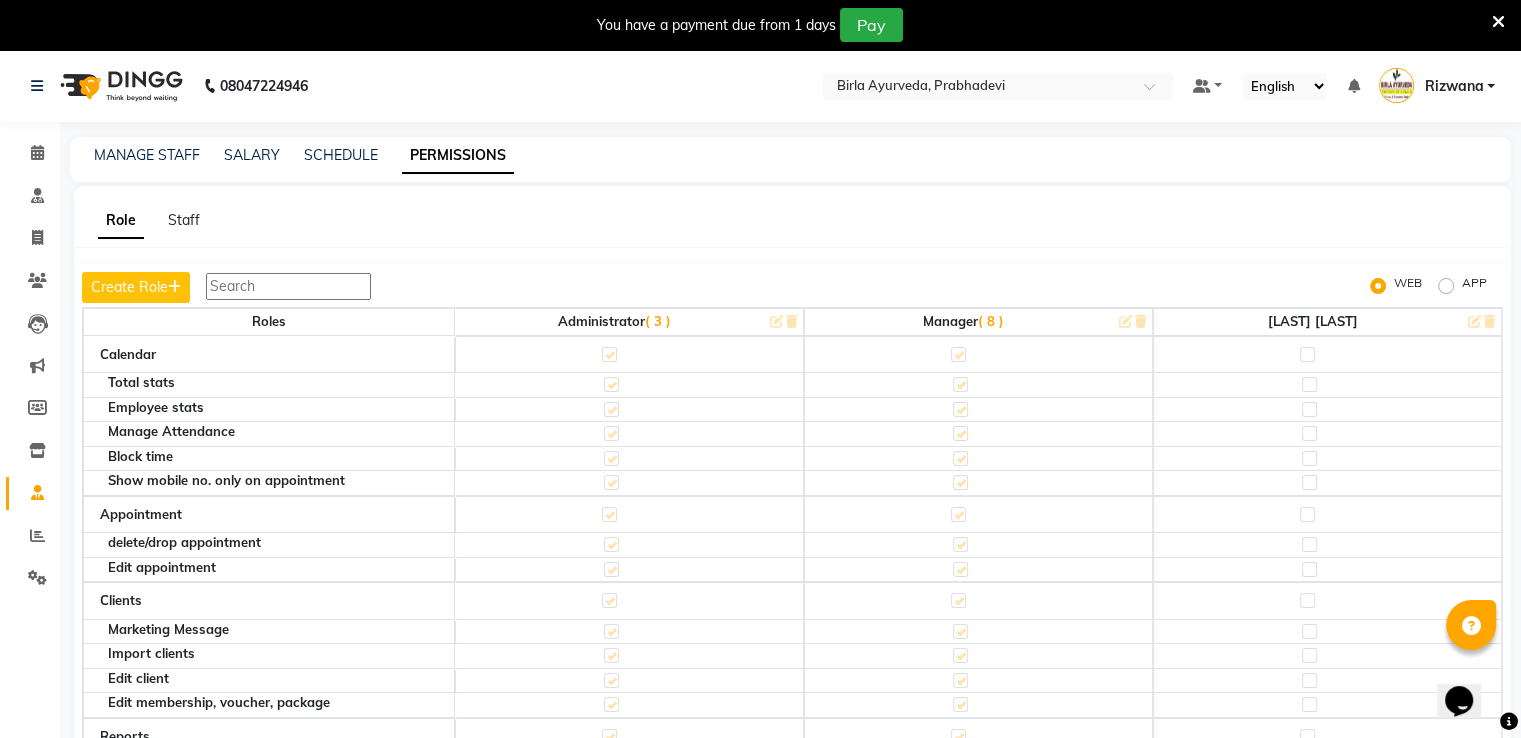 click on "( 3 )" 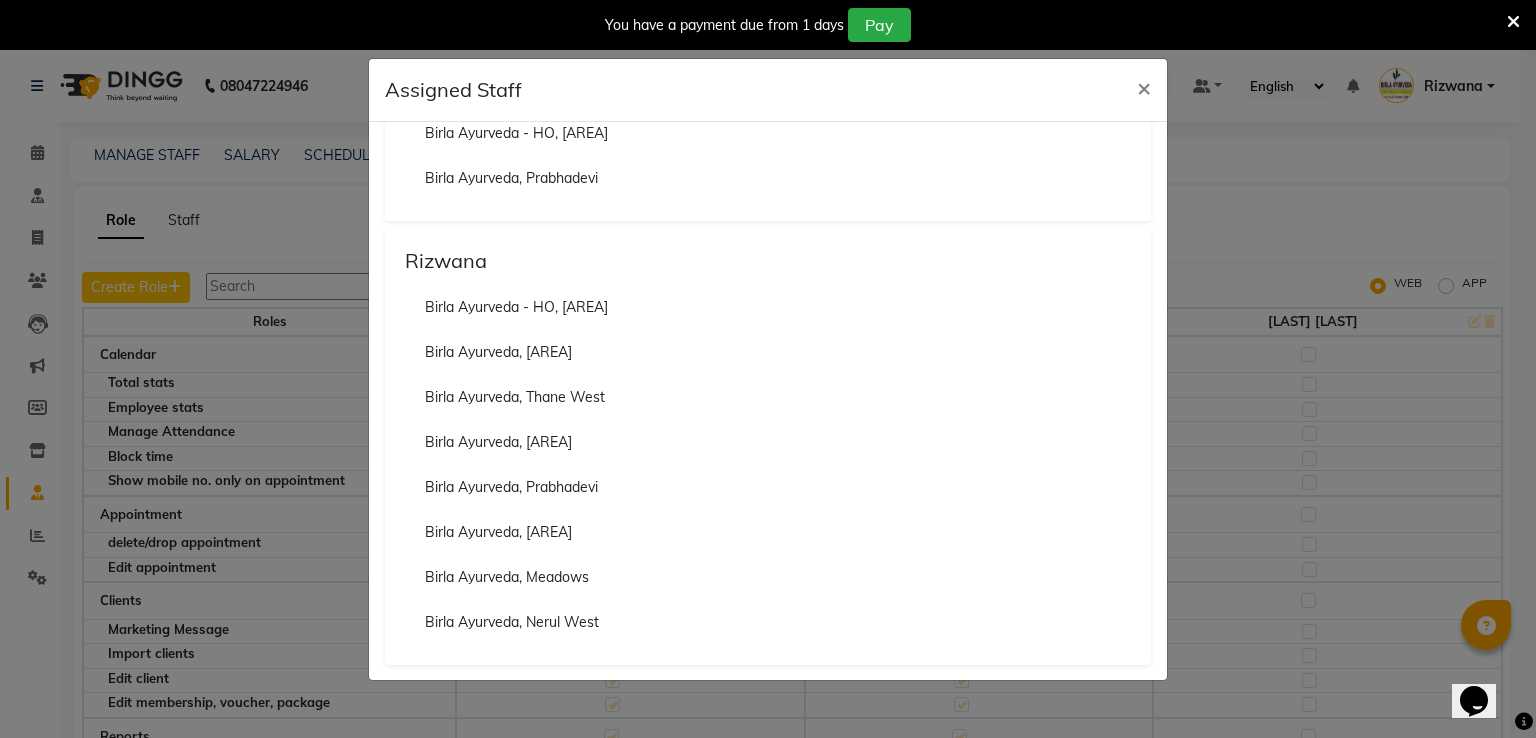 scroll, scrollTop: 533, scrollLeft: 0, axis: vertical 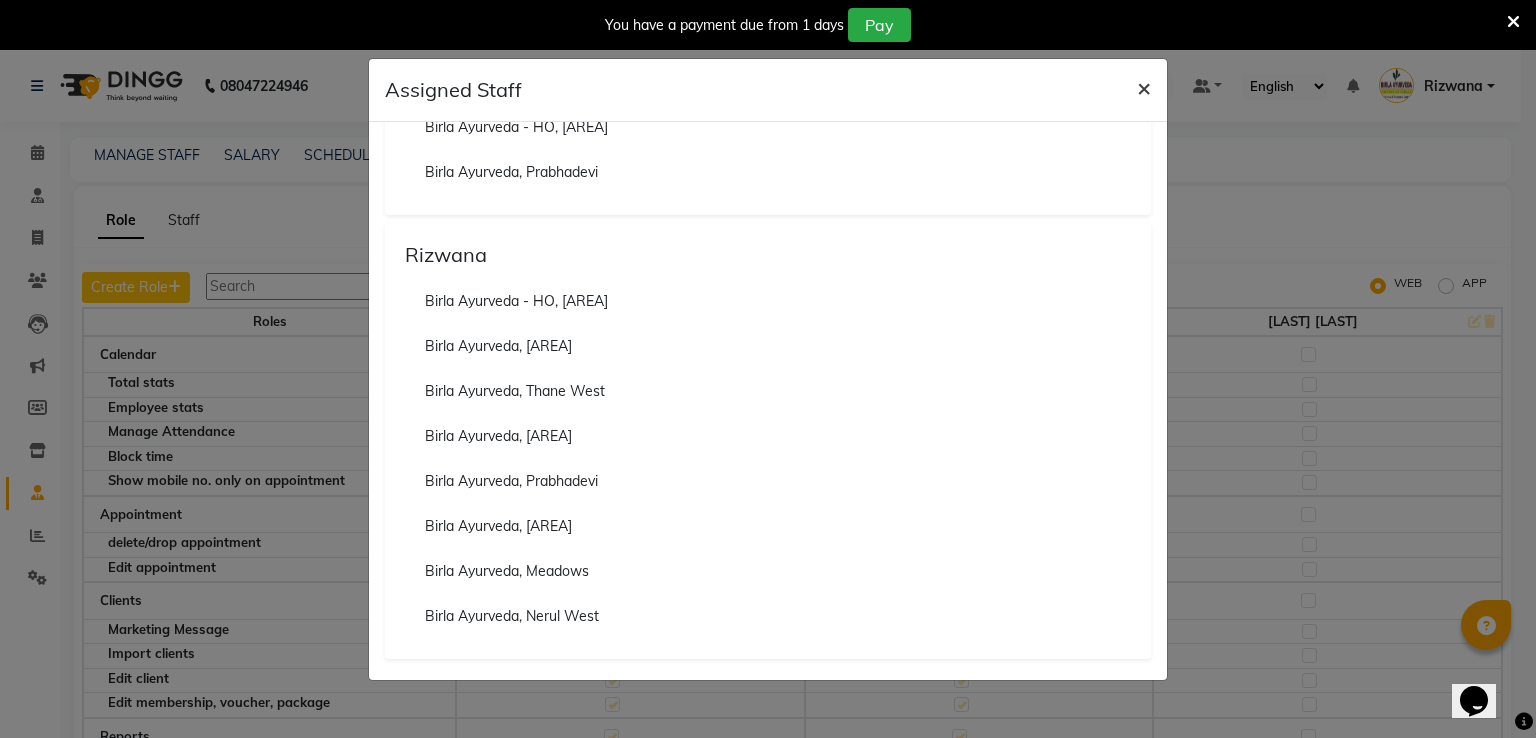 click on "×" 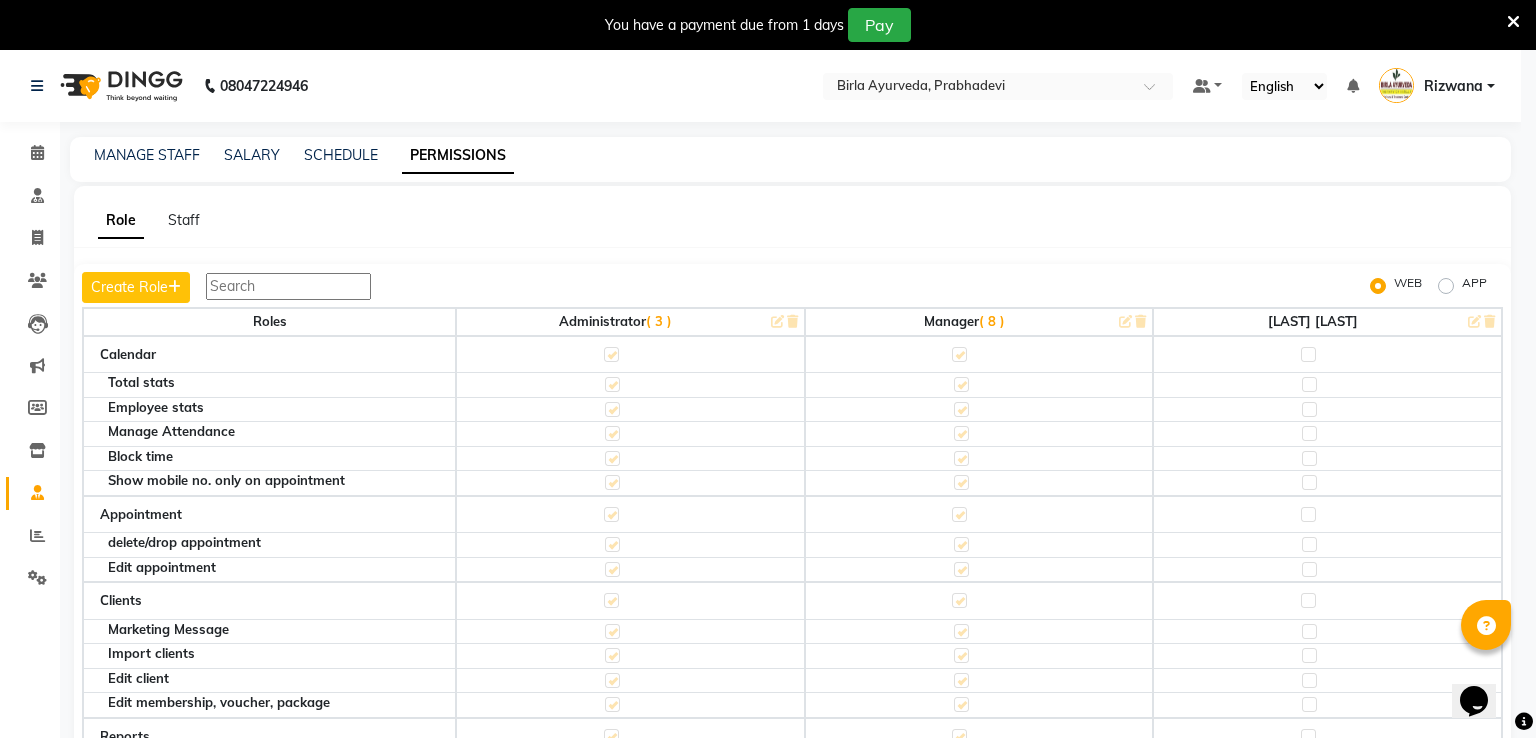 scroll, scrollTop: 26, scrollLeft: 0, axis: vertical 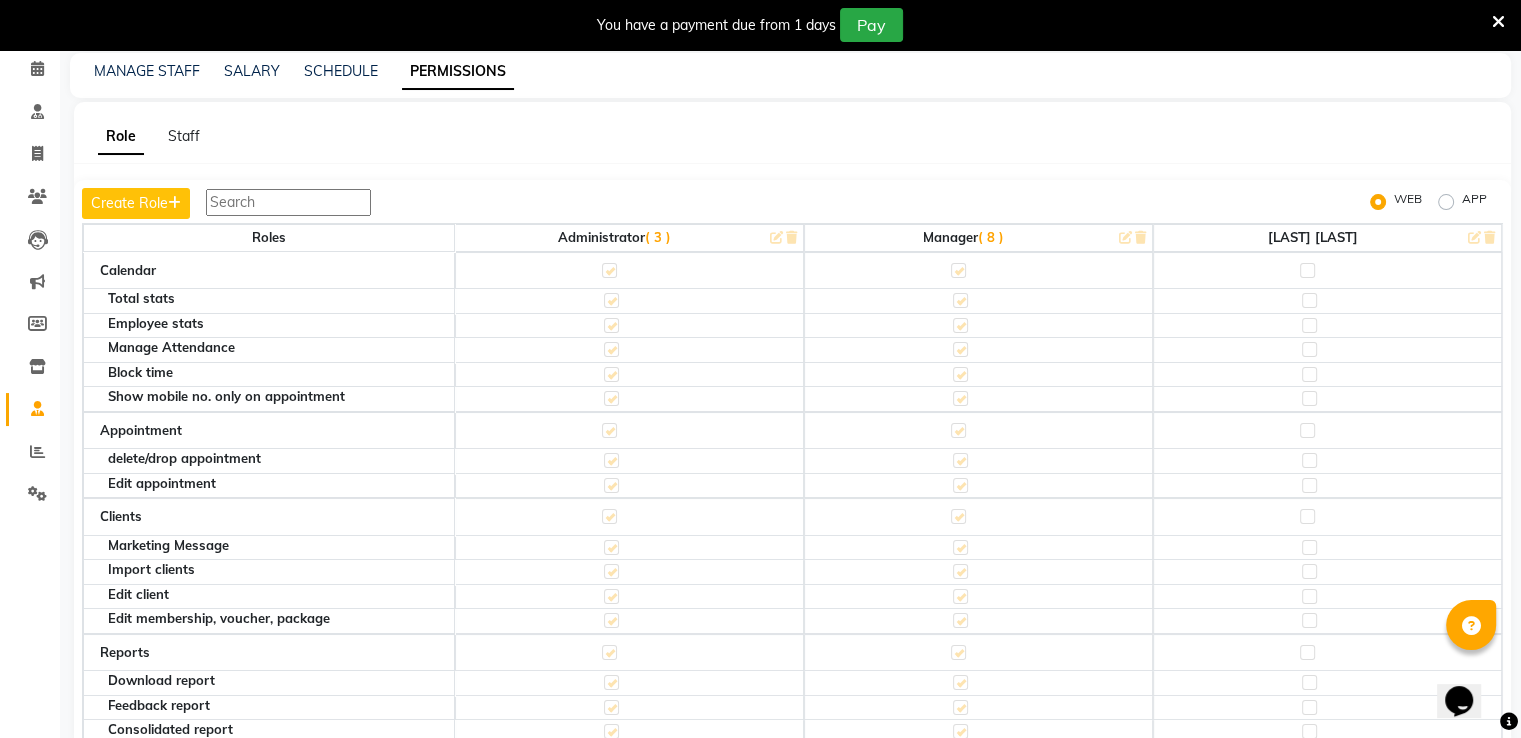 click 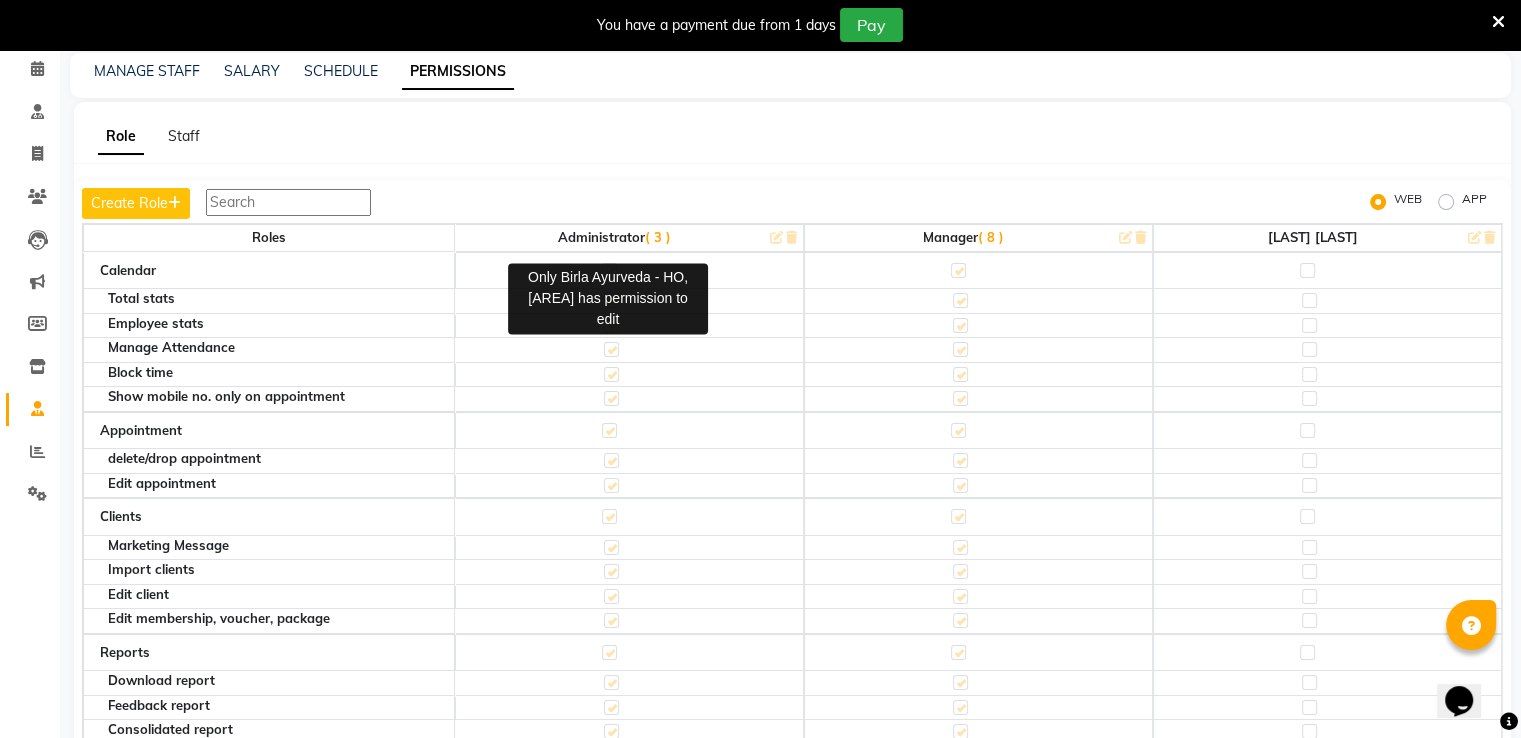 click 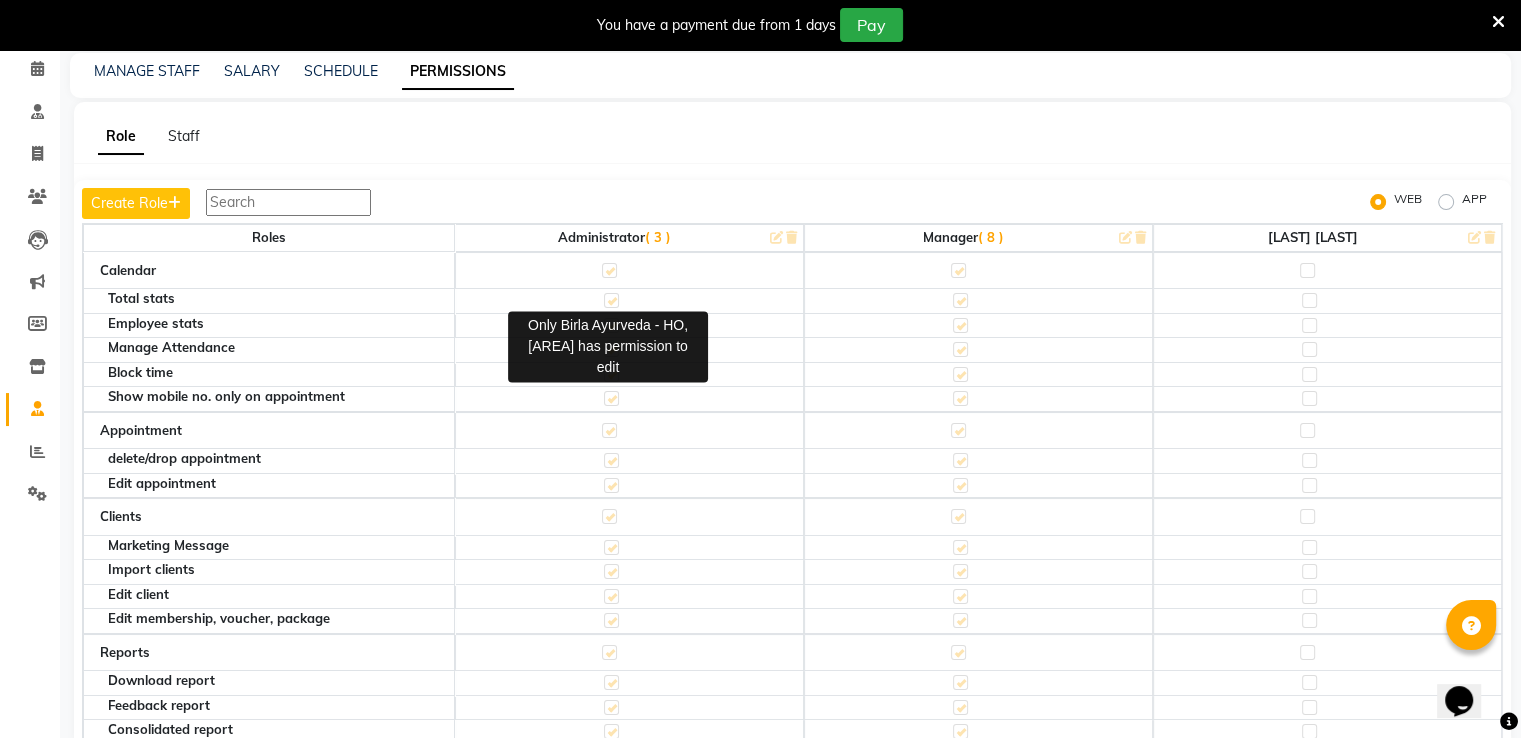 click 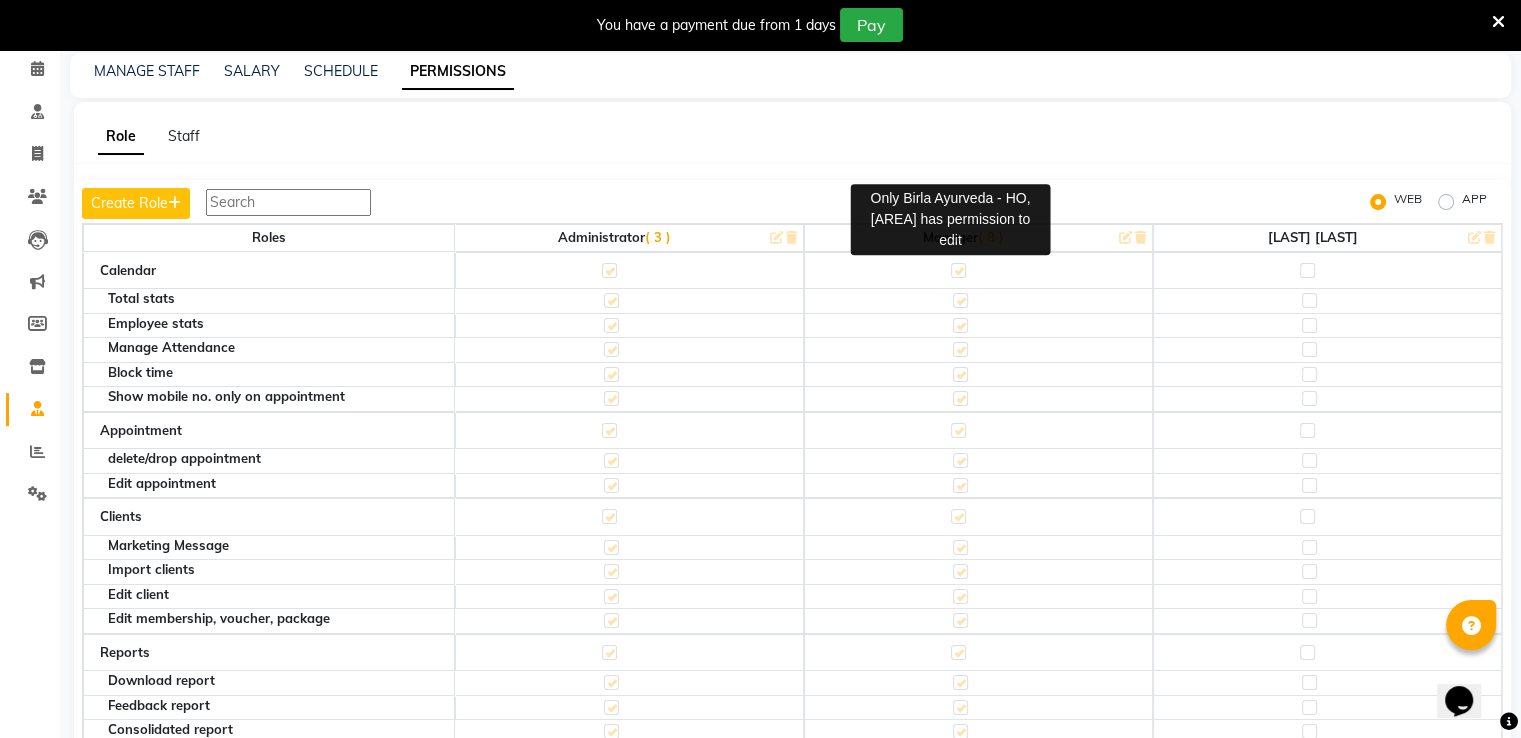 click 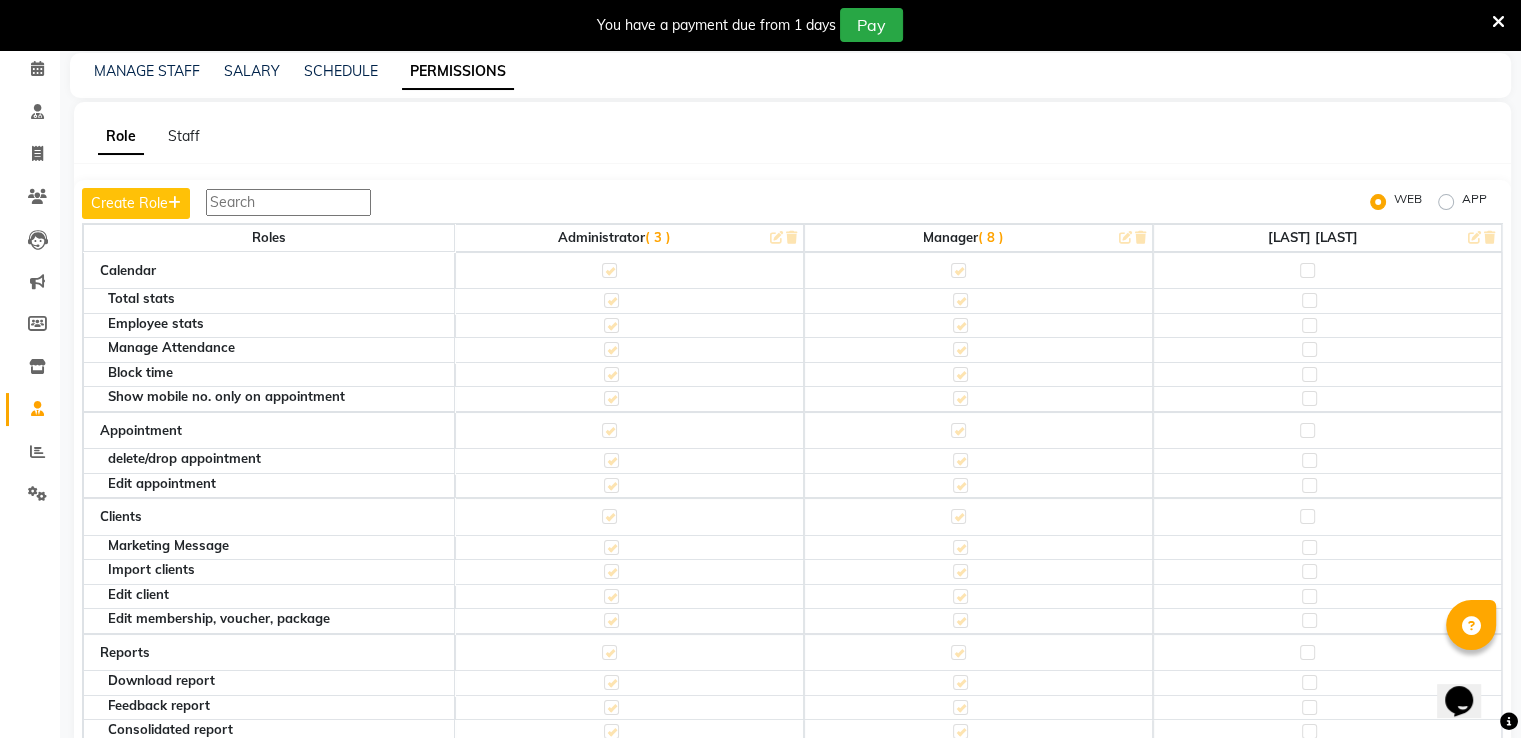 click 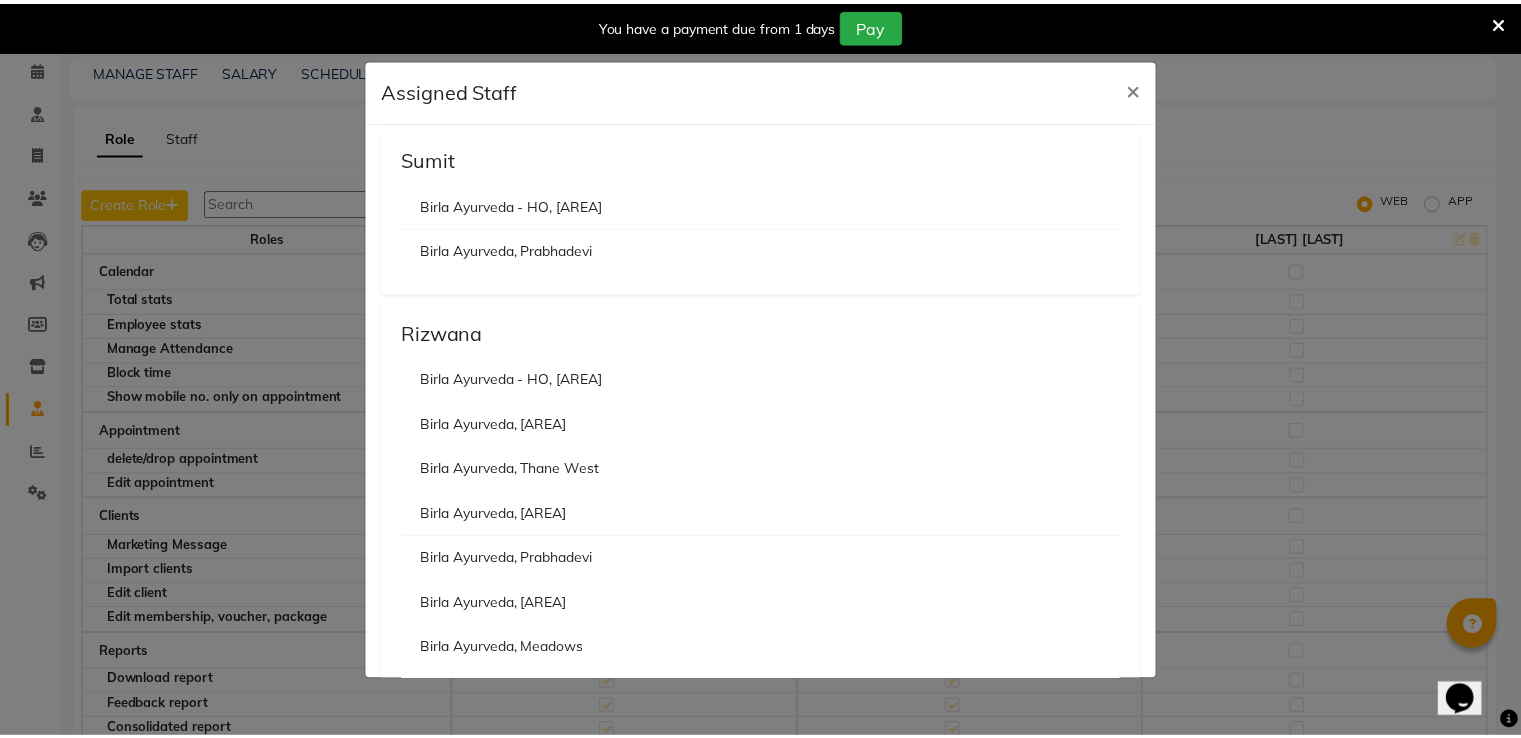 scroll, scrollTop: 333, scrollLeft: 0, axis: vertical 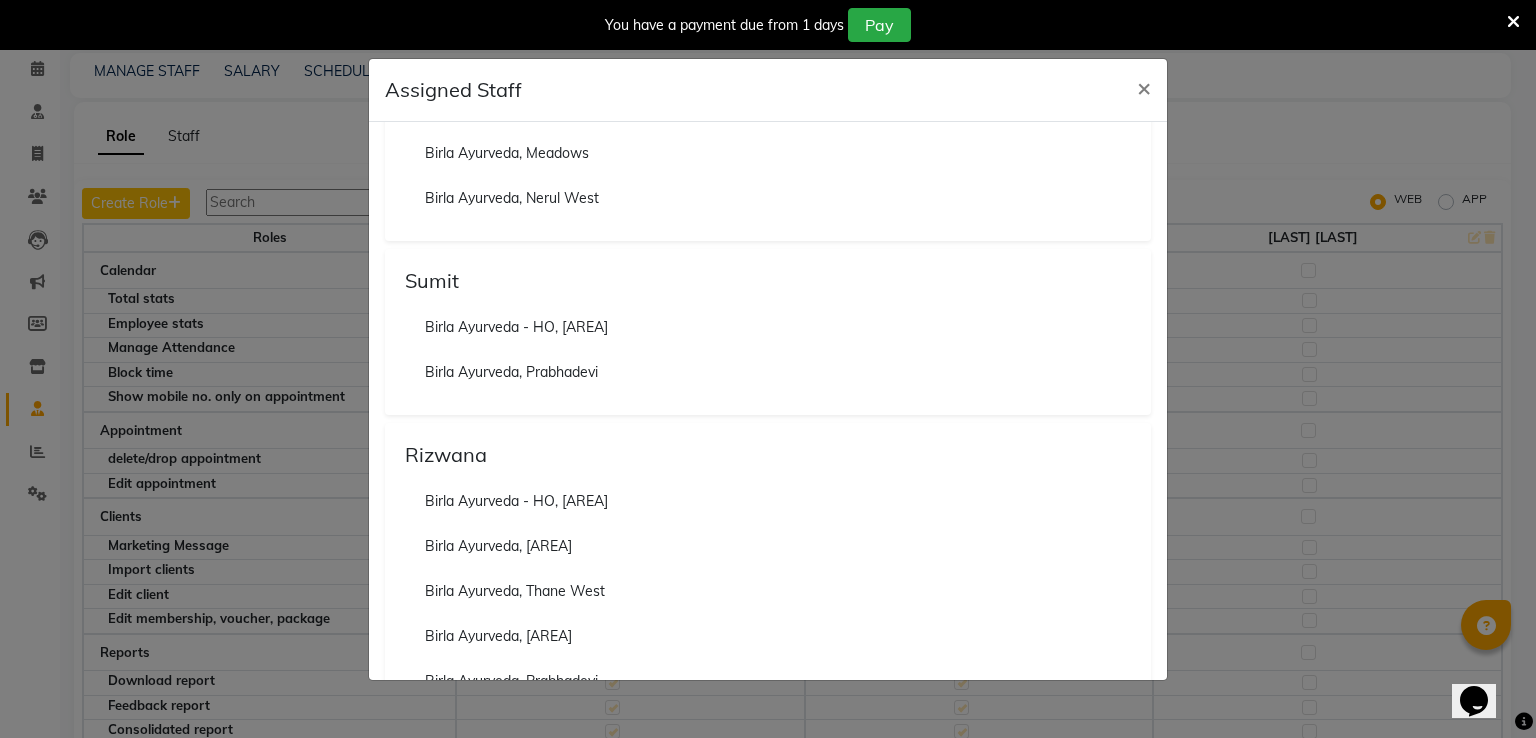 click on "Assigned Staff × DINGG SUPPORT Birla Ayurveda - HO, Nariman Point Birla Ayurveda, Powai-Forest Birla Ayurveda, Thane West Birla Ayurveda, Nepansea road  Birla Ayurveda, Powai-Eden Bunglow Birla Ayurveda, Prabhadevi Birla Ayurveda, Meadows  Birla Ayurveda, Nerul West Sumit Birla Ayurveda - HO, Nariman Point Birla Ayurveda, Prabhadevi Rizwana Birla Ayurveda - HO, Nariman Point Birla Ayurveda, Powai-Forest Birla Ayurveda, Thane West Birla Ayurveda, Nepansea road  Birla Ayurveda, Prabhadevi Birla Ayurveda, Powai-Eden Bunglow Birla Ayurveda, Meadows  Birla Ayurveda, Nerul West" 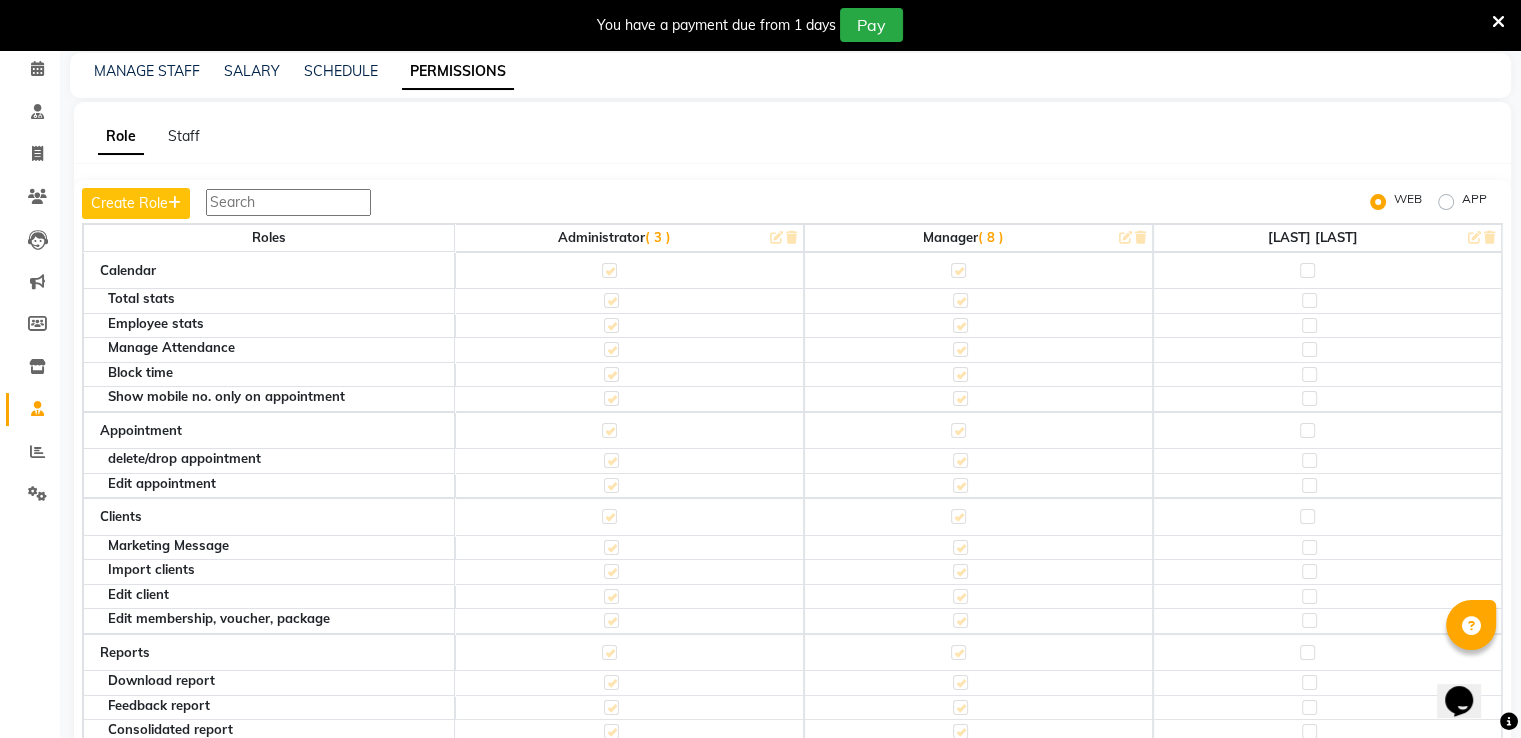 click on "Manager   ( 8 )" 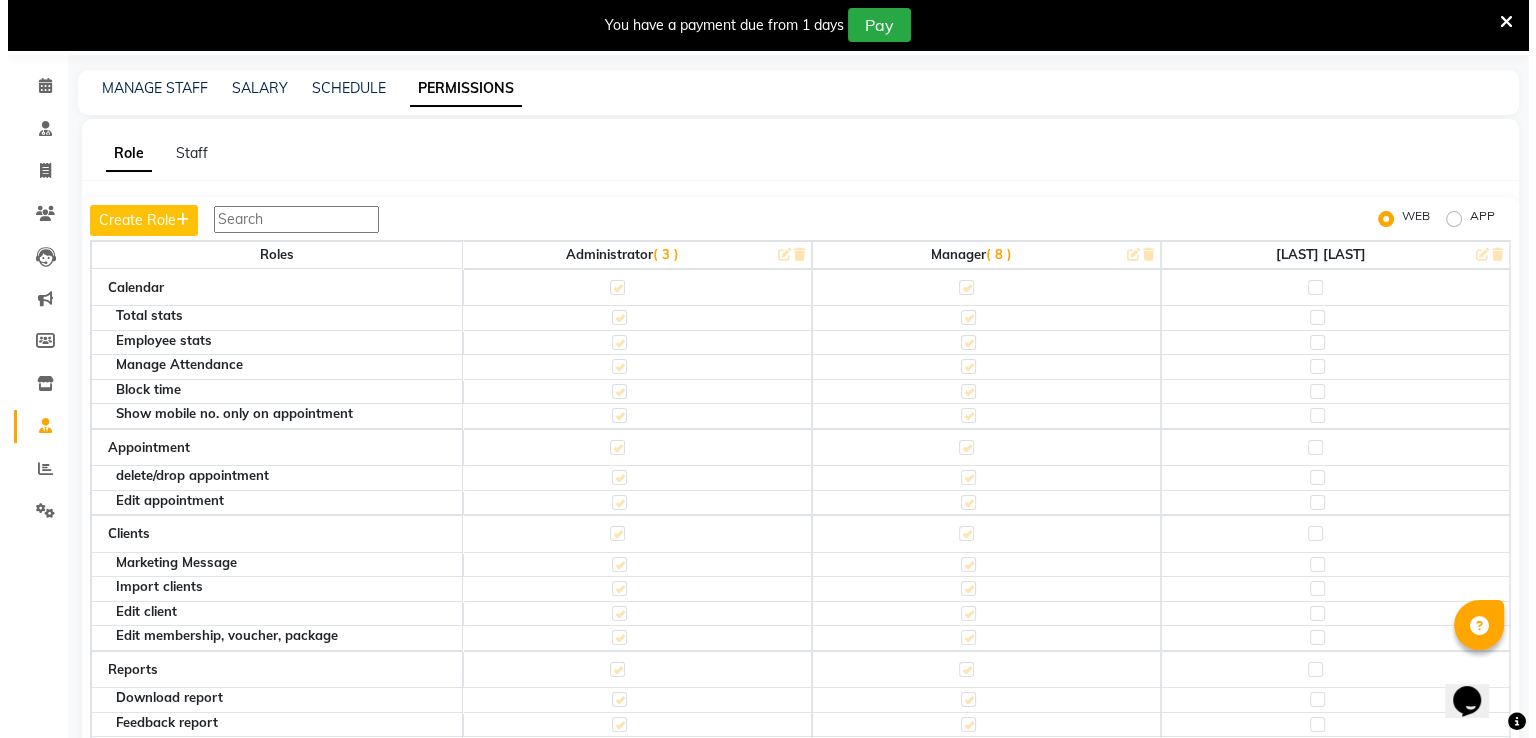 scroll, scrollTop: 64, scrollLeft: 0, axis: vertical 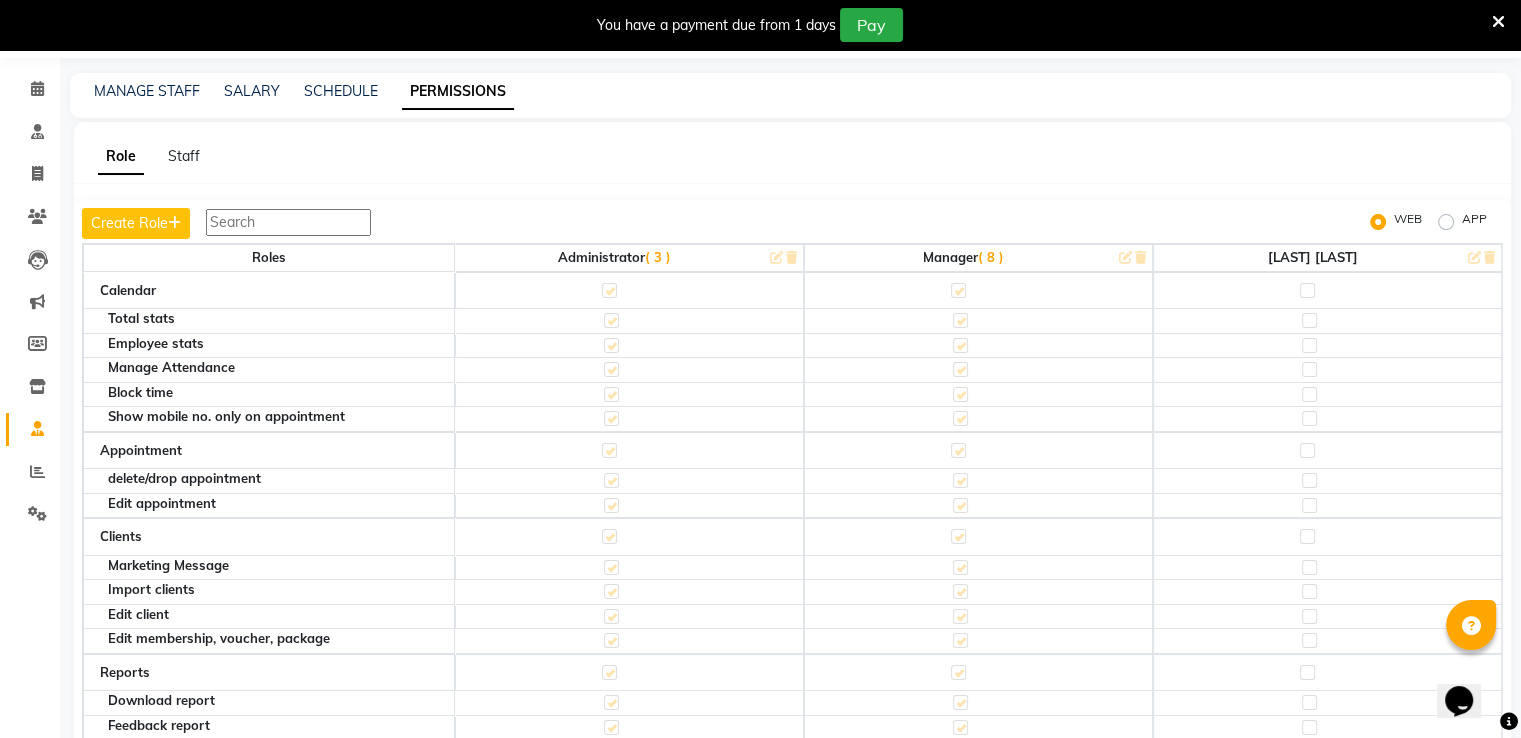 click on "Role Staff  Create Role  WEB APP Roles Administrator   ( 3 ) Manager   ( 8 ) Janhavi Taloskar  Calendar Total stats Employee stats Manage Attendance Block time Show mobile no. only on appointment Appointment delete/drop appointment Edit appointment Clients Marketing Message Import clients Edit client Edit membership, voucher, package Reports Download report Feedback report Consolidated report Send Email / Download Daily Reports Unlimited Backdate Report Invoices Create back date invoice Apply custom discount Void Invoice Edit Invoice Edit invoice item price Receive due payment Previous Invoices Change payment mode Split service amount Change invoice prefix Register logs Change invoice staff Show Product Stock Quantity in Invoice Export Invoices Manage Bill Status Settings Invoice Configurations - Invoice Configuration Business Setup - Business Hours Business Setup - Services Manage Product Manage Memberships - Vouchers and Prepaid Manage Memberships - Package Manage Stylist Manage Memberships - Membership" 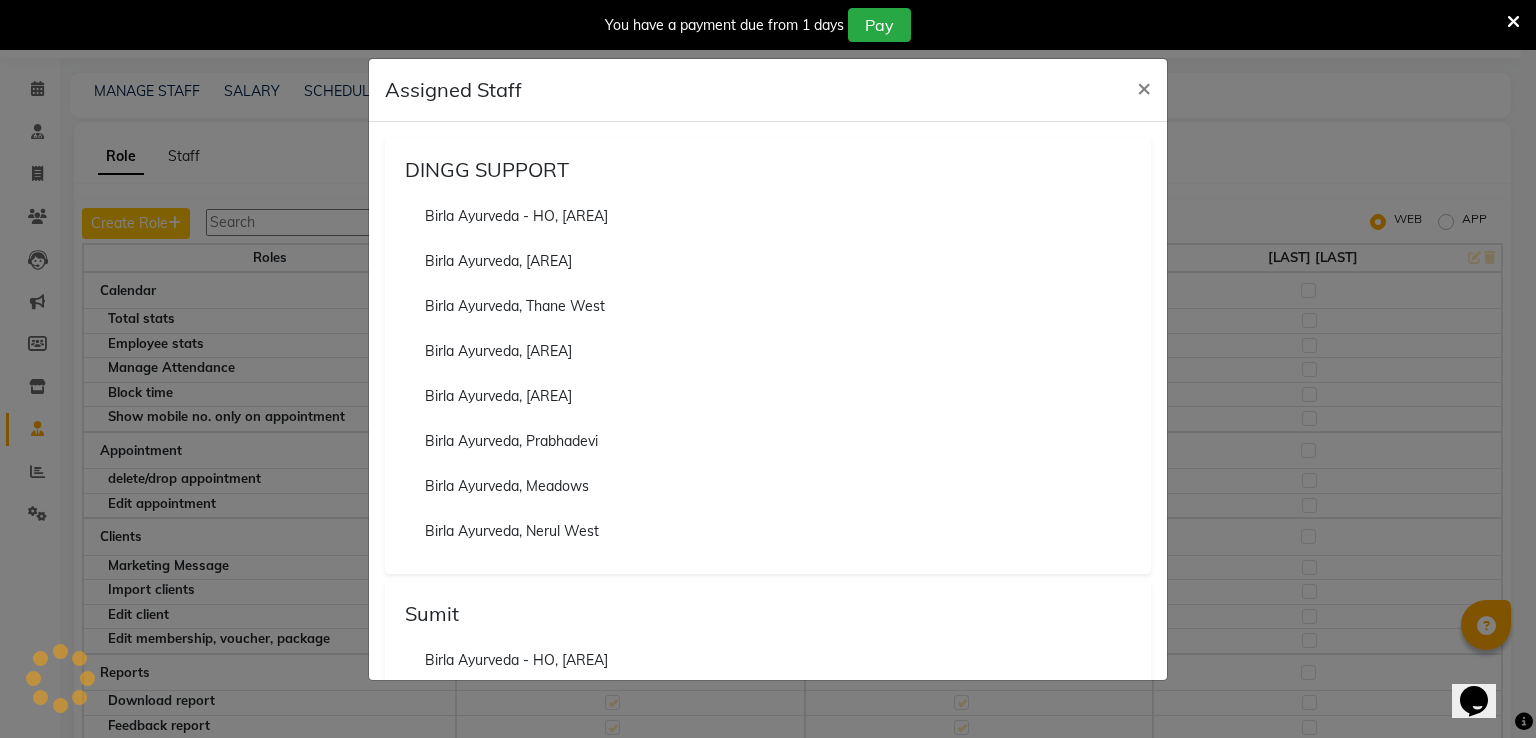 type 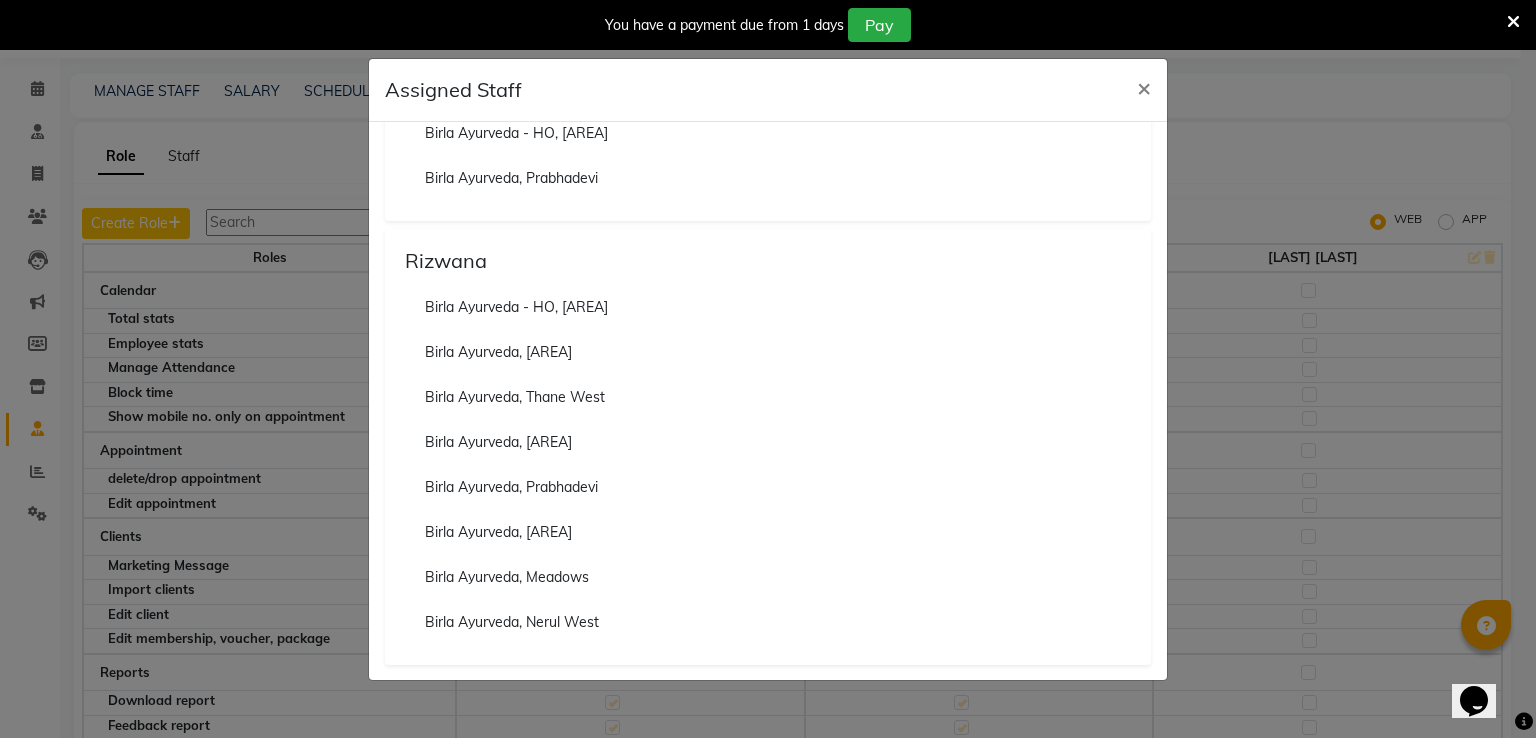 scroll, scrollTop: 533, scrollLeft: 0, axis: vertical 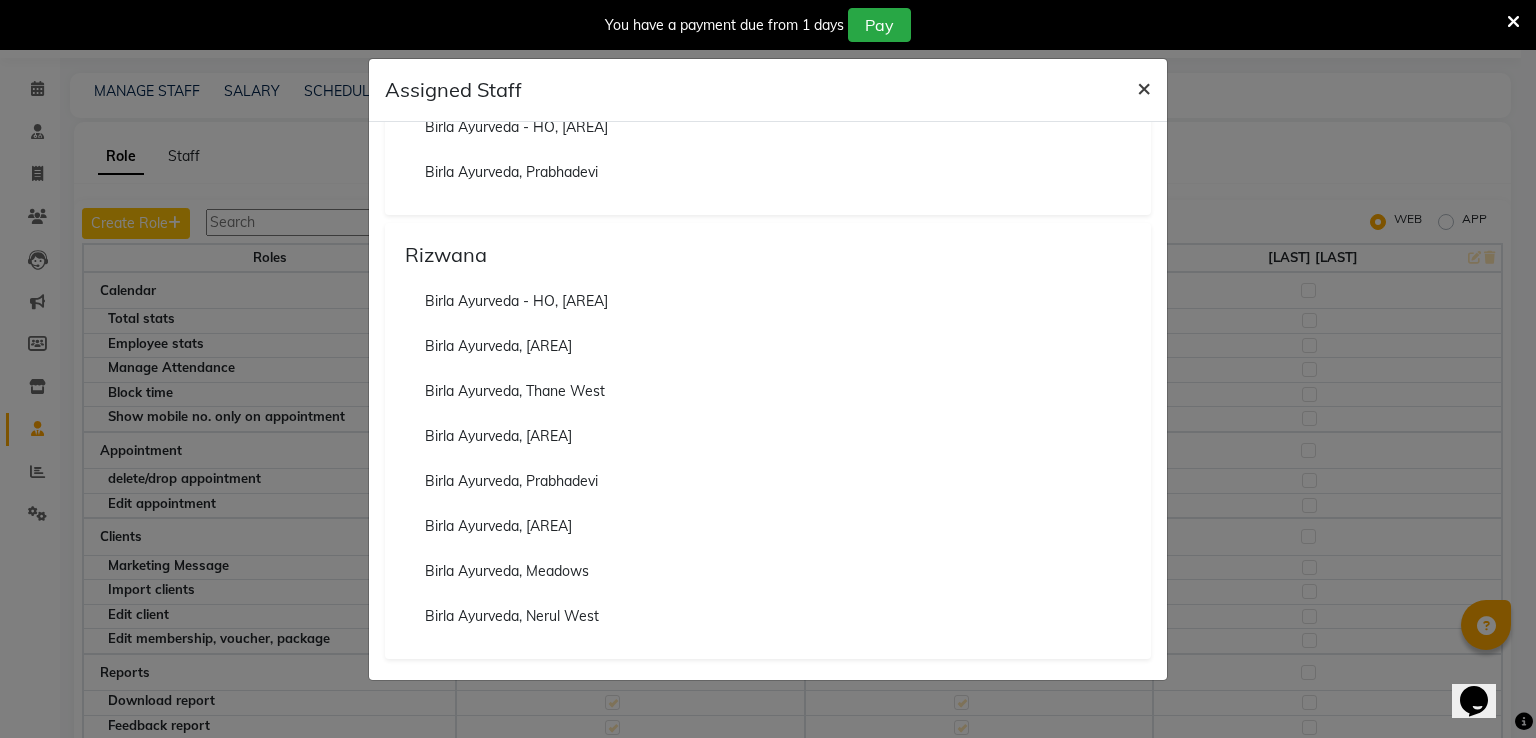click on "×" 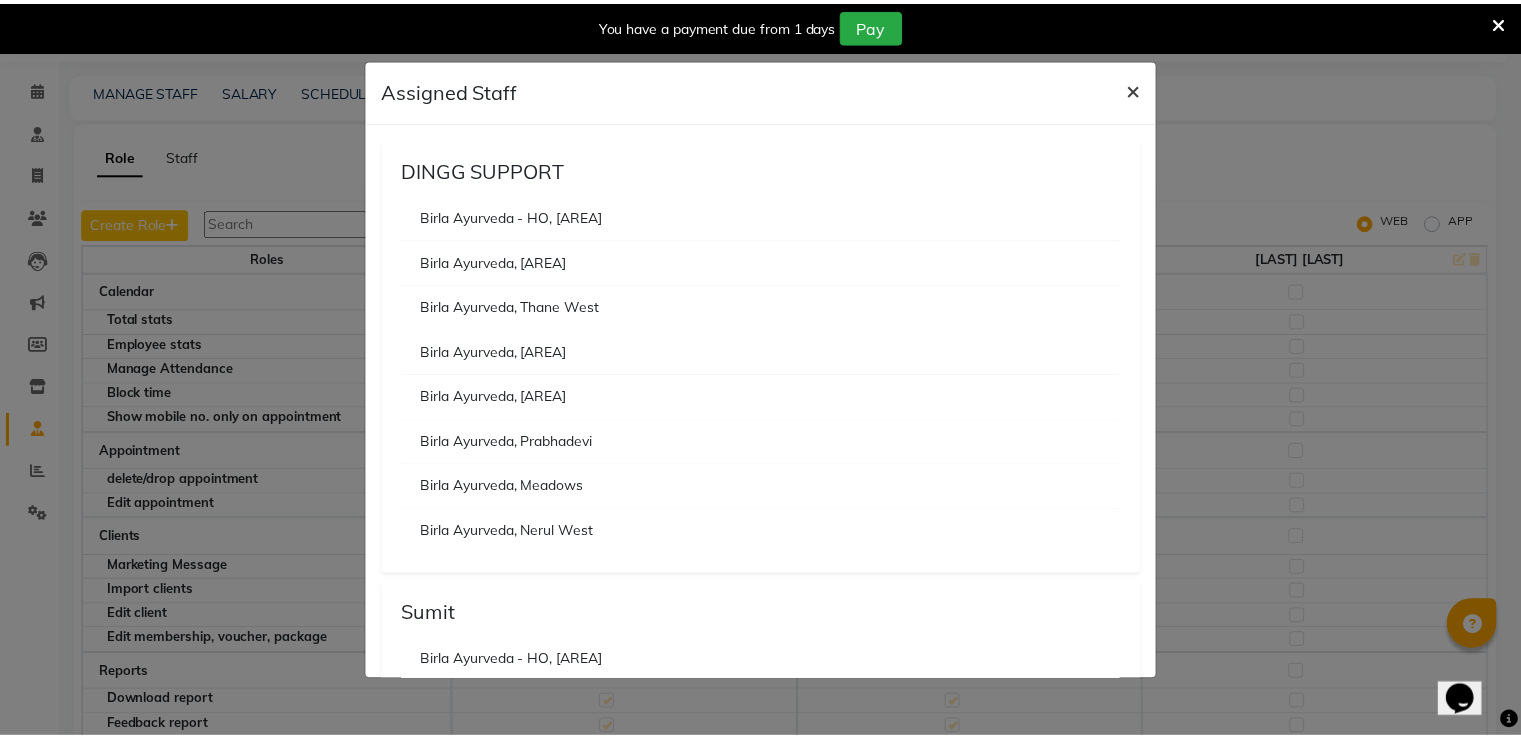 scroll, scrollTop: 84, scrollLeft: 0, axis: vertical 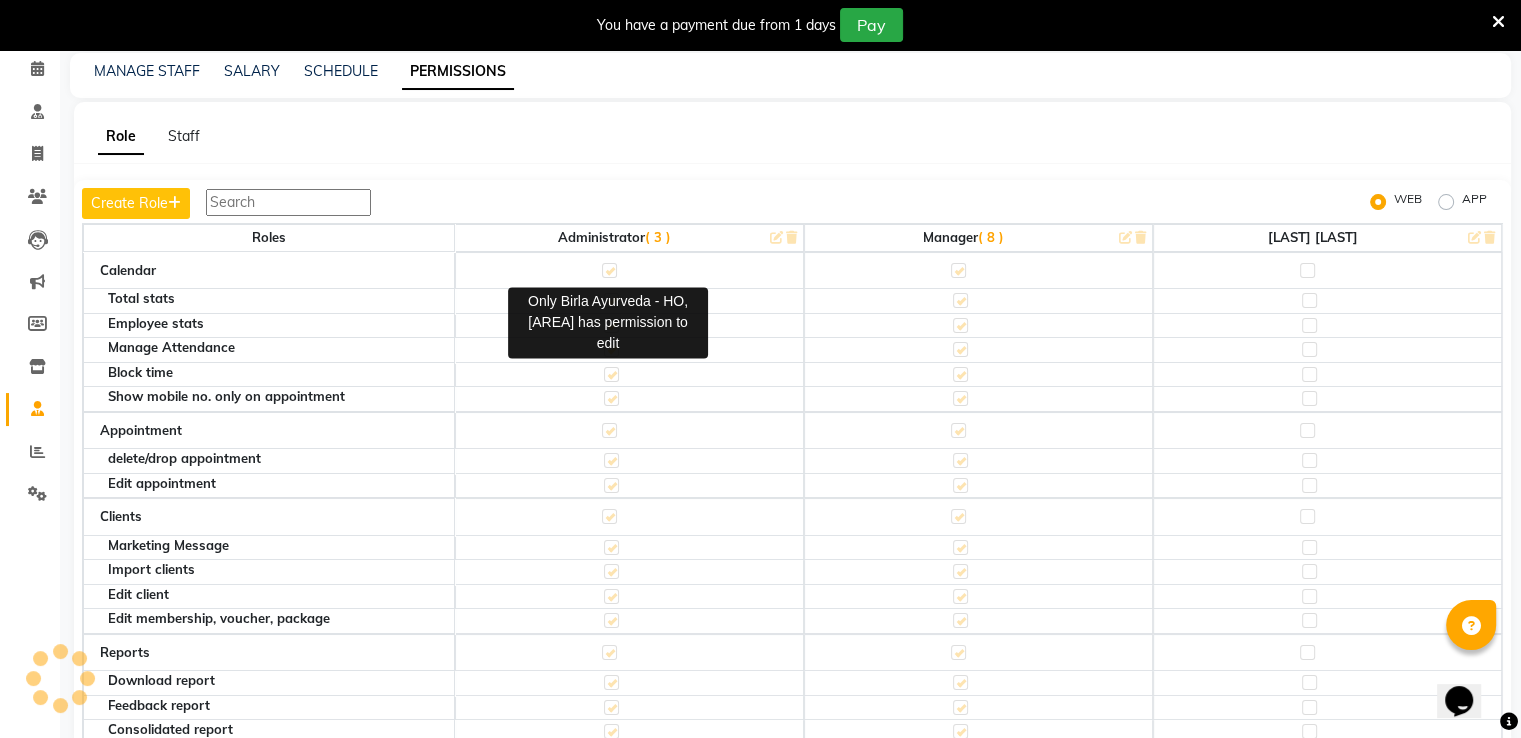 click 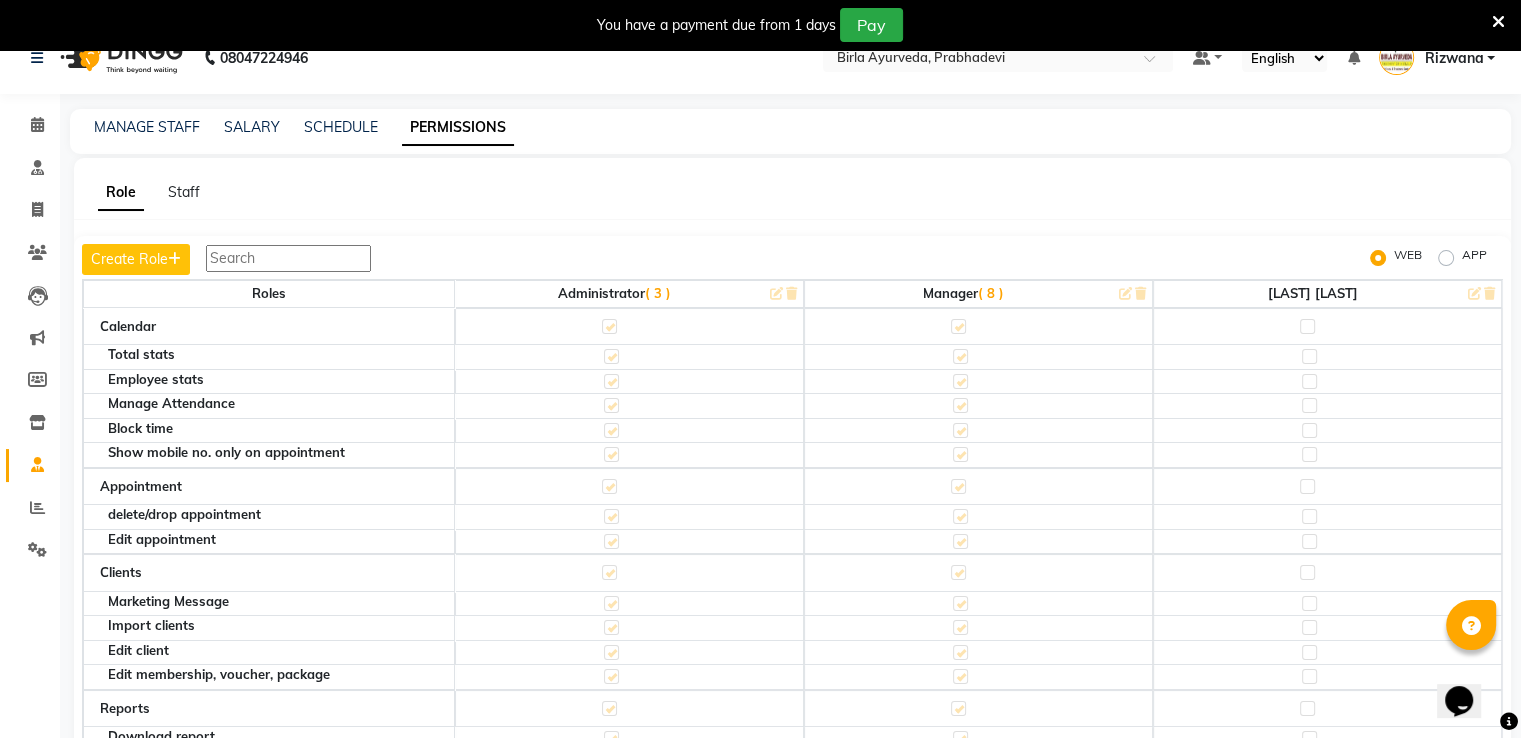 scroll, scrollTop: 0, scrollLeft: 0, axis: both 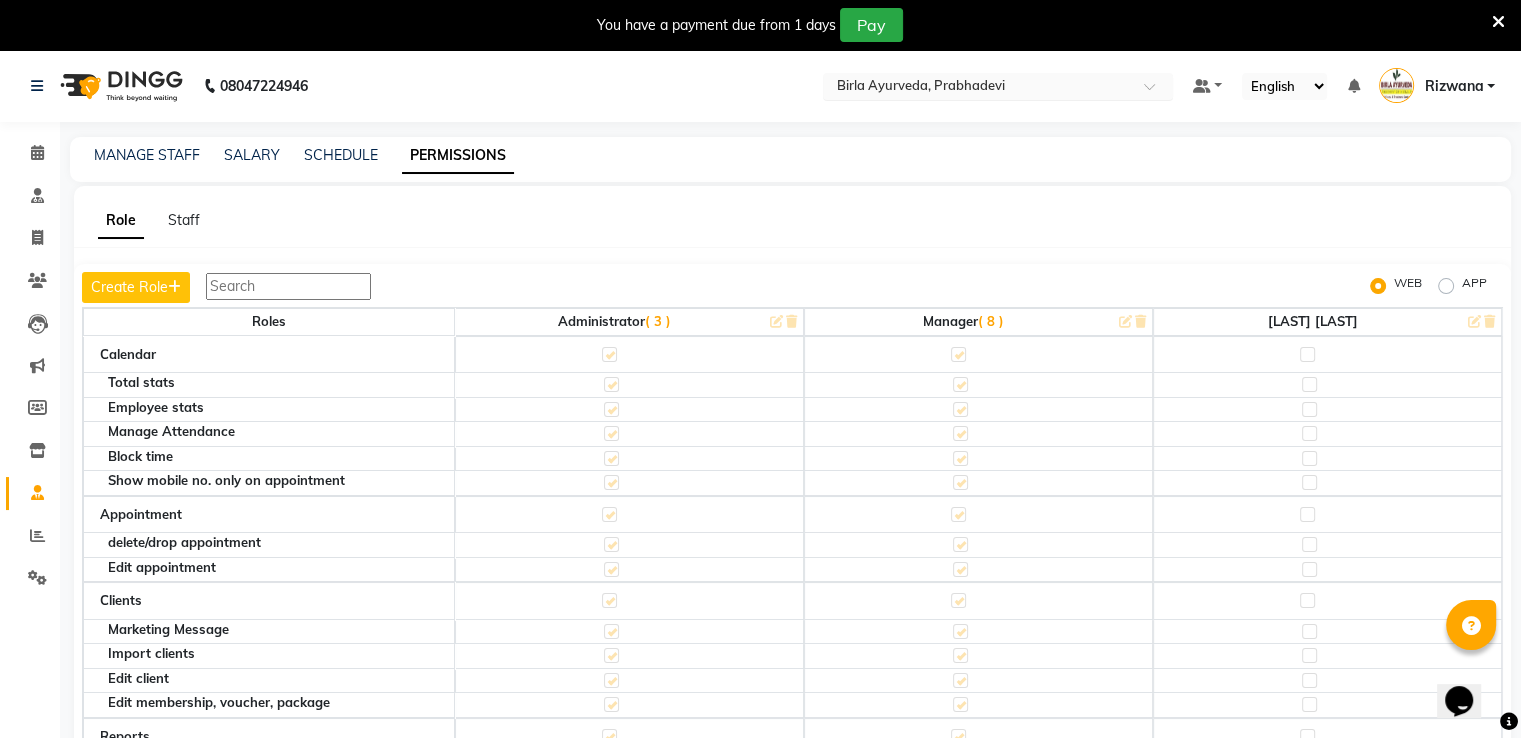 click at bounding box center (978, 88) 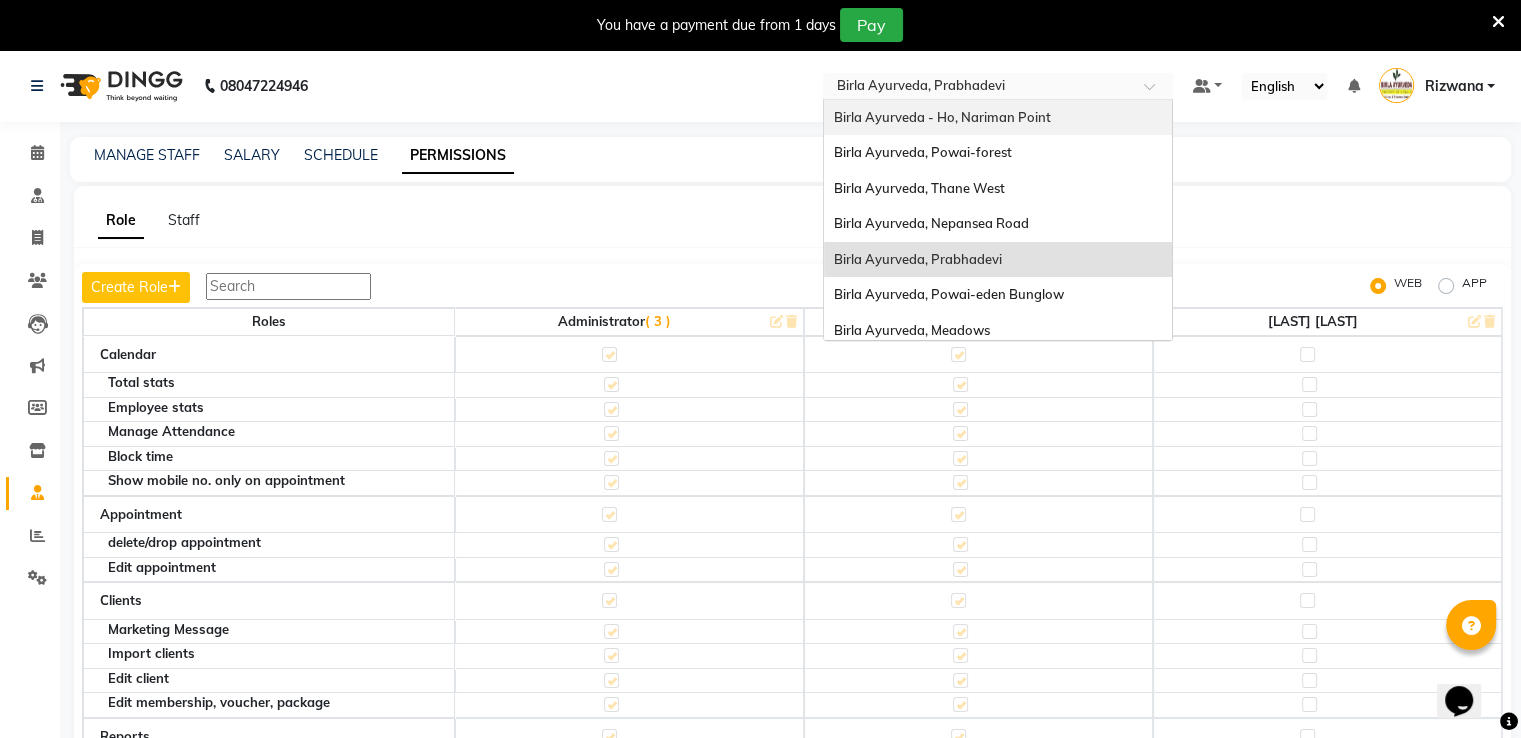drag, startPoint x: 990, startPoint y: 111, endPoint x: 992, endPoint y: 144, distance: 33.06055 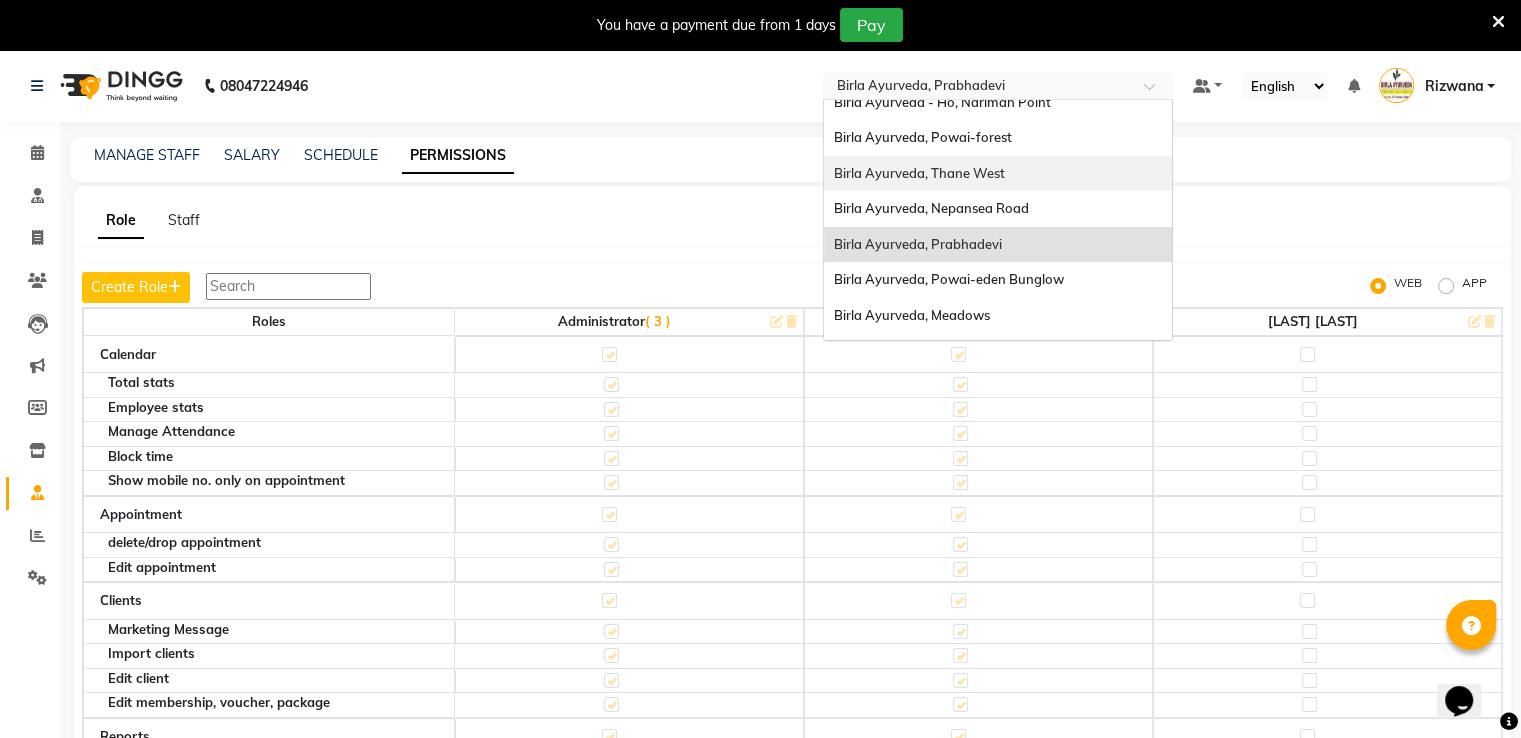 scroll, scrollTop: 0, scrollLeft: 0, axis: both 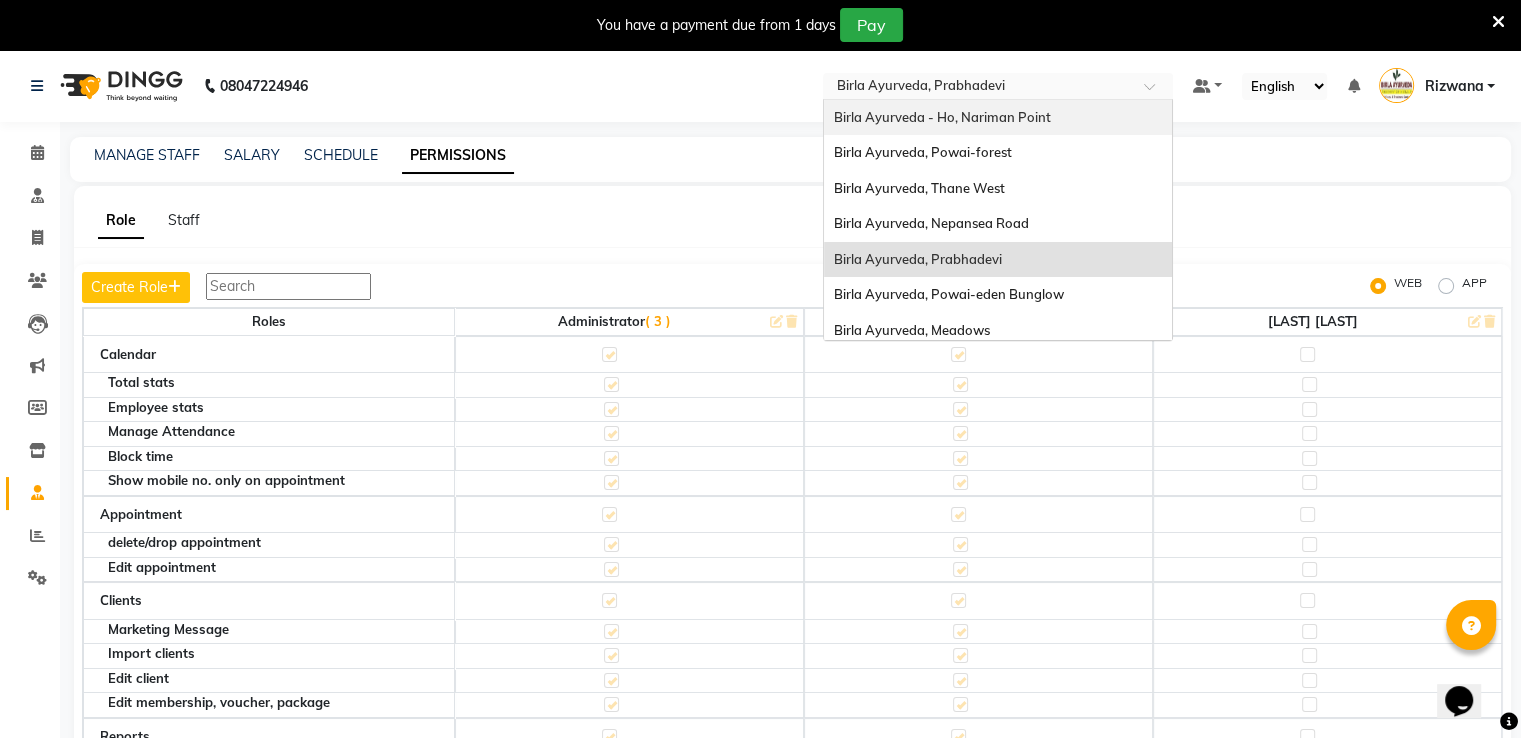 click on "Birla Ayurveda - Ho, Nariman Point" at bounding box center (942, 117) 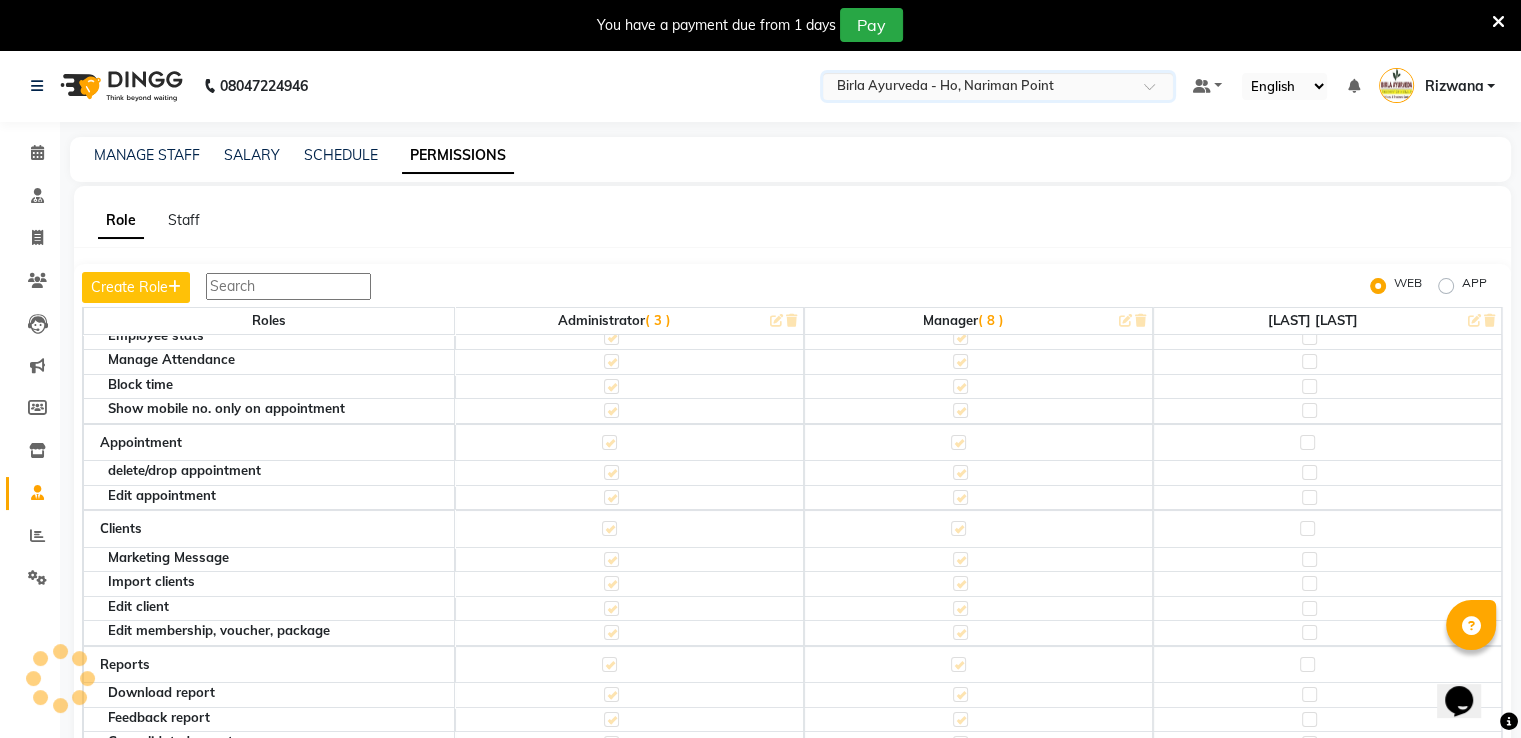 scroll, scrollTop: 0, scrollLeft: 0, axis: both 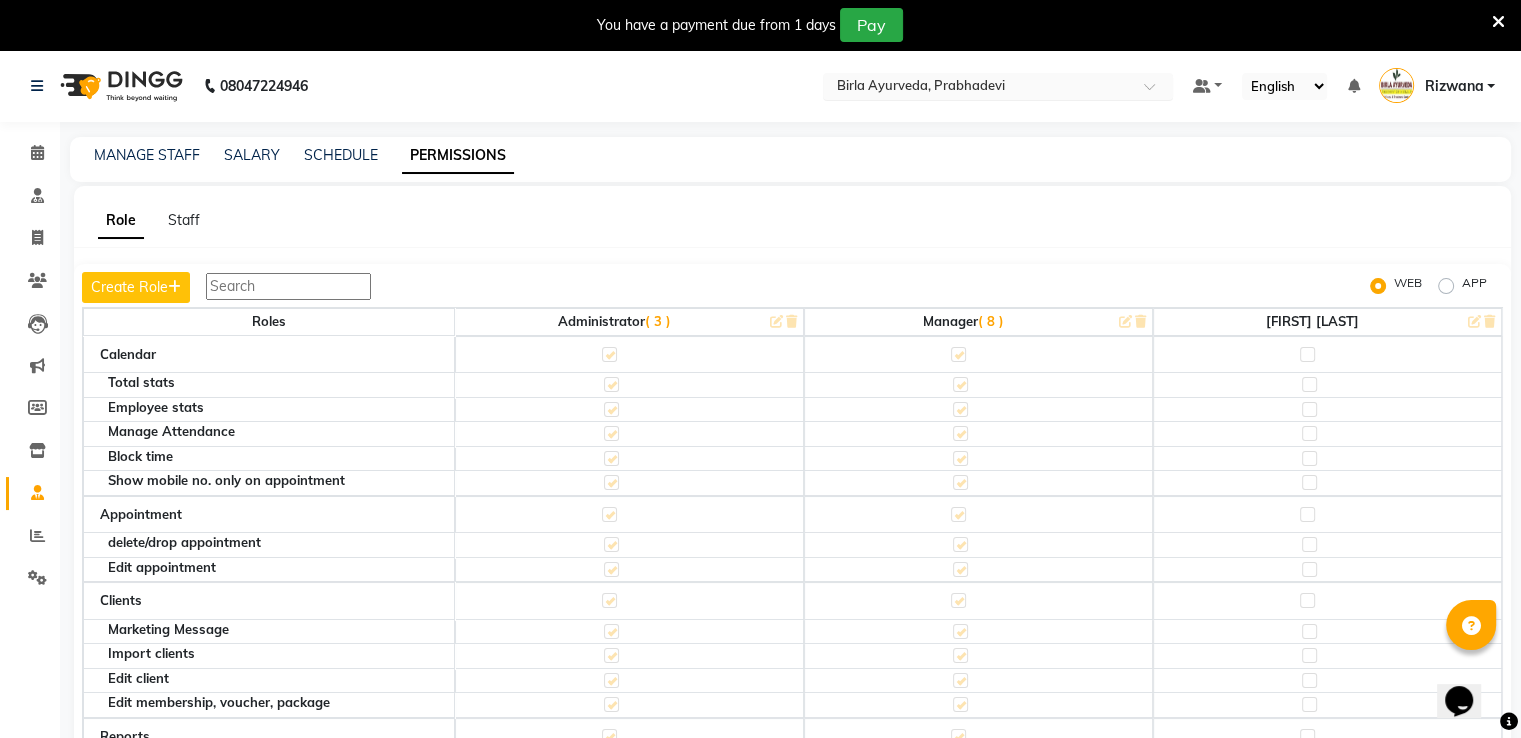 click at bounding box center (1156, 92) 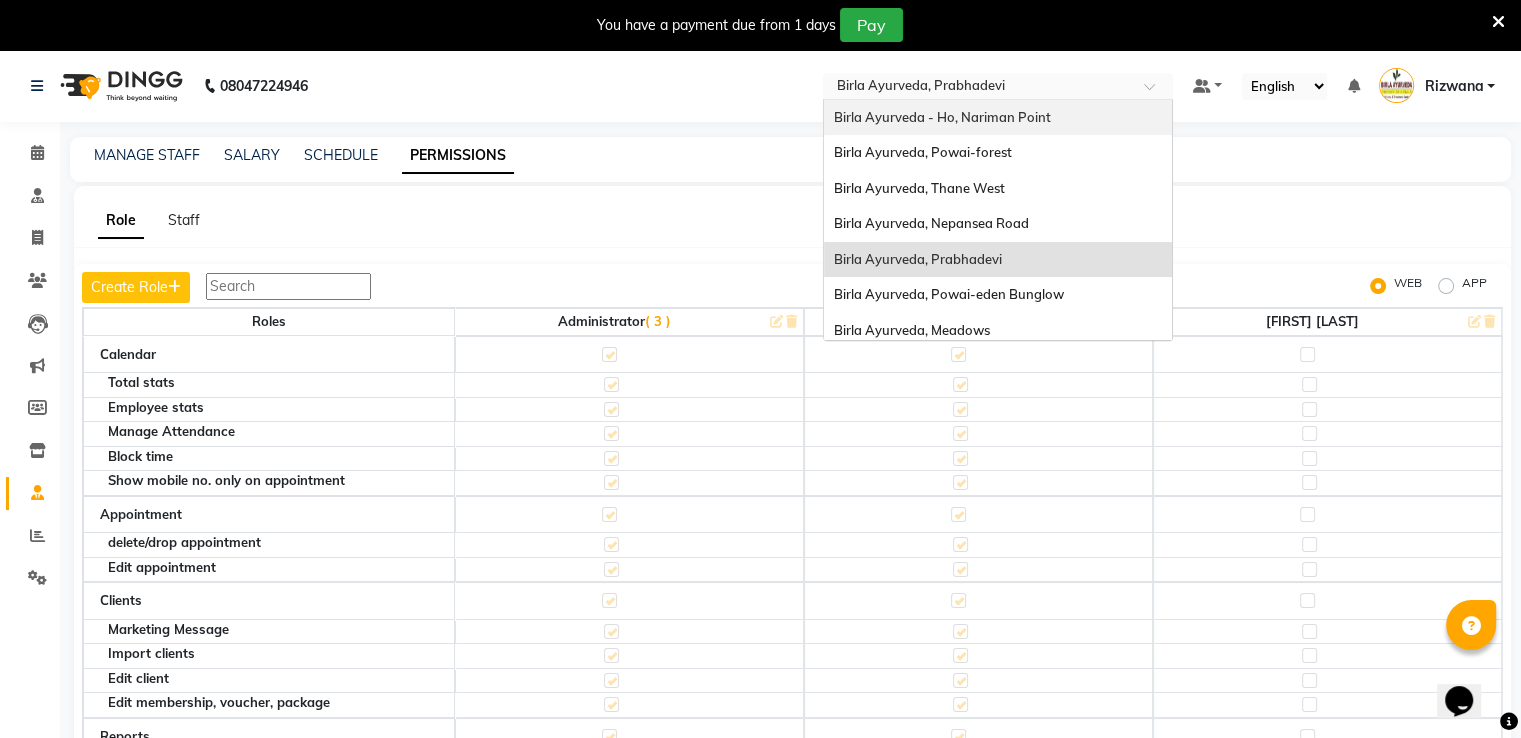 click on "Birla Ayurveda - Ho, Nariman Point" at bounding box center [942, 117] 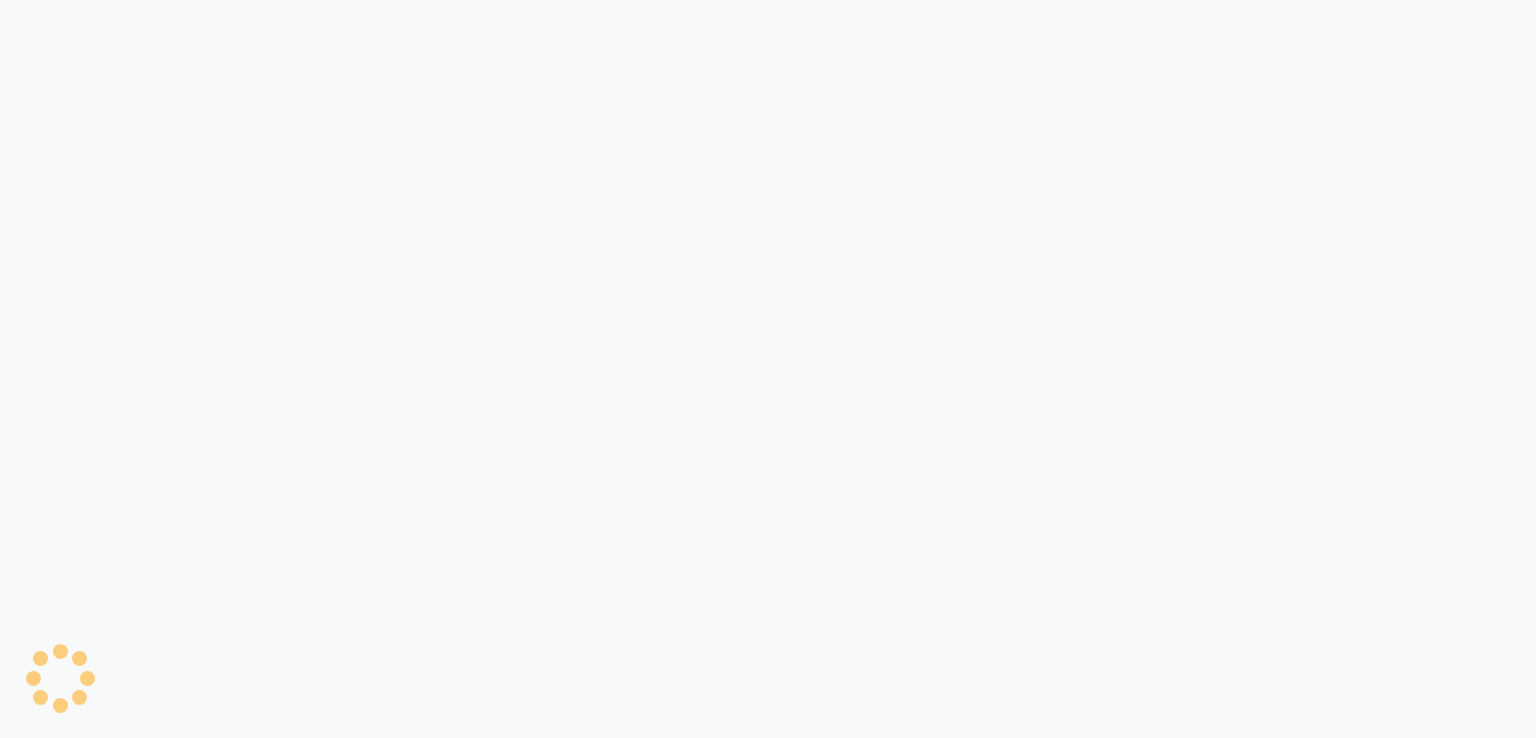 scroll, scrollTop: 0, scrollLeft: 0, axis: both 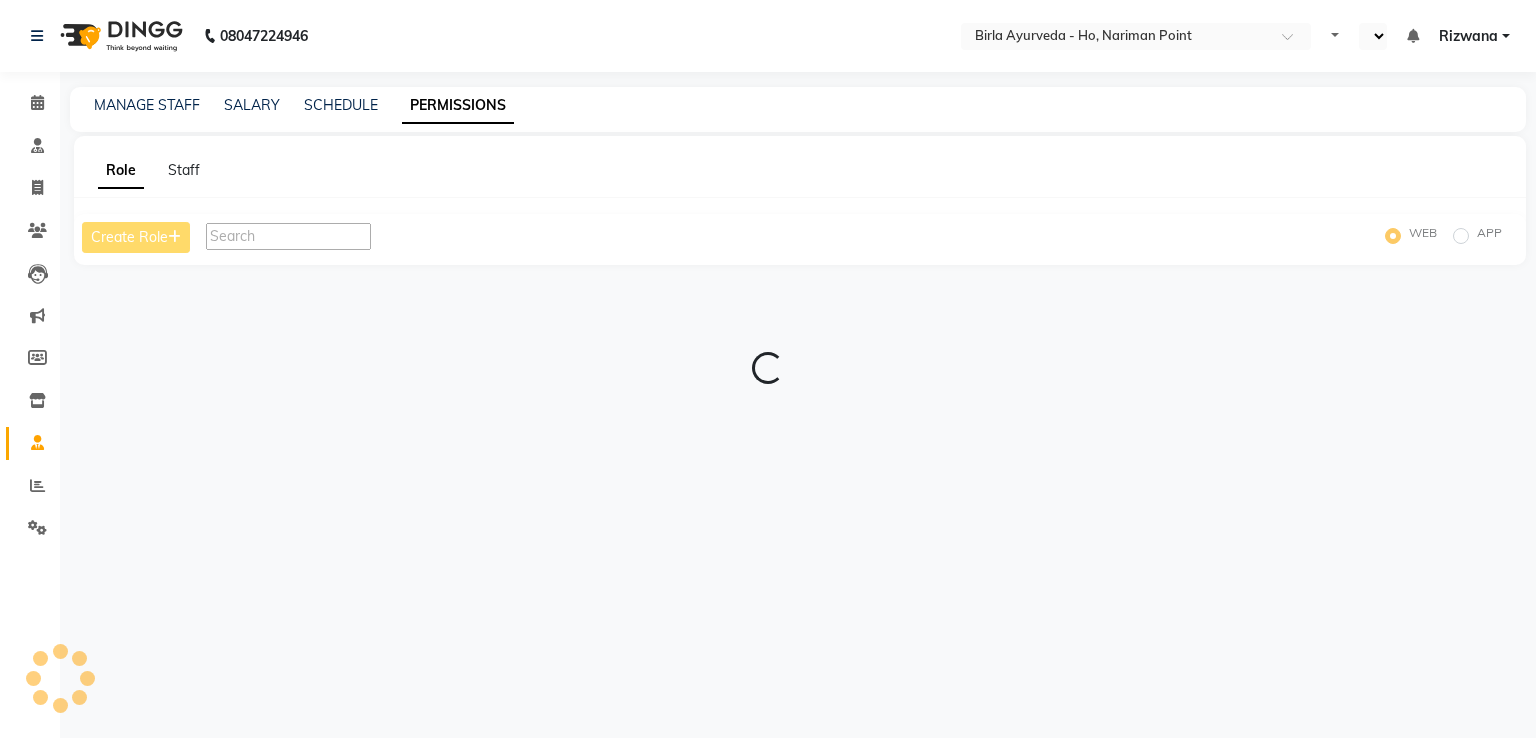 select on "en" 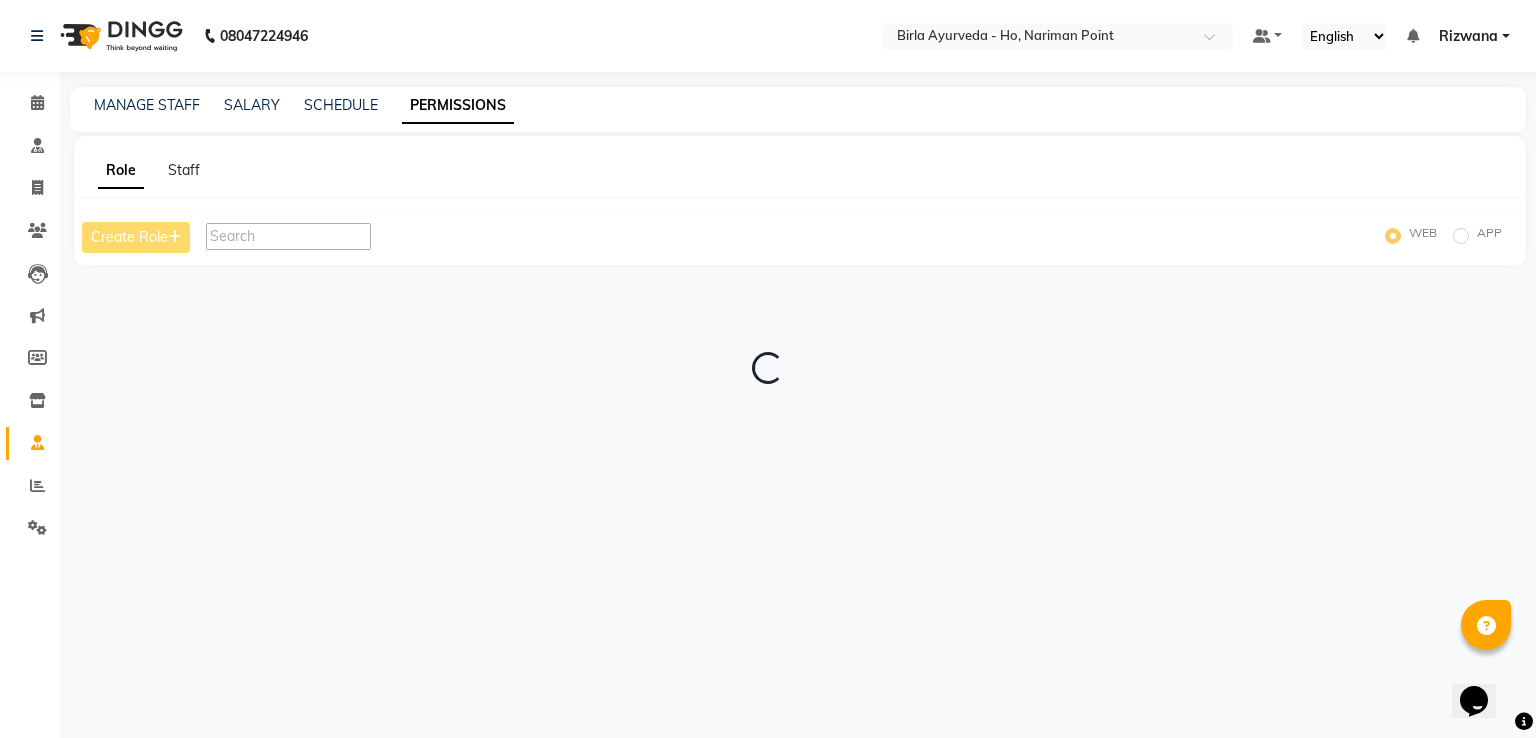 scroll, scrollTop: 0, scrollLeft: 0, axis: both 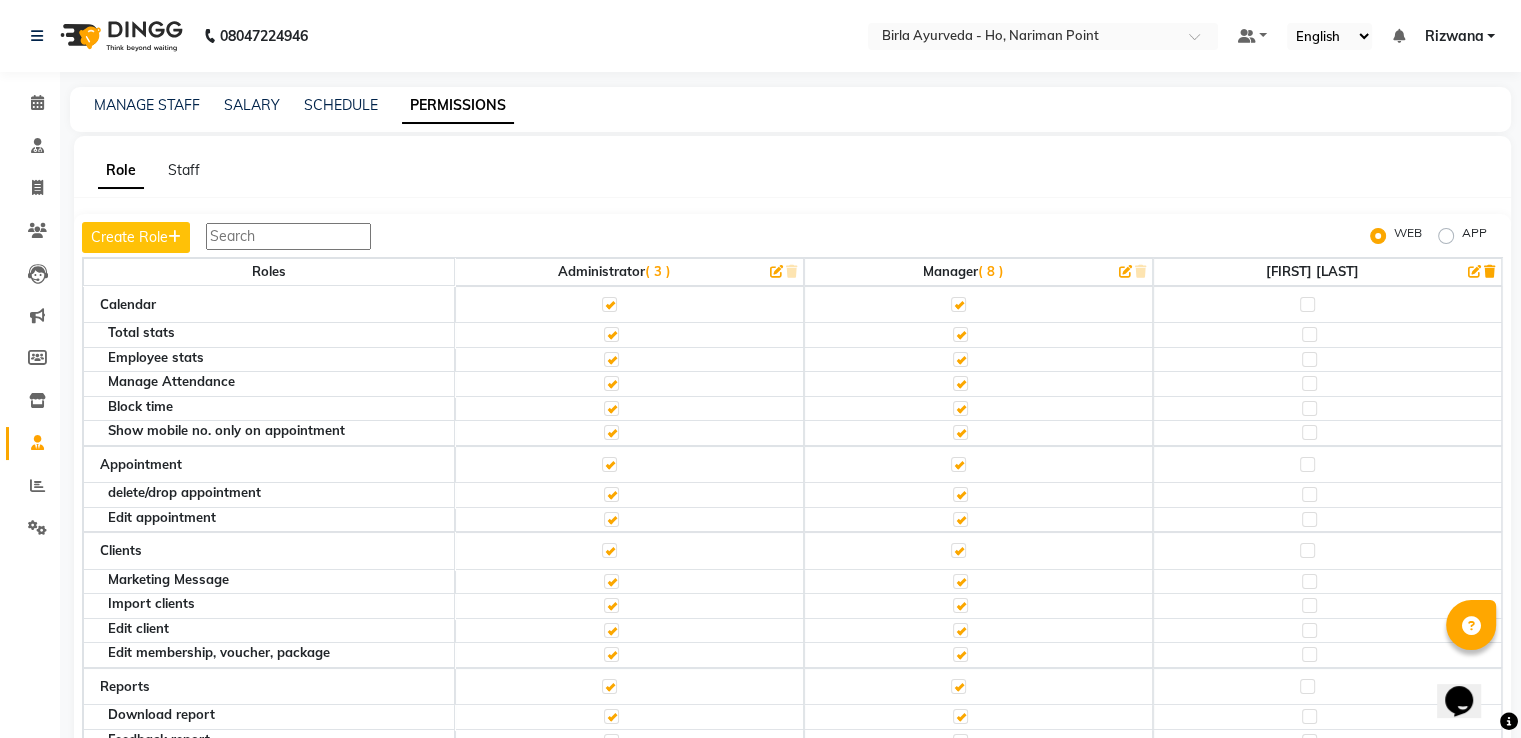 click on "( 3 )" 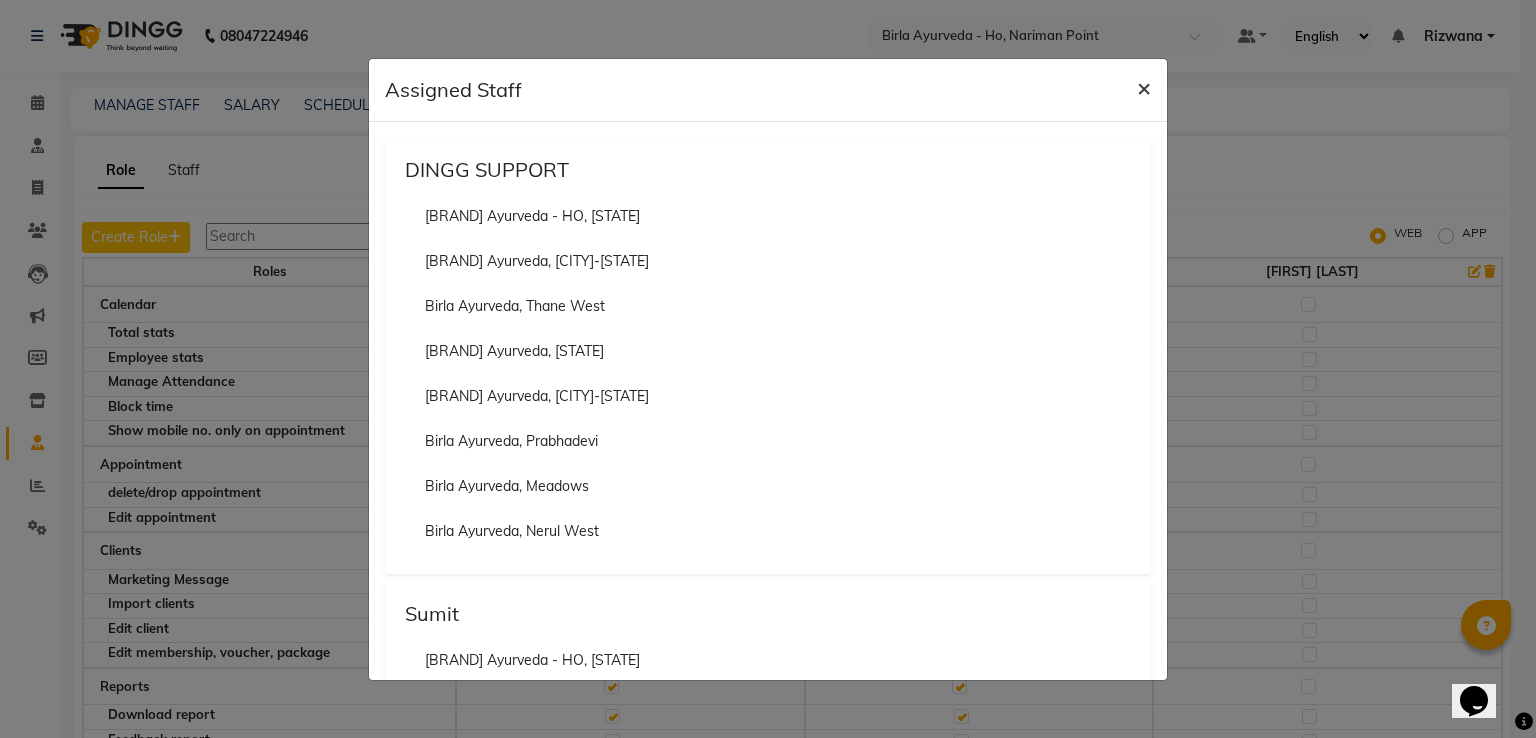 click on "×" 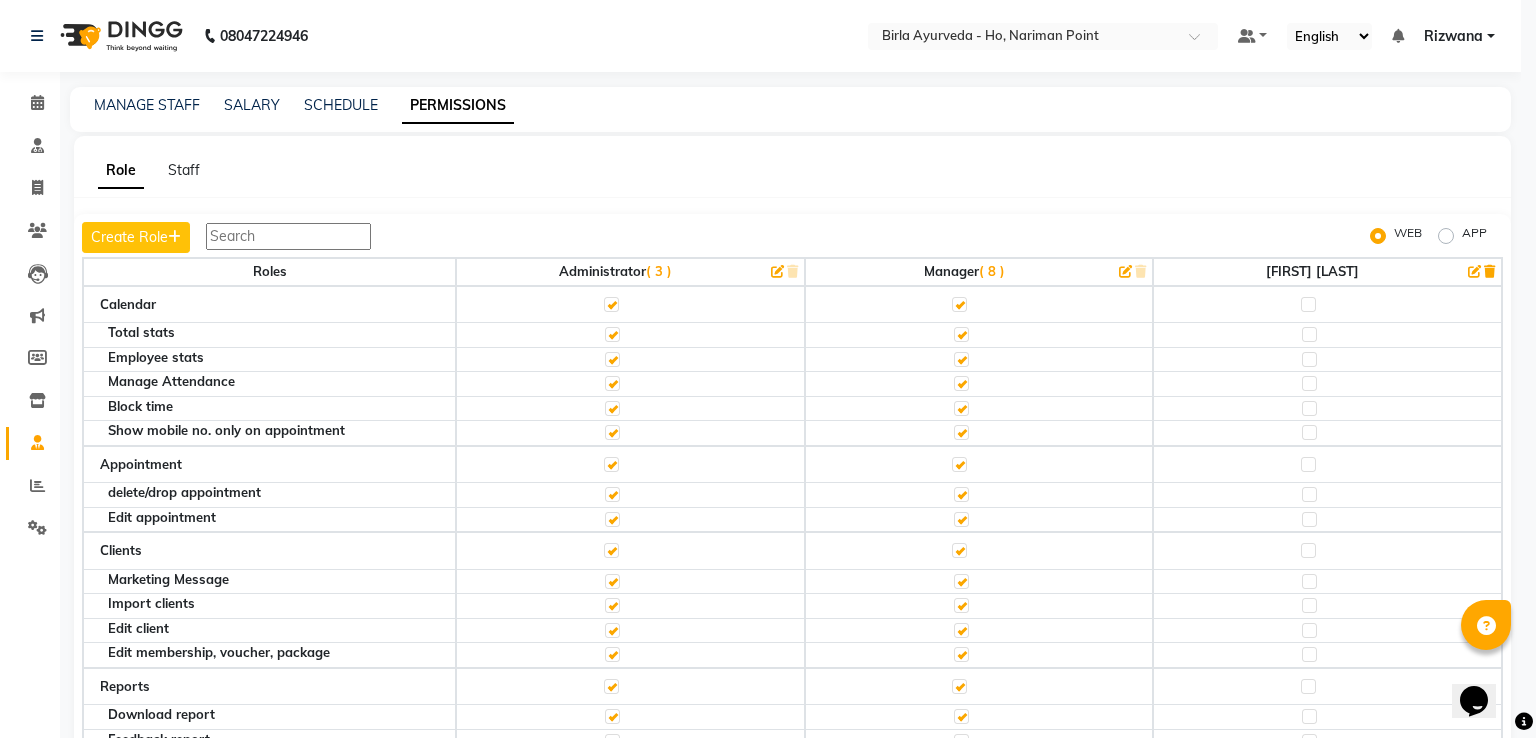 scroll, scrollTop: 35, scrollLeft: 0, axis: vertical 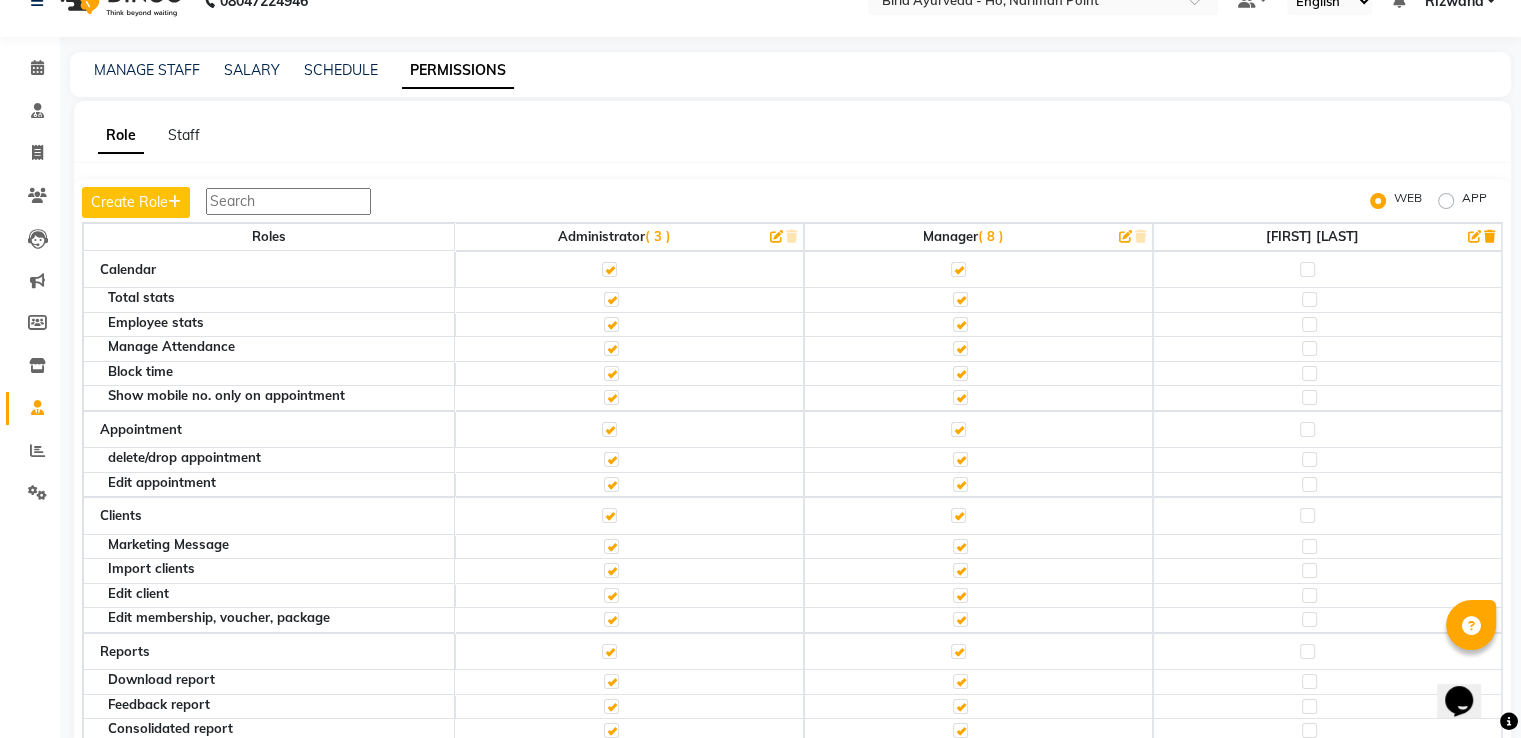 click on "( 3 )" 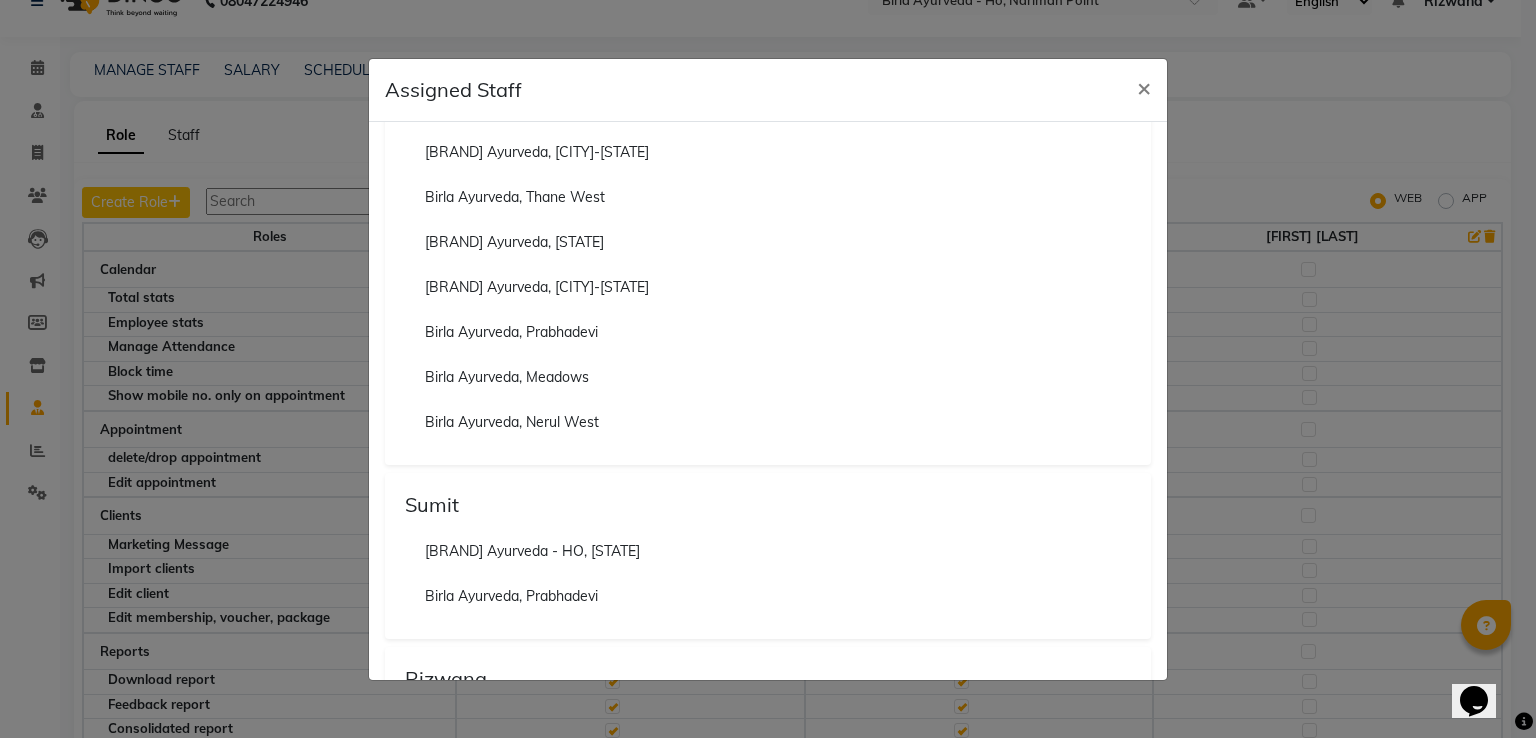 scroll, scrollTop: 0, scrollLeft: 0, axis: both 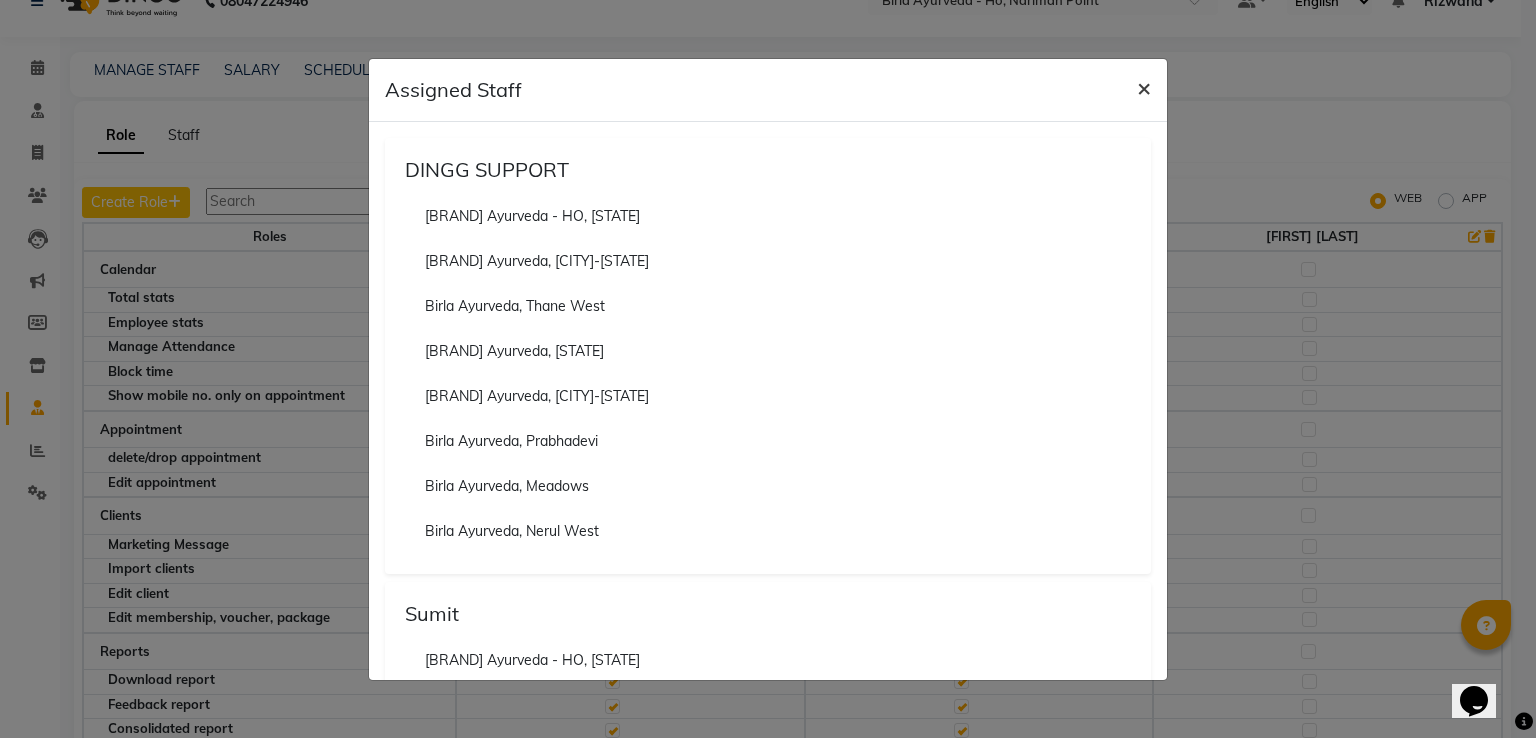 click on "×" 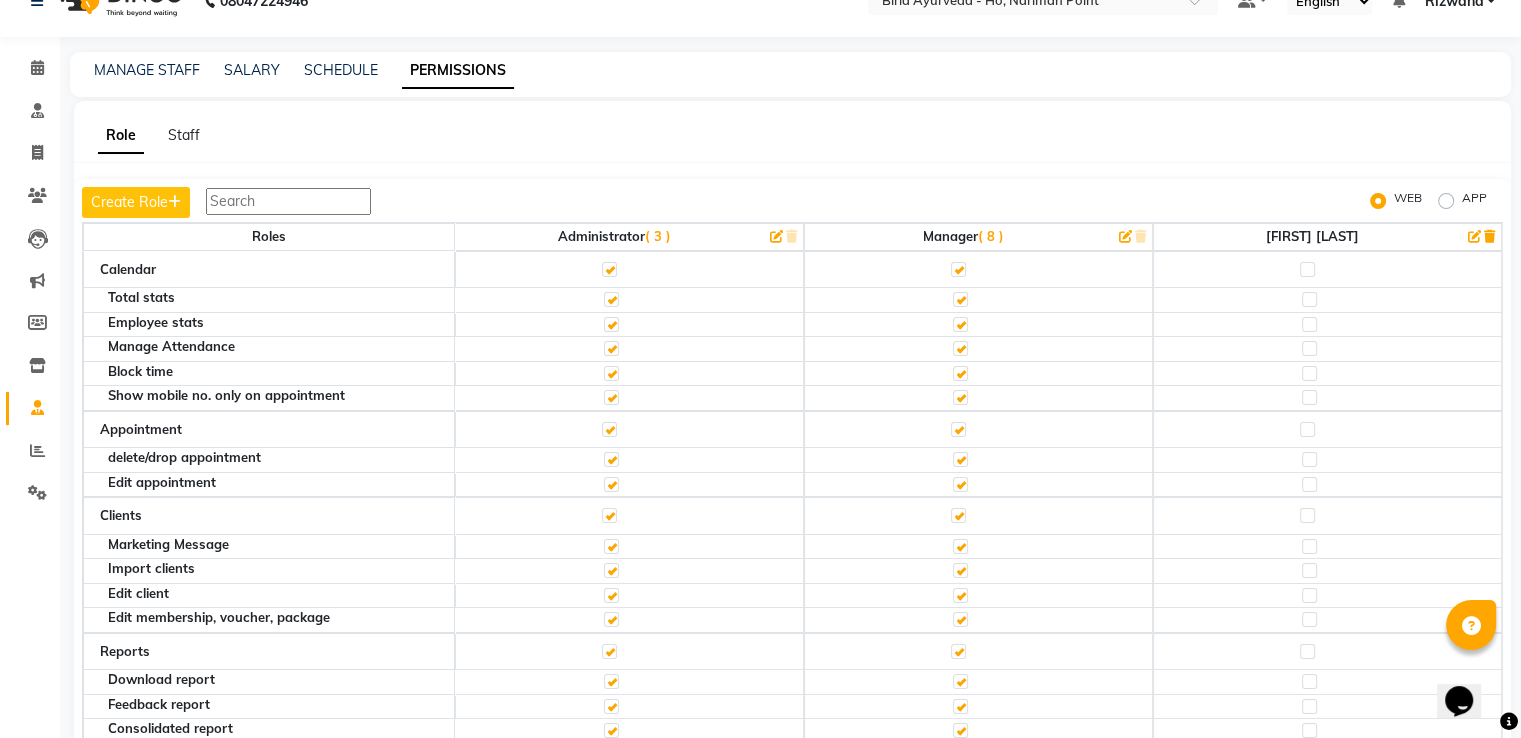 click on "( 8 )" 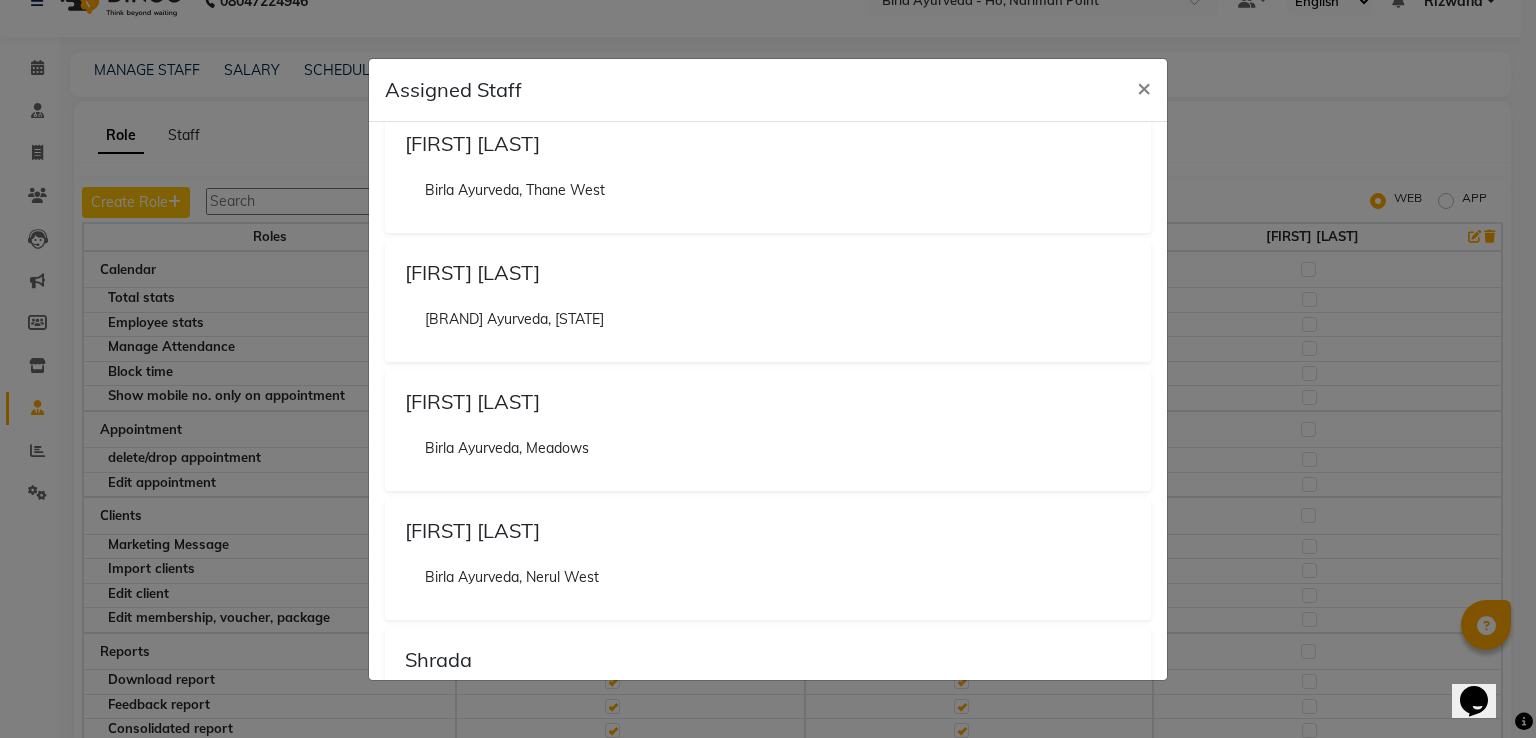 scroll, scrollTop: 506, scrollLeft: 0, axis: vertical 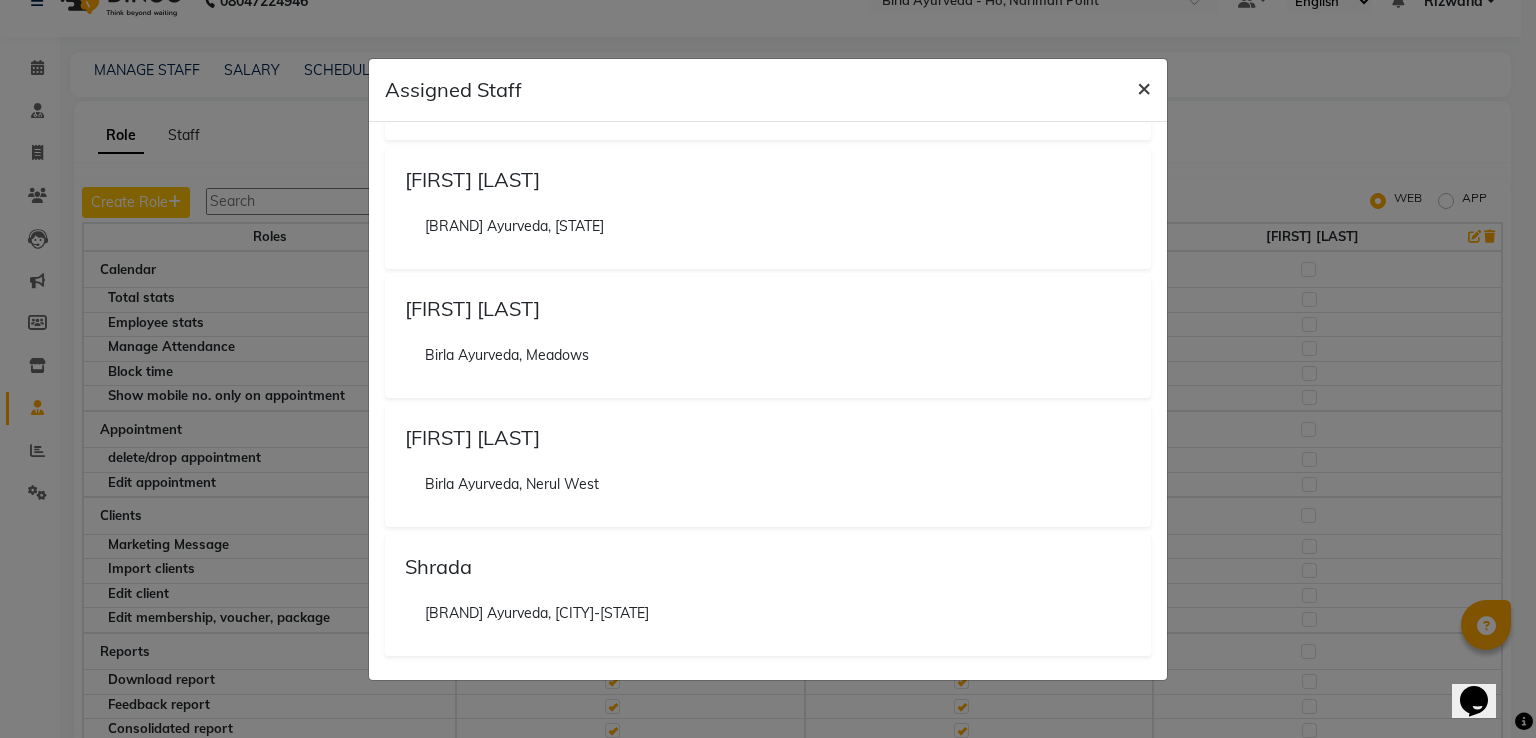 click on "×" 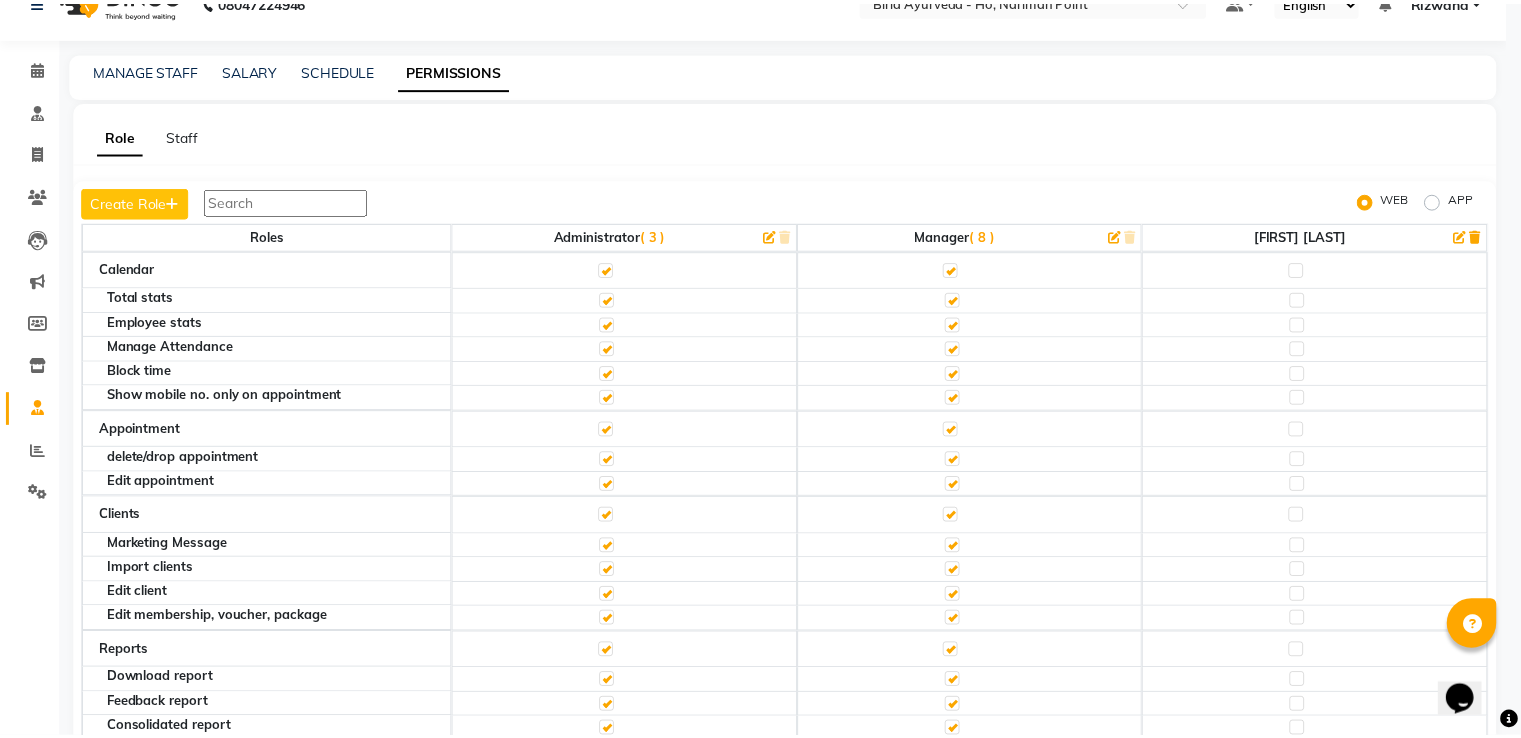 scroll, scrollTop: 0, scrollLeft: 0, axis: both 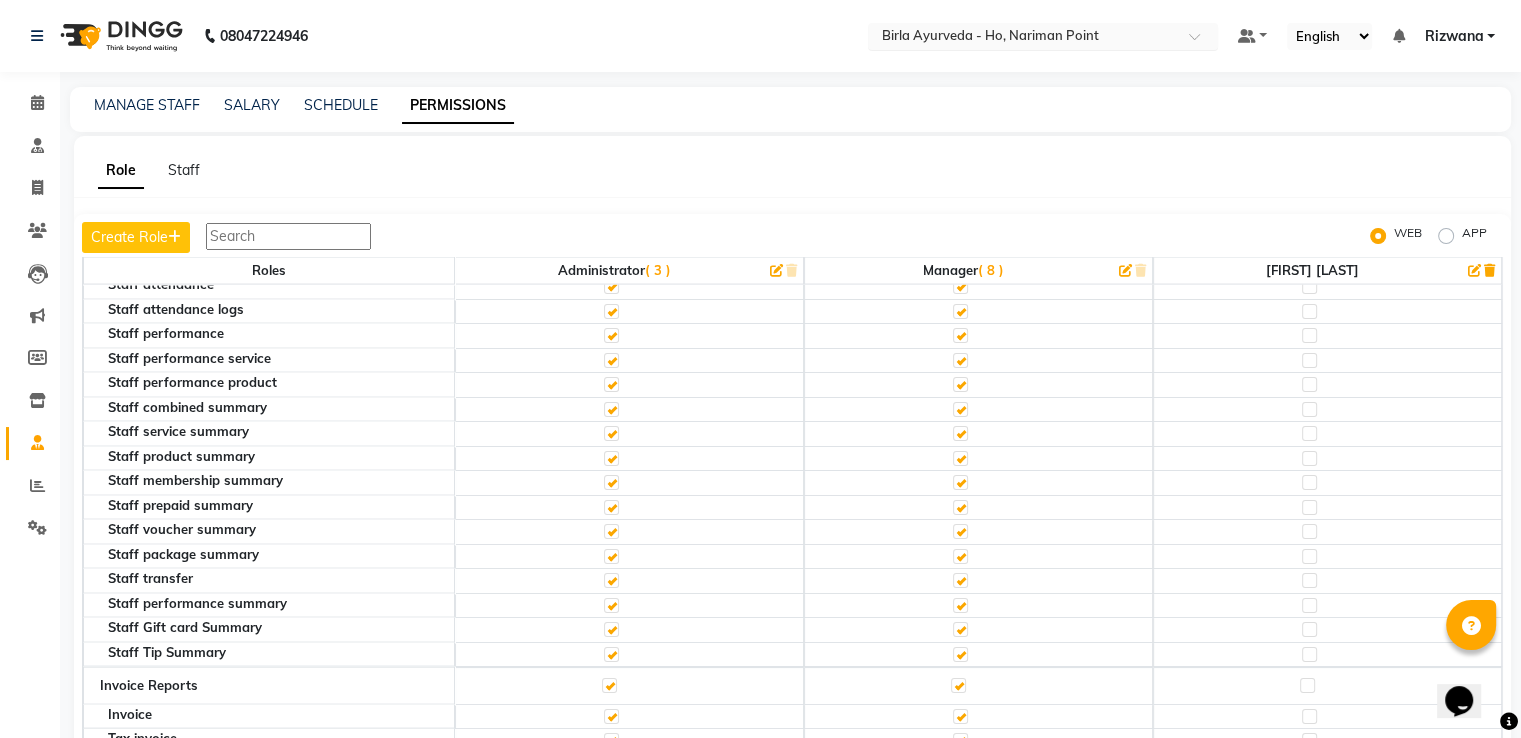 click at bounding box center (1023, 38) 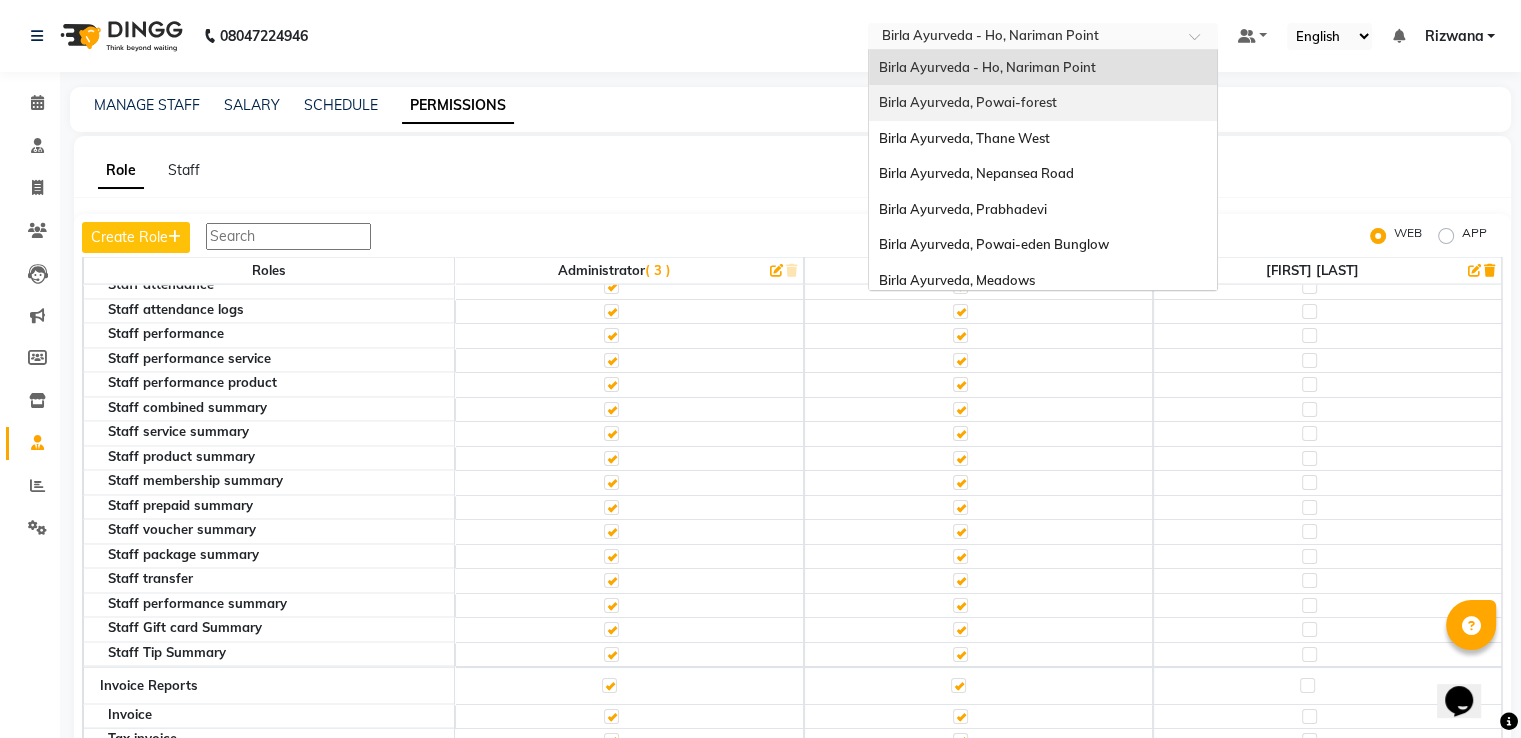 click on "Birla Ayurveda, Powai-forest" at bounding box center [1043, 103] 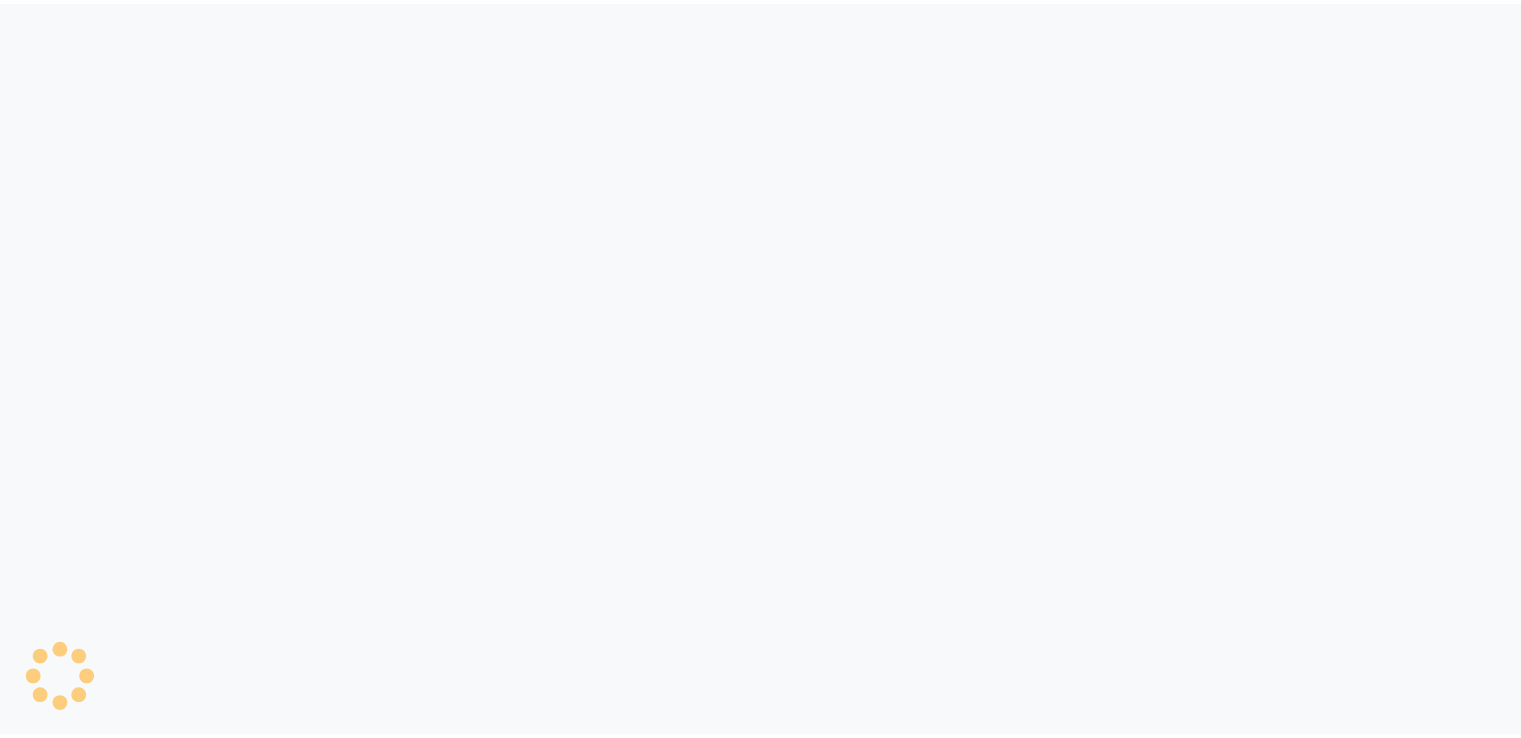 scroll, scrollTop: 0, scrollLeft: 0, axis: both 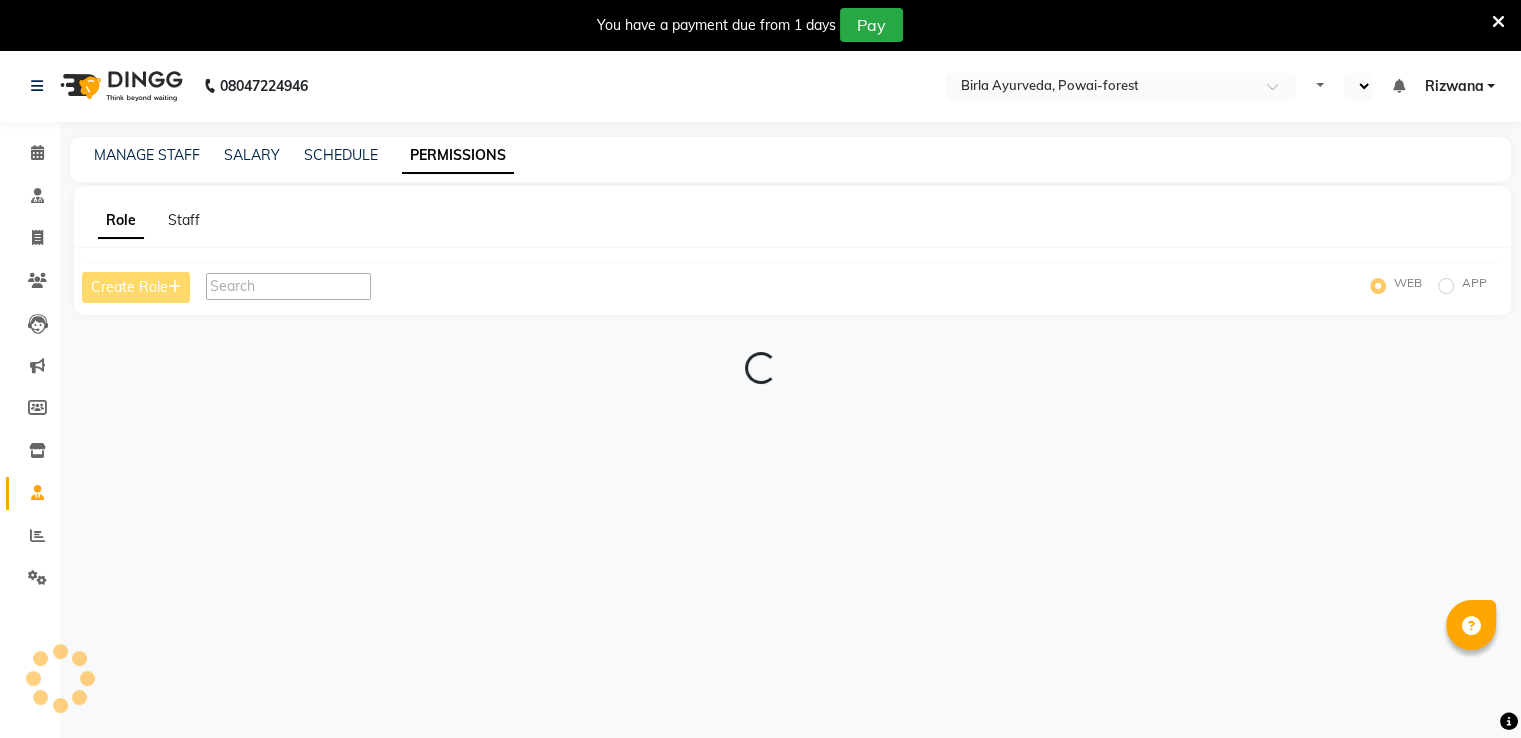 select on "en" 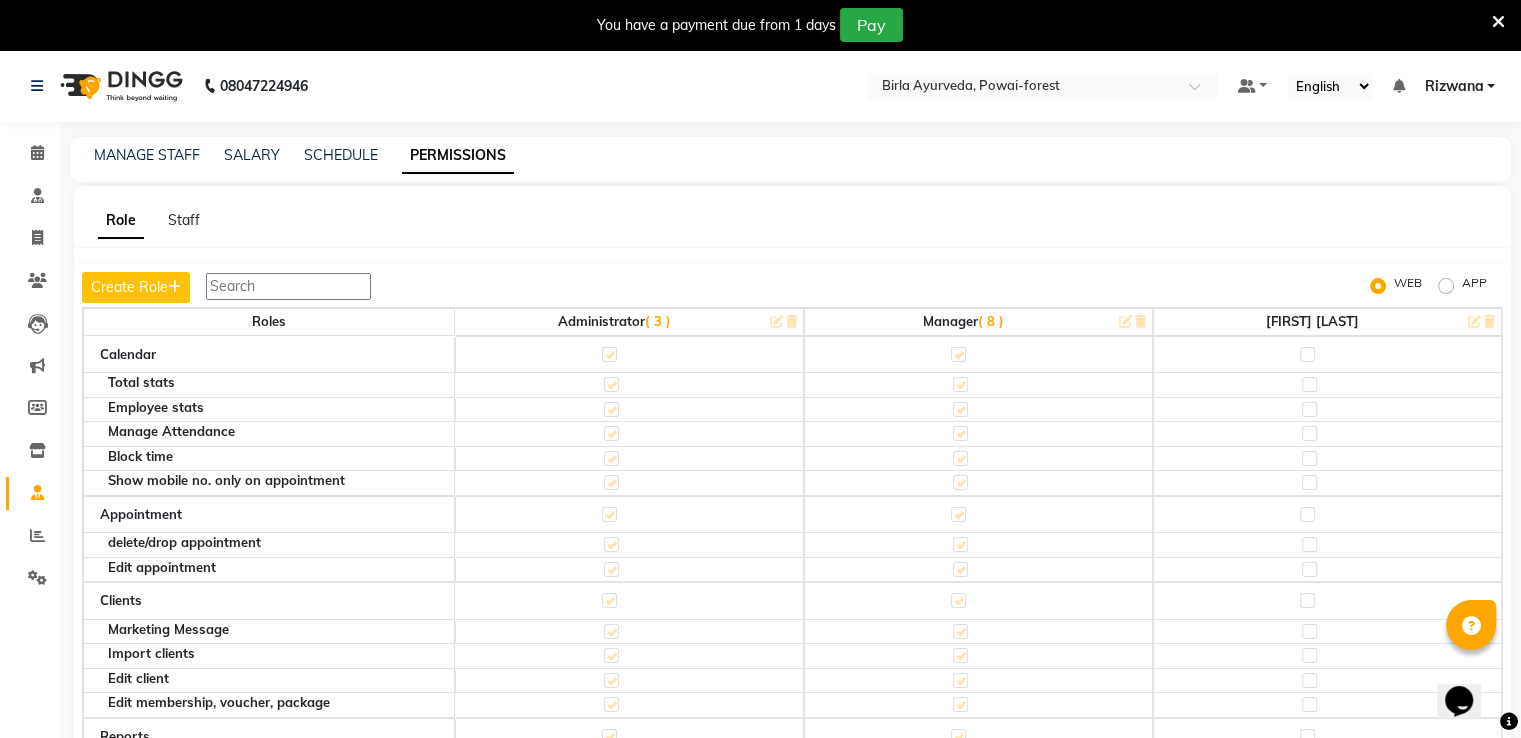 scroll, scrollTop: 0, scrollLeft: 0, axis: both 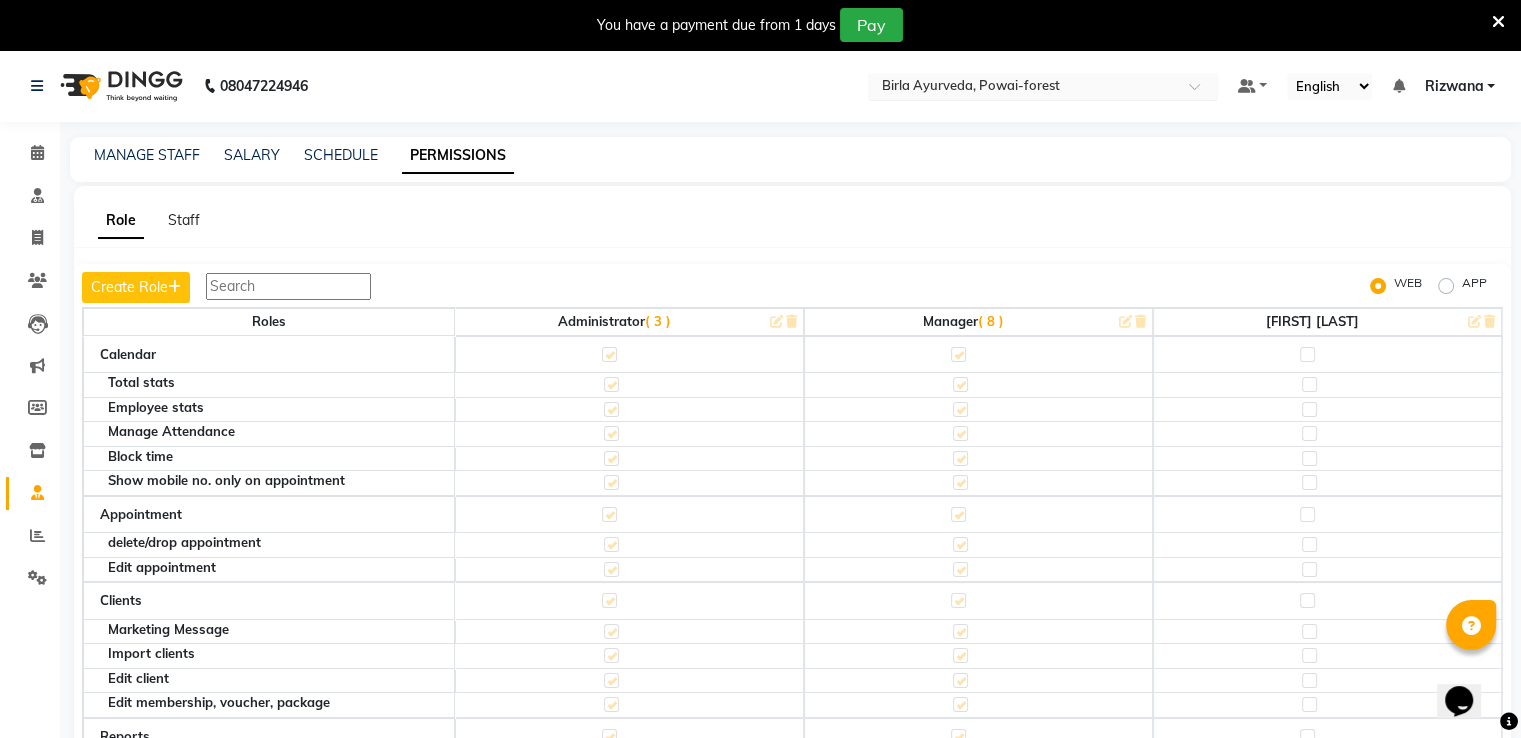 click at bounding box center (1023, 88) 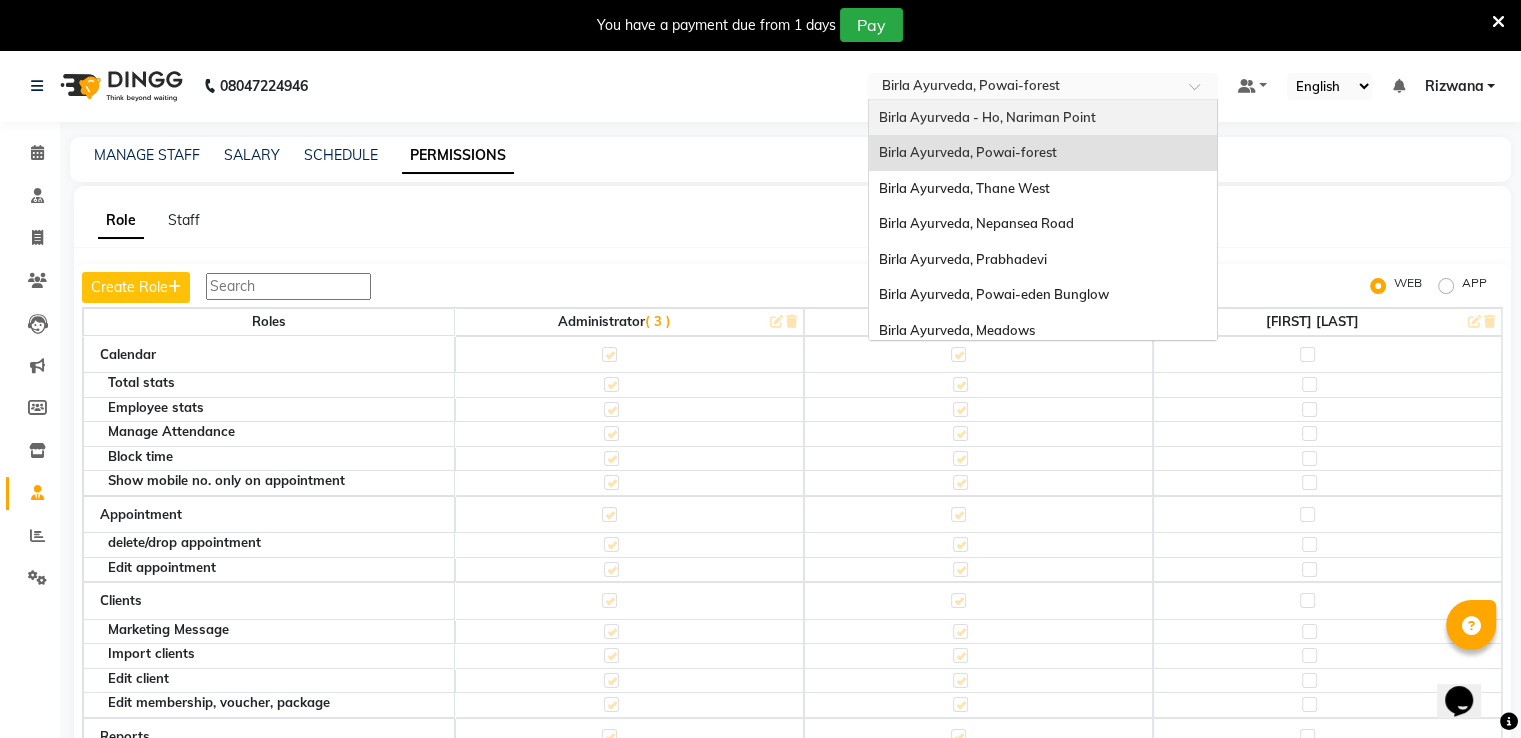 click on "Birla Ayurveda - Ho, Nariman Point" at bounding box center (1043, 118) 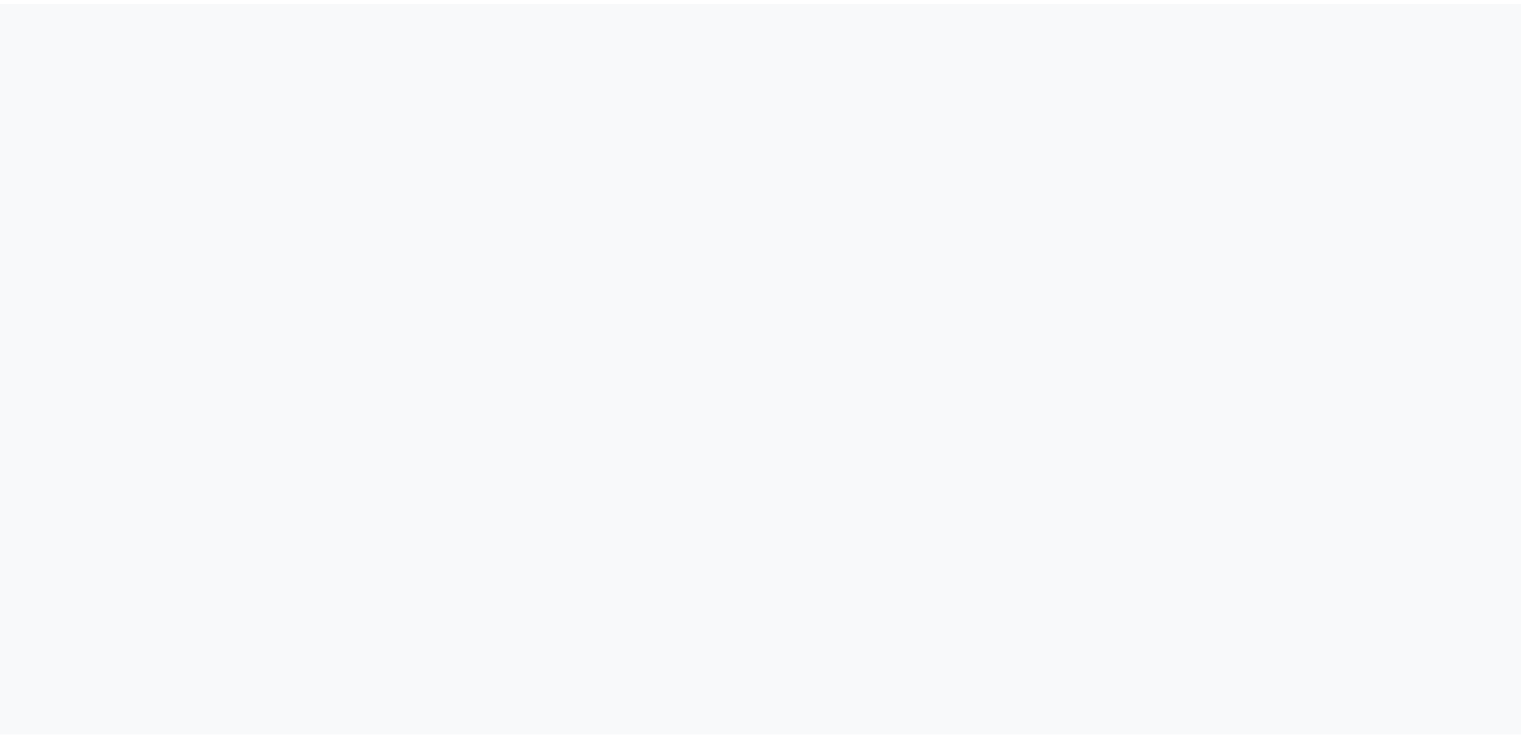 scroll, scrollTop: 0, scrollLeft: 0, axis: both 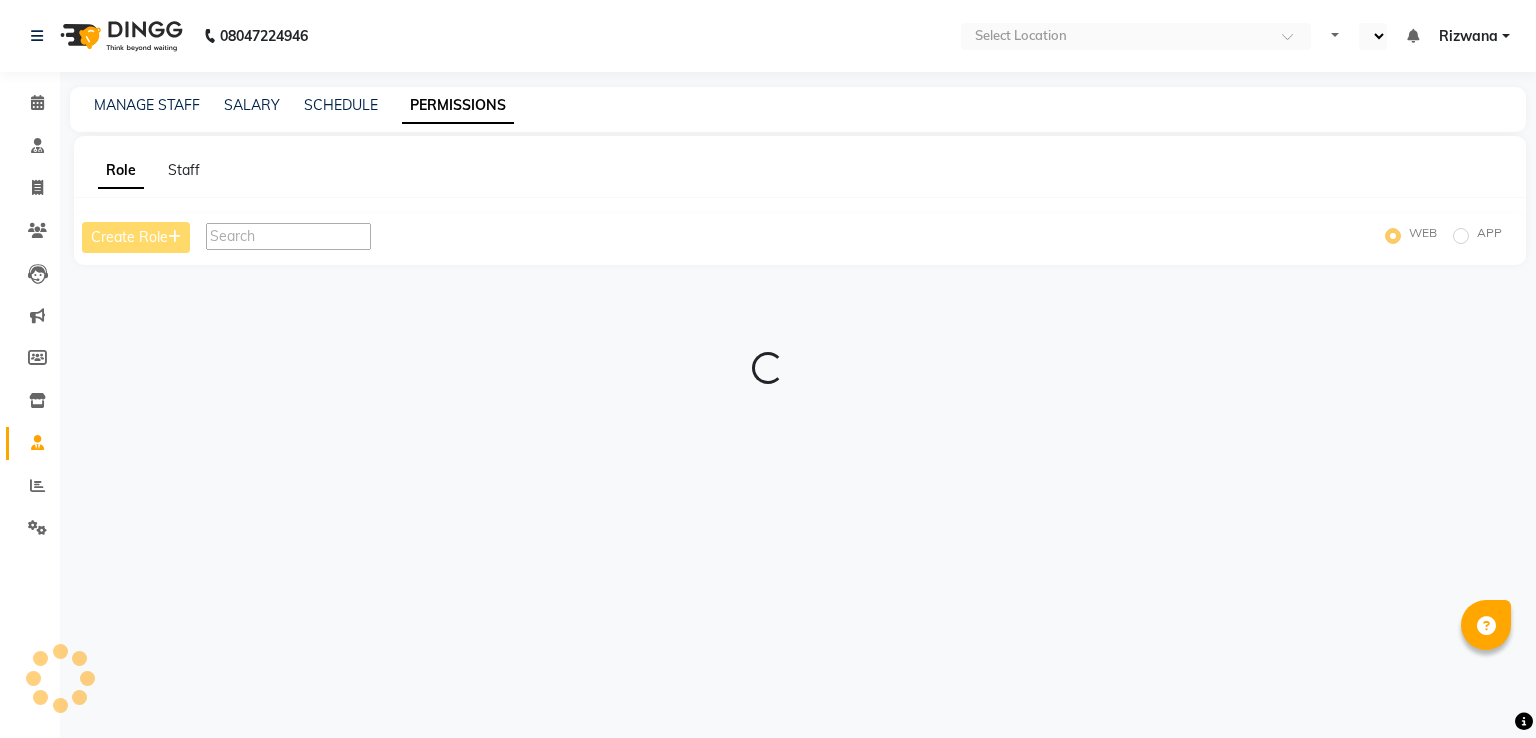 select on "en" 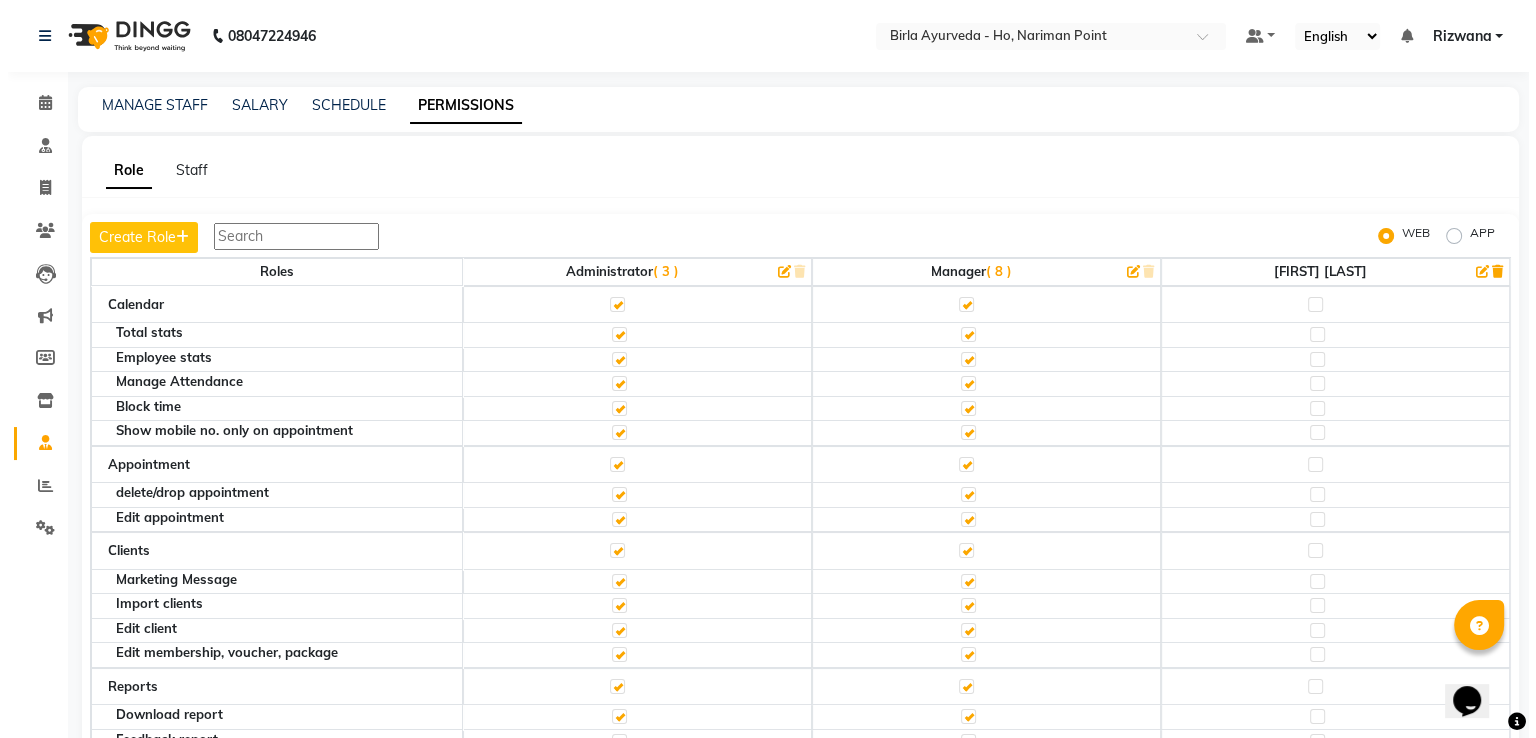 scroll, scrollTop: 0, scrollLeft: 0, axis: both 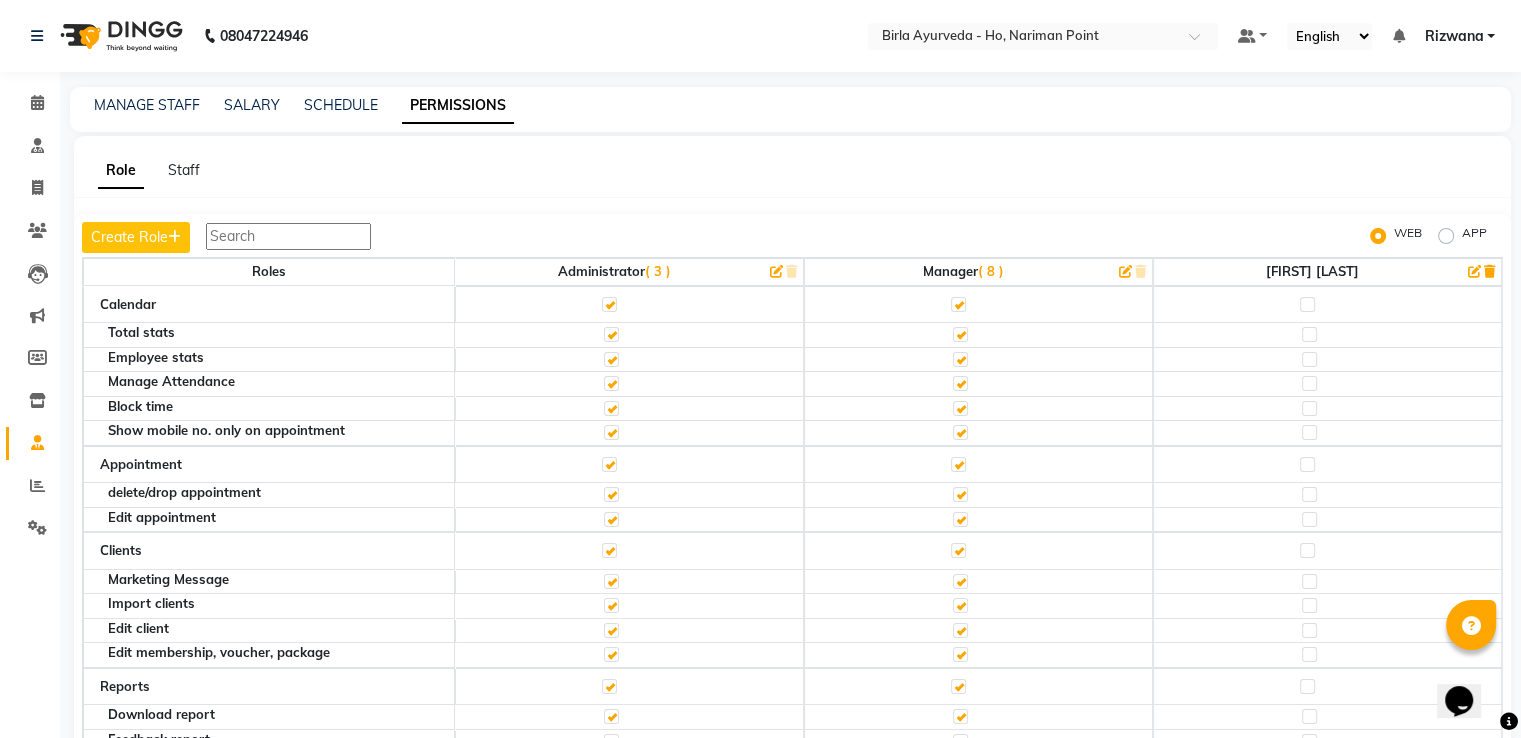 click on "Role Staff  Create Role  WEB APP Roles Administrator   ( 3 ) Manager   ( 8 ) [FIRST] [LAST]  Calendar Total stats Employee stats Manage Attendance Block time Show mobile no. only on appointment Appointment delete/drop appointment Edit appointment Clients Marketing Message Import clients Edit client Edit membership, voucher, package Reports Download report Feedback report Consolidated report Send Email / Download Daily Reports Unlimited Backdate Report Invoices Create back date invoice Apply custom discount Void Invoice Edit Invoice Edit invoice item price Receive due payment Previous Invoices Change payment mode Split service amount Change invoice prefix Register logs Change invoice staff Show Product Stock Quantity in Invoice Export Invoices Manage Bill Status Settings Invoice Configurations - Invoice Configuration Business Setup - Business Hours Business Setup - Services Manage Product Manage Memberships - Vouchers and Prepaid Manage Memberships - Package Manage Stylist Manage Memberships - Membership" 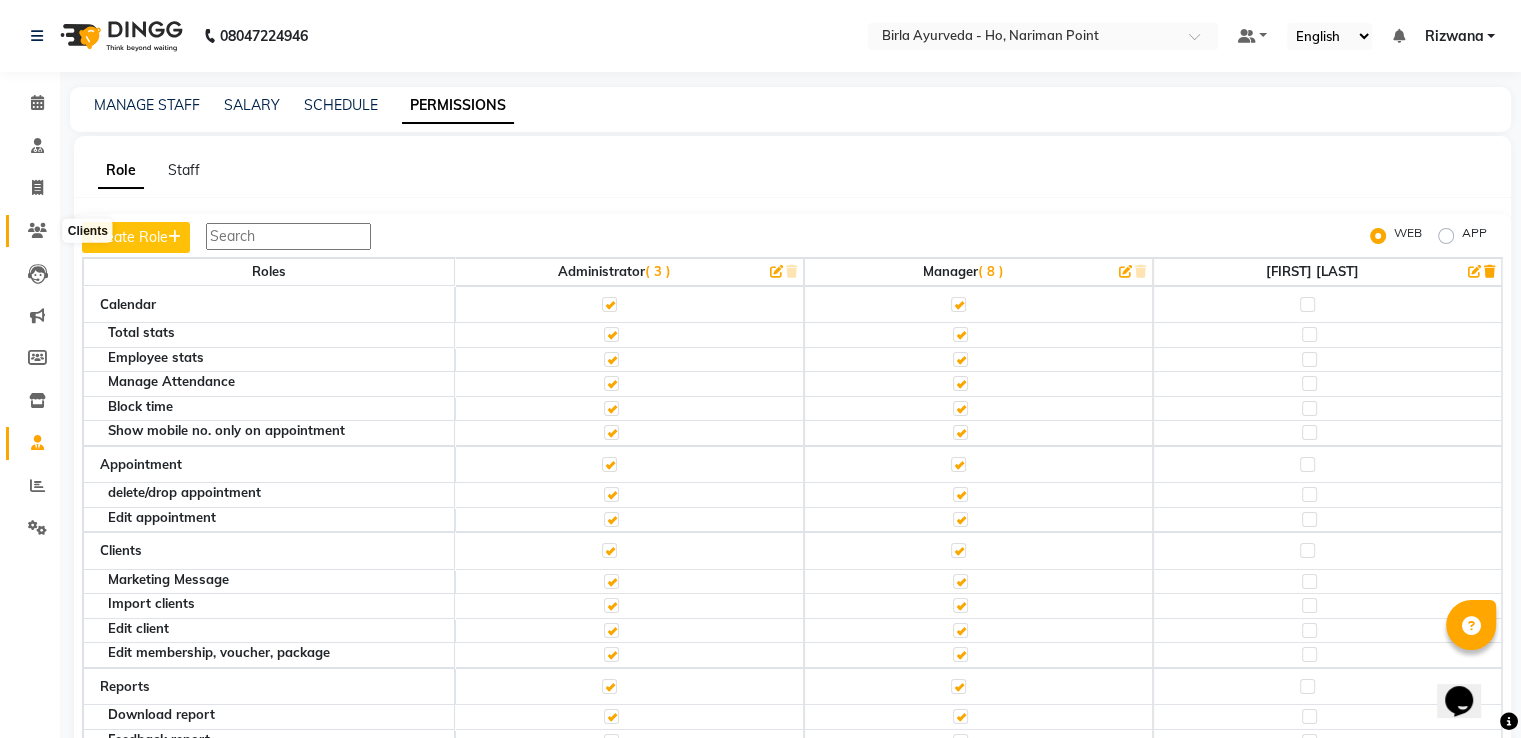 click 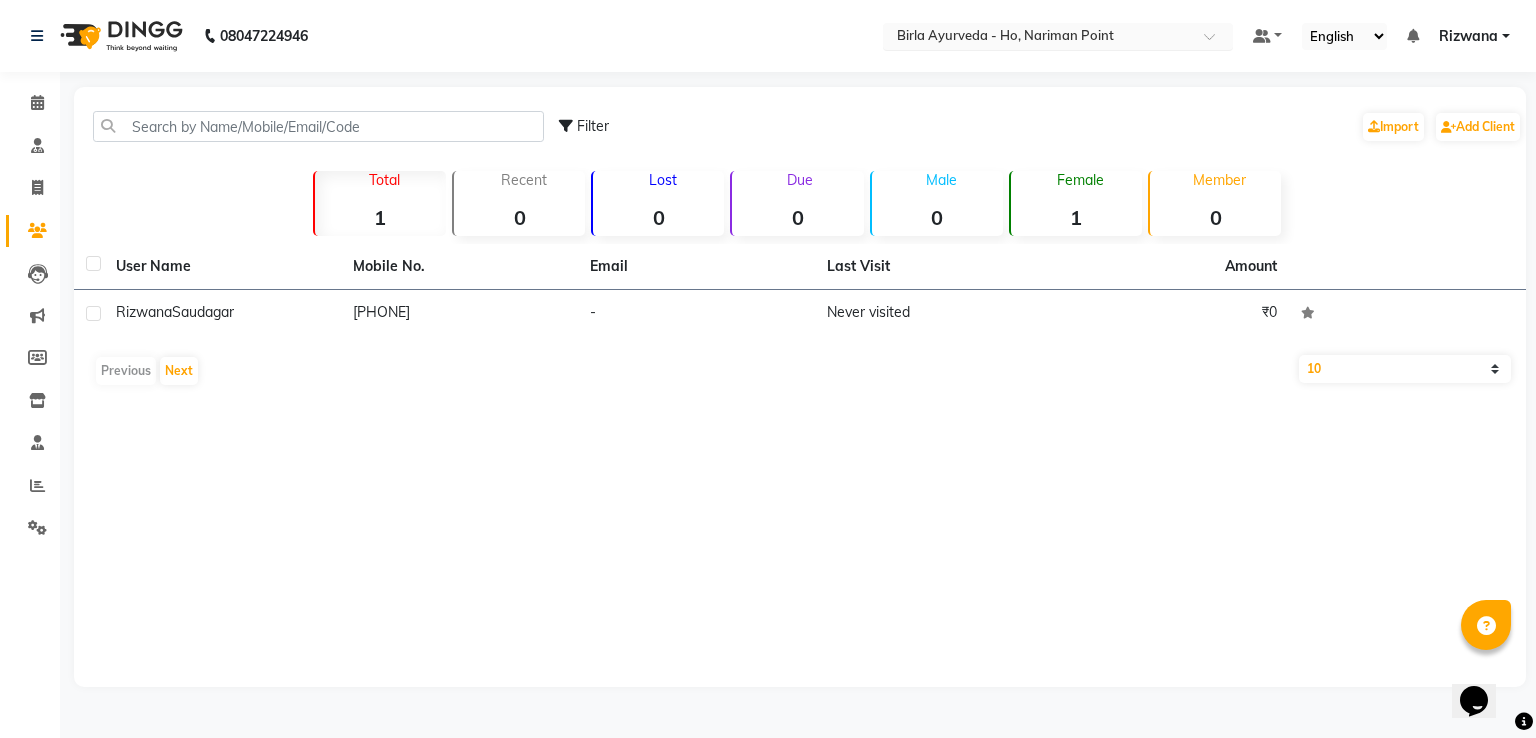 click at bounding box center (1038, 38) 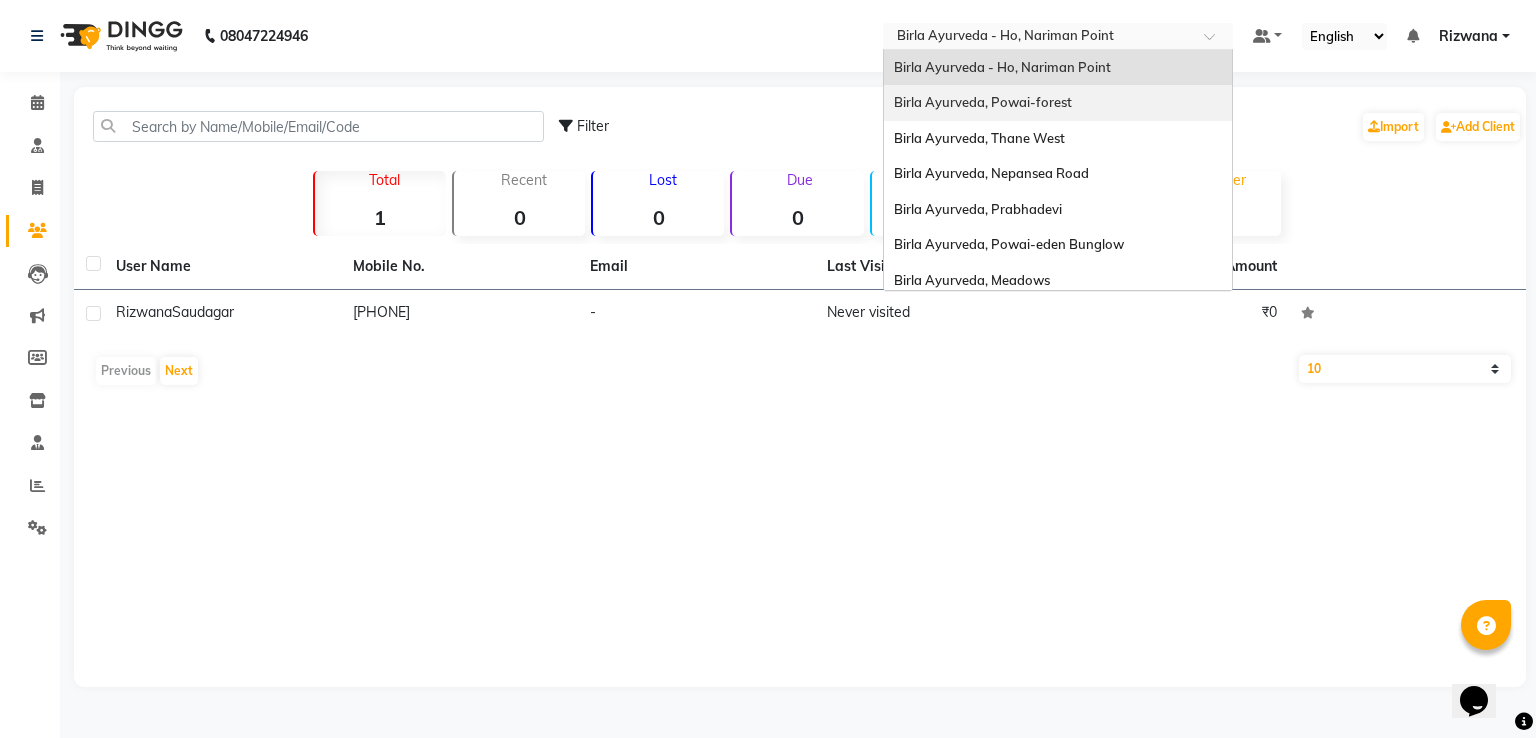 click on "Birla Ayurveda, Powai-forest" at bounding box center (983, 102) 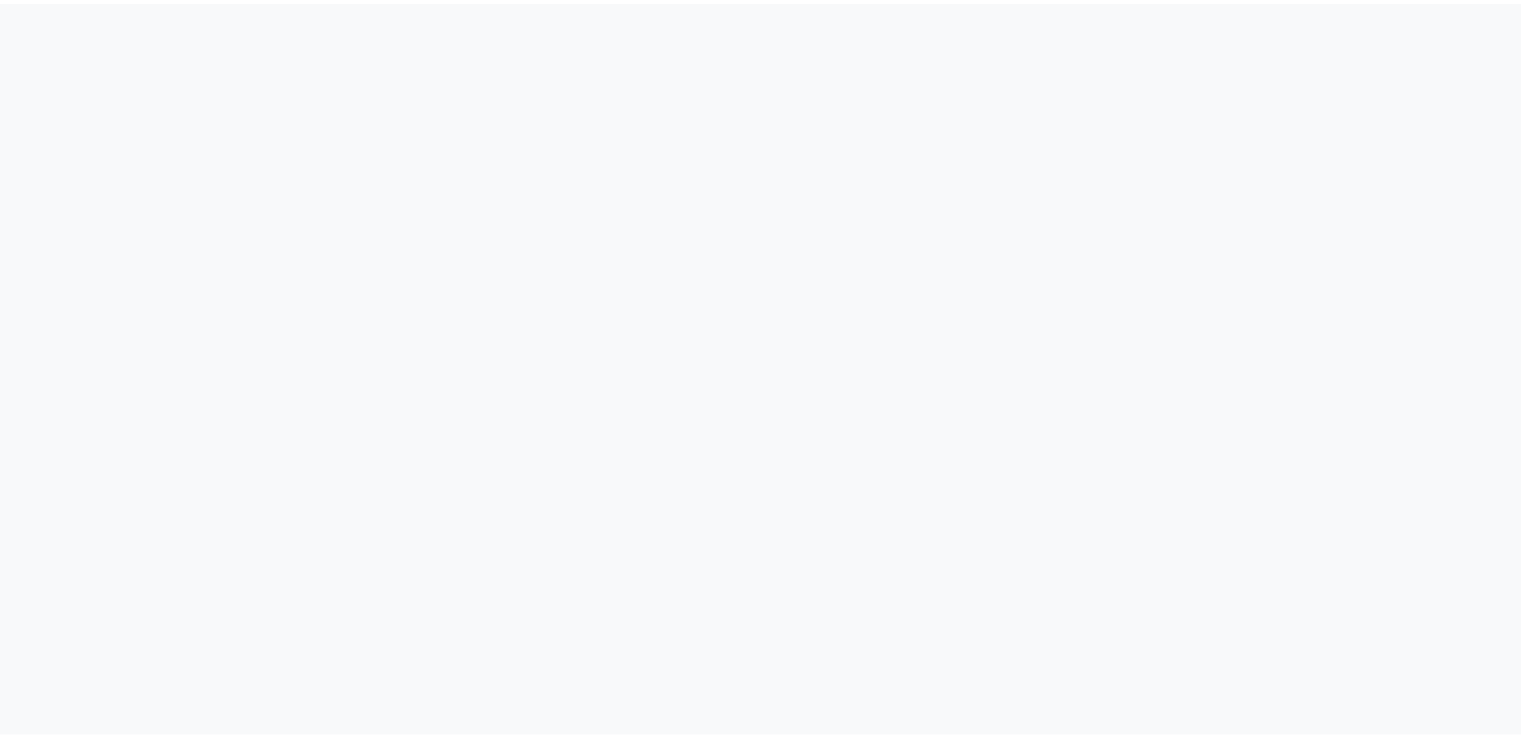 scroll, scrollTop: 0, scrollLeft: 0, axis: both 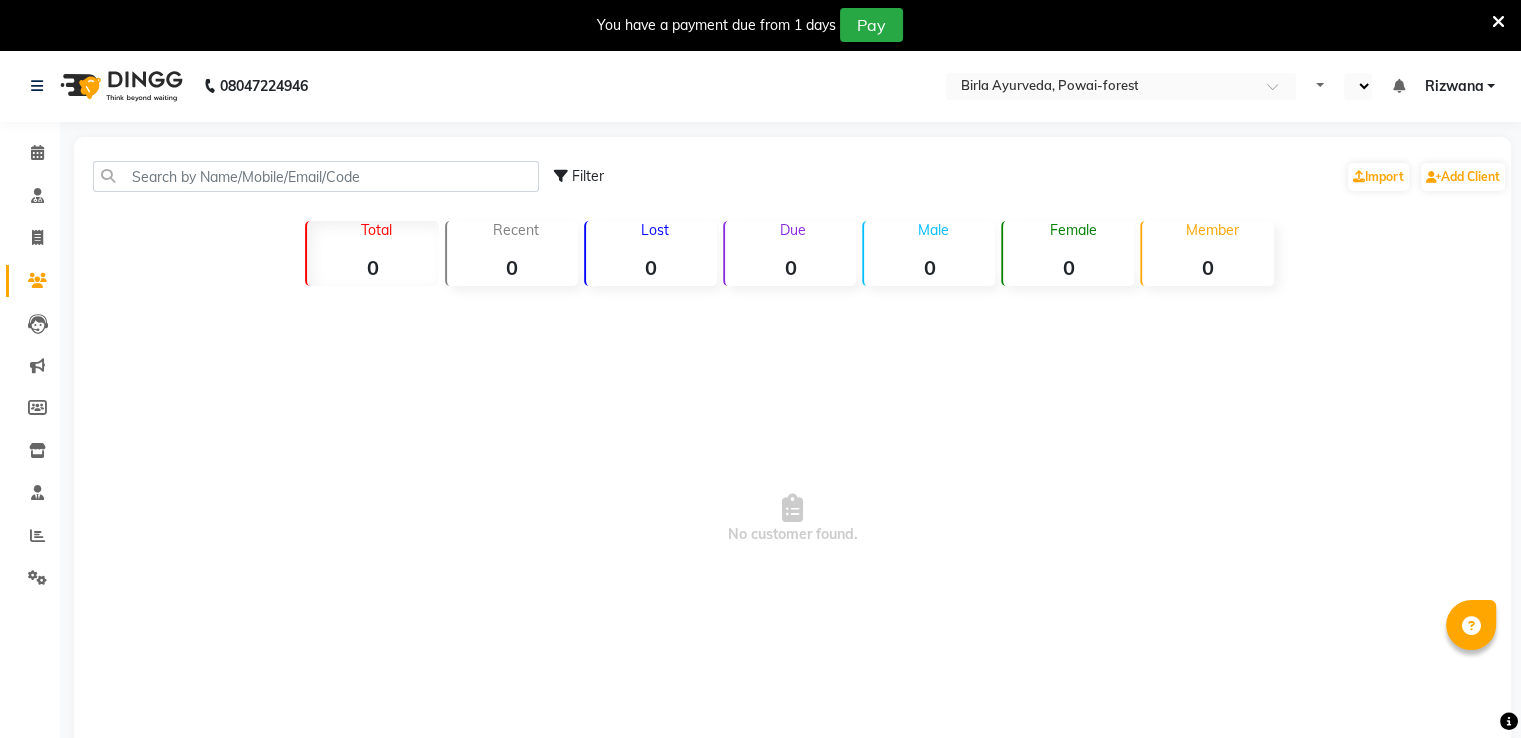 select on "en" 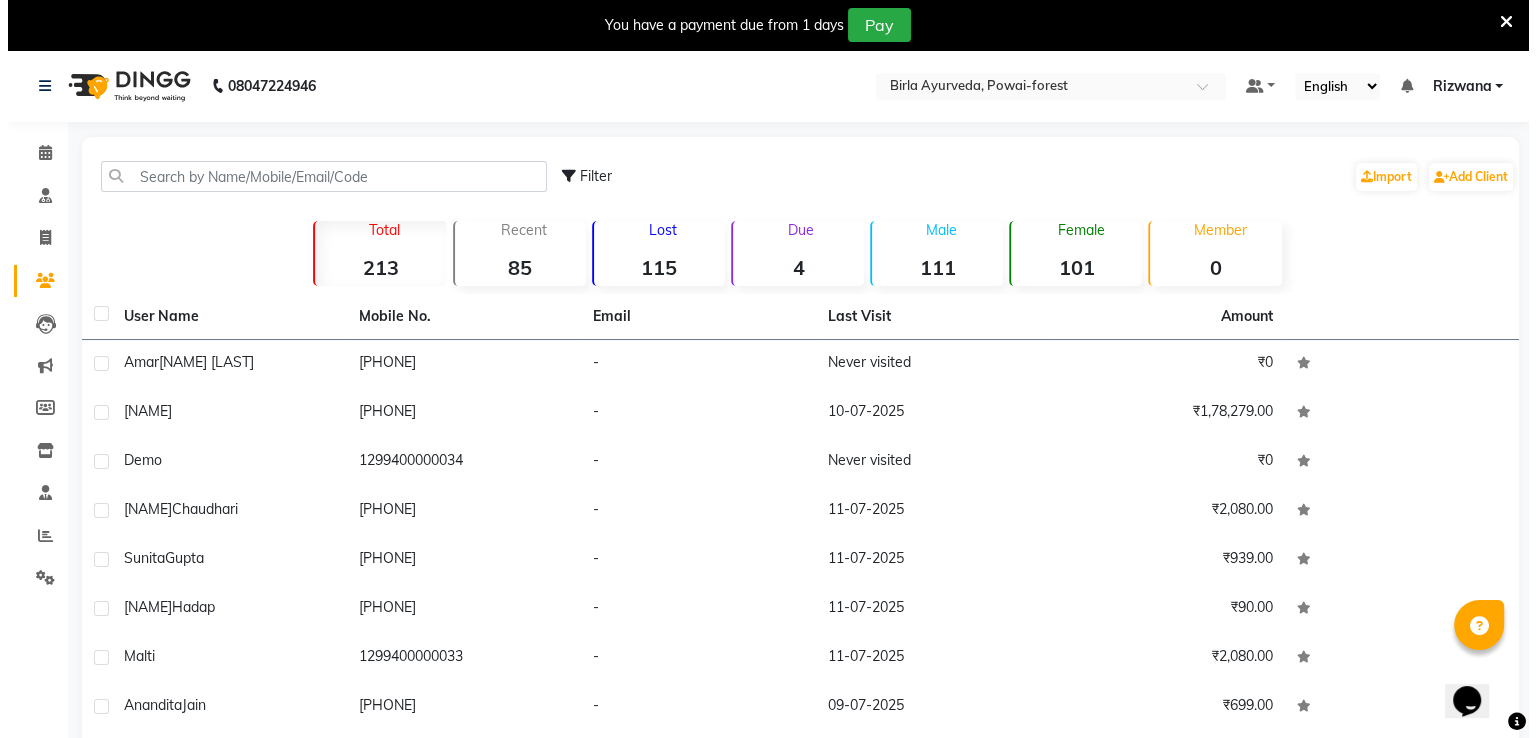 scroll, scrollTop: 0, scrollLeft: 0, axis: both 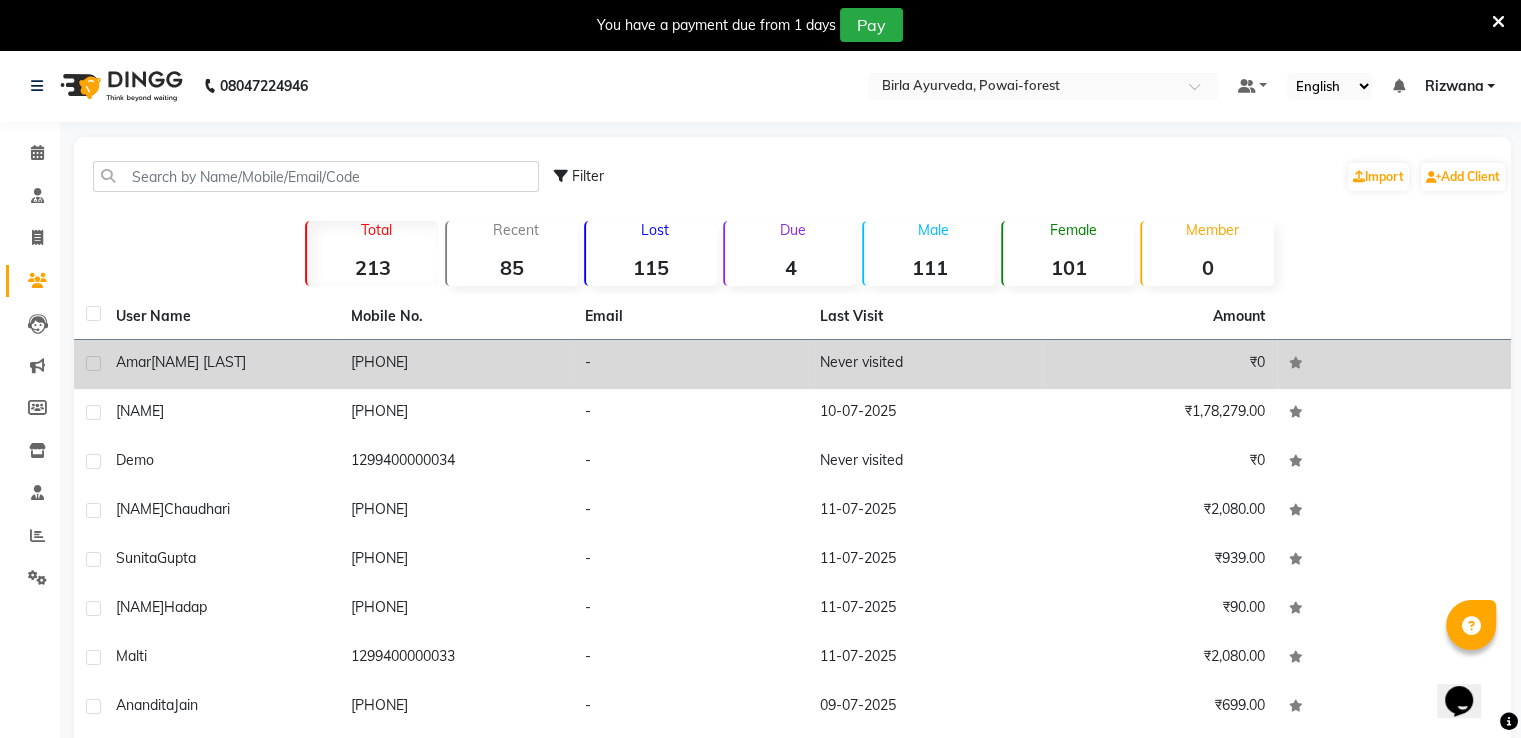 click on "[PHONE]" 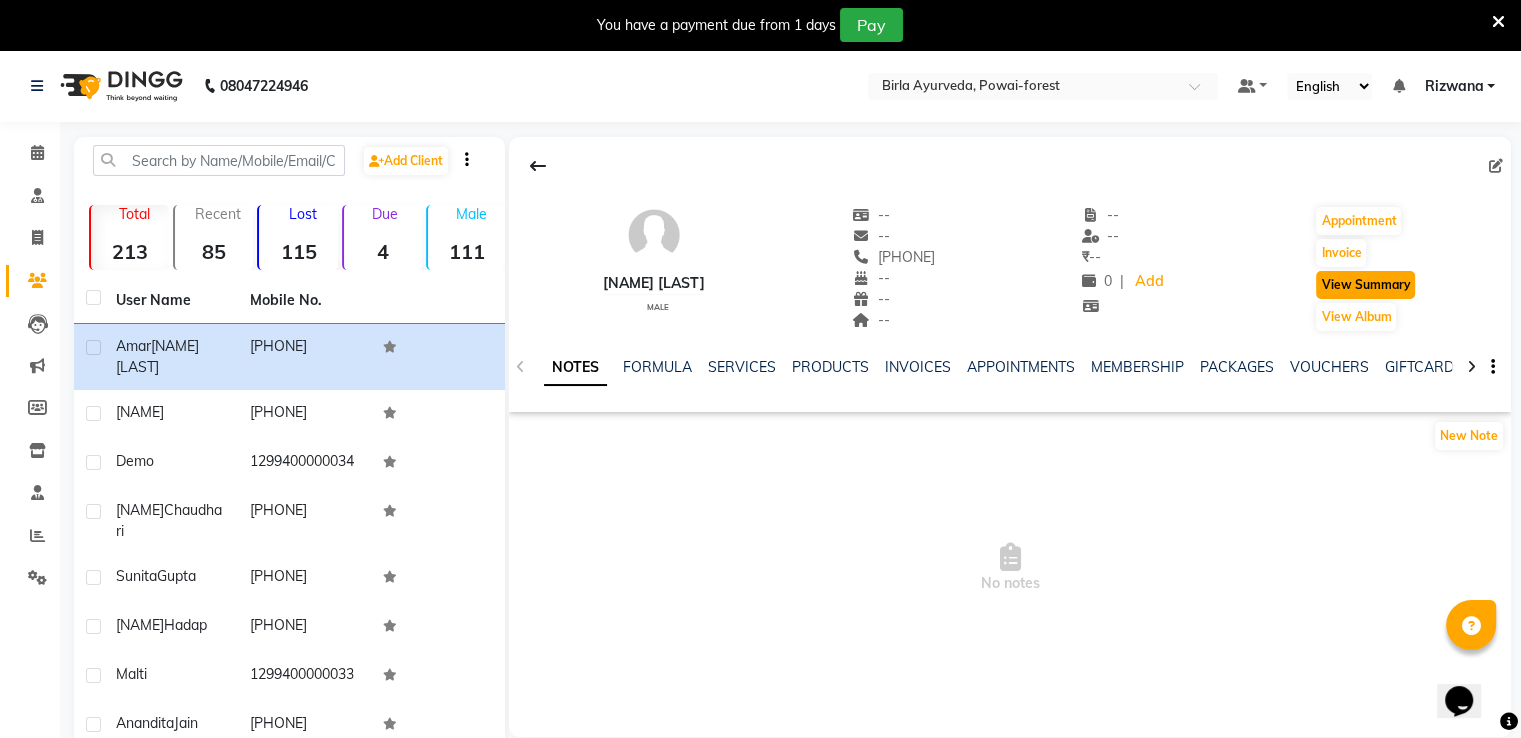 click on "View Summary" 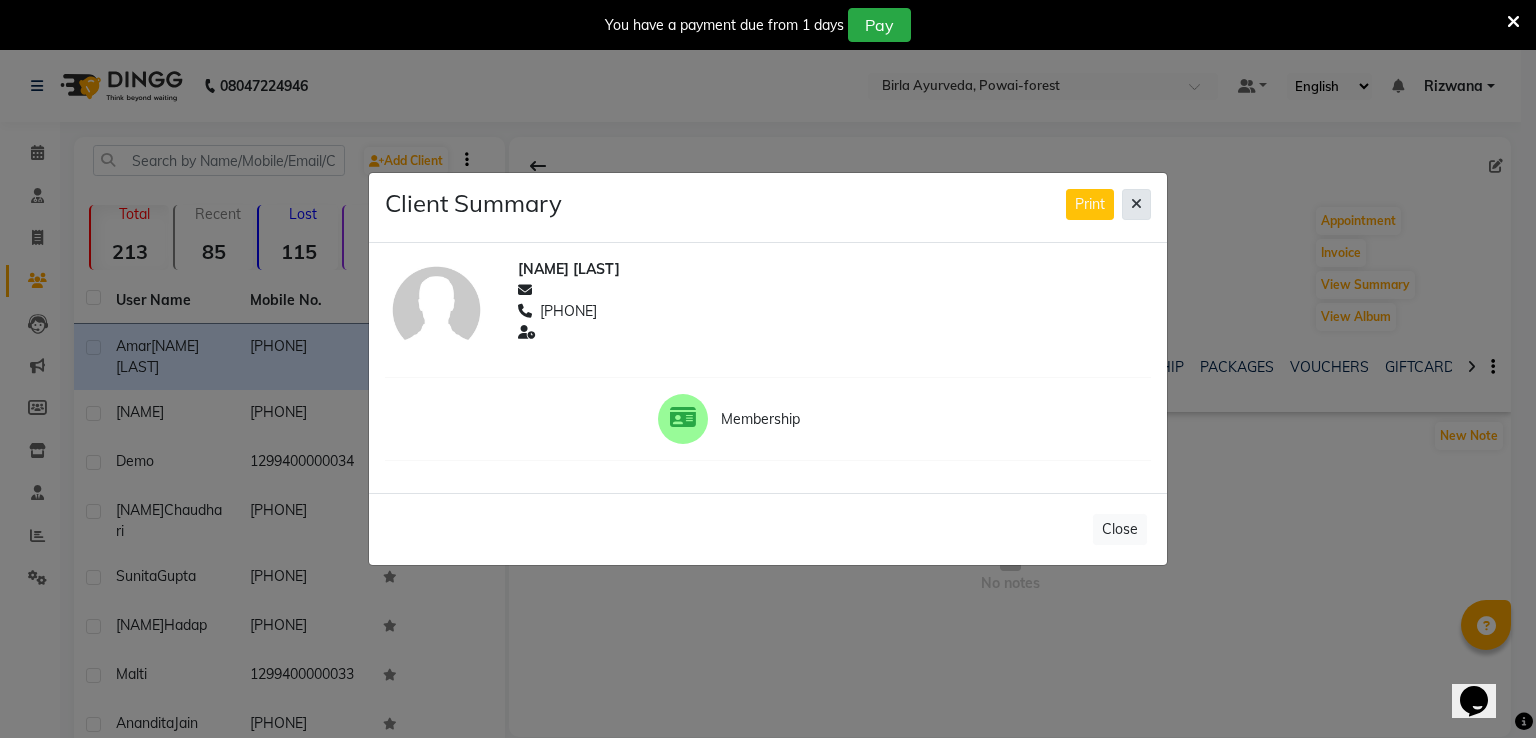 click 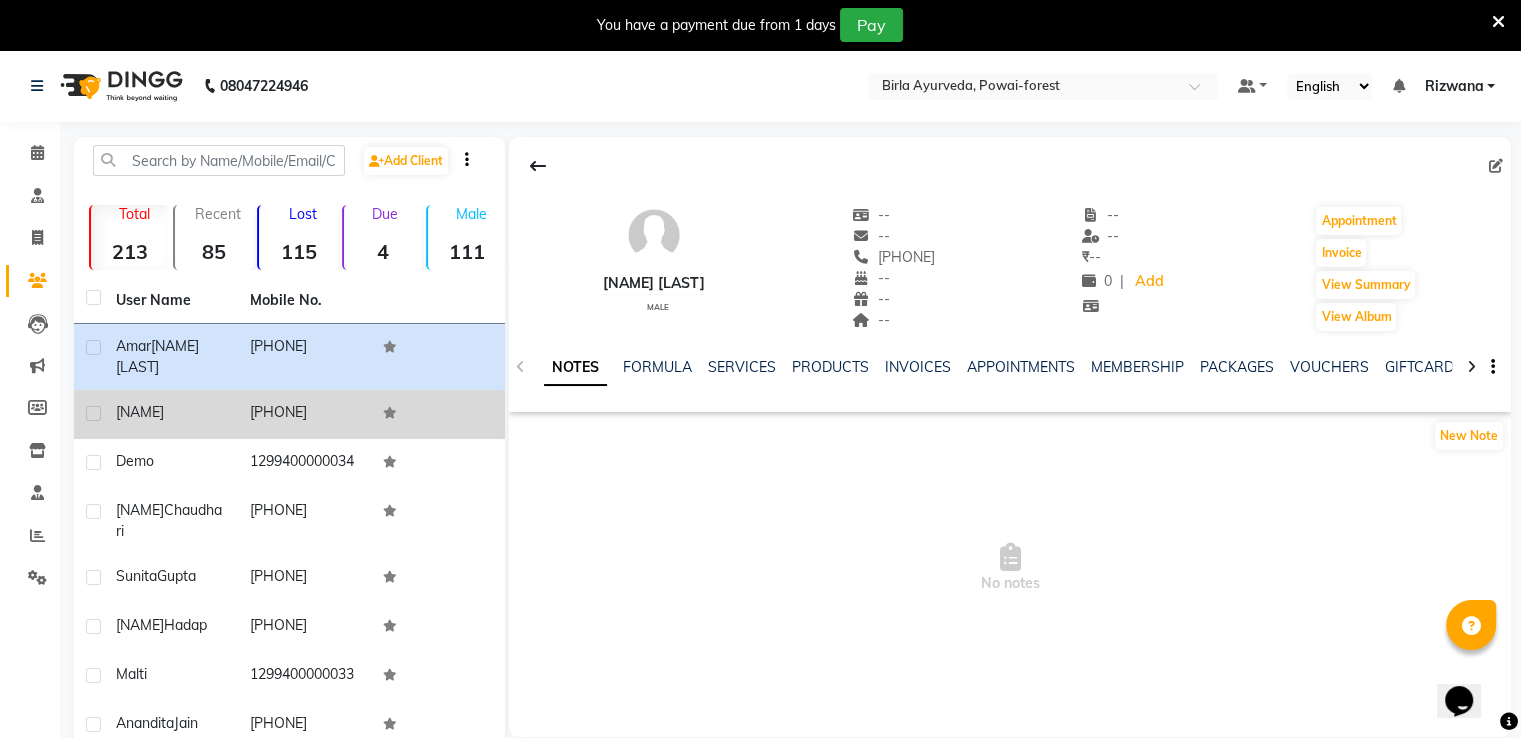 click on "[PHONE]" 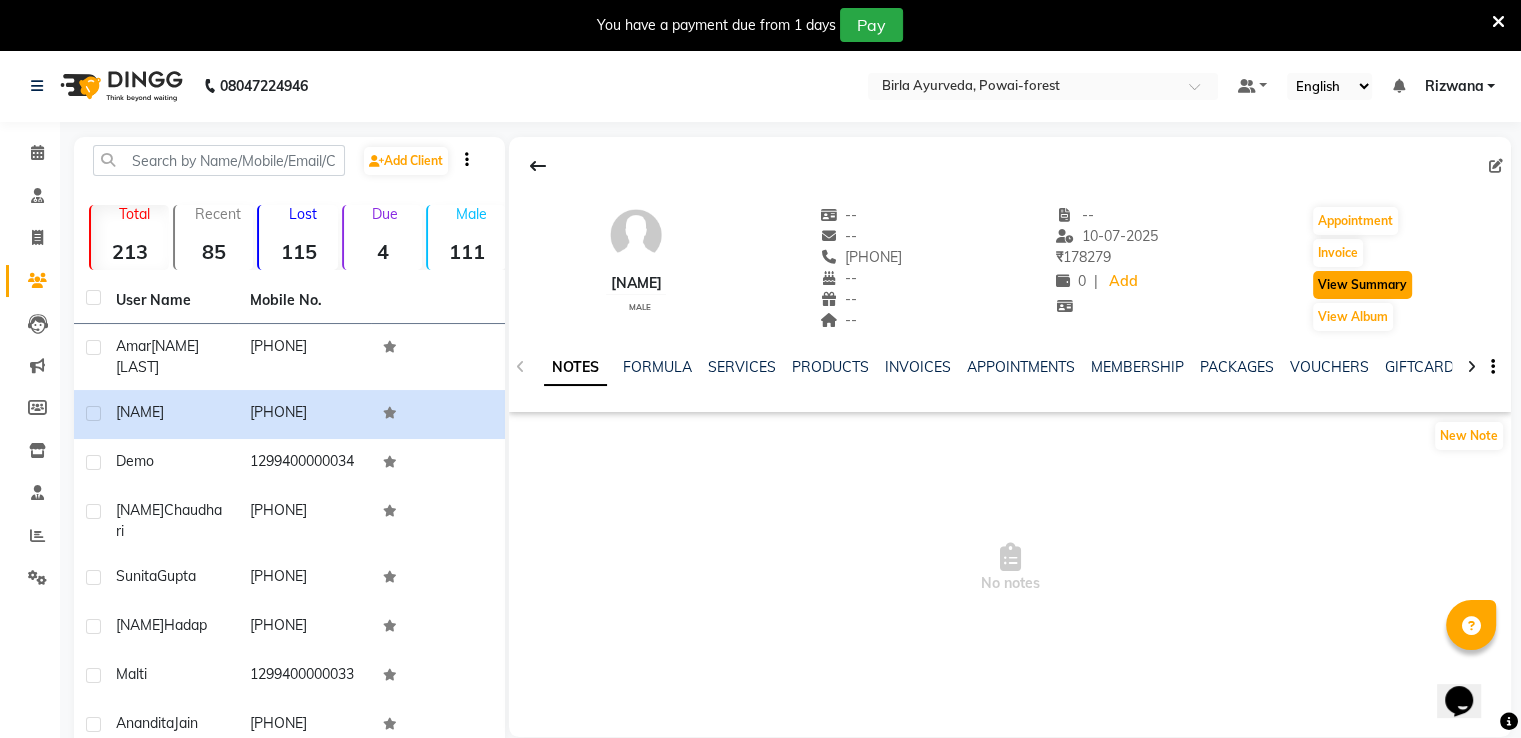click on "View Summary" 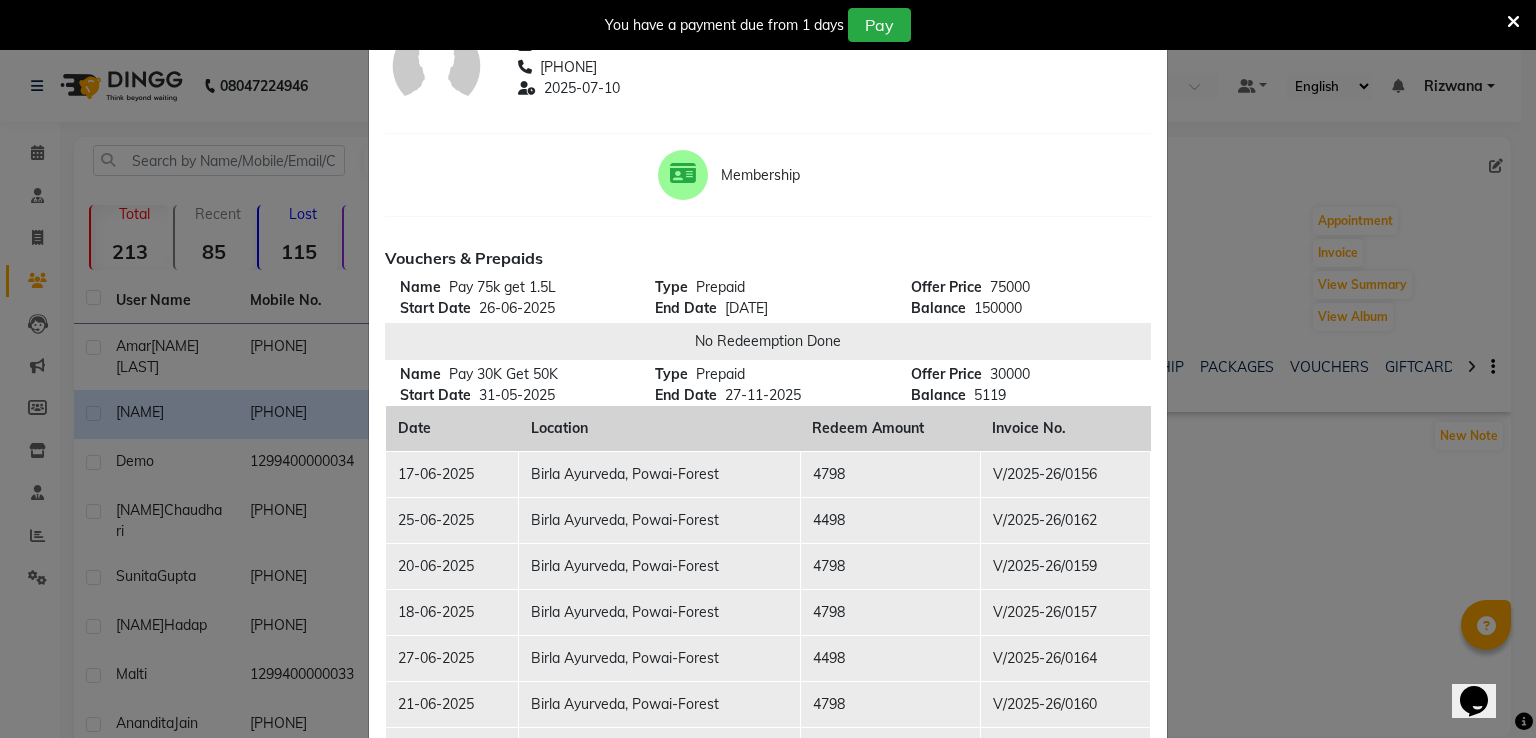 scroll, scrollTop: 0, scrollLeft: 0, axis: both 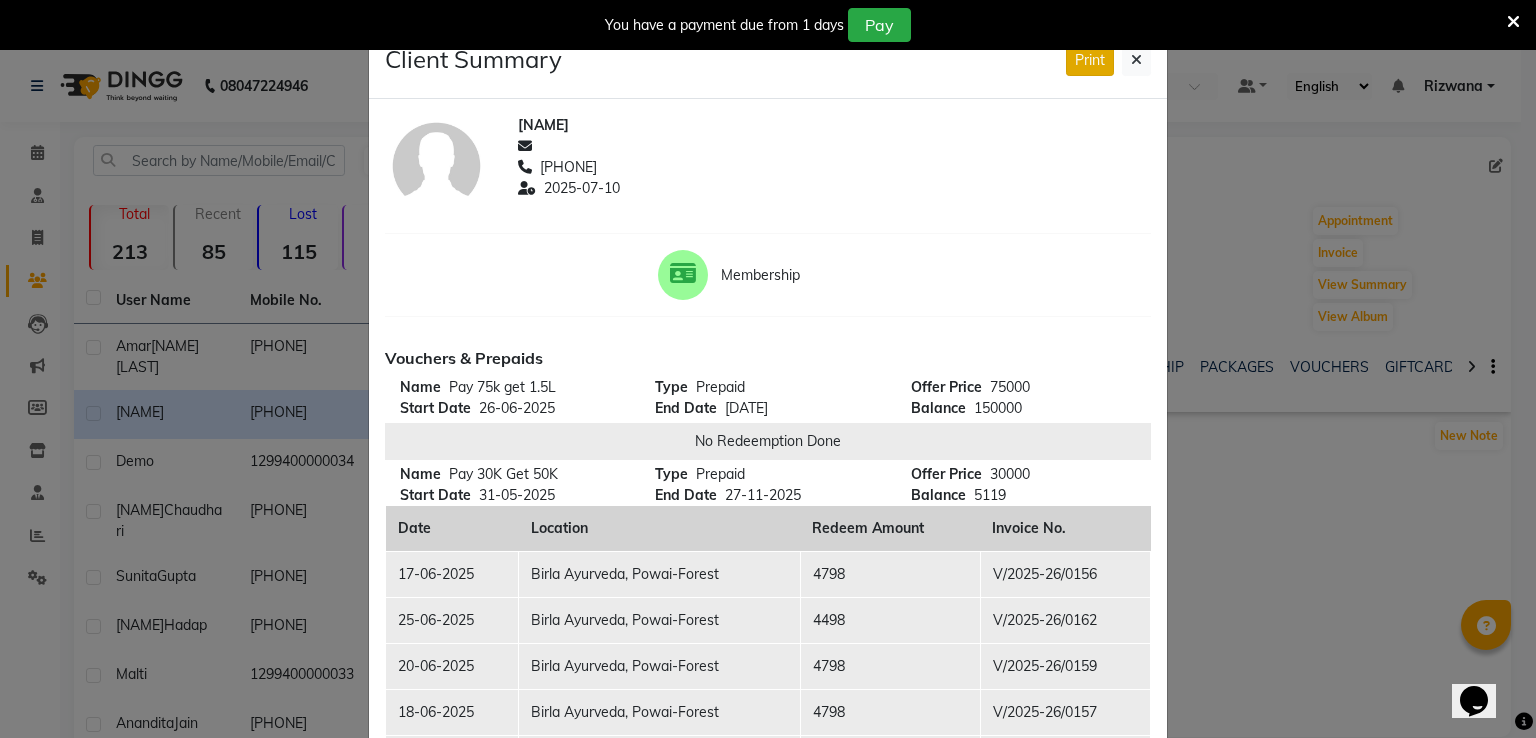 click on "Print" 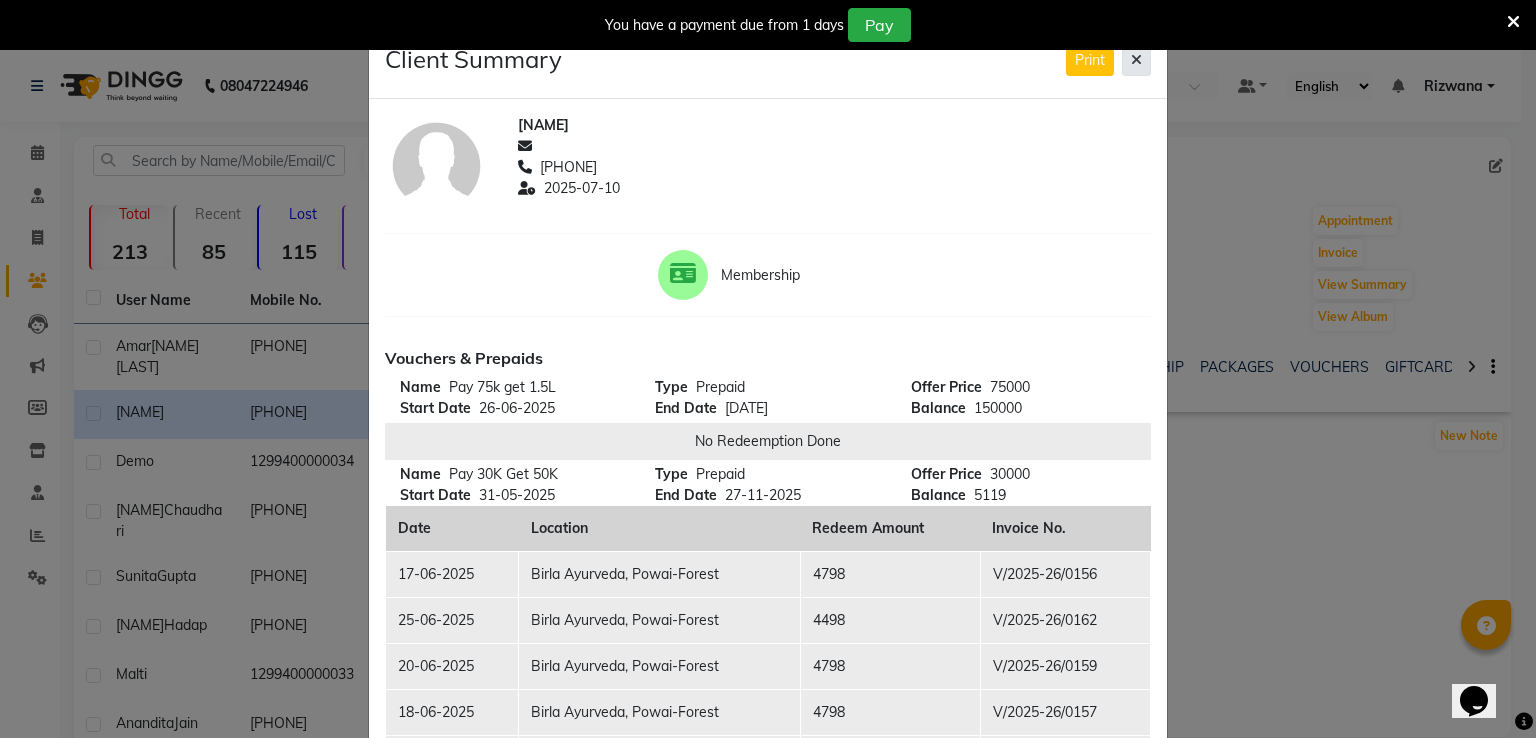 click 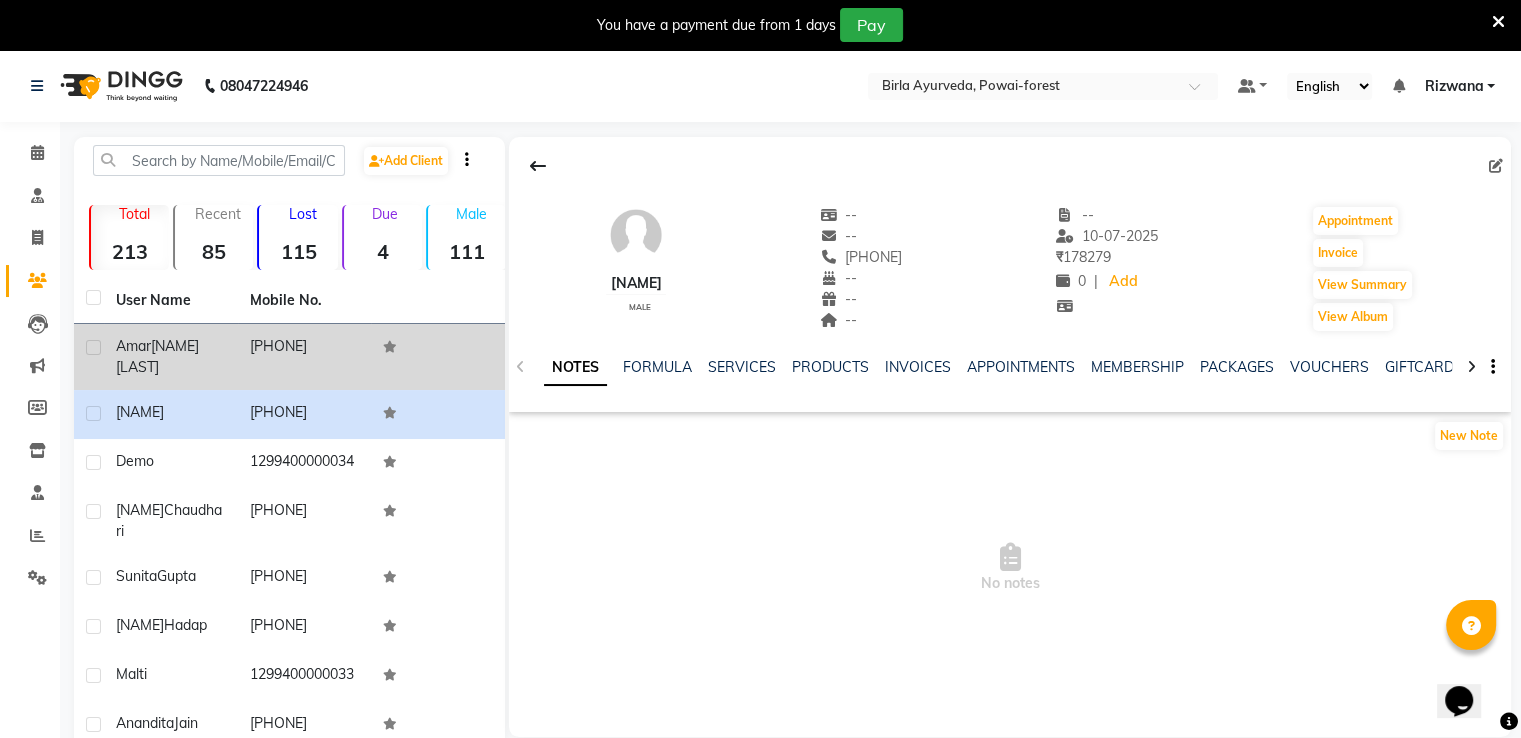 click on "[PHONE]" 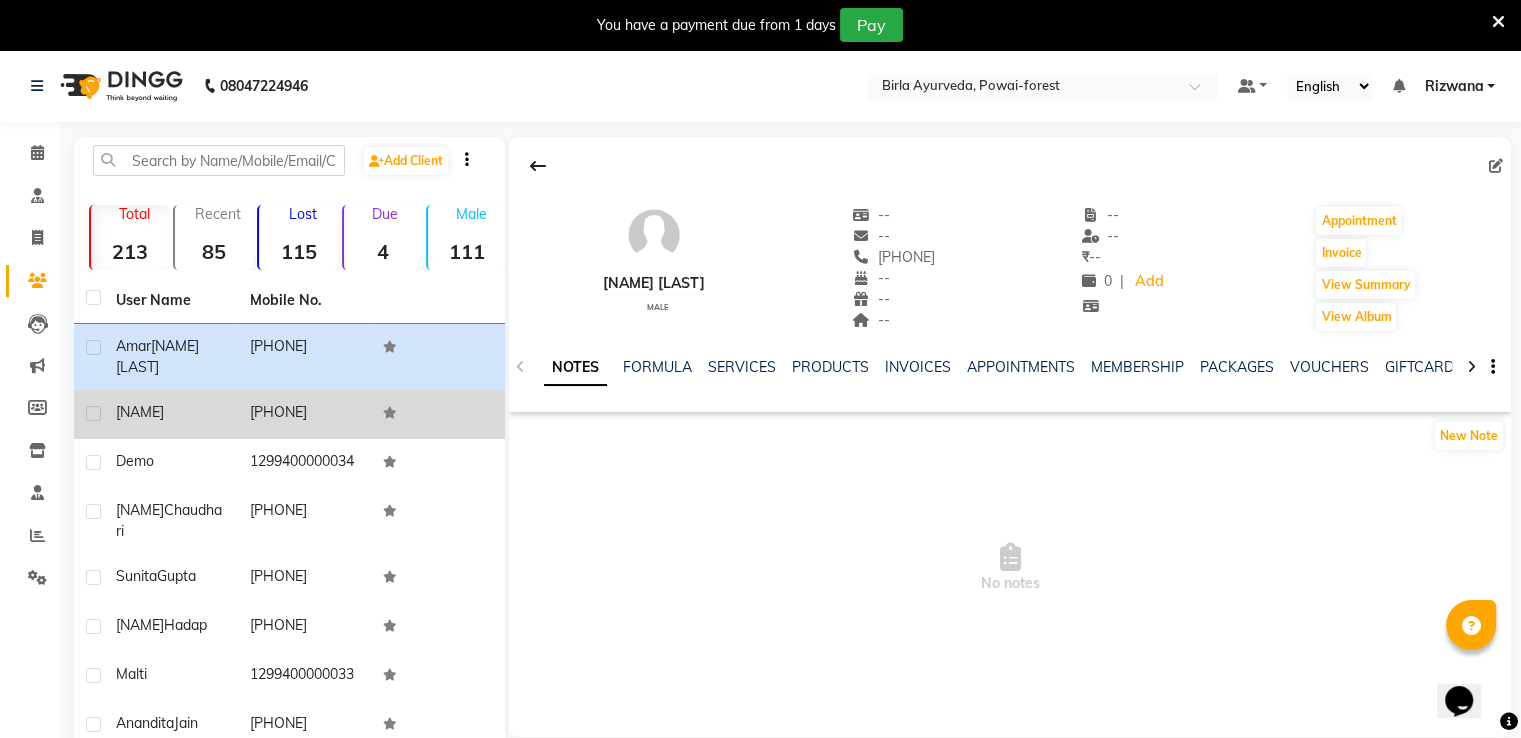 click on "[PHONE]" 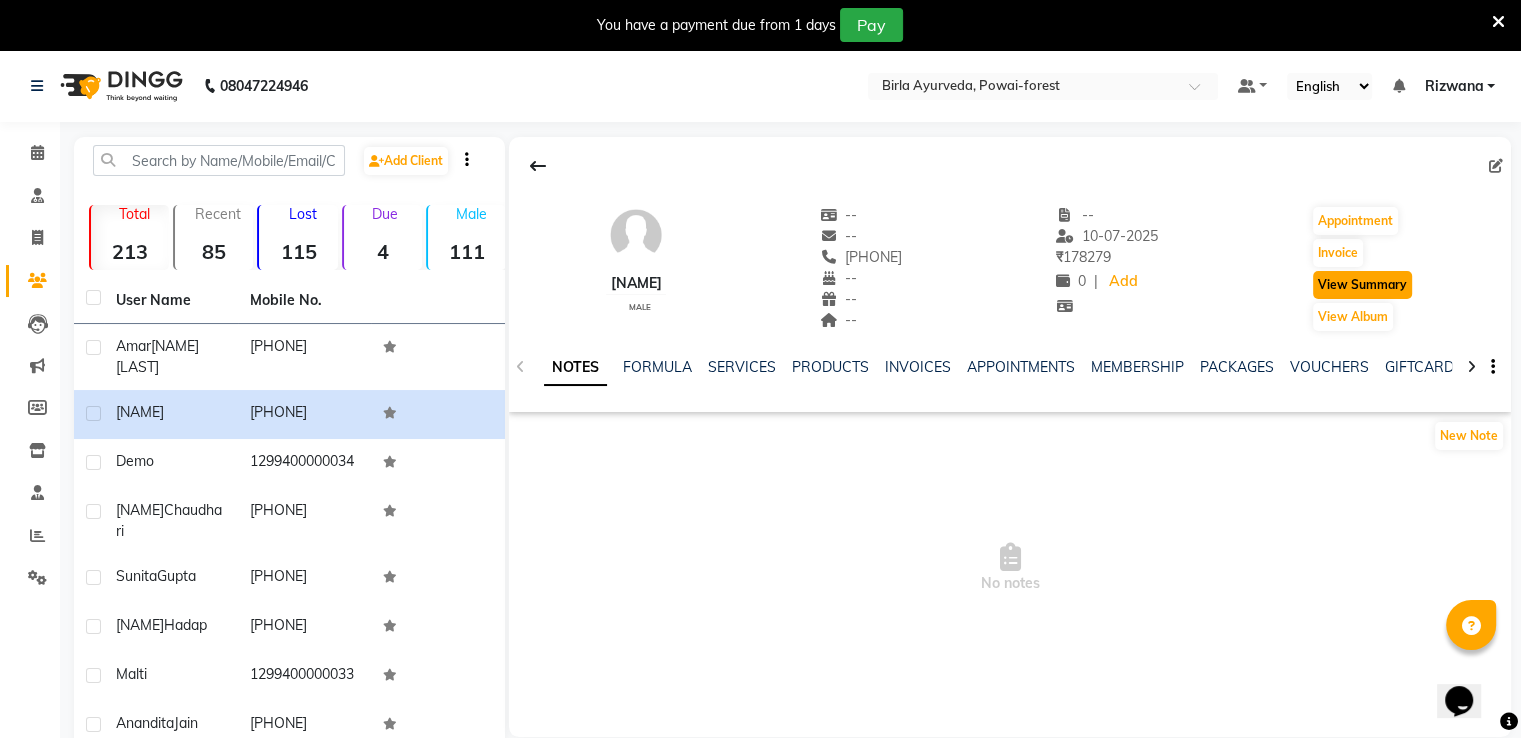 click on "View Summary" 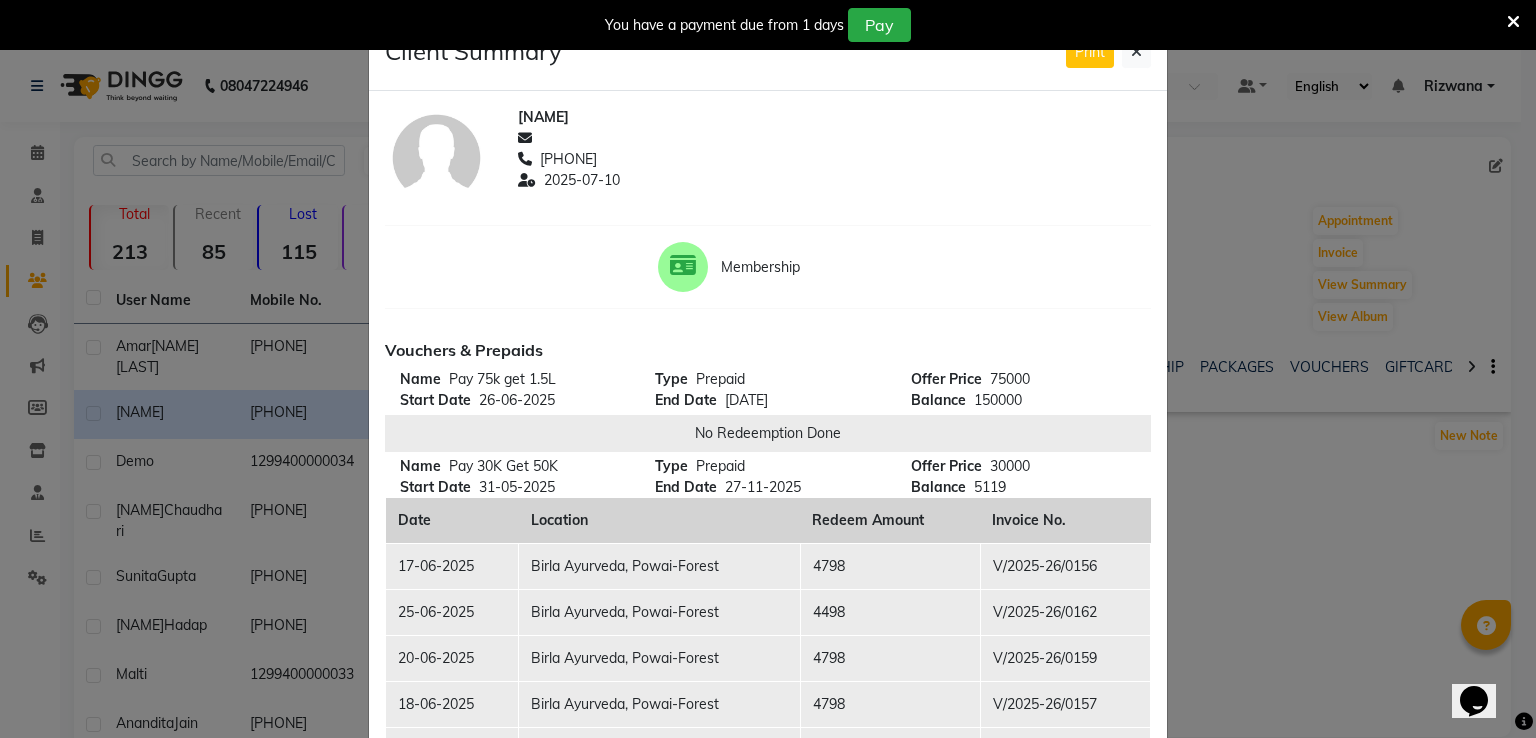 scroll, scrollTop: 0, scrollLeft: 0, axis: both 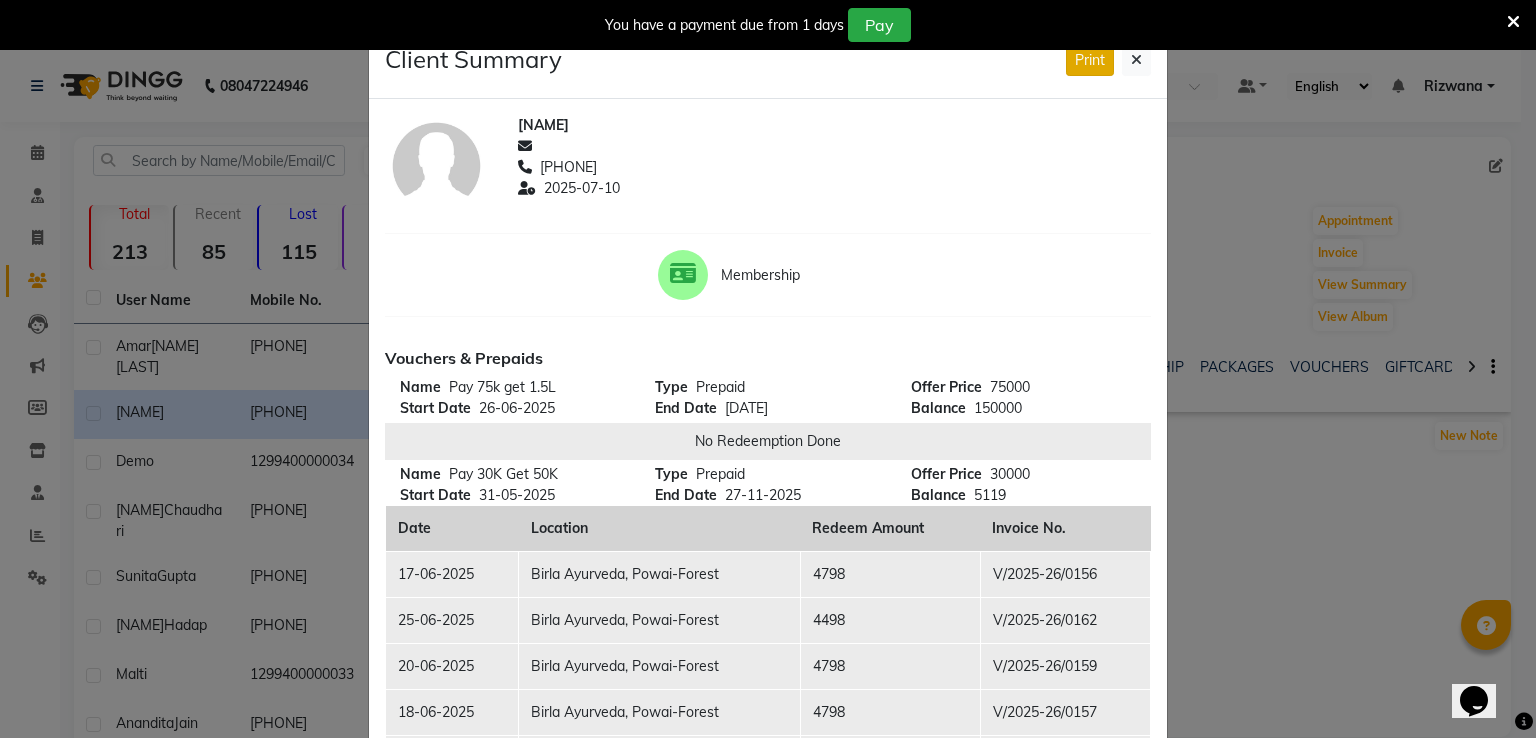 click on "Print" 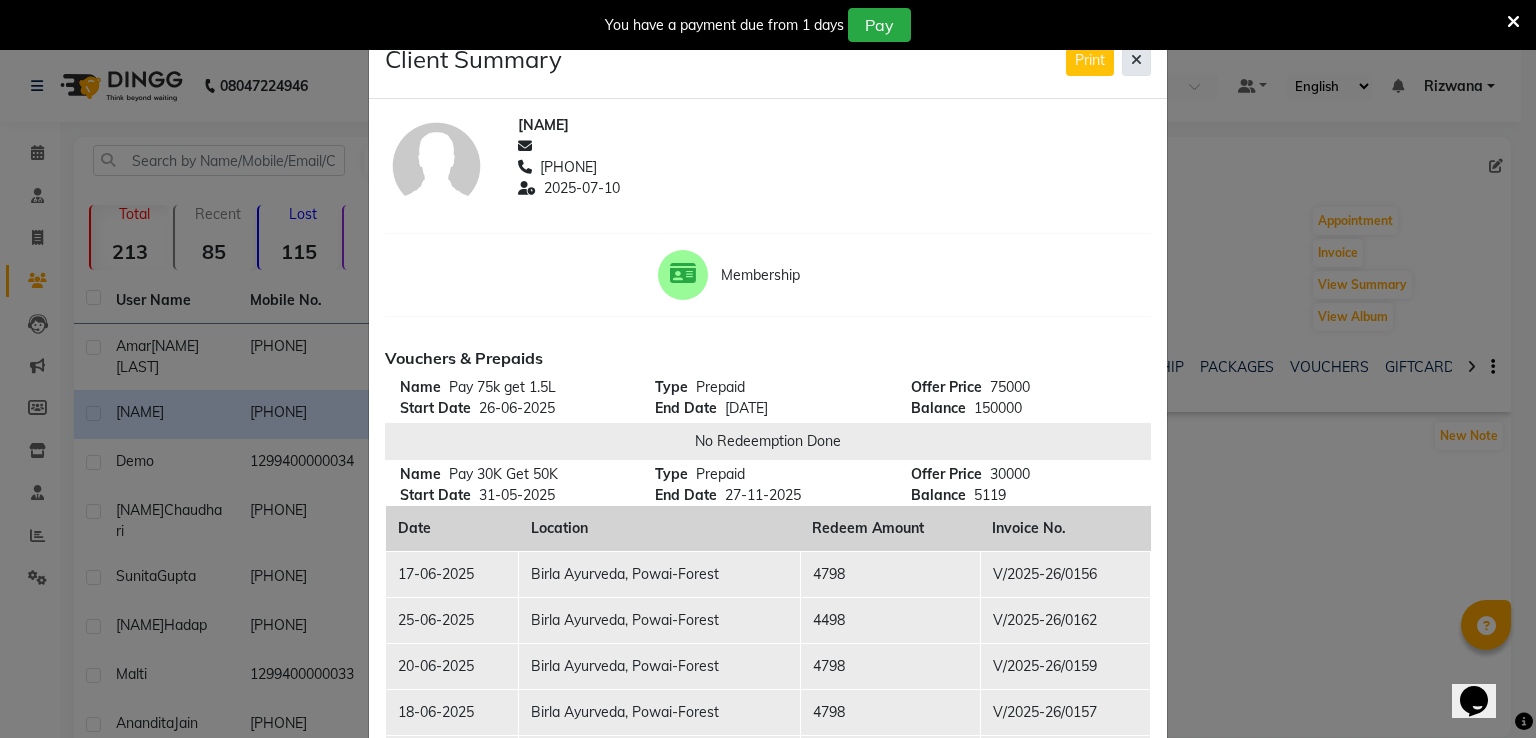 click 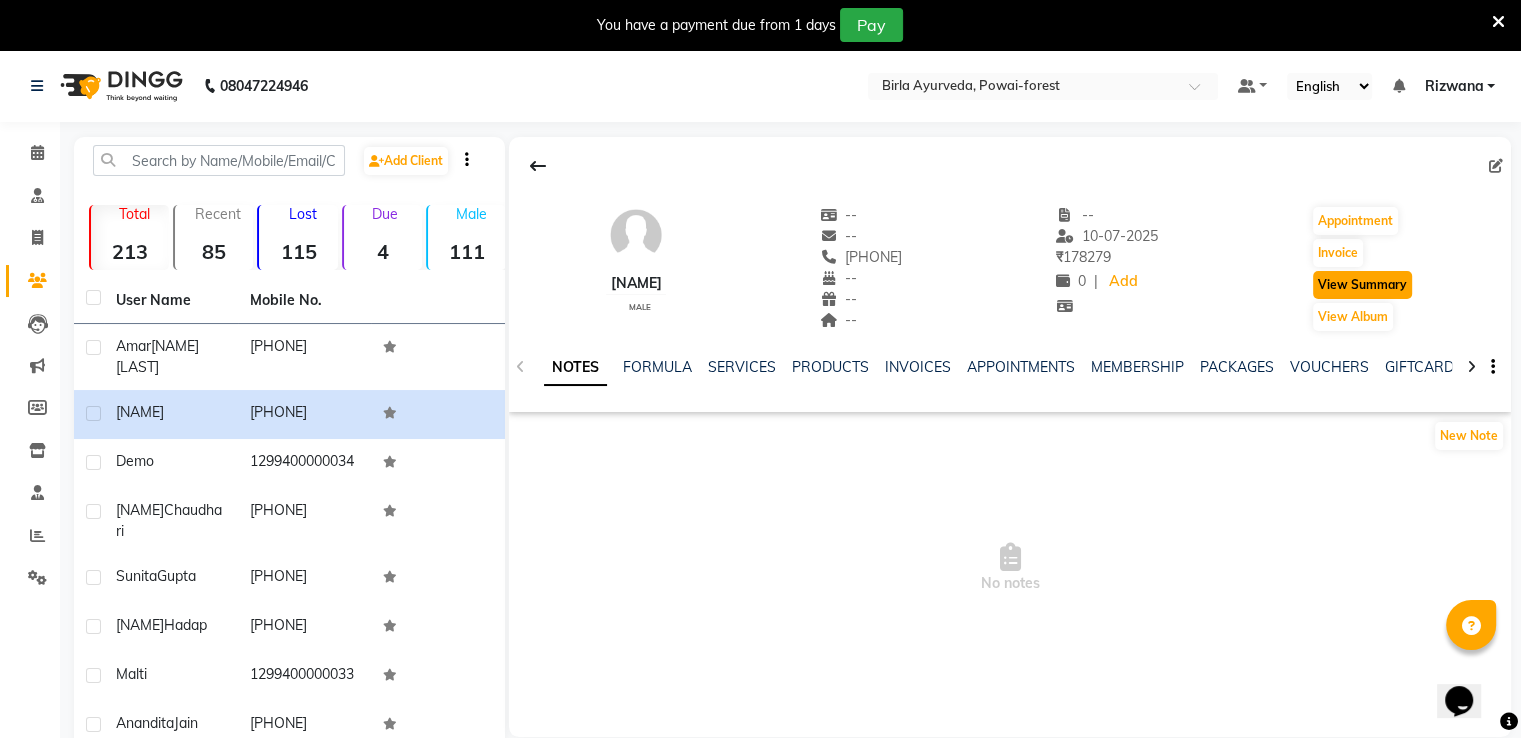 click on "View Summary" 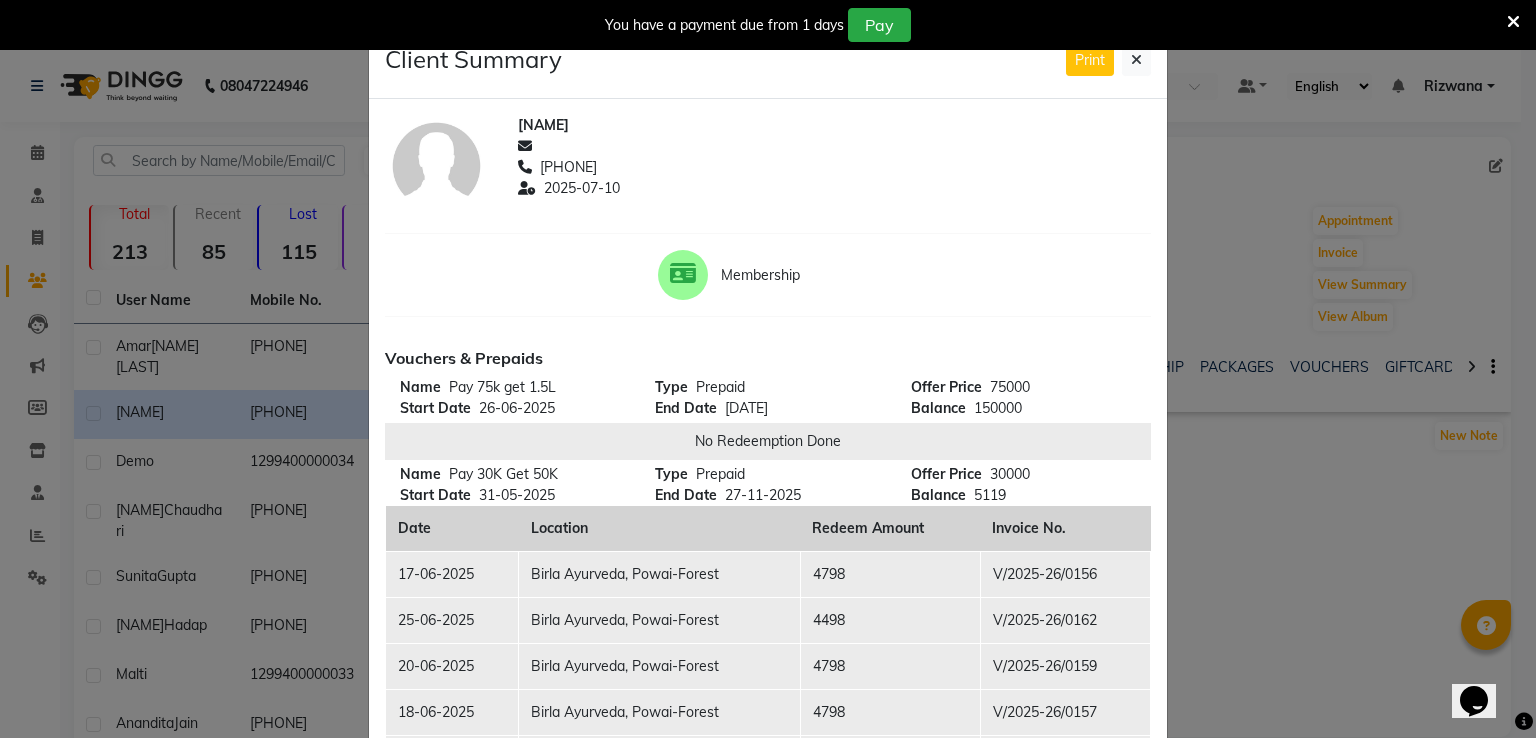type 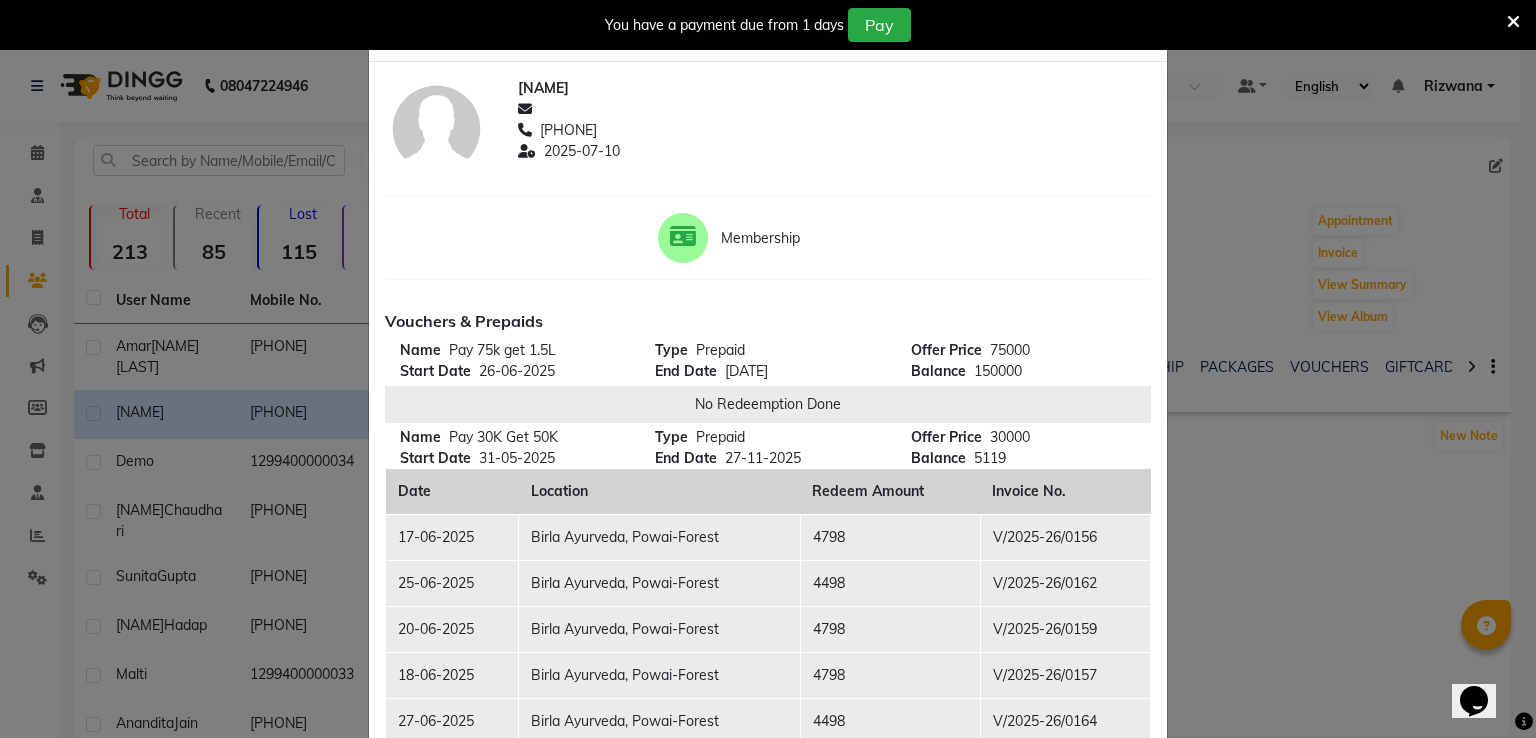 scroll, scrollTop: 40, scrollLeft: 0, axis: vertical 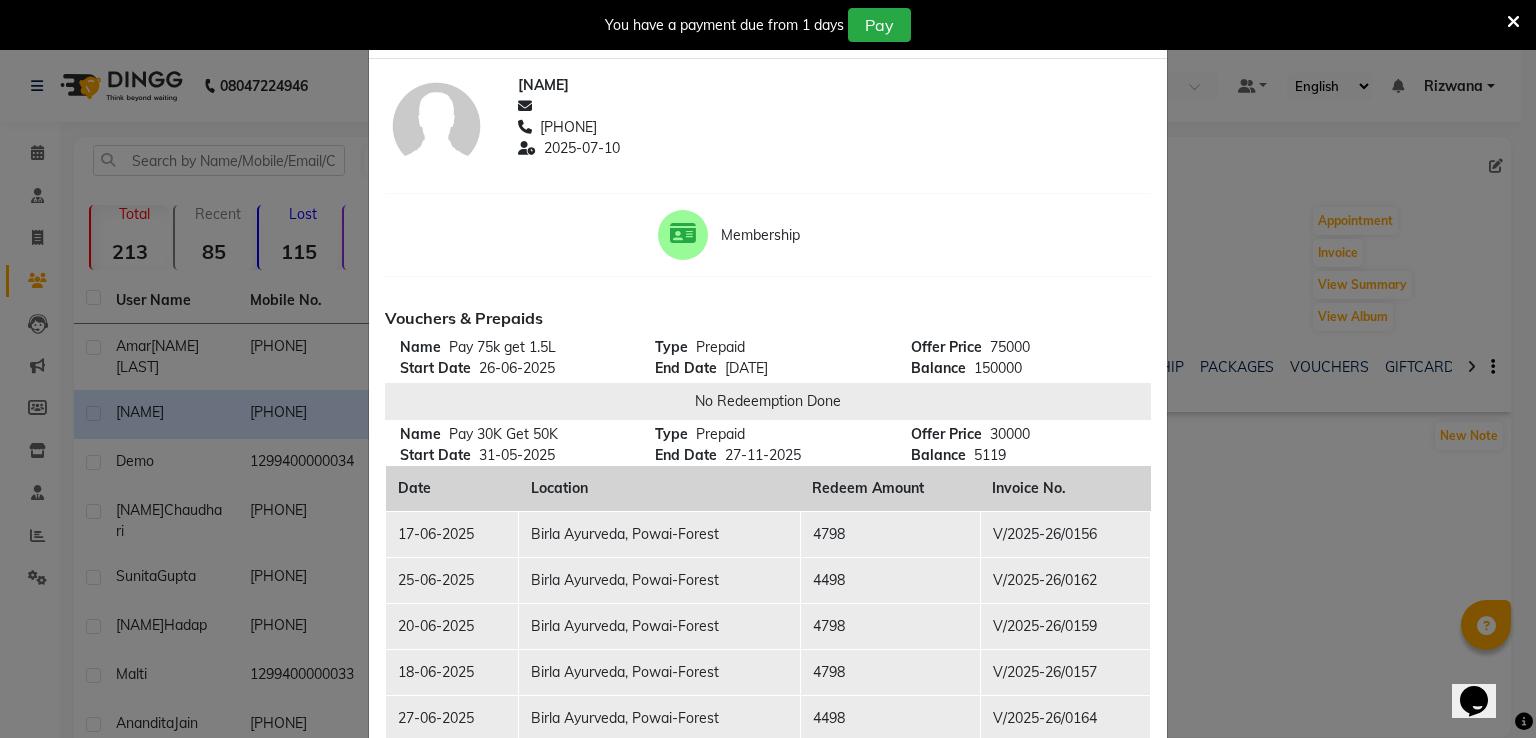 click on "Client Summary Print shivaprasad  9987455412 2025-07-10 Membership Vouchers & Prepaids Name Pay 75k get 1.5L Start Date 26-06-2025 Type Prepaid End Date 18-12-2026 Offer Price 75000 Balance 150000 No Redeemption Done Name Pay 30K Get 50K Start Date 31-05-2025 Type Prepaid End Date 27-11-2025 Offer Price 30000 Balance 5119 Date Location Redeem Amount Invoice No. 17-06-2025 Birla Ayurveda, Powai-Forest 4798 V/2025-26/0156 25-06-2025 Birla Ayurveda, Powai-Forest 4498 V/2025-26/0162 20-06-2025 Birla Ayurveda, Powai-Forest 4798 V/2025-26/0159 18-06-2025 Birla Ayurveda, Powai-Forest 4798 V/2025-26/0157 27-06-2025 Birla Ayurveda, Powai-Forest 4498 V/2025-26/0164 21-06-2025 Birla Ayurveda, Powai-Forest 4798 V/2025-26/0160 19-06-2025 Birla Ayurveda, Powai-Forest 4798 V/2025-26/0158 24-06-2025 Birla Ayurveda, Powai-Forest 4498 V/2025-26/0161 26-06-2025 Birla Ayurveda, Powai-Forest 4498 V/2025-26/0163 08-06-2025 Birla Ayurveda, Powai-Forest 2899 V/2025-26/0126 Packages Name shivaprasad Start Date 24-06-2025 Actual Price" 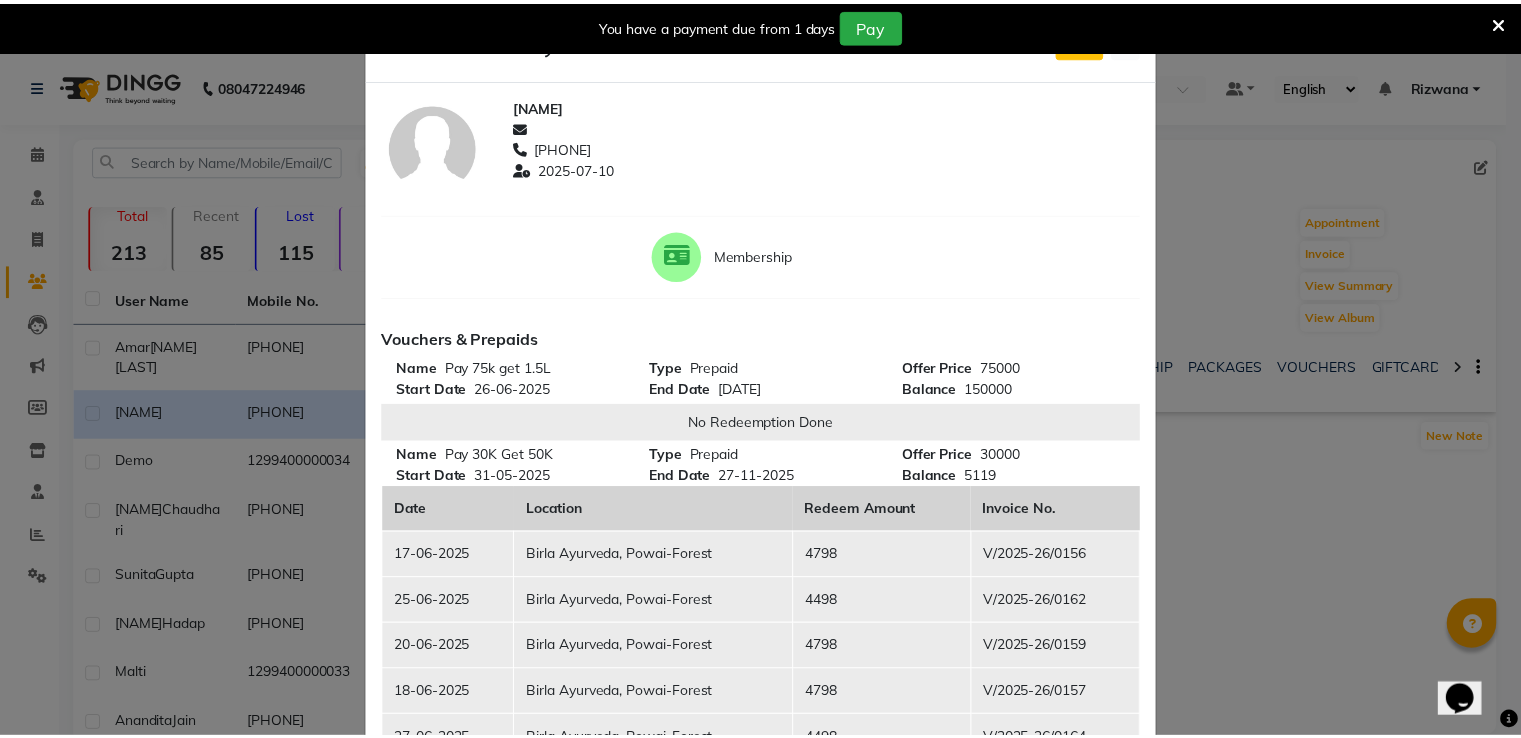 scroll, scrollTop: 0, scrollLeft: 0, axis: both 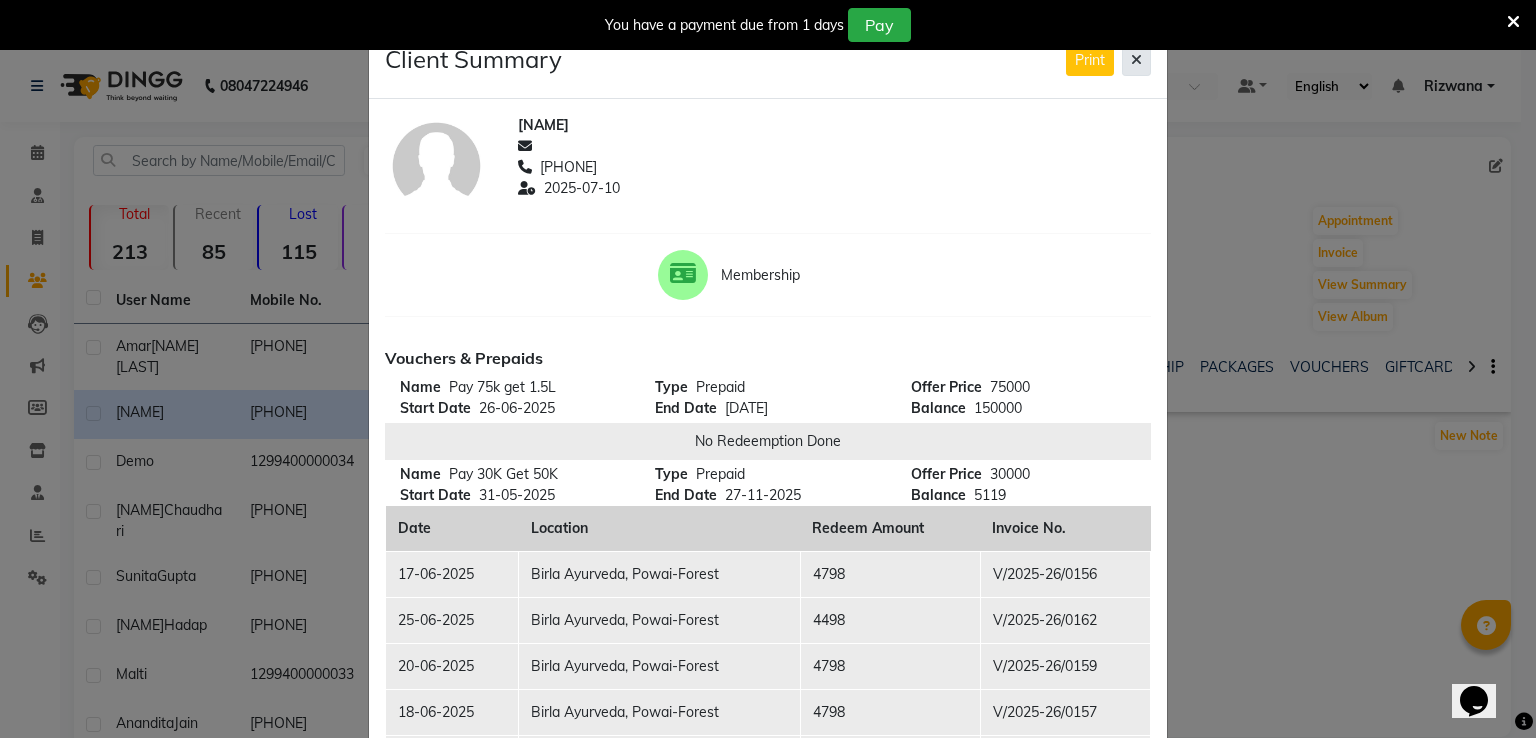 click 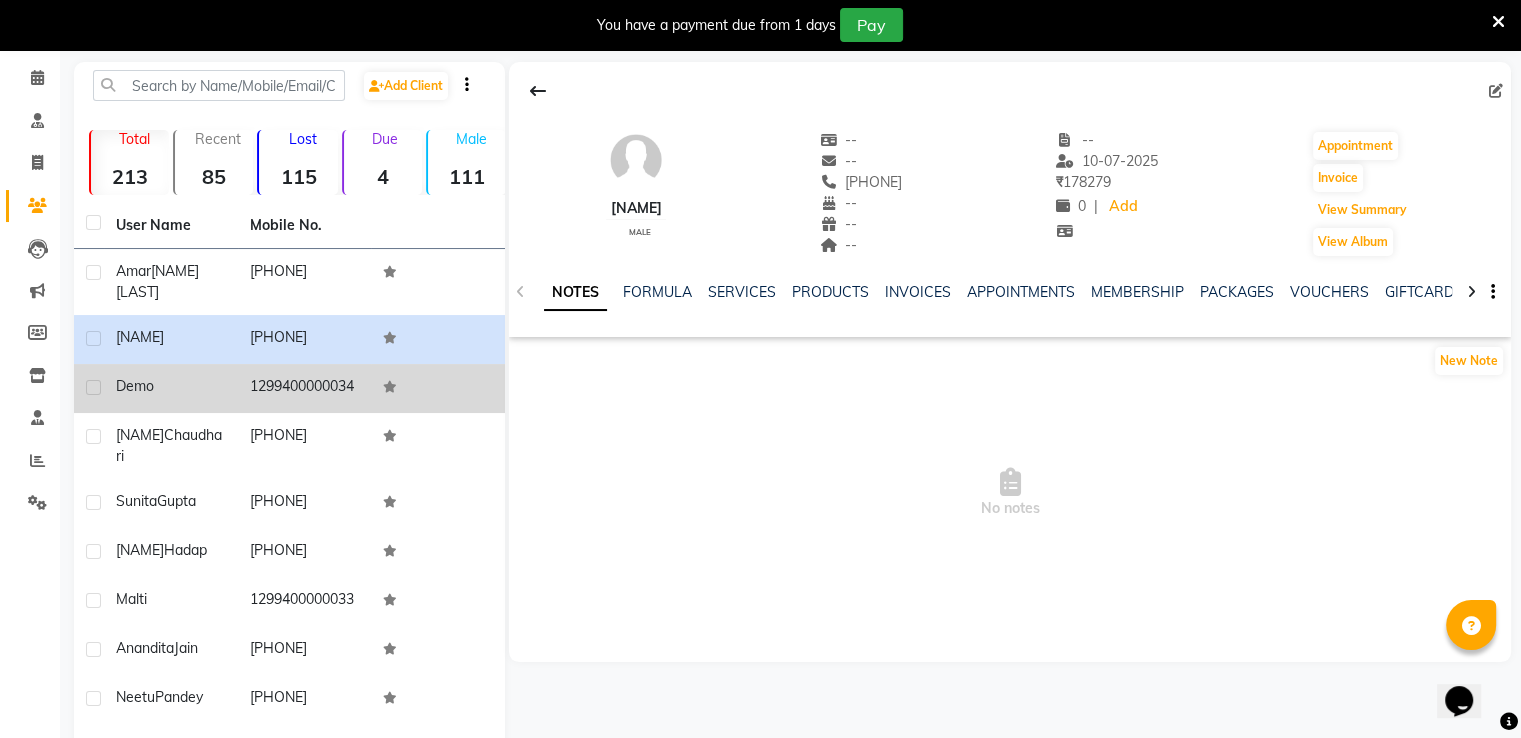 scroll, scrollTop: 179, scrollLeft: 0, axis: vertical 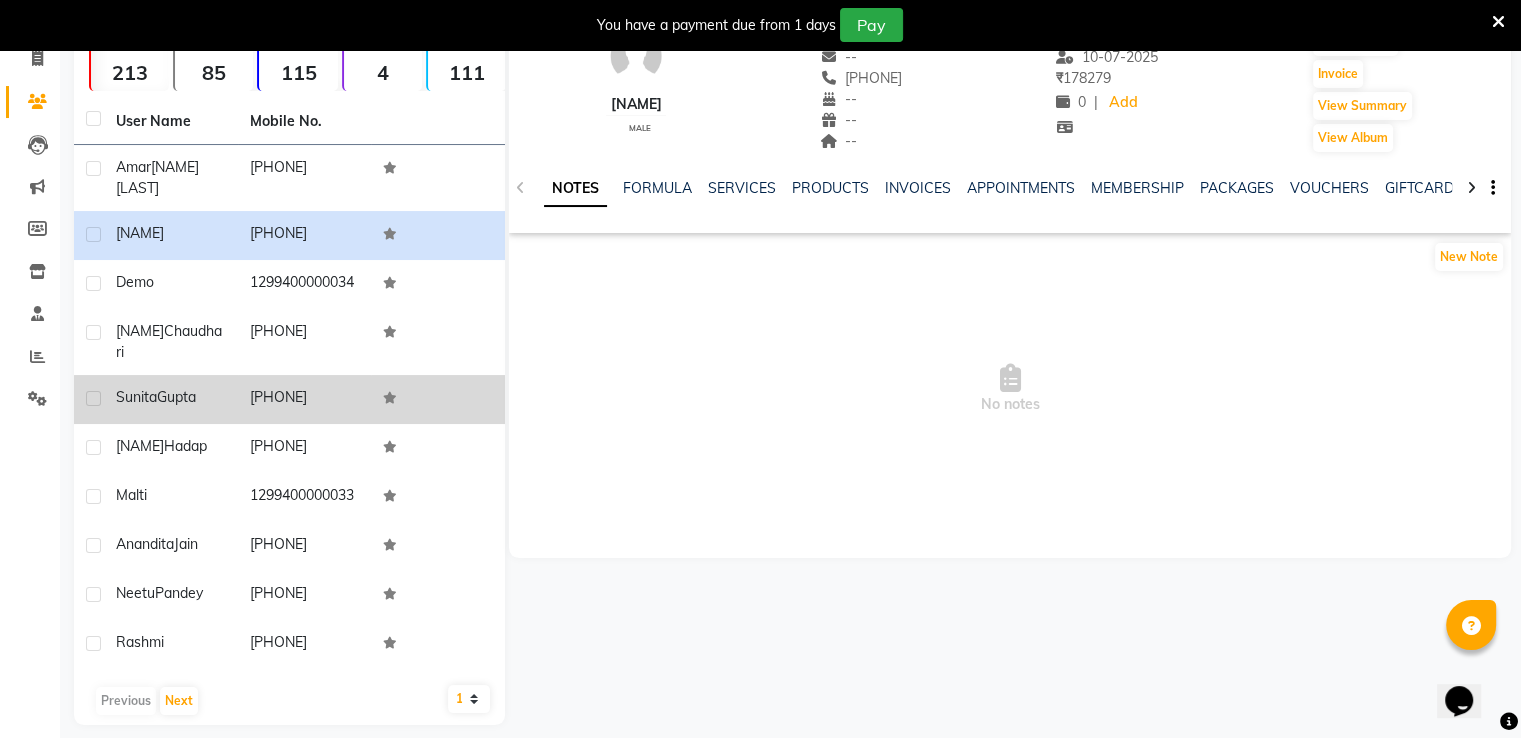 click 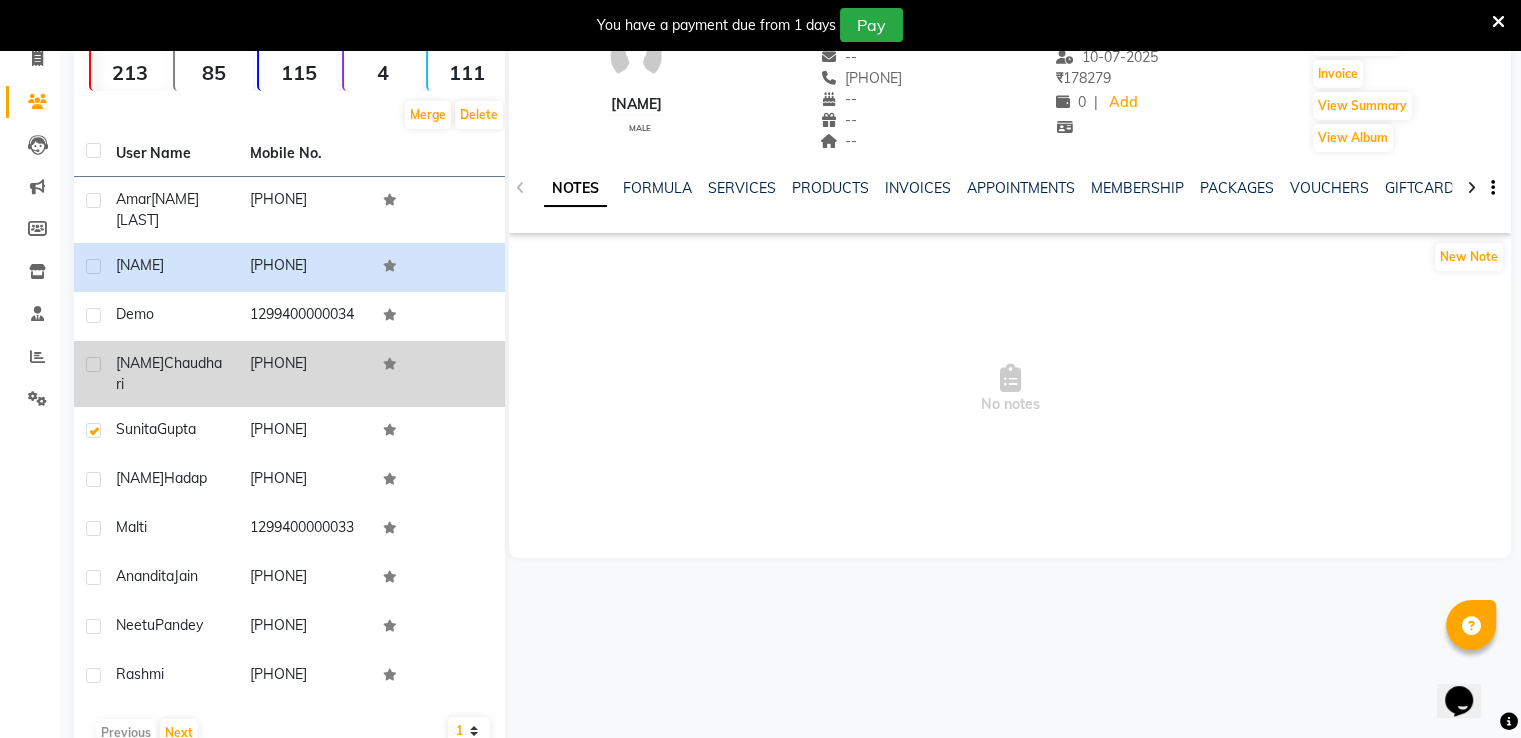click 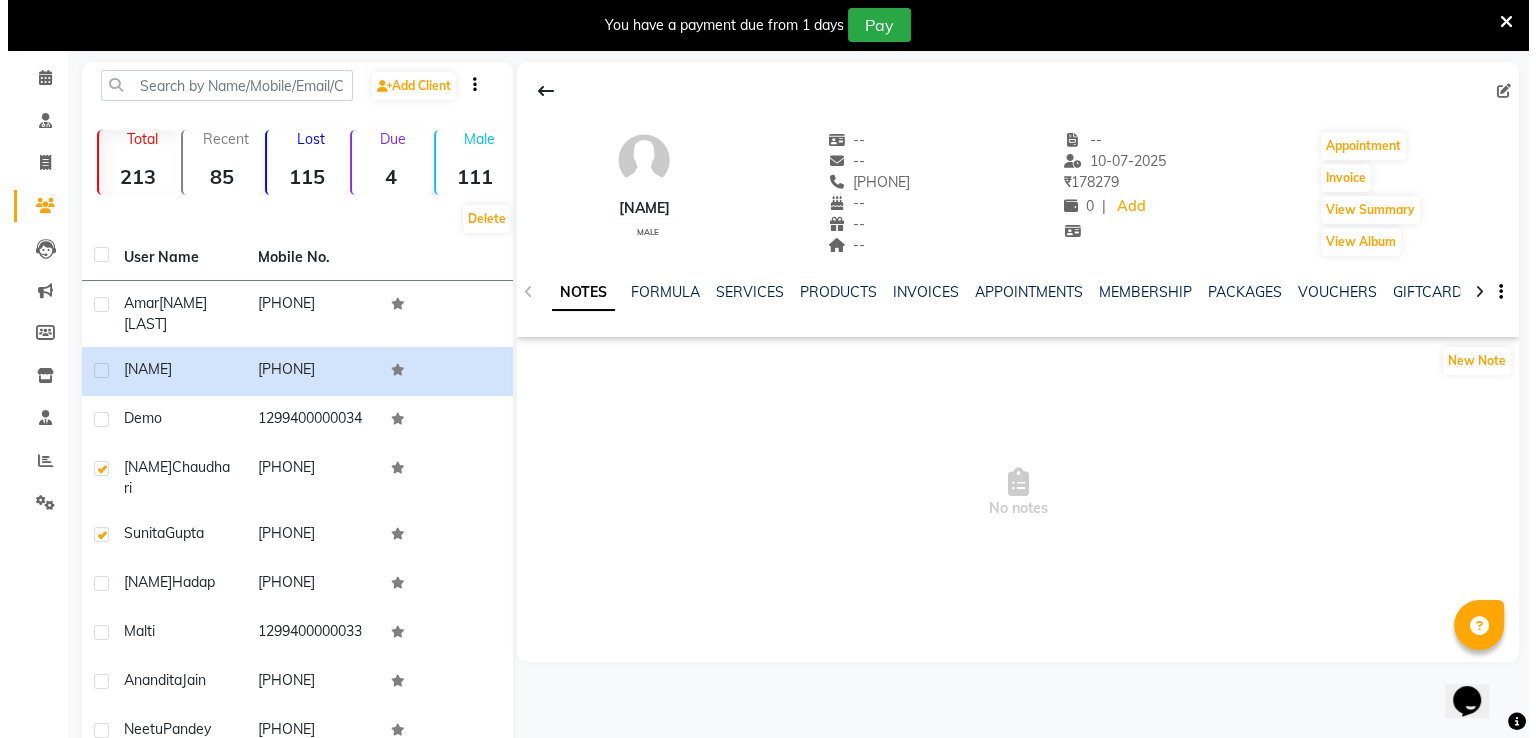 scroll, scrollTop: 0, scrollLeft: 0, axis: both 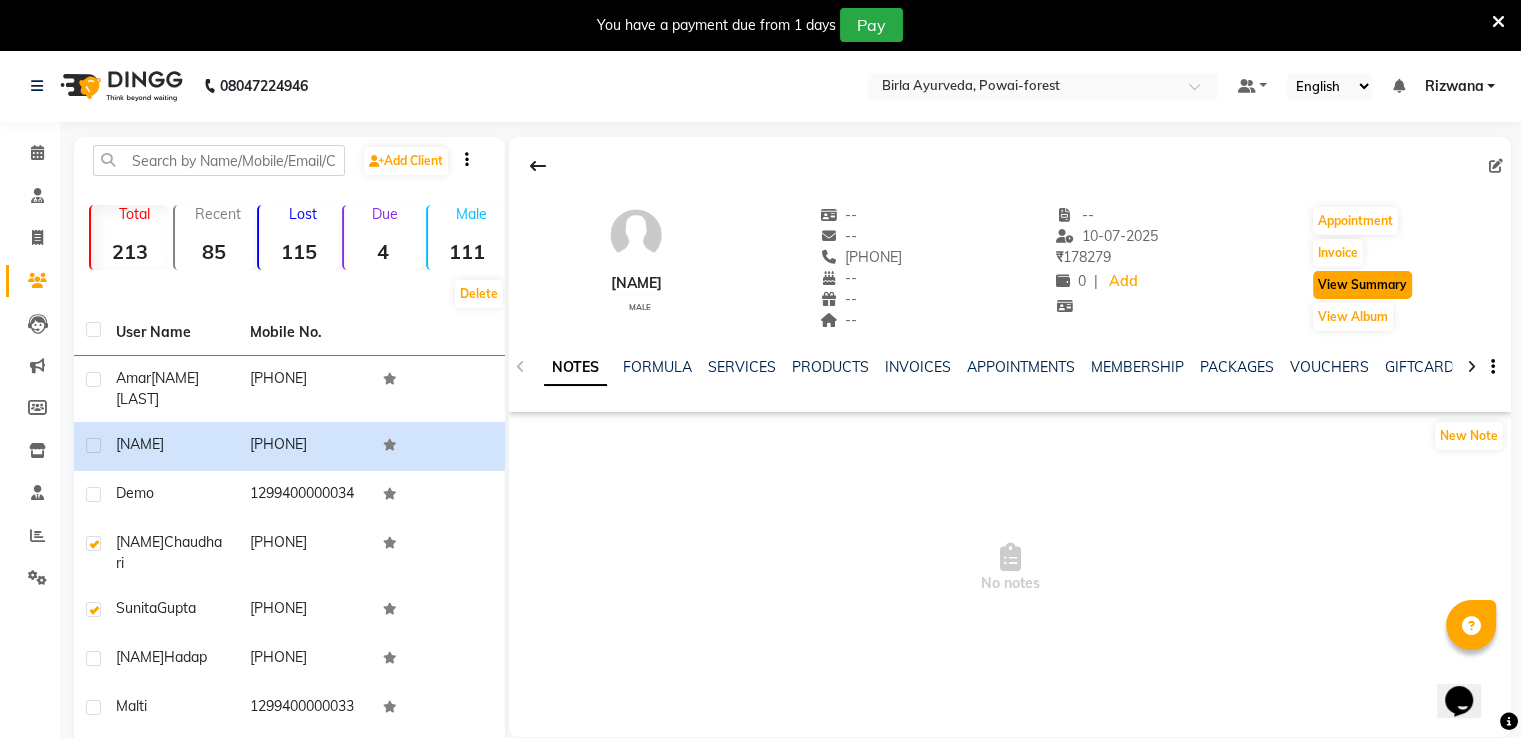 click on "View Summary" 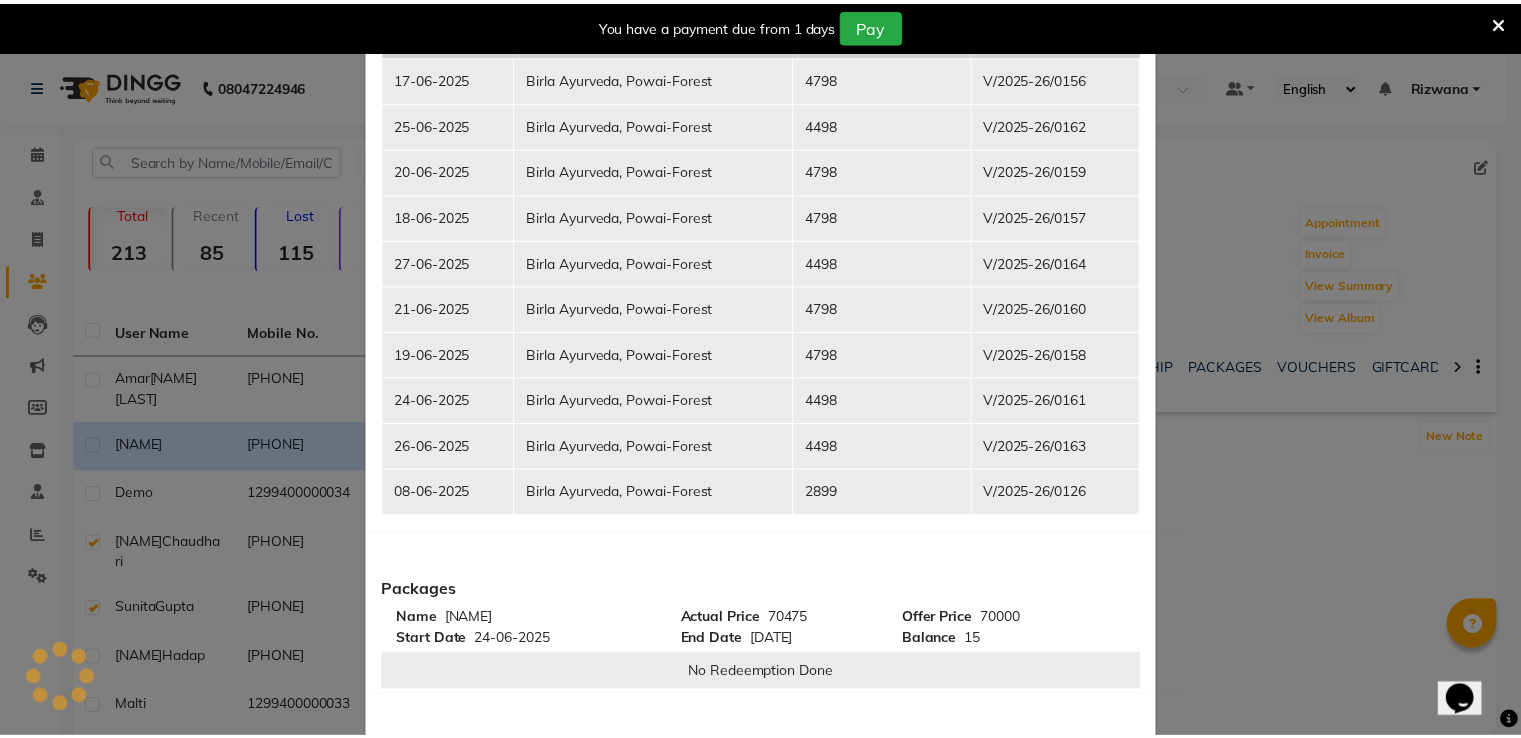 scroll, scrollTop: 0, scrollLeft: 0, axis: both 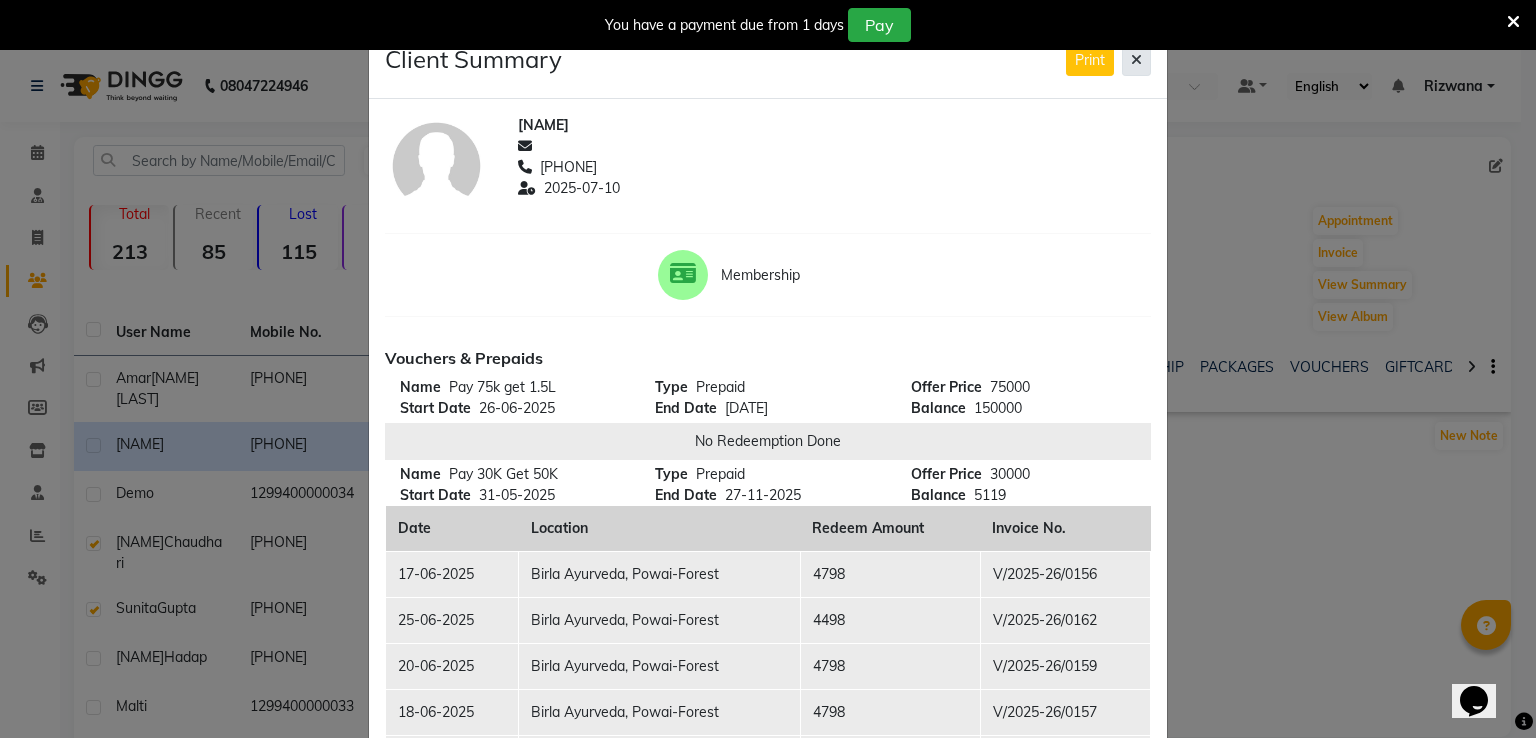 click 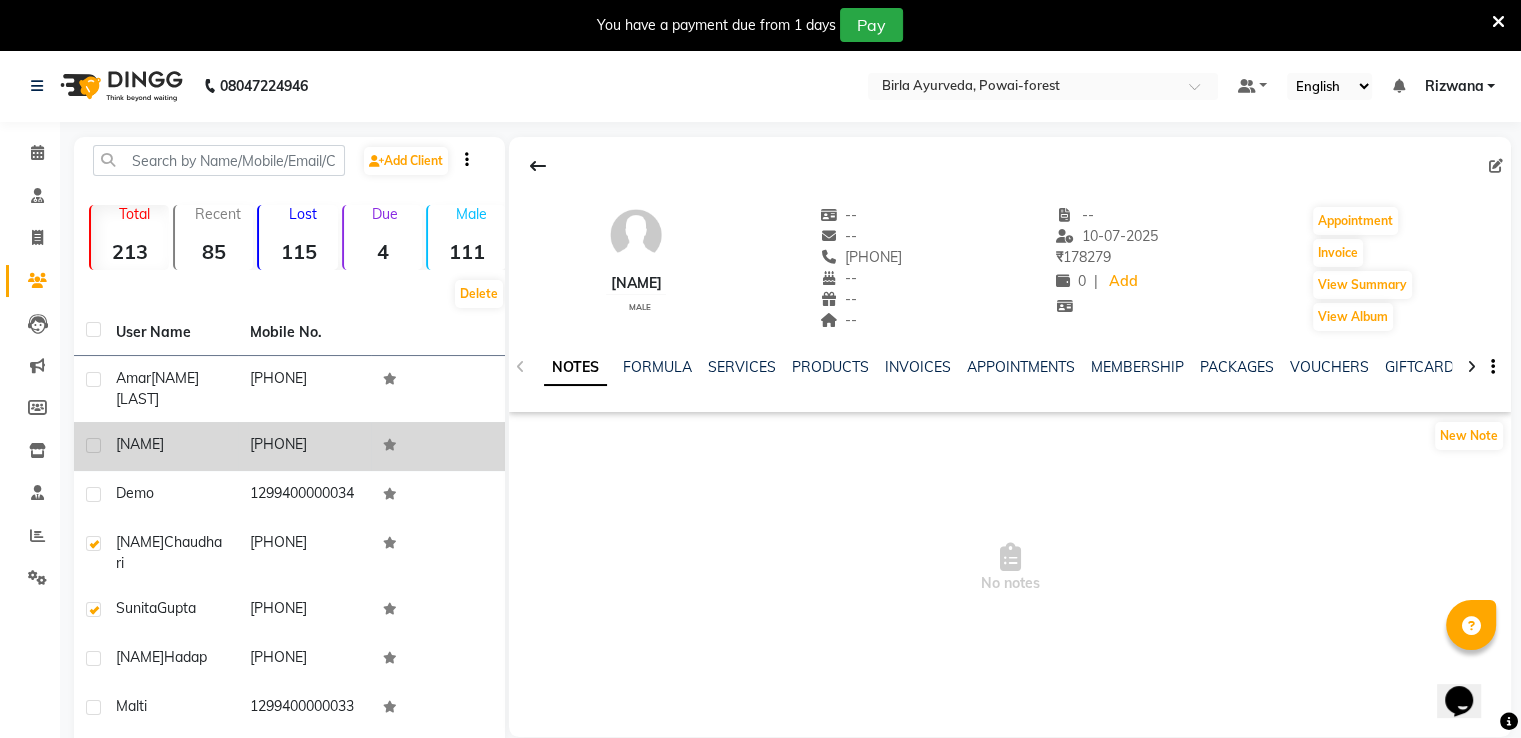 click on "shivaprasad" 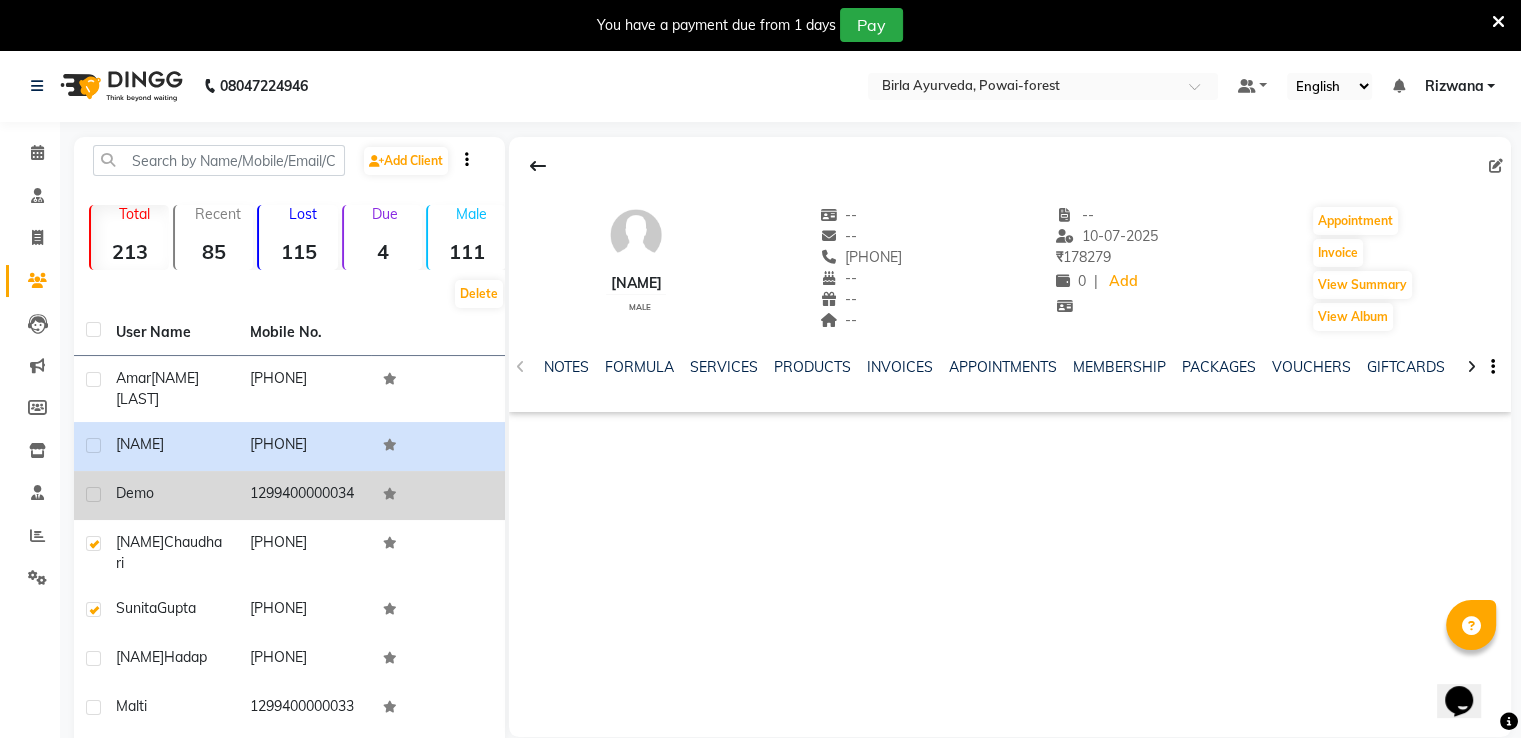 click 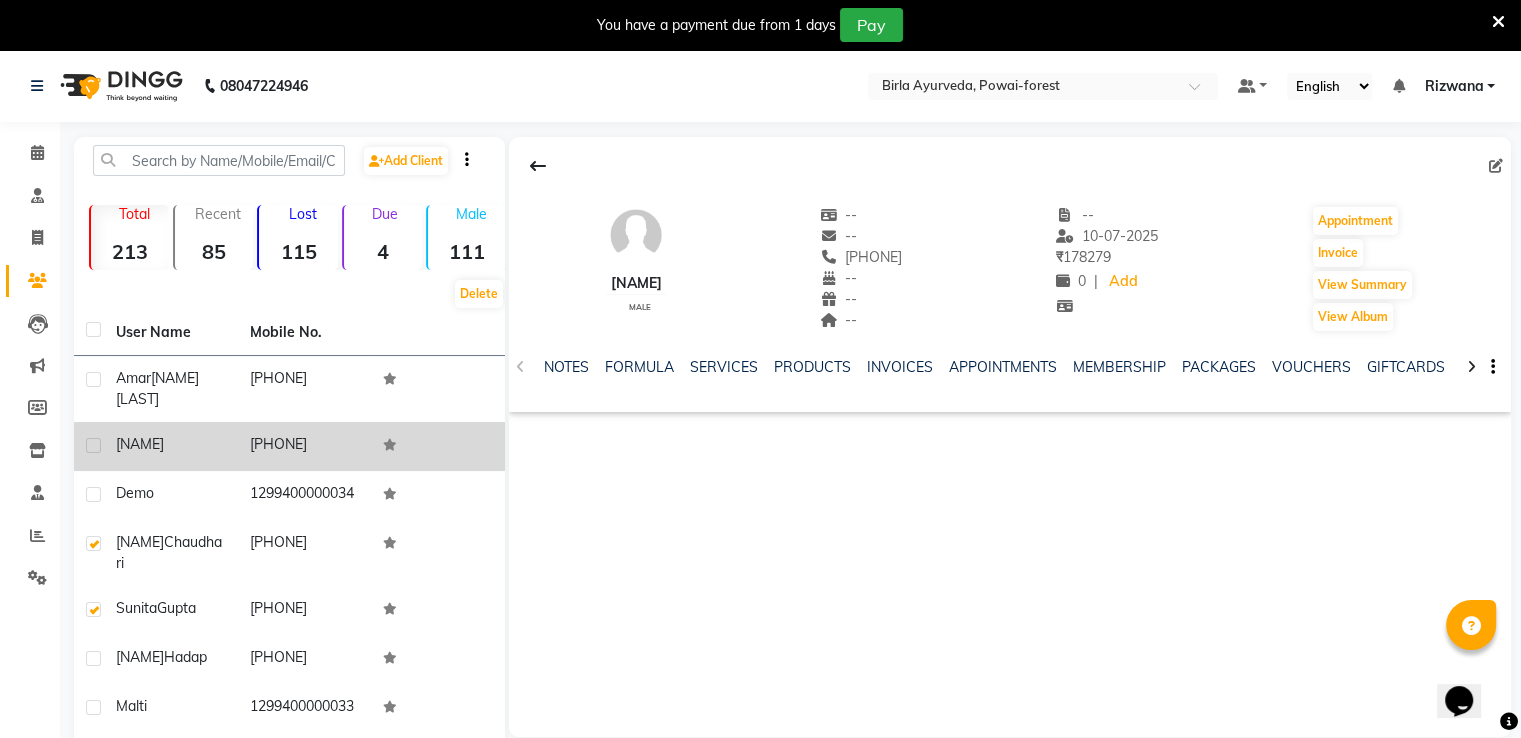 click 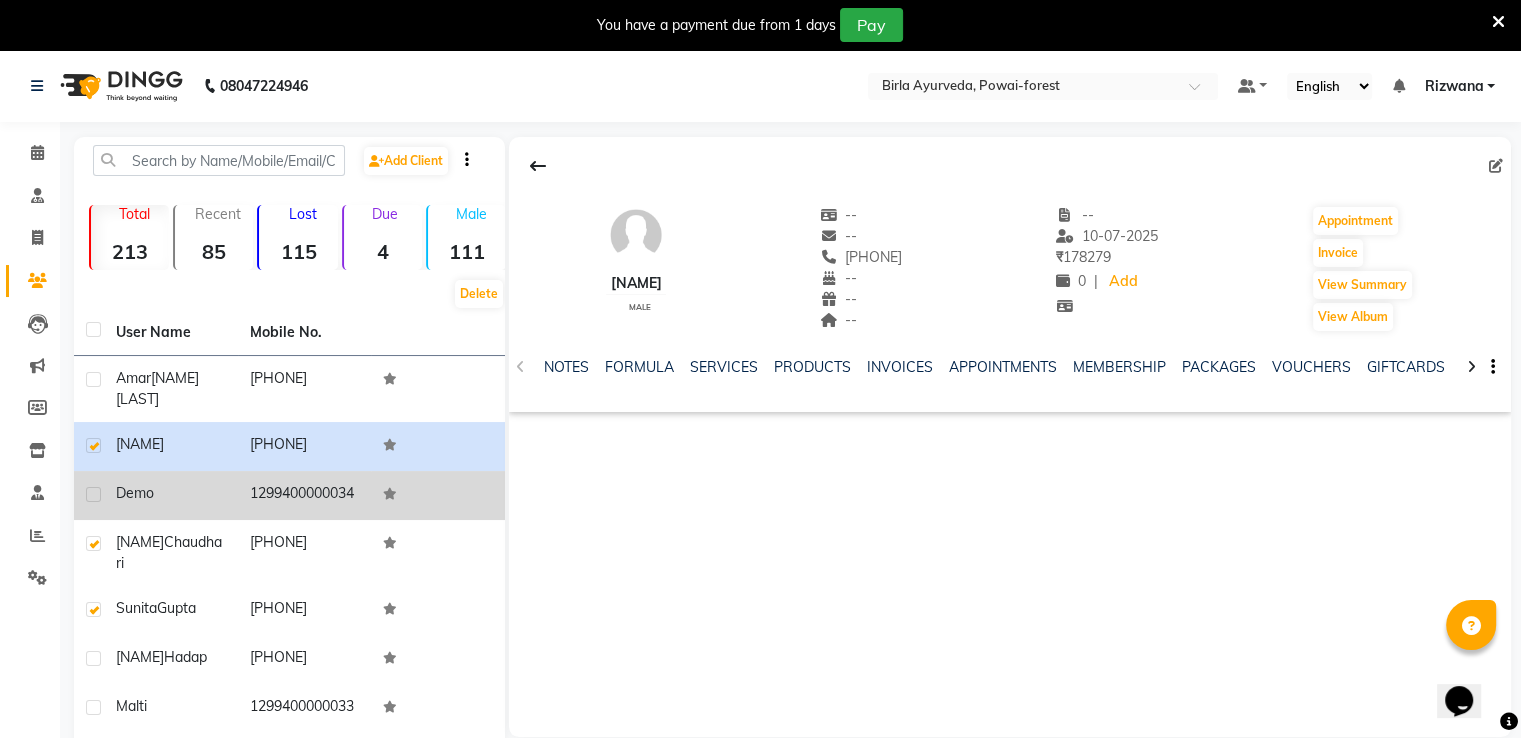 click 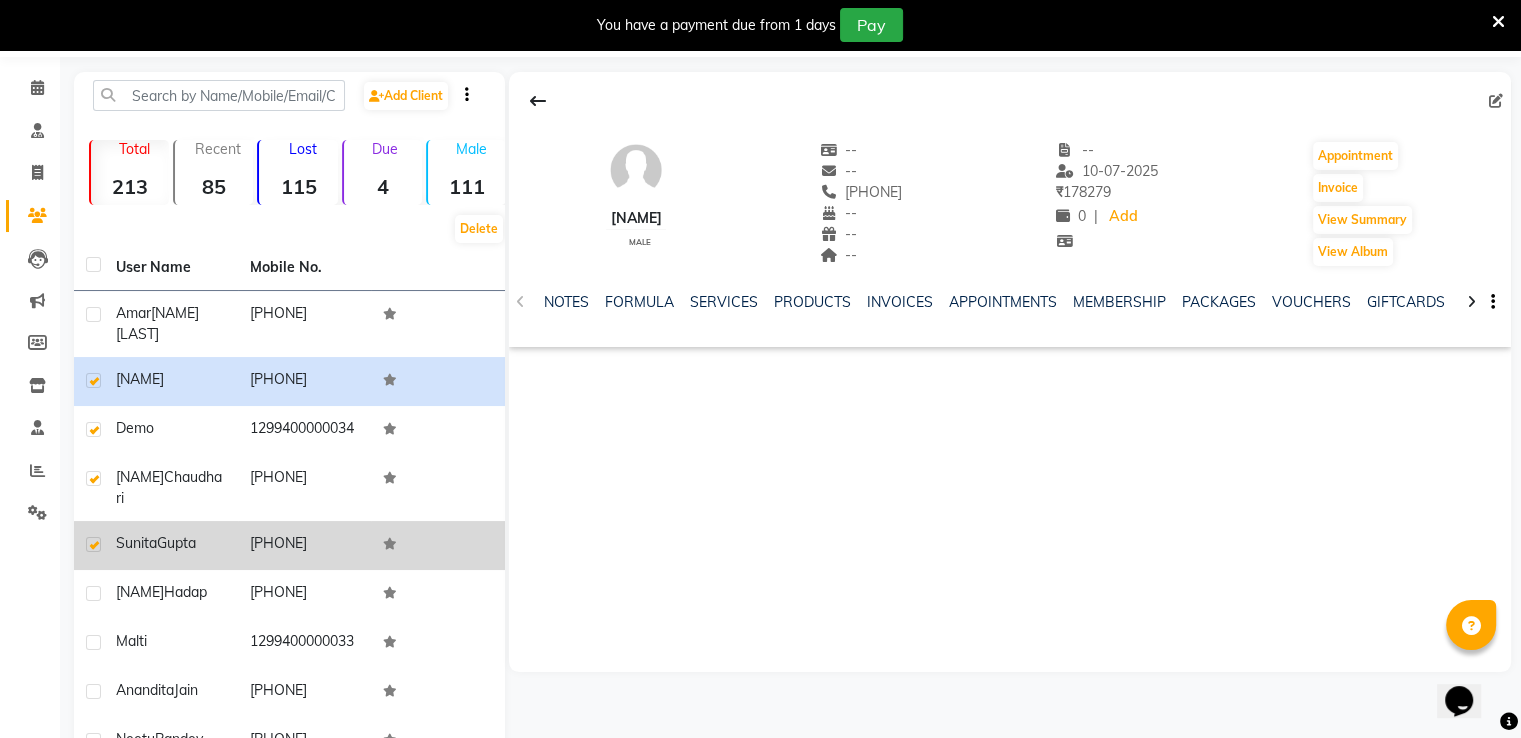 scroll, scrollTop: 100, scrollLeft: 0, axis: vertical 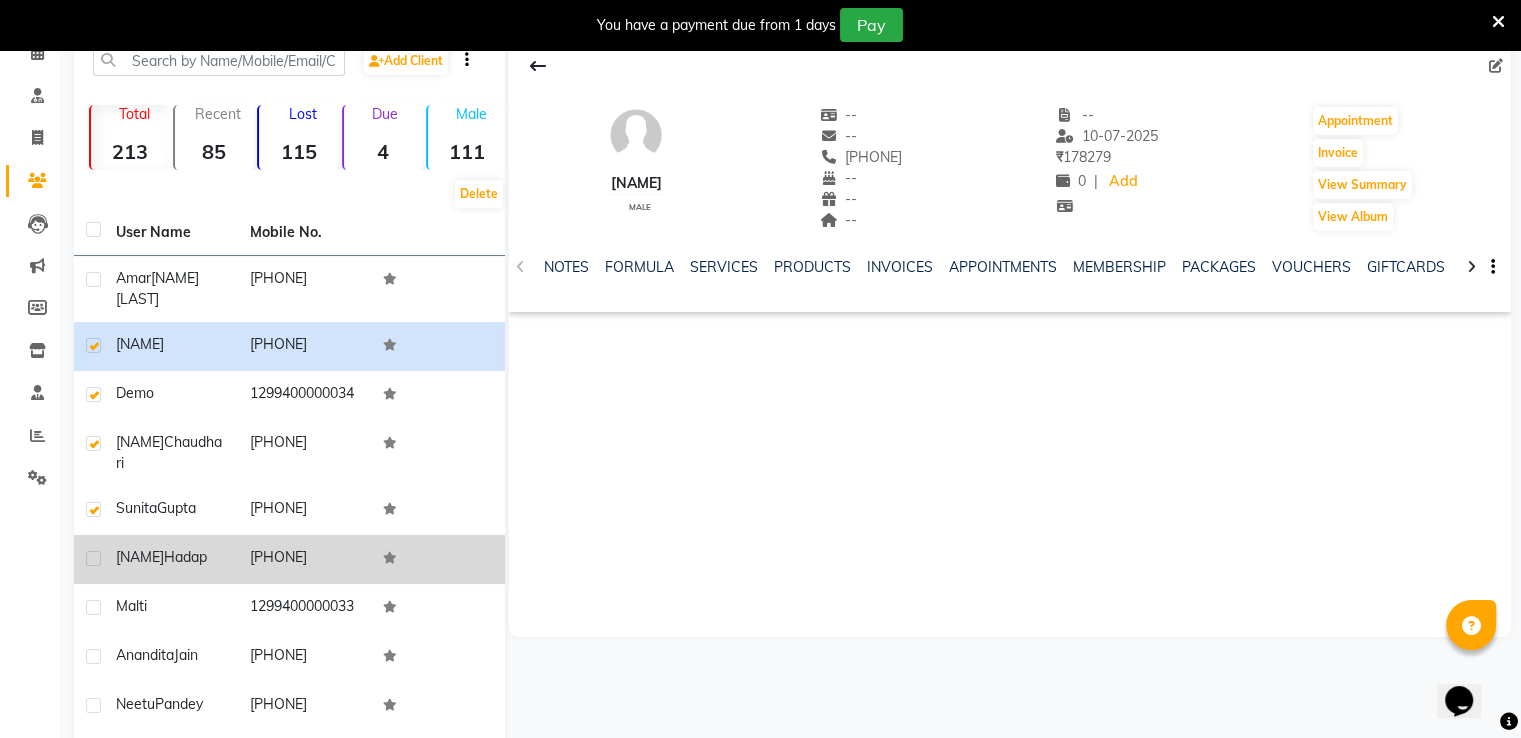 click 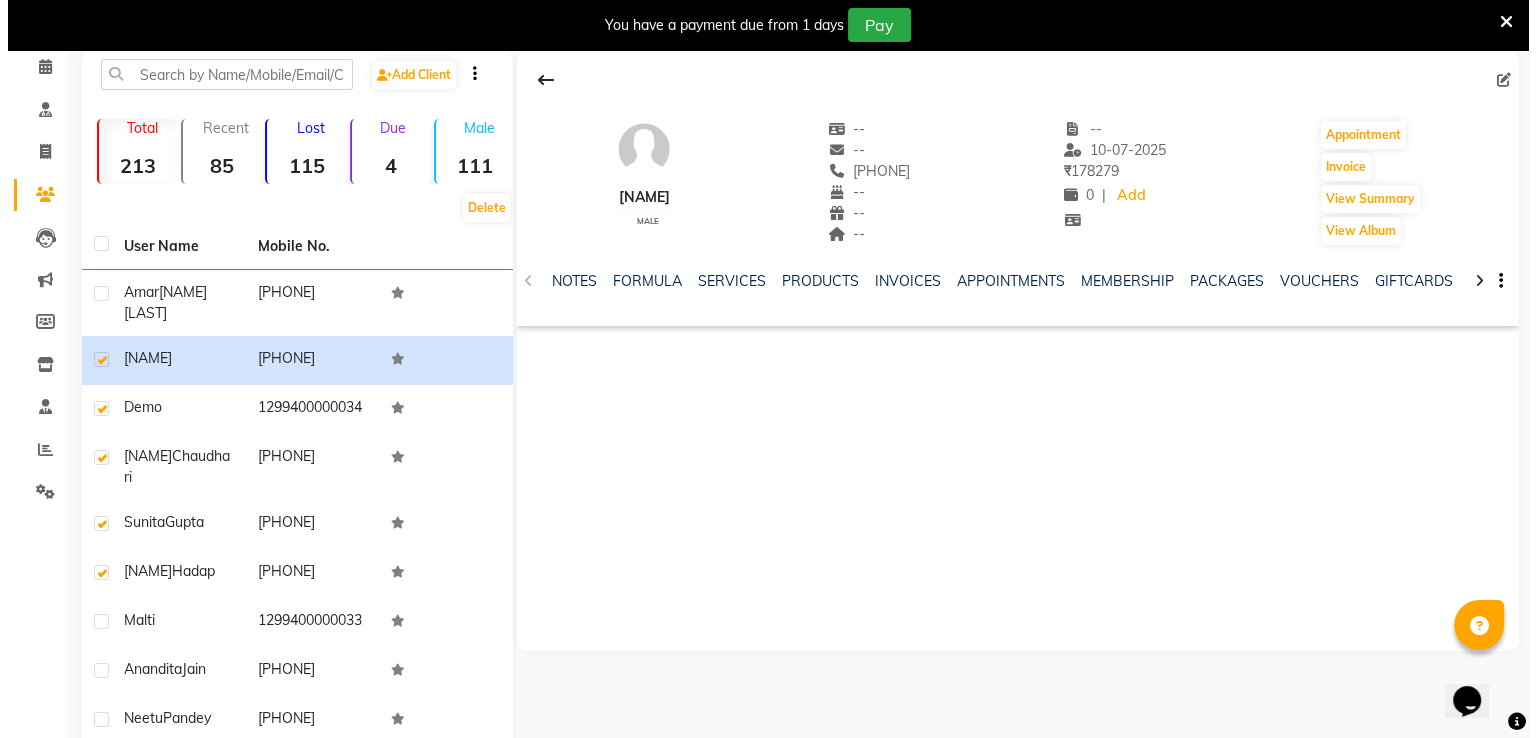 scroll, scrollTop: 0, scrollLeft: 0, axis: both 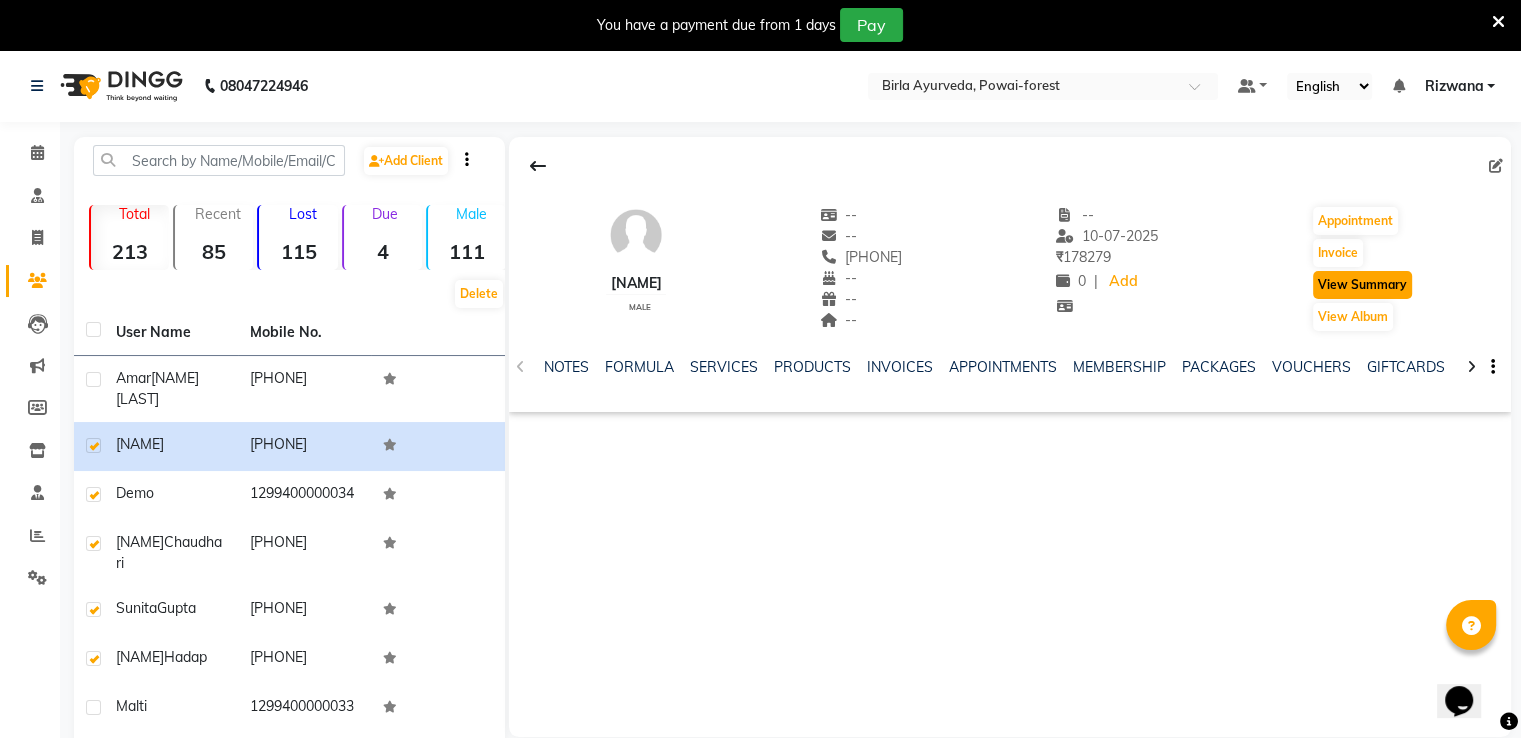 click on "View Summary" 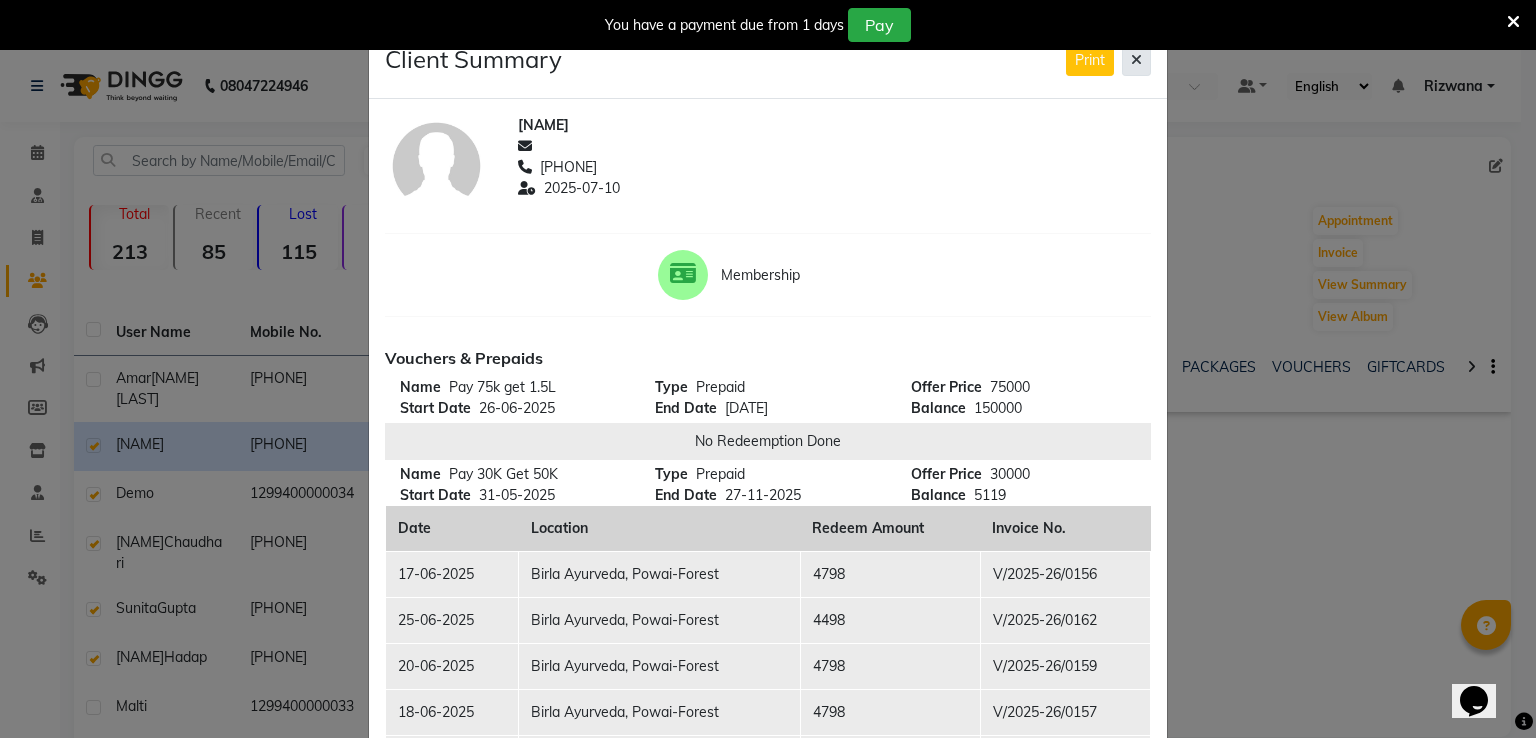 click 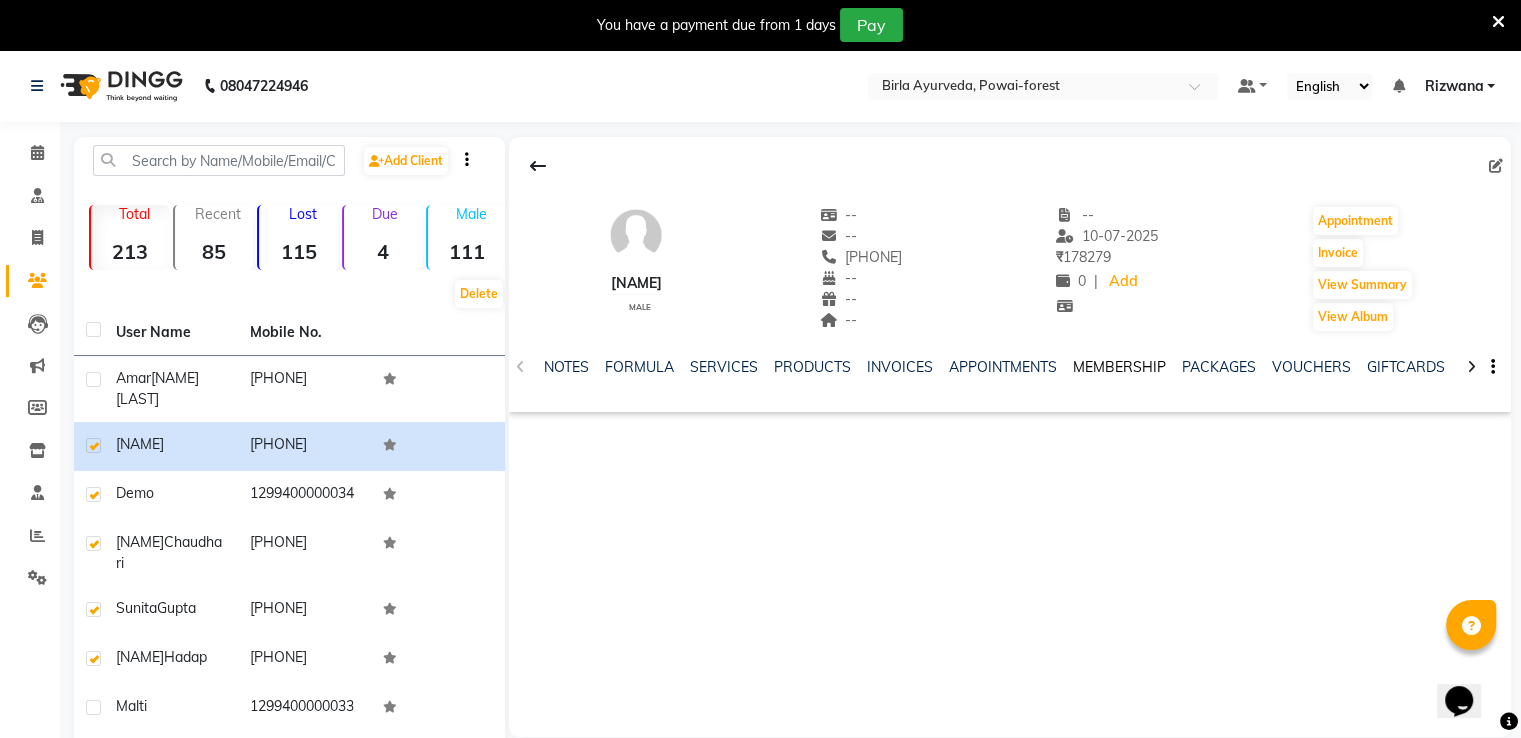 click on "MEMBERSHIP" 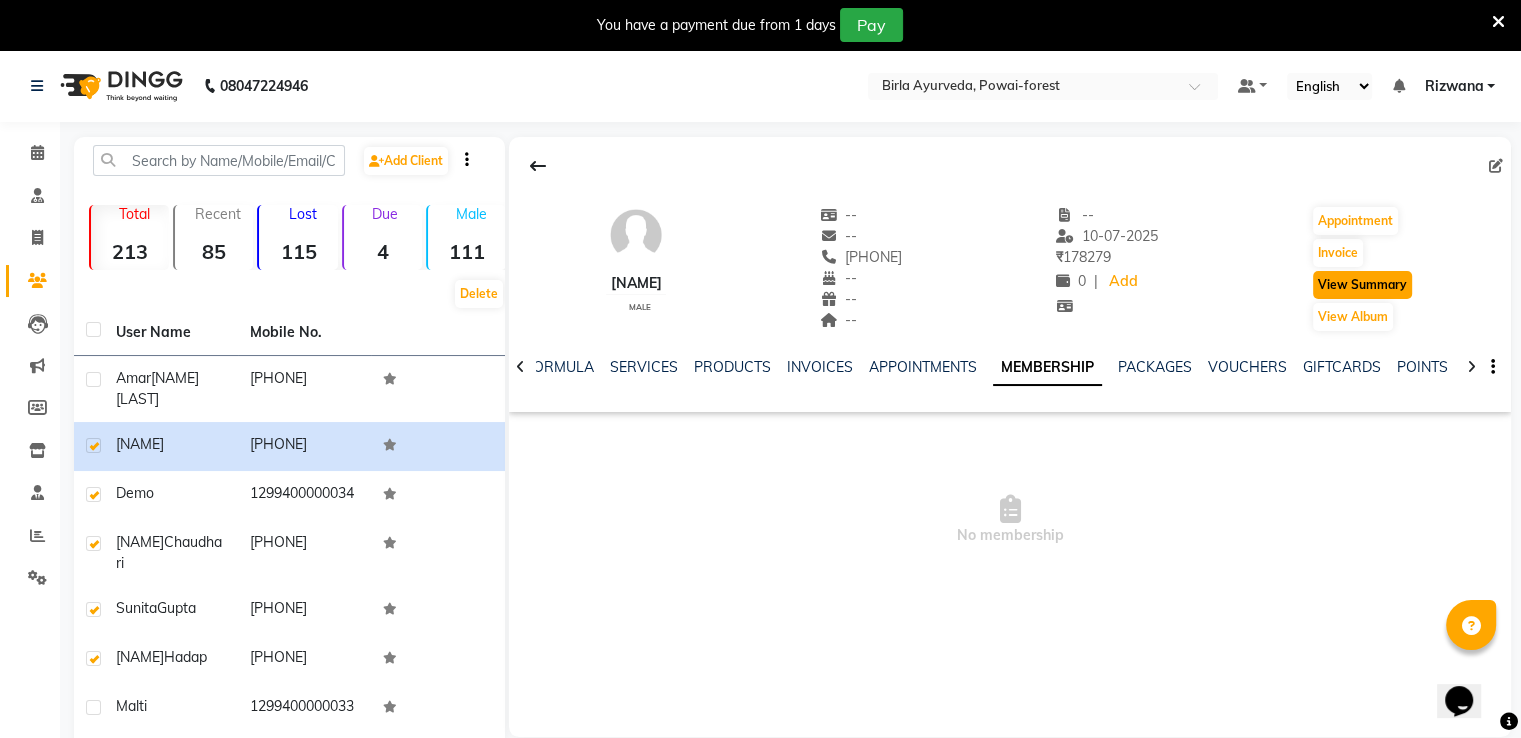click on "View Summary" 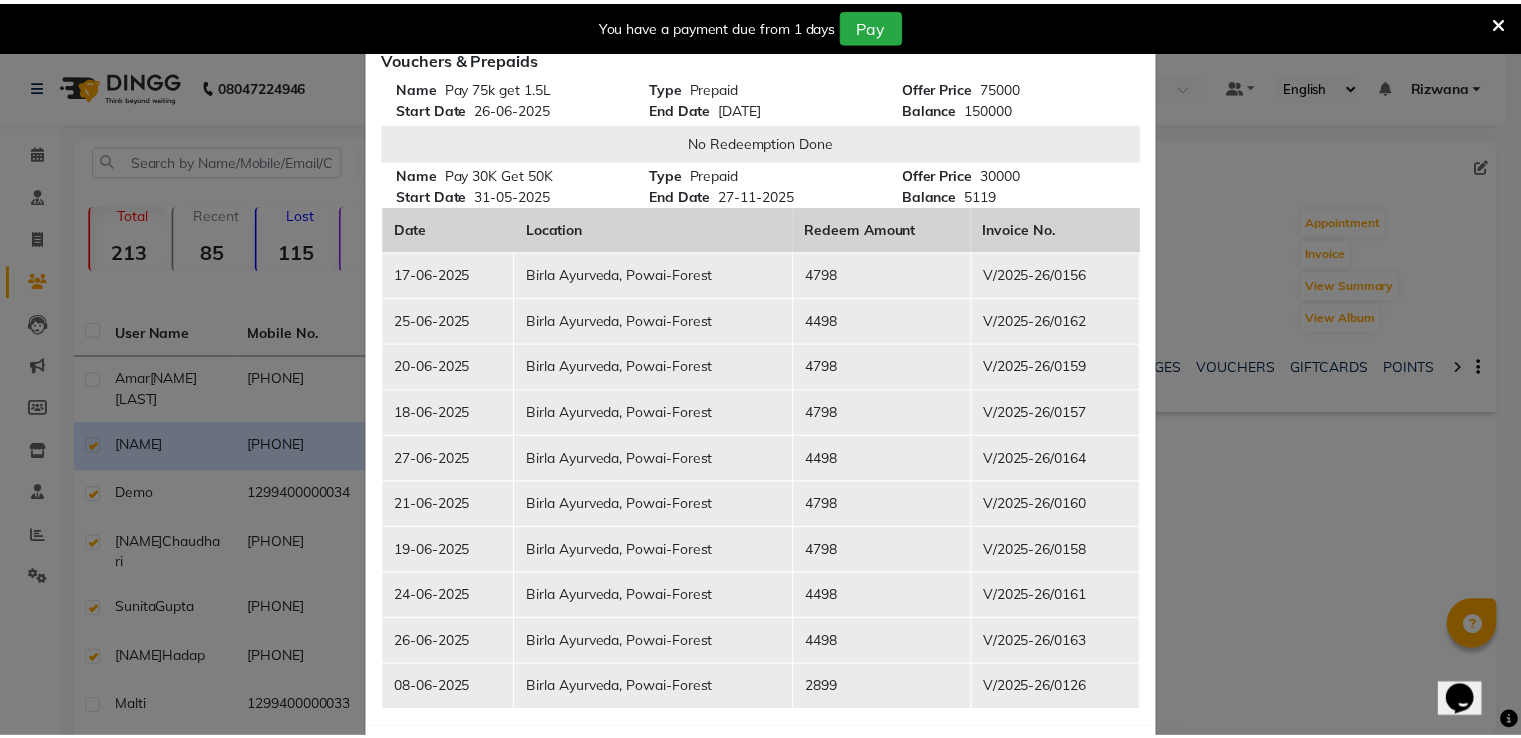 scroll, scrollTop: 0, scrollLeft: 0, axis: both 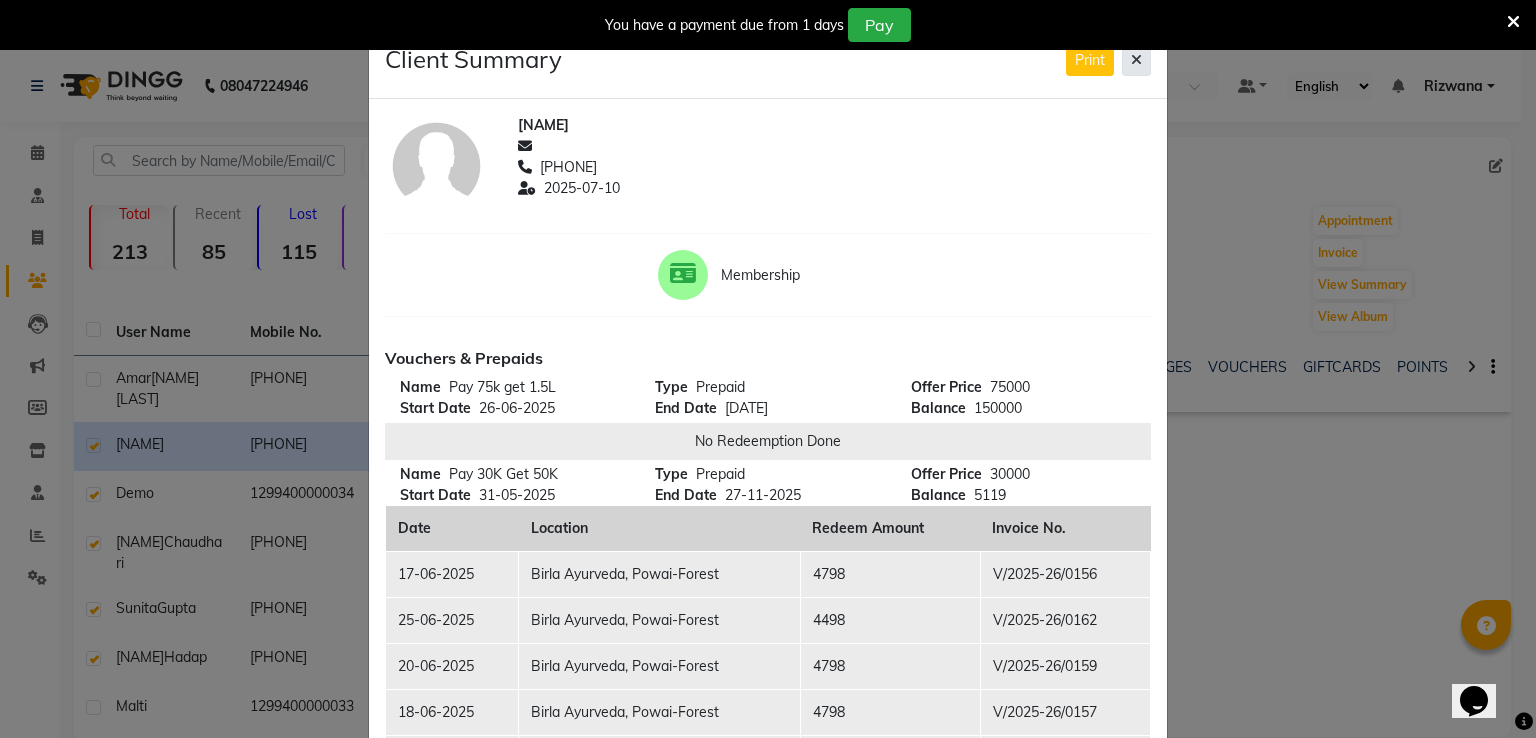 click 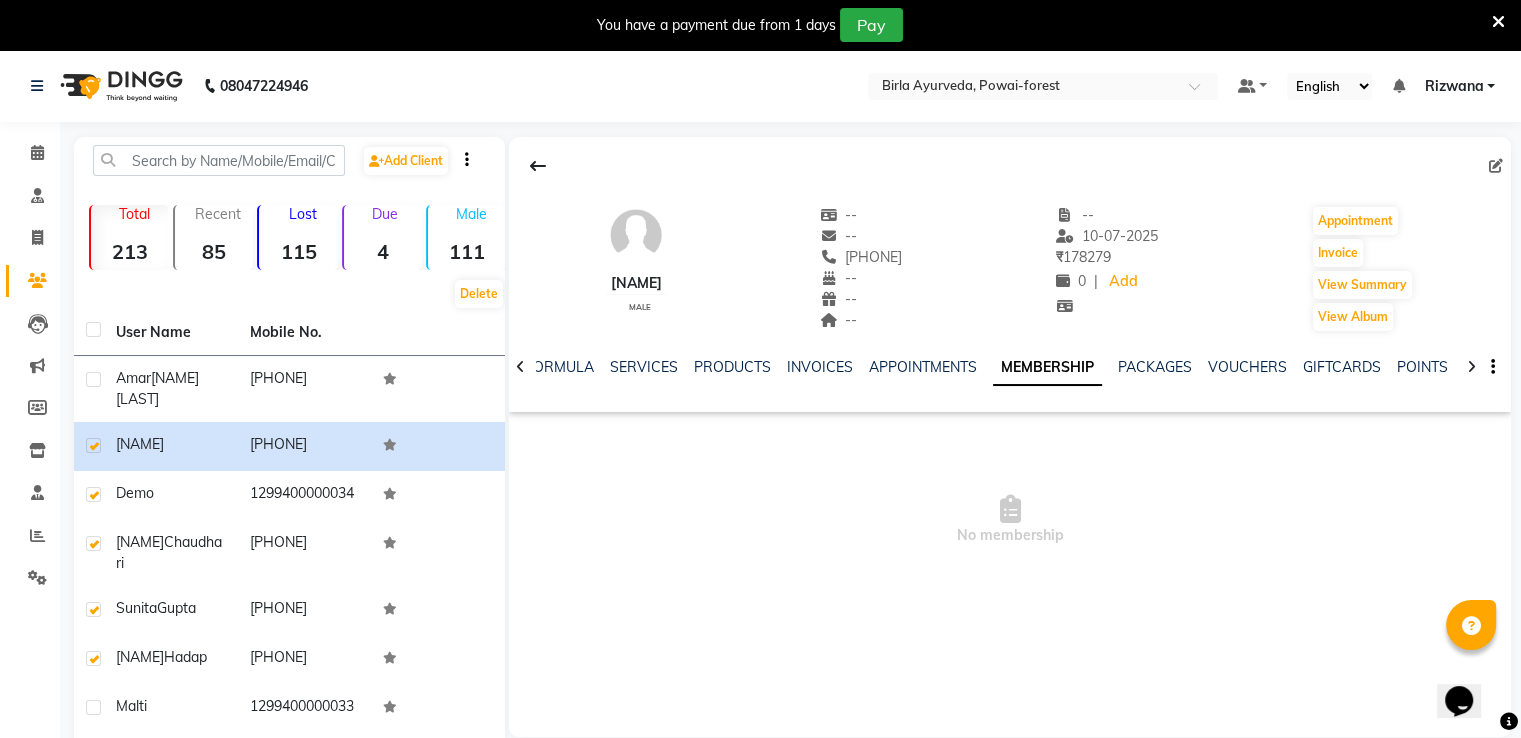 click 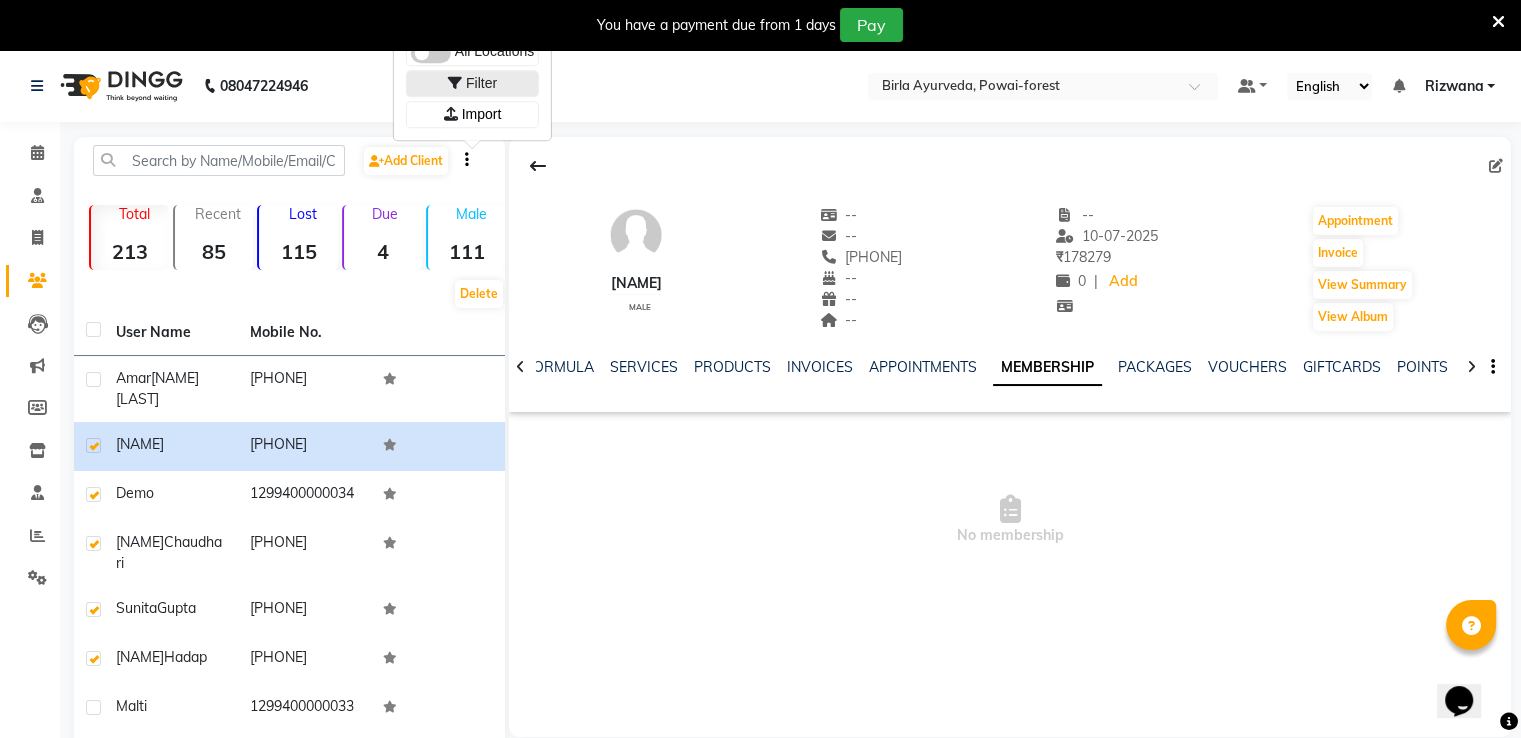 click on "Filter" at bounding box center (472, 83) 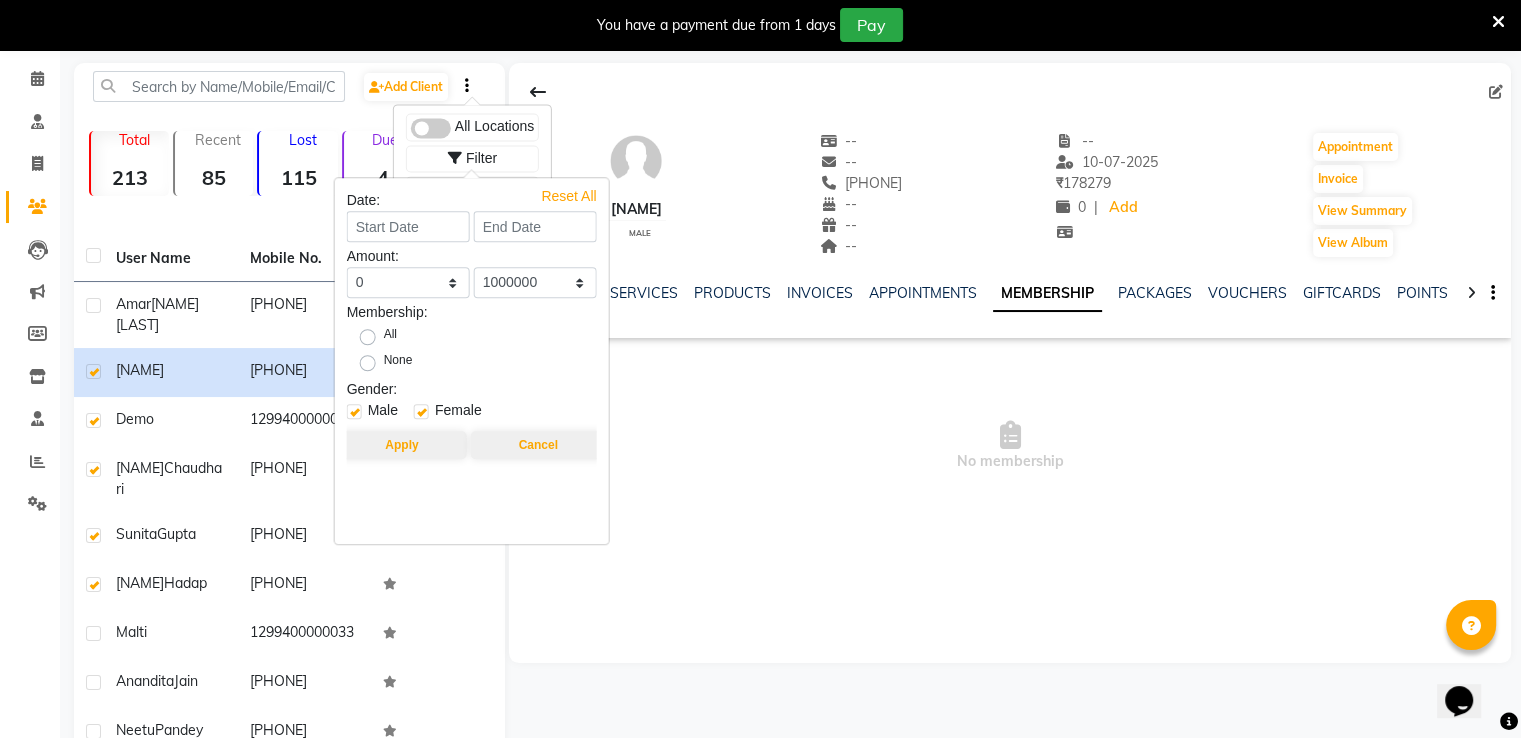 scroll, scrollTop: 0, scrollLeft: 0, axis: both 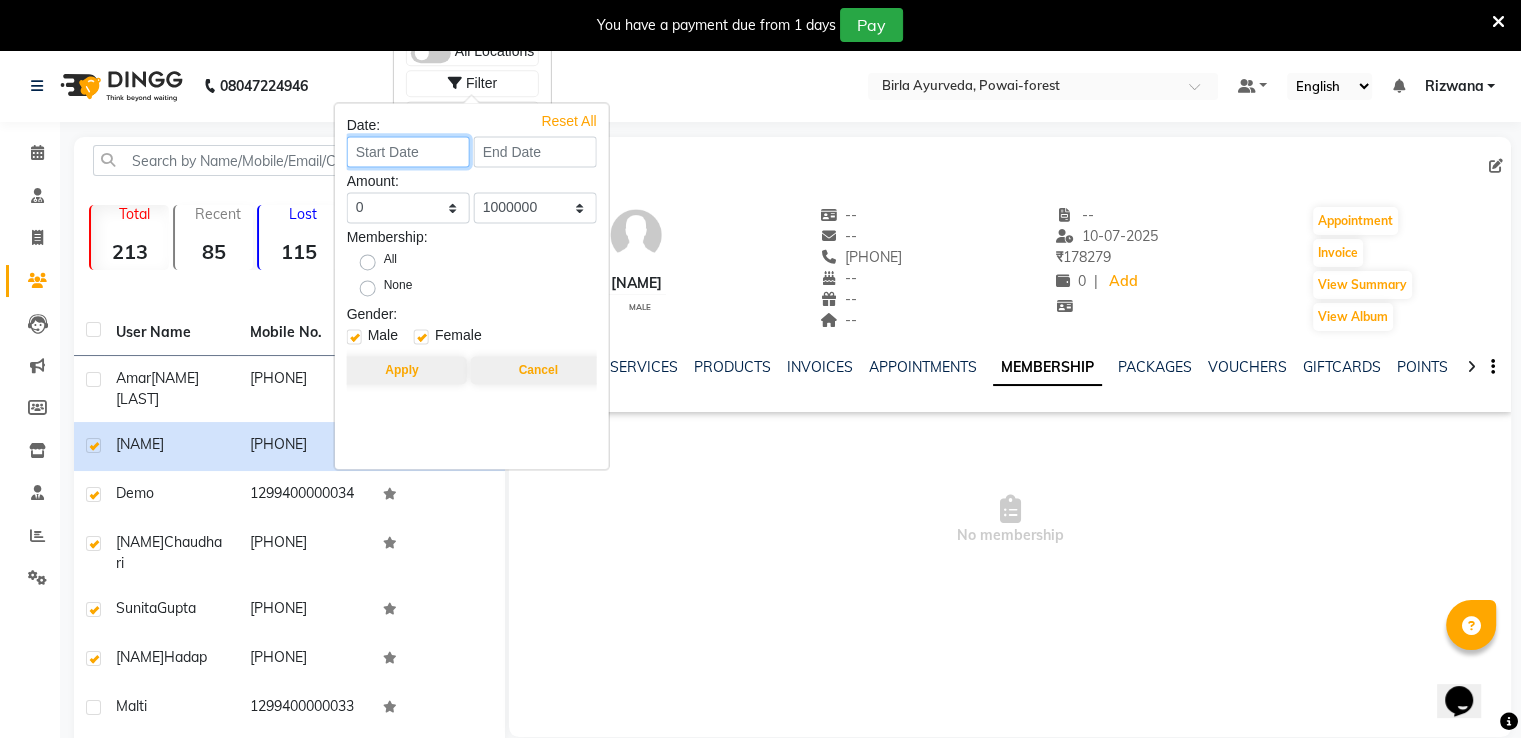 click at bounding box center (408, 151) 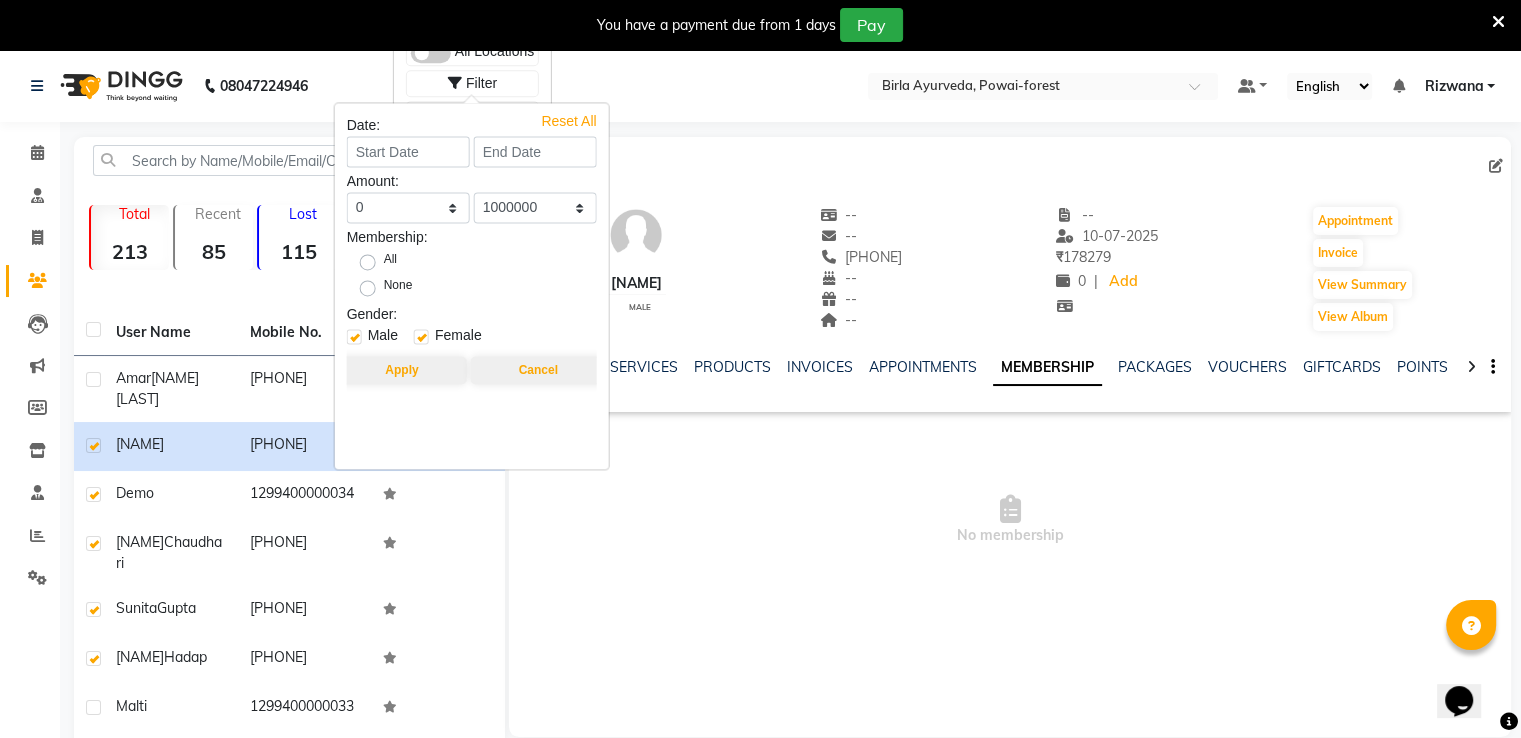 select on "8" 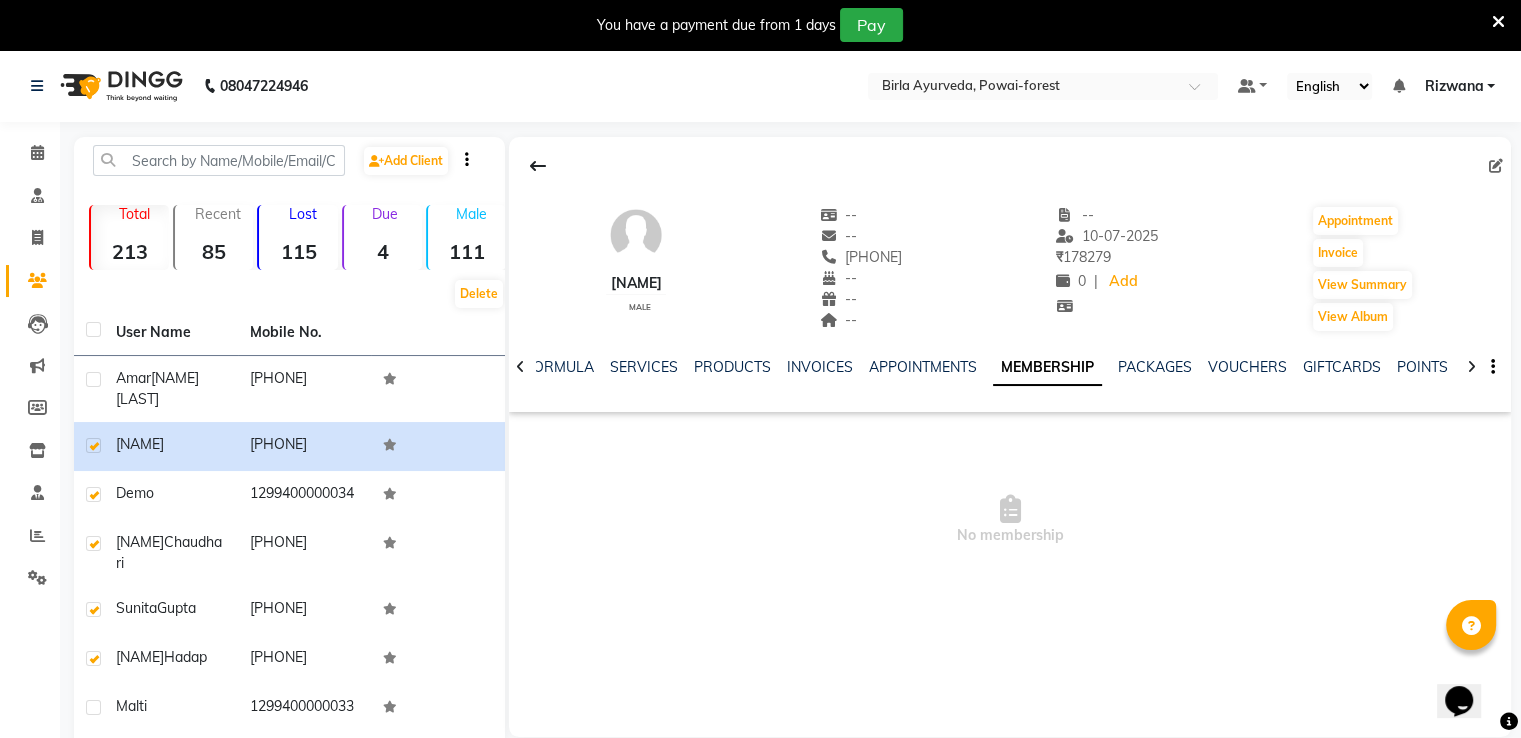 click 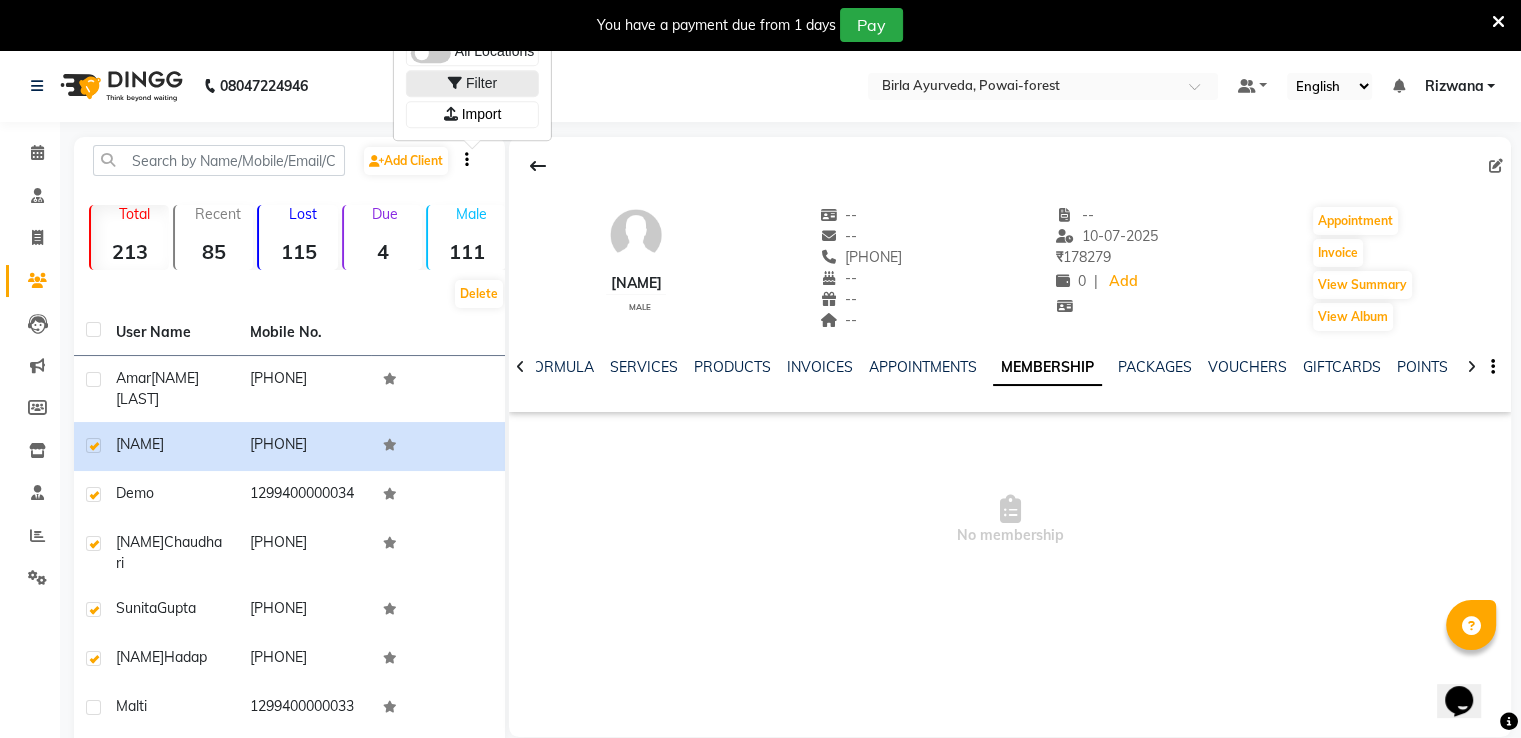 click on "Filter" at bounding box center (472, 83) 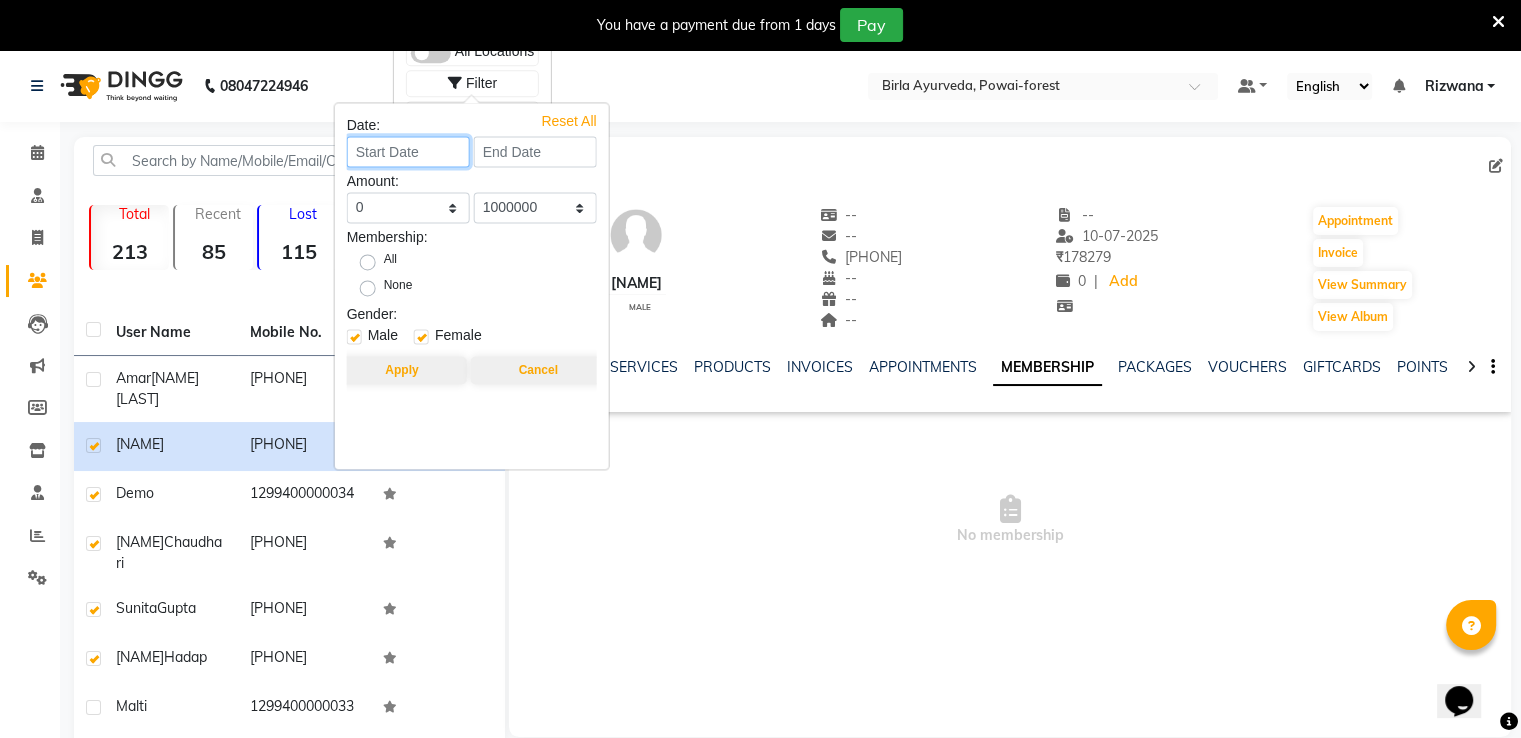 click at bounding box center (408, 151) 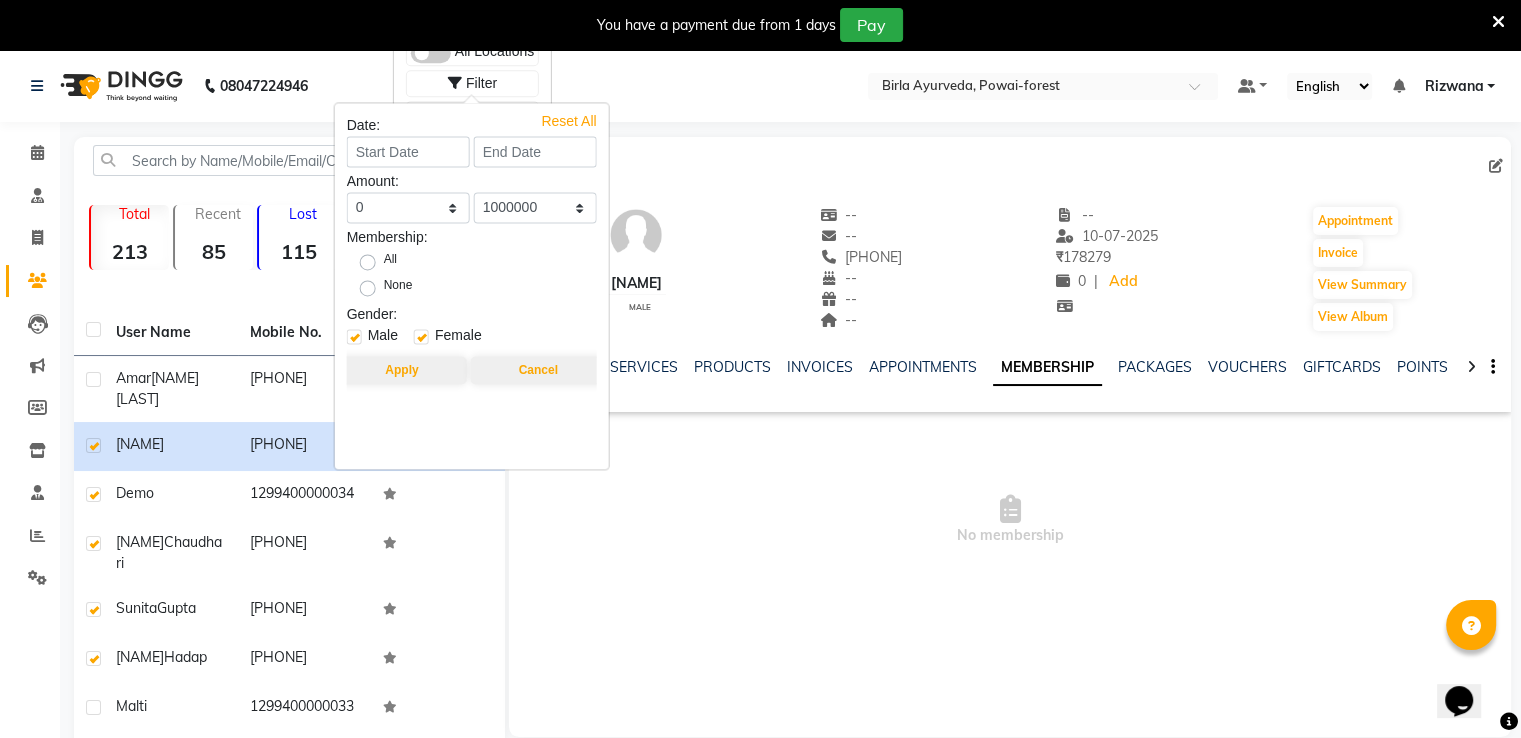 select on "8" 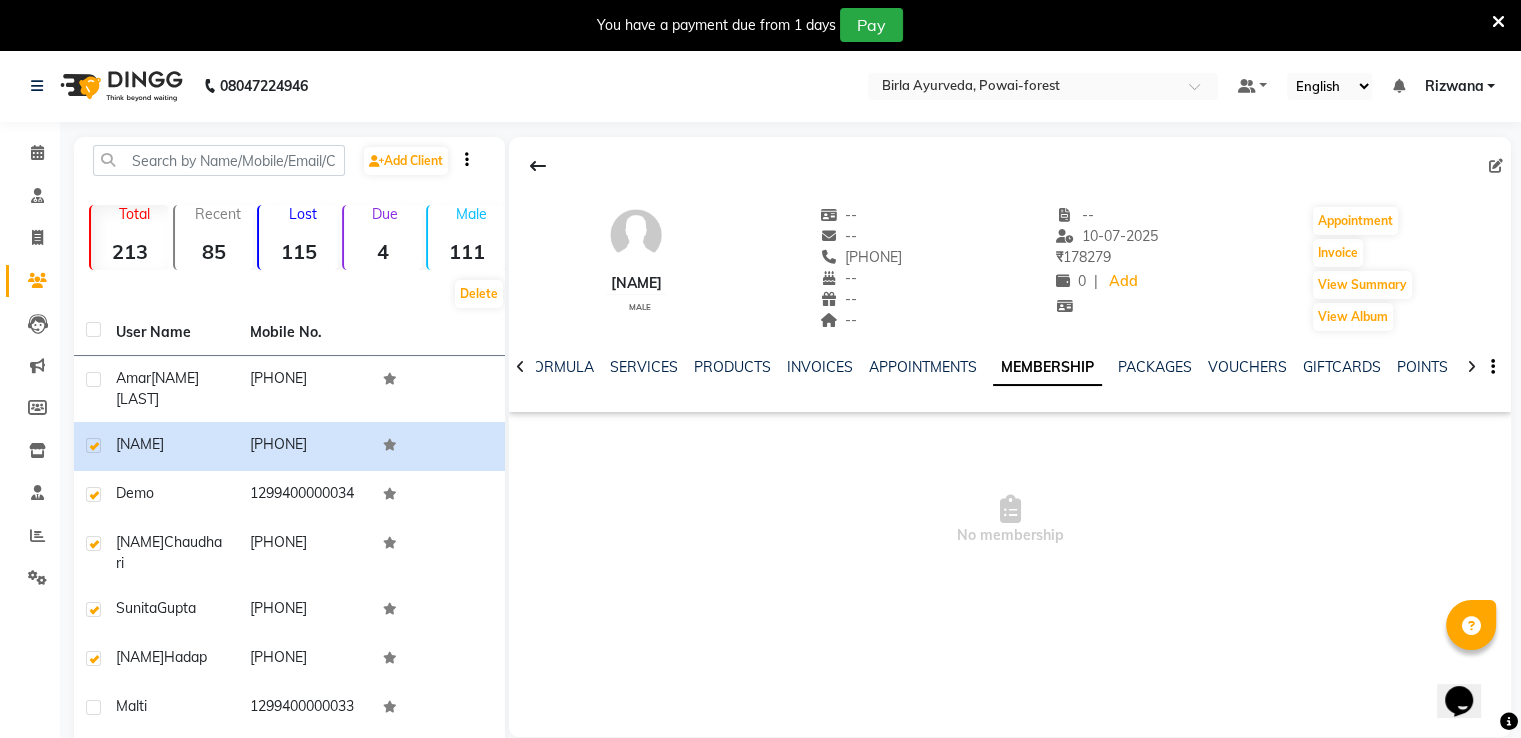 click 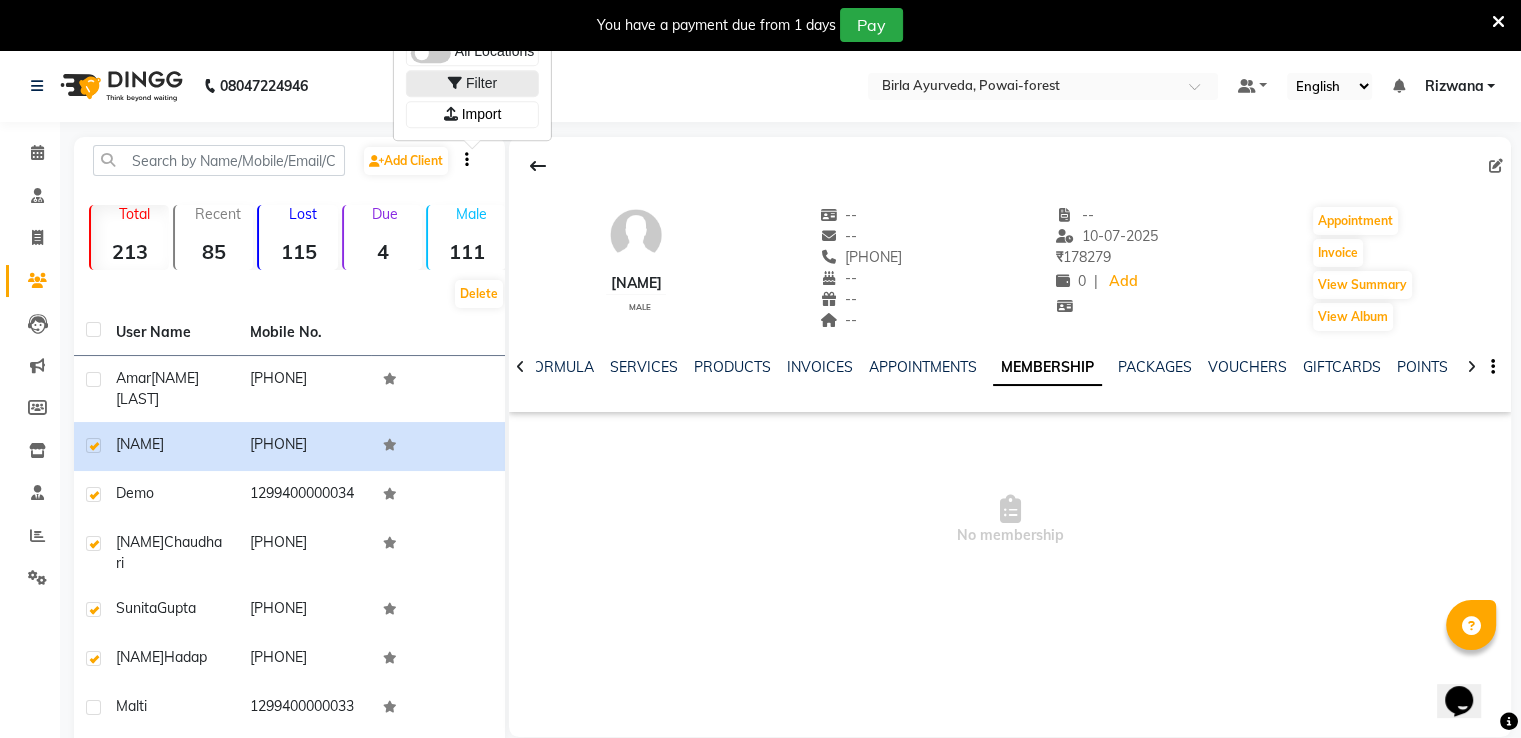 click on "Filter" at bounding box center [481, 83] 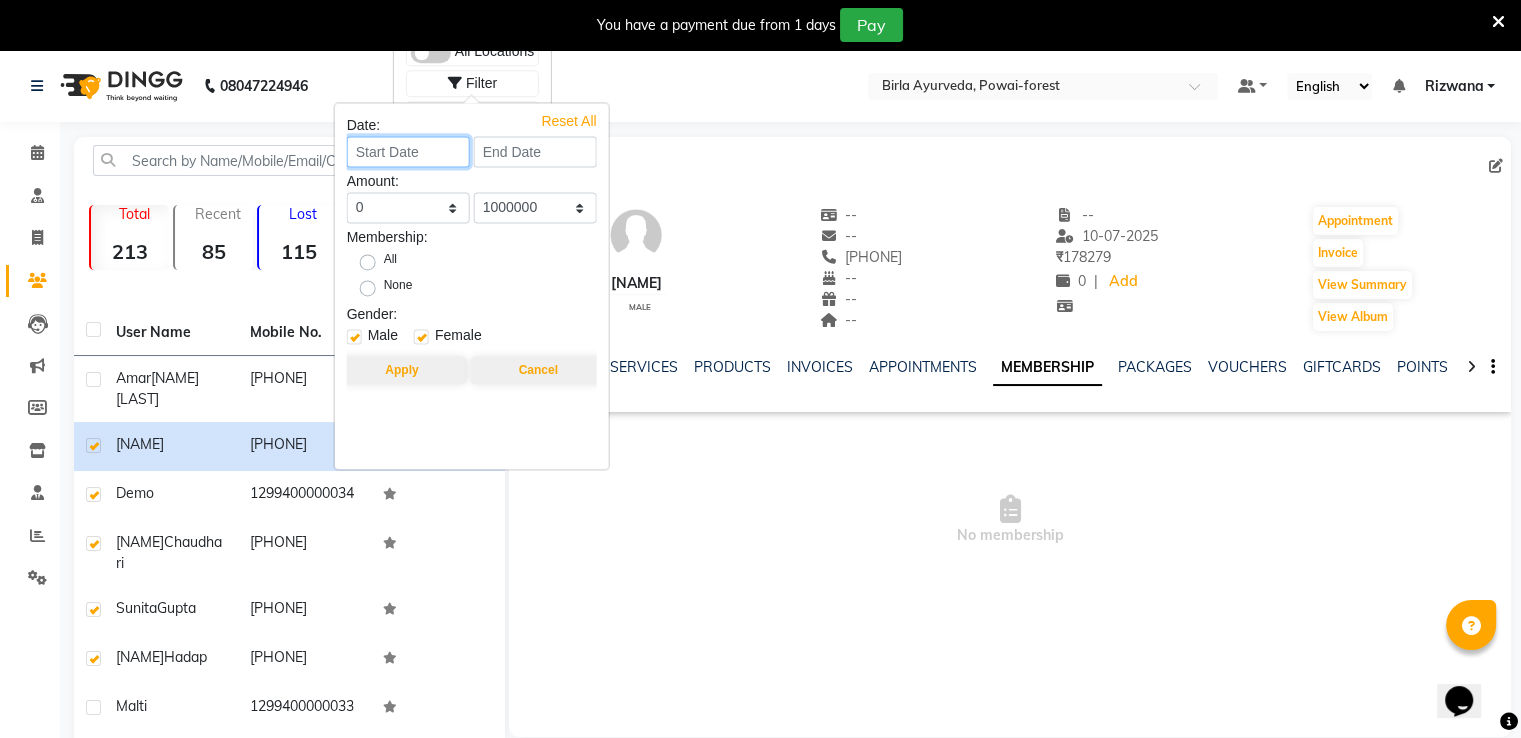 click at bounding box center (408, 151) 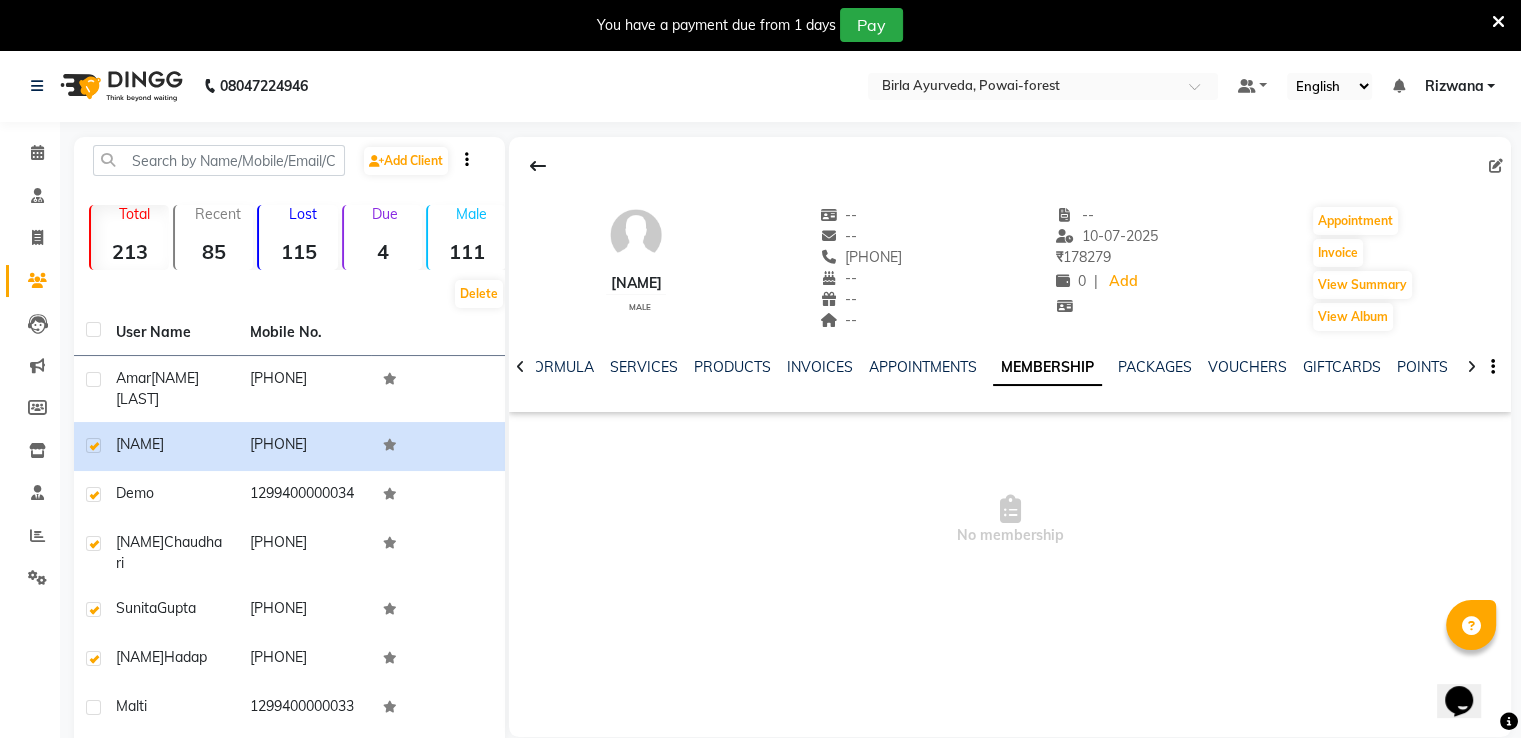 click 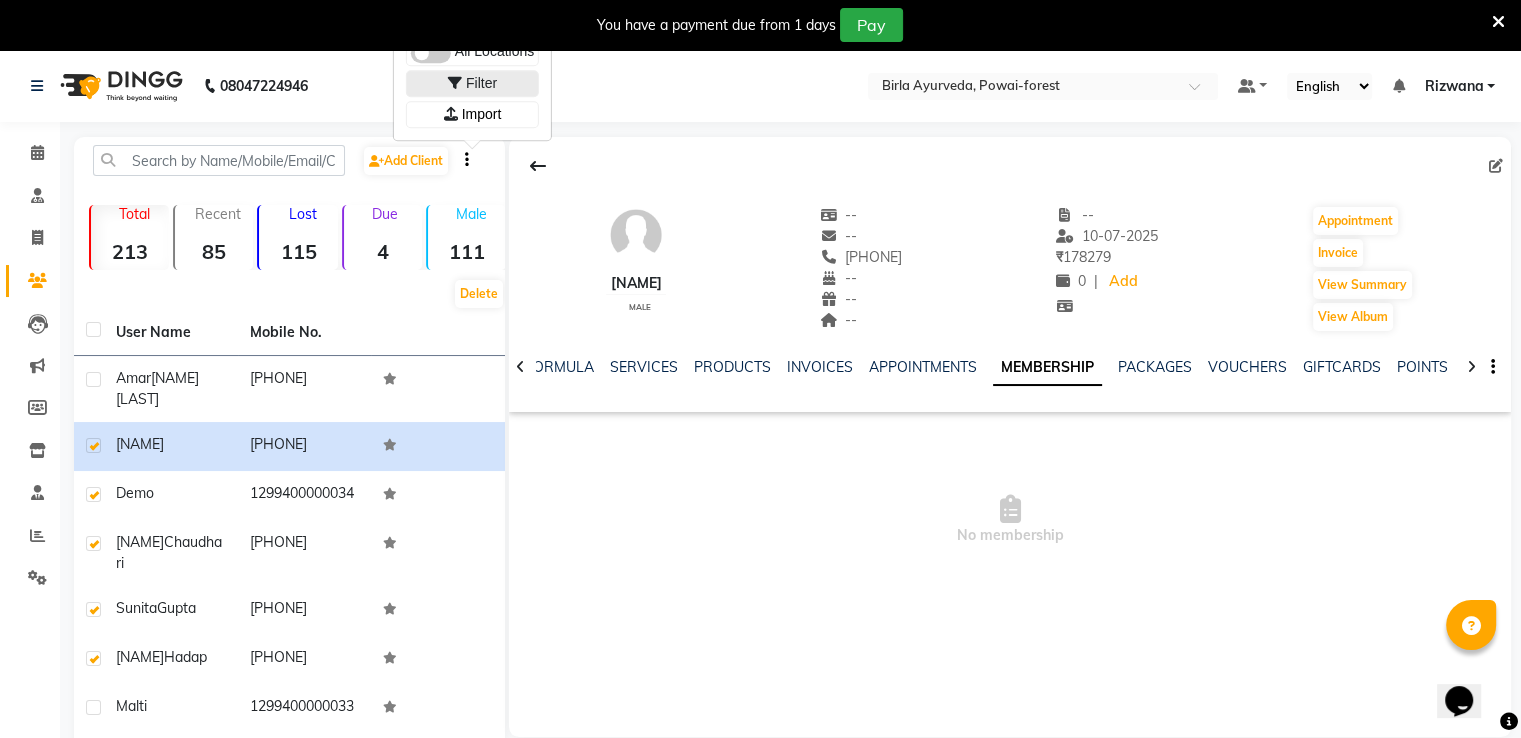click on "Filter" at bounding box center (481, 83) 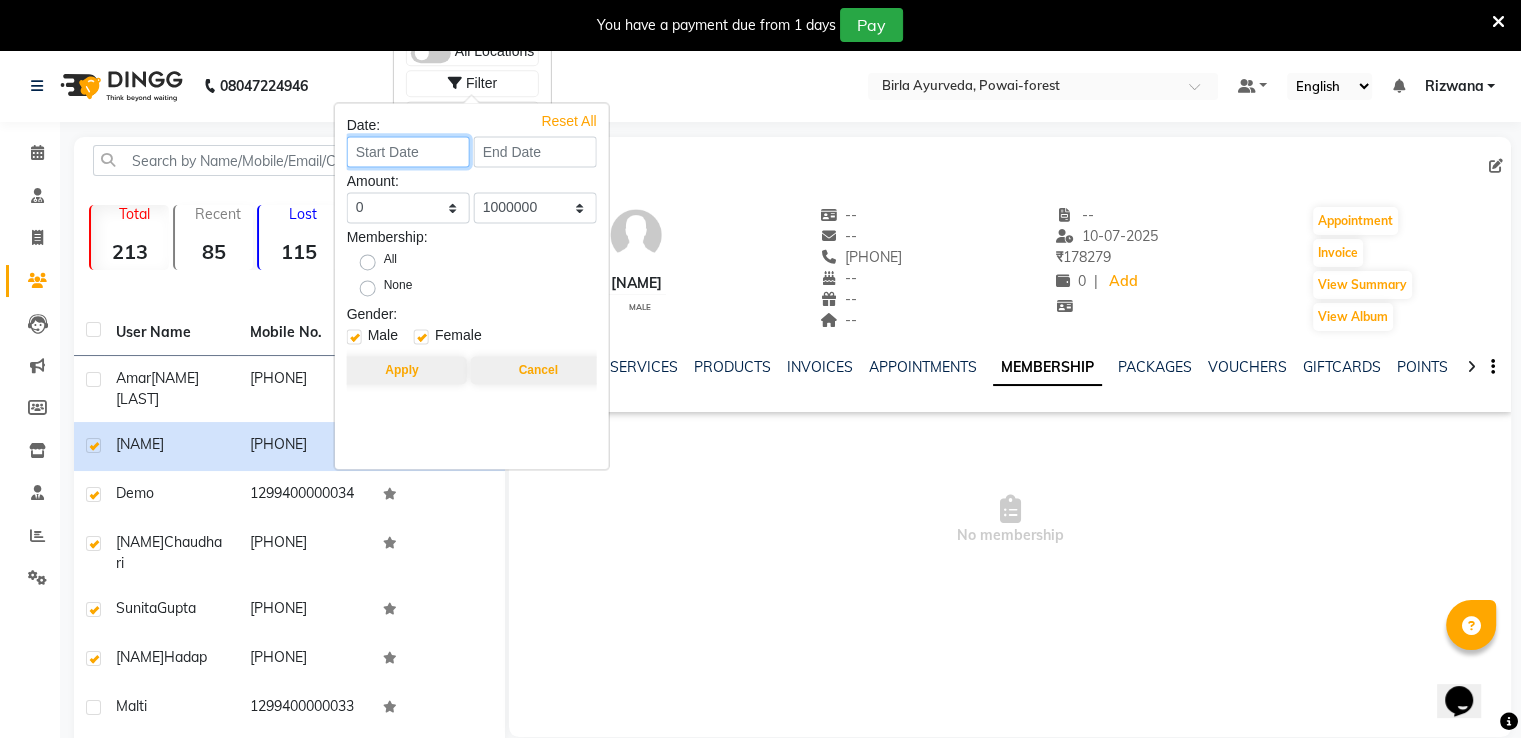 click at bounding box center [408, 151] 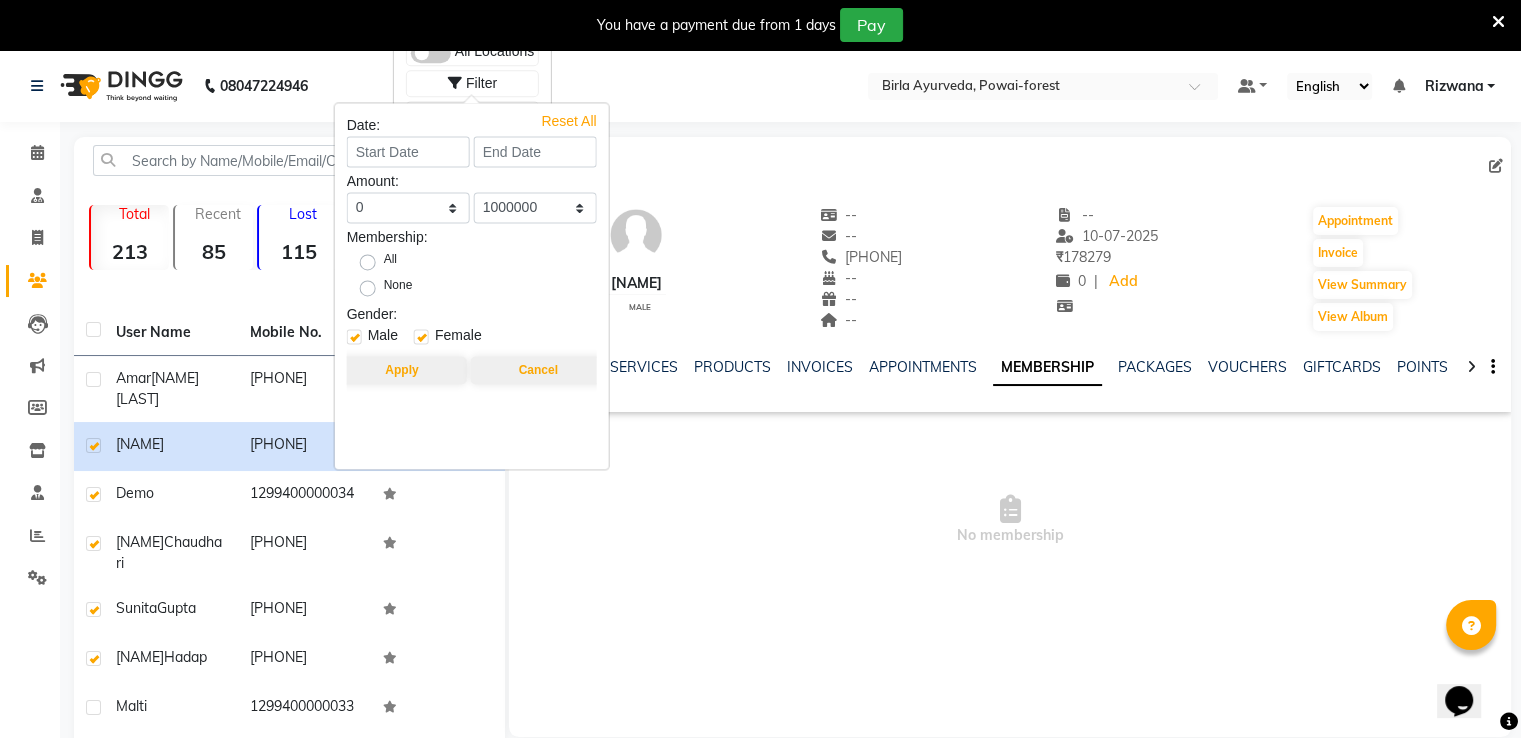 select on "8" 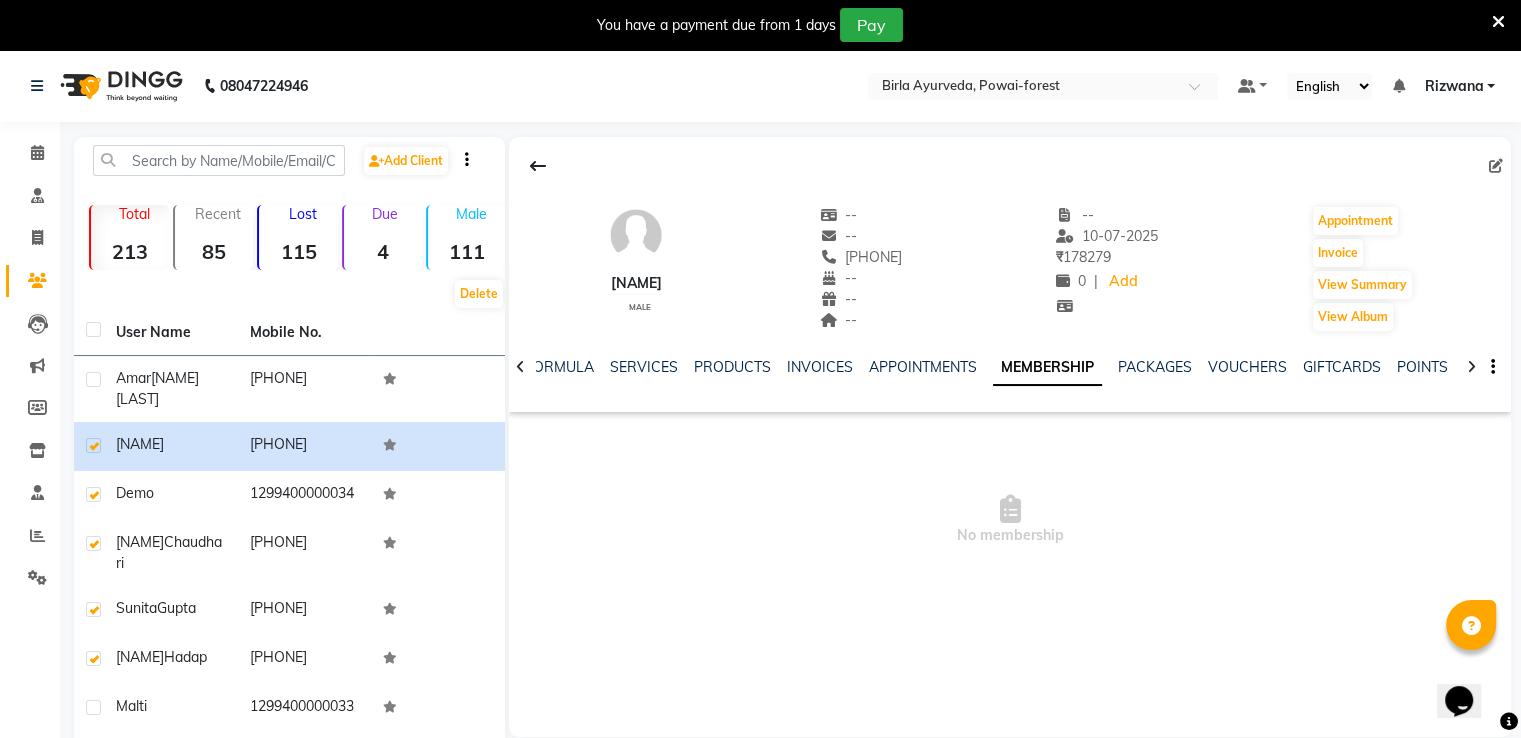 click 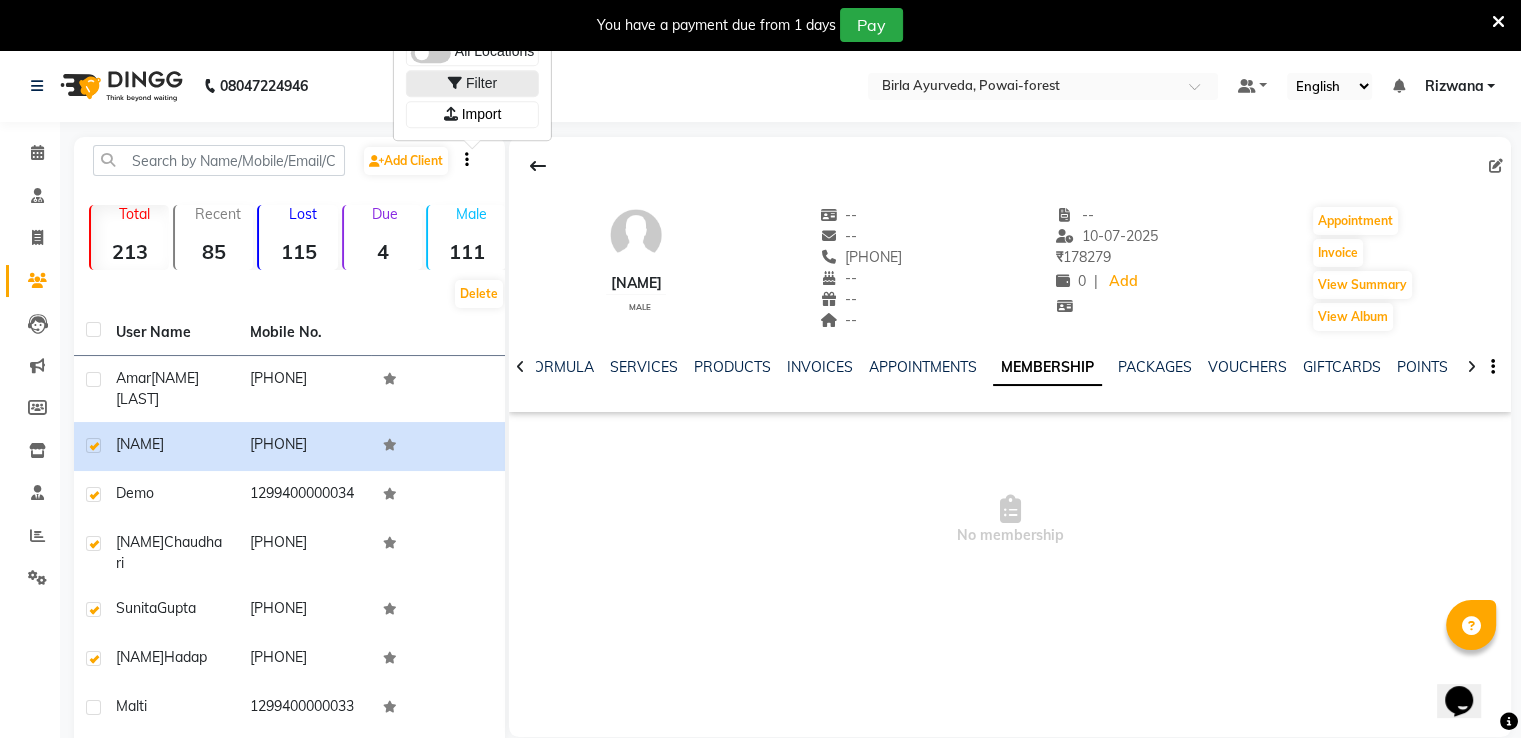 click at bounding box center [455, 83] 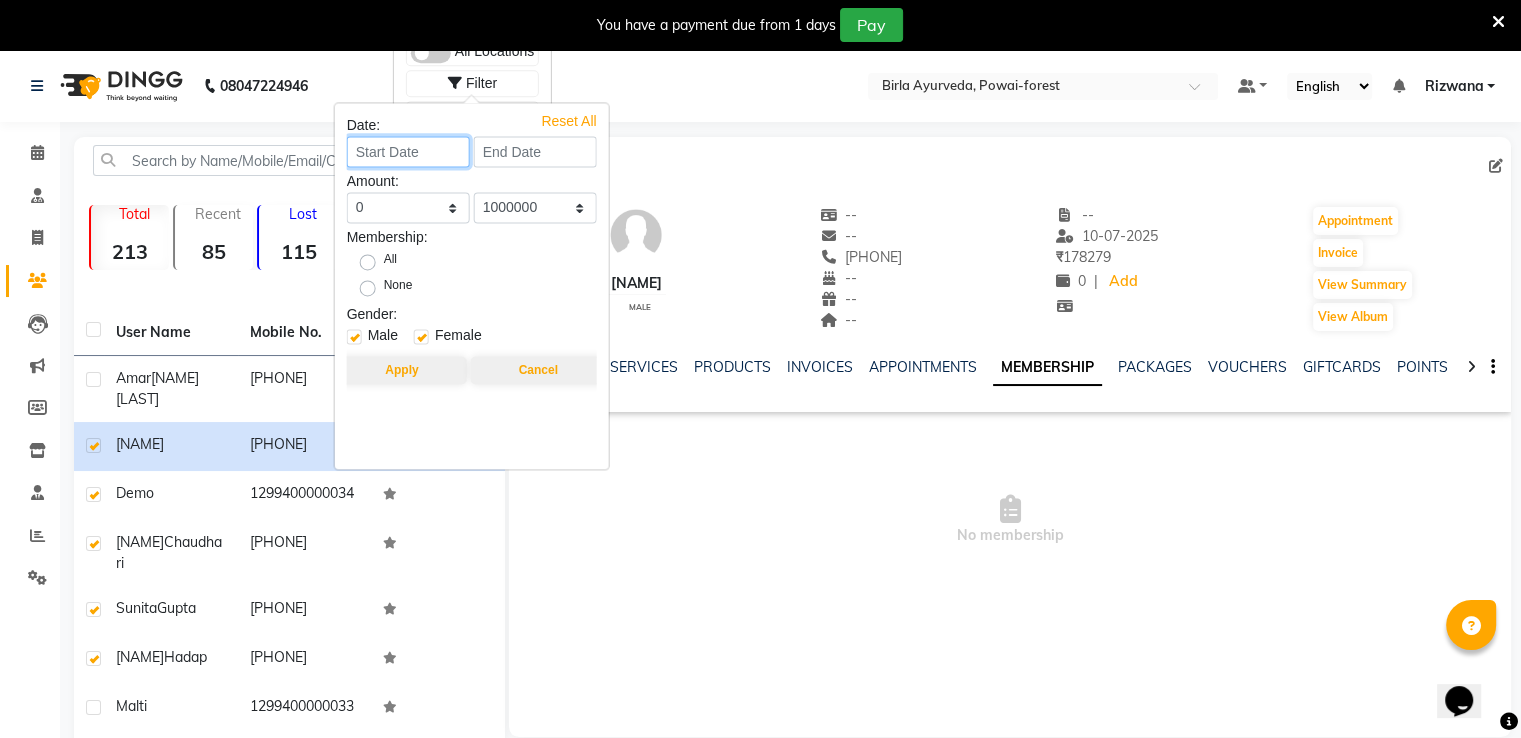 click at bounding box center (408, 151) 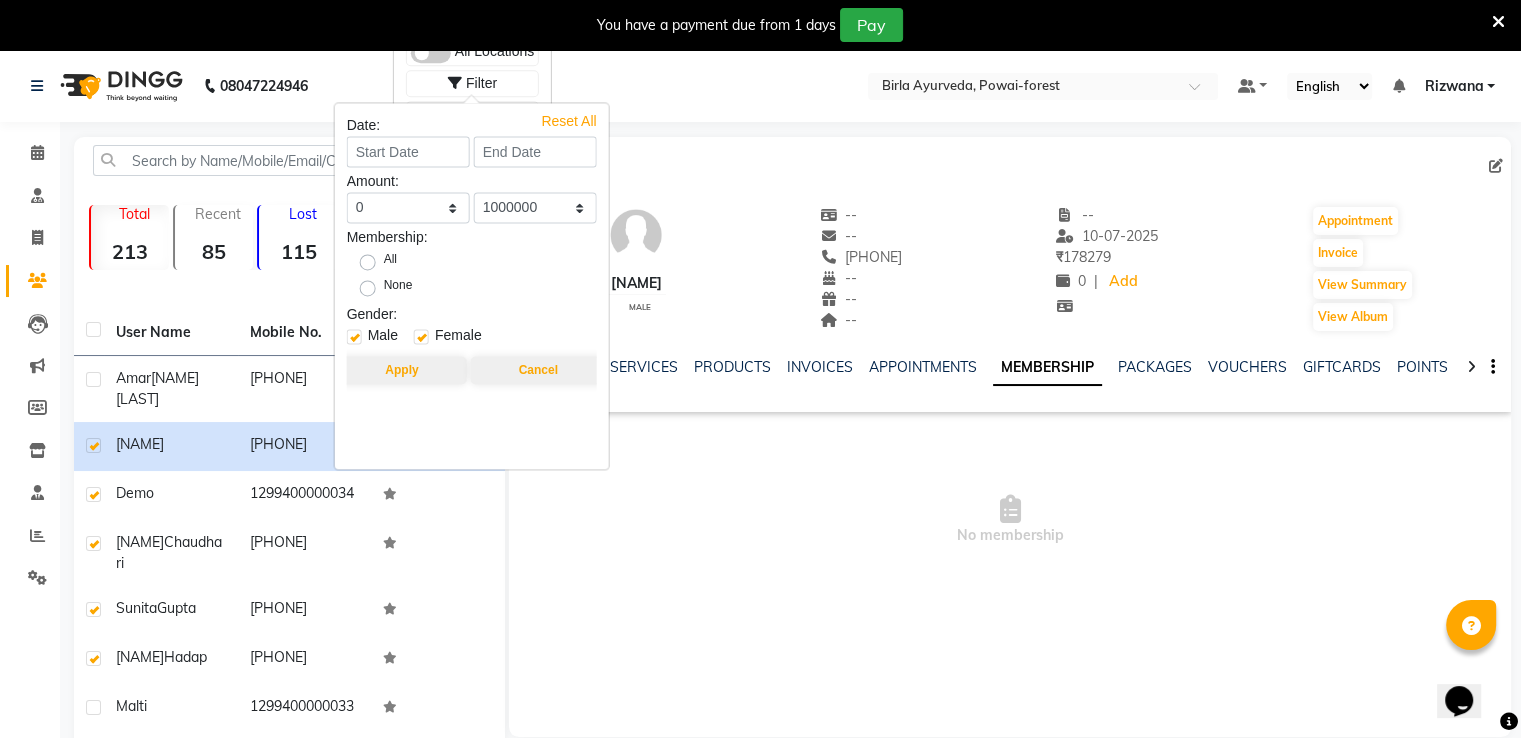 select on "8" 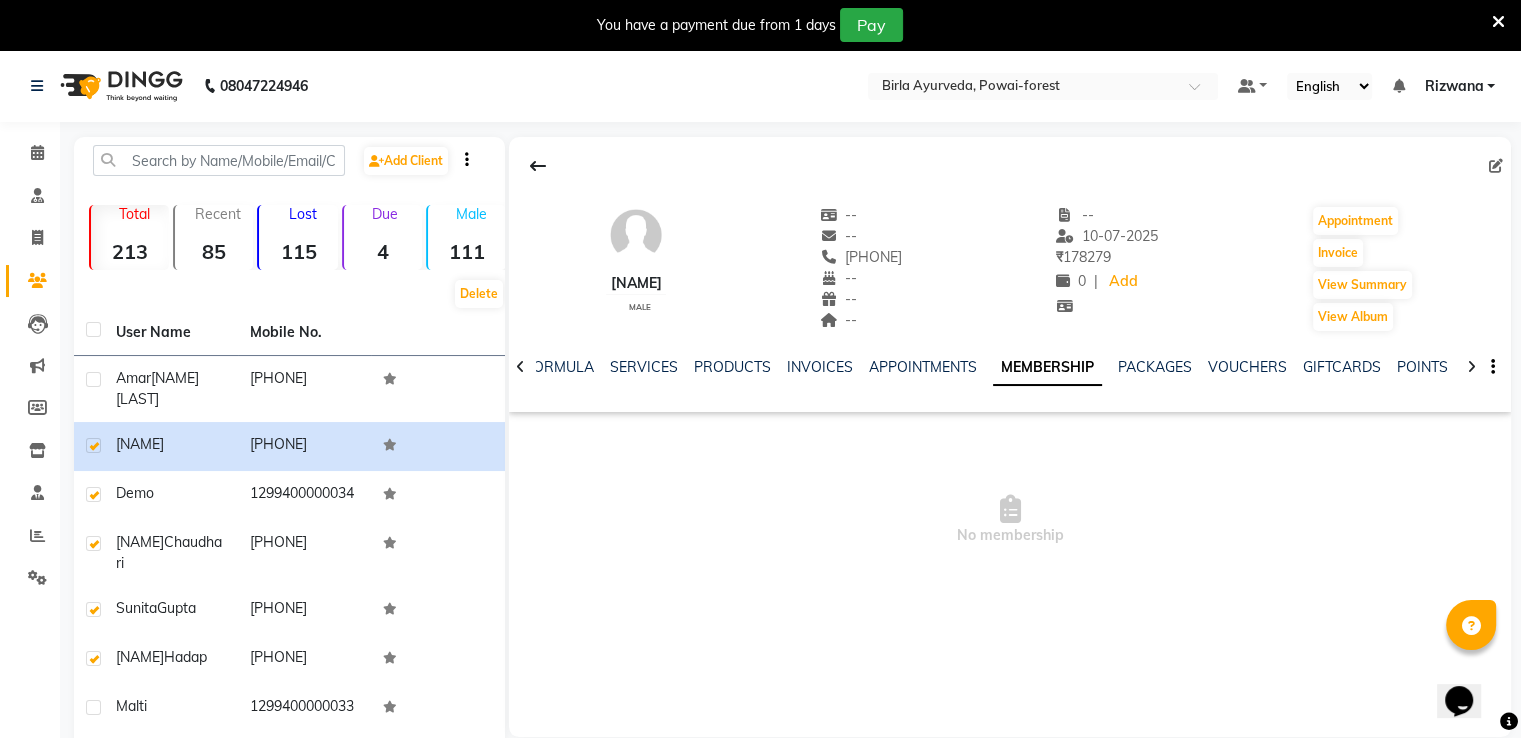 click 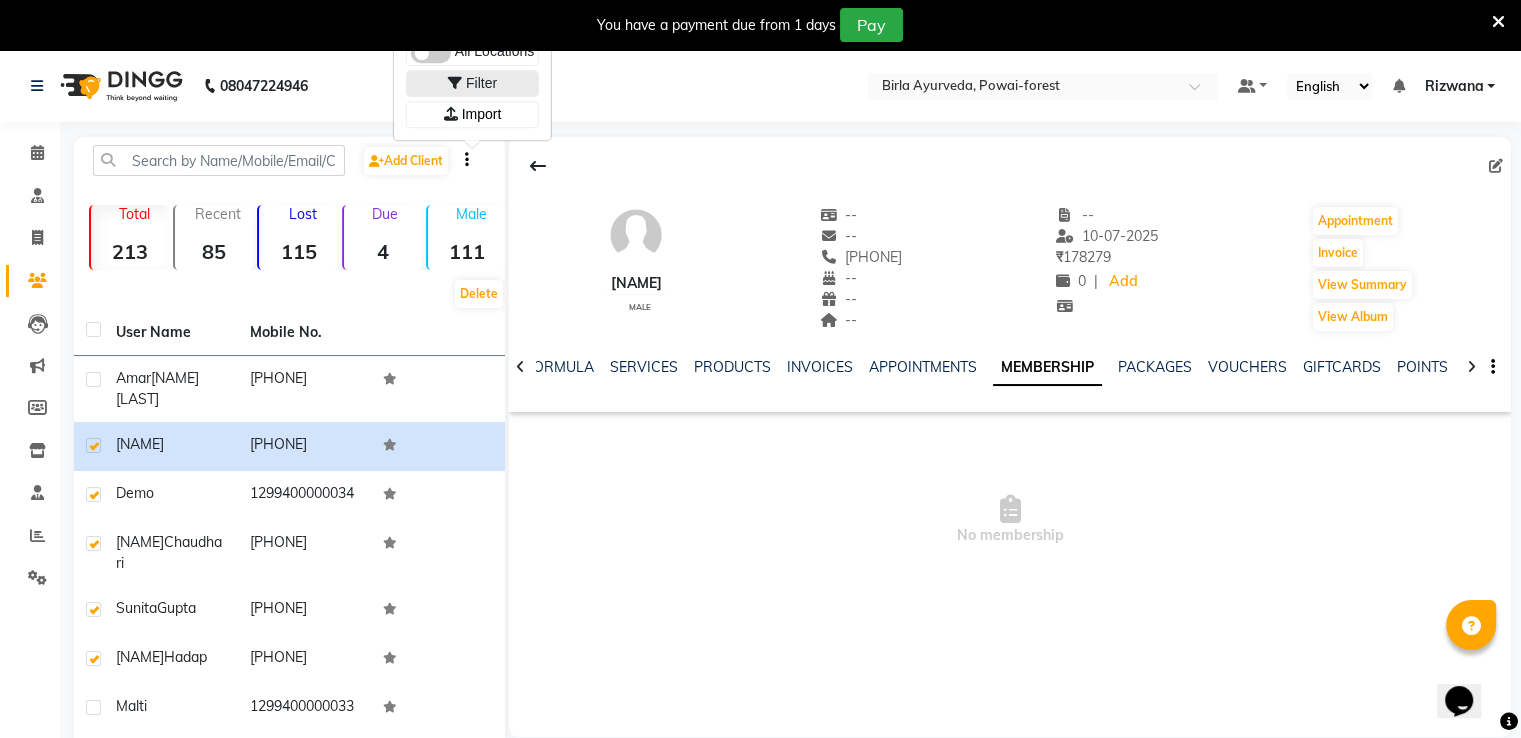 click on "Filter" at bounding box center [481, 83] 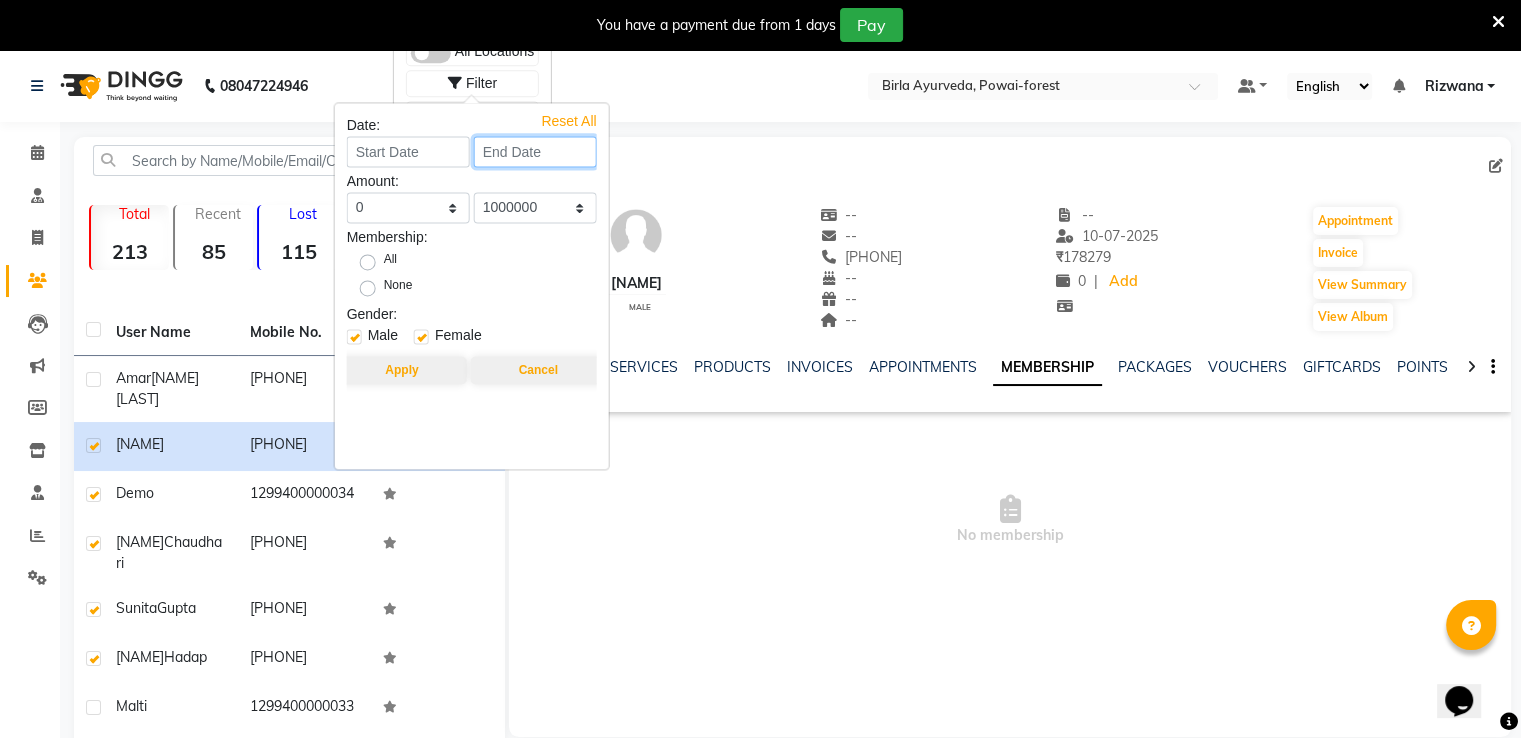 click at bounding box center [535, 151] 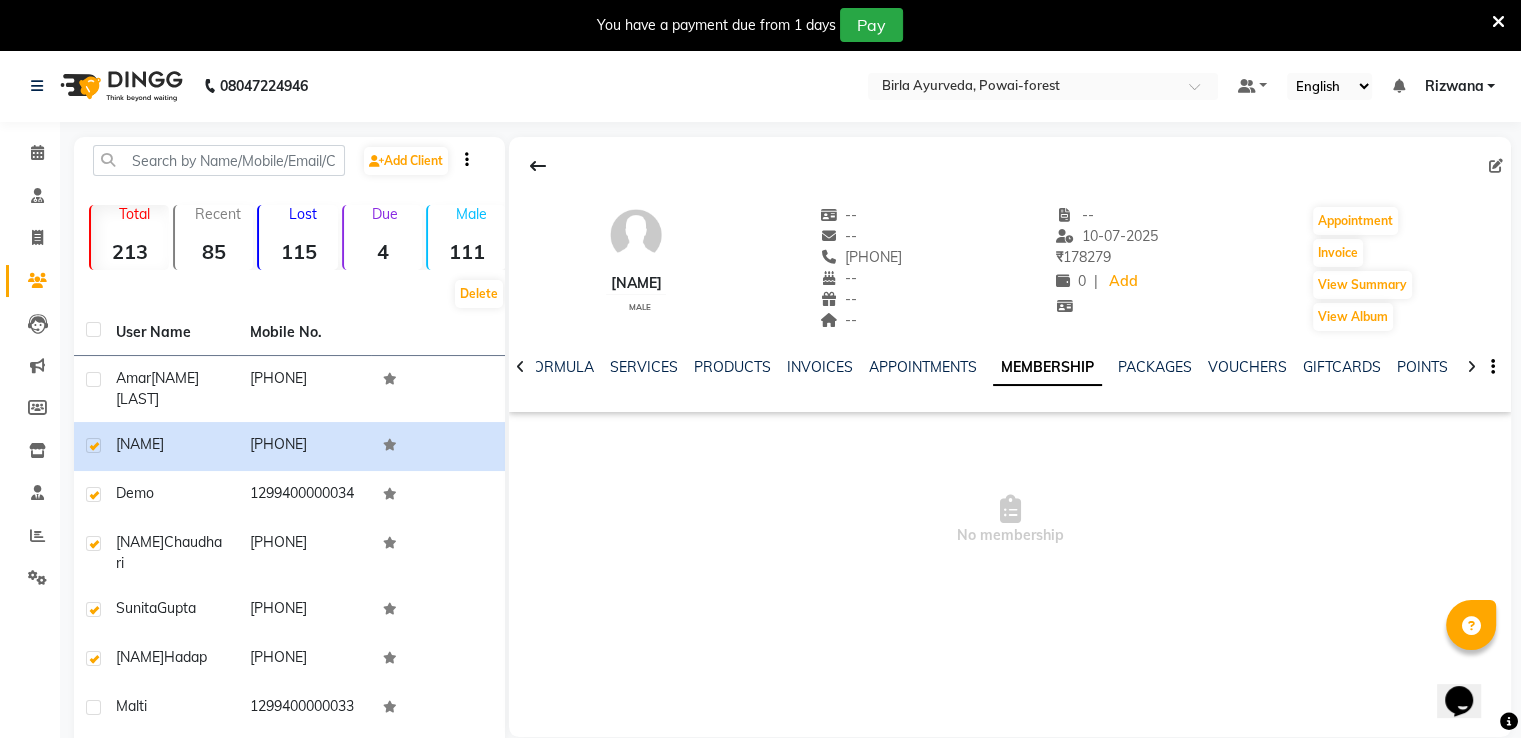 click 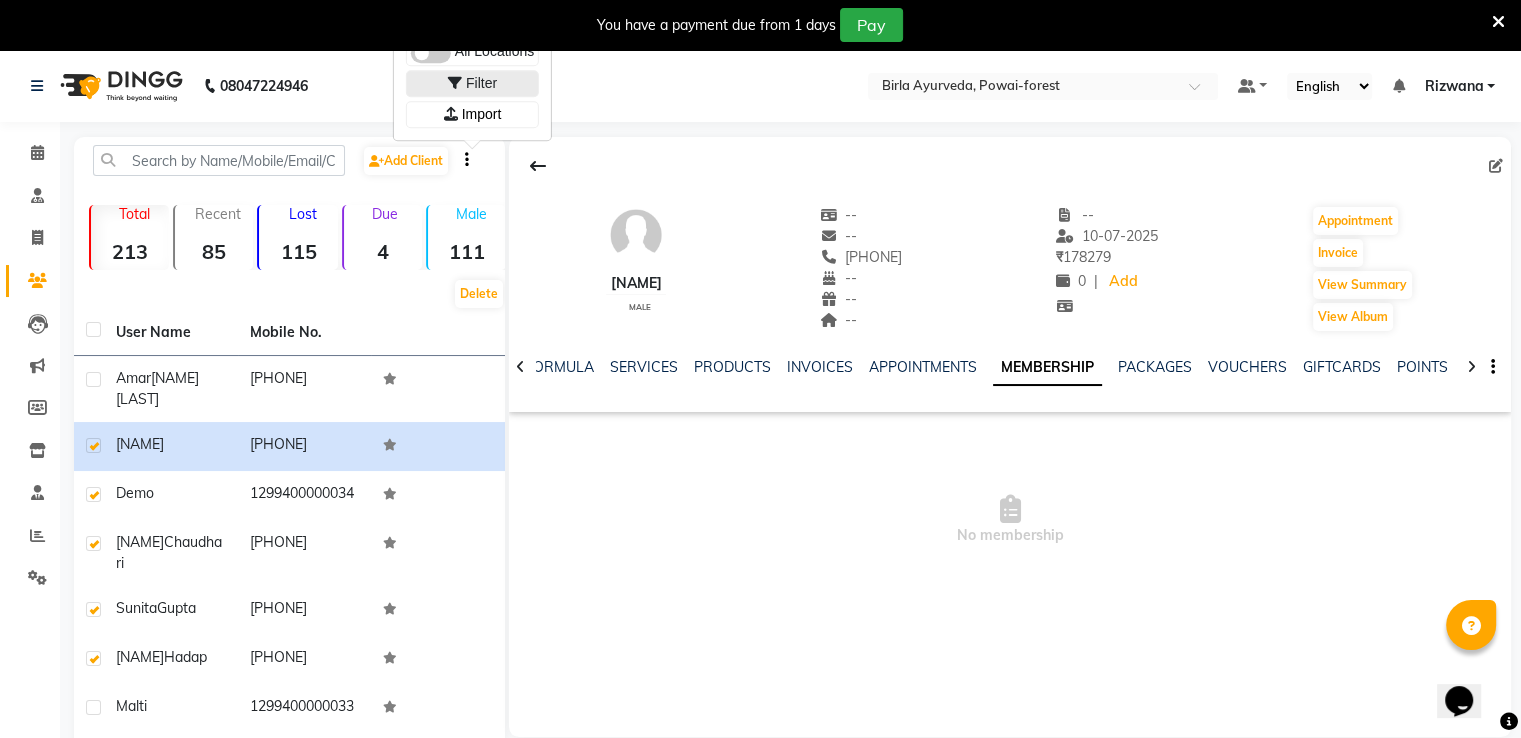 click on "Filter" at bounding box center (481, 83) 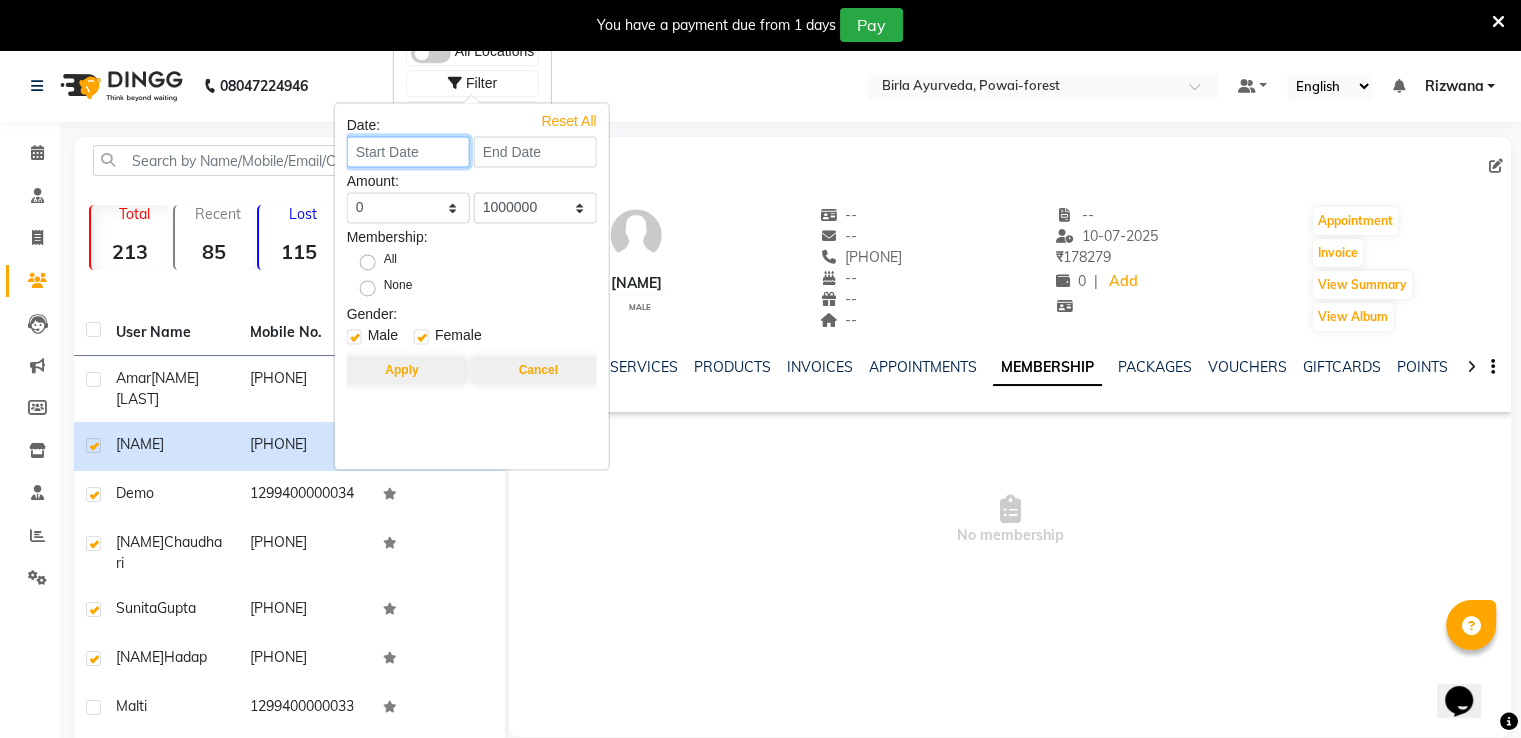drag, startPoint x: 392, startPoint y: 144, endPoint x: 364, endPoint y: 160, distance: 32.24903 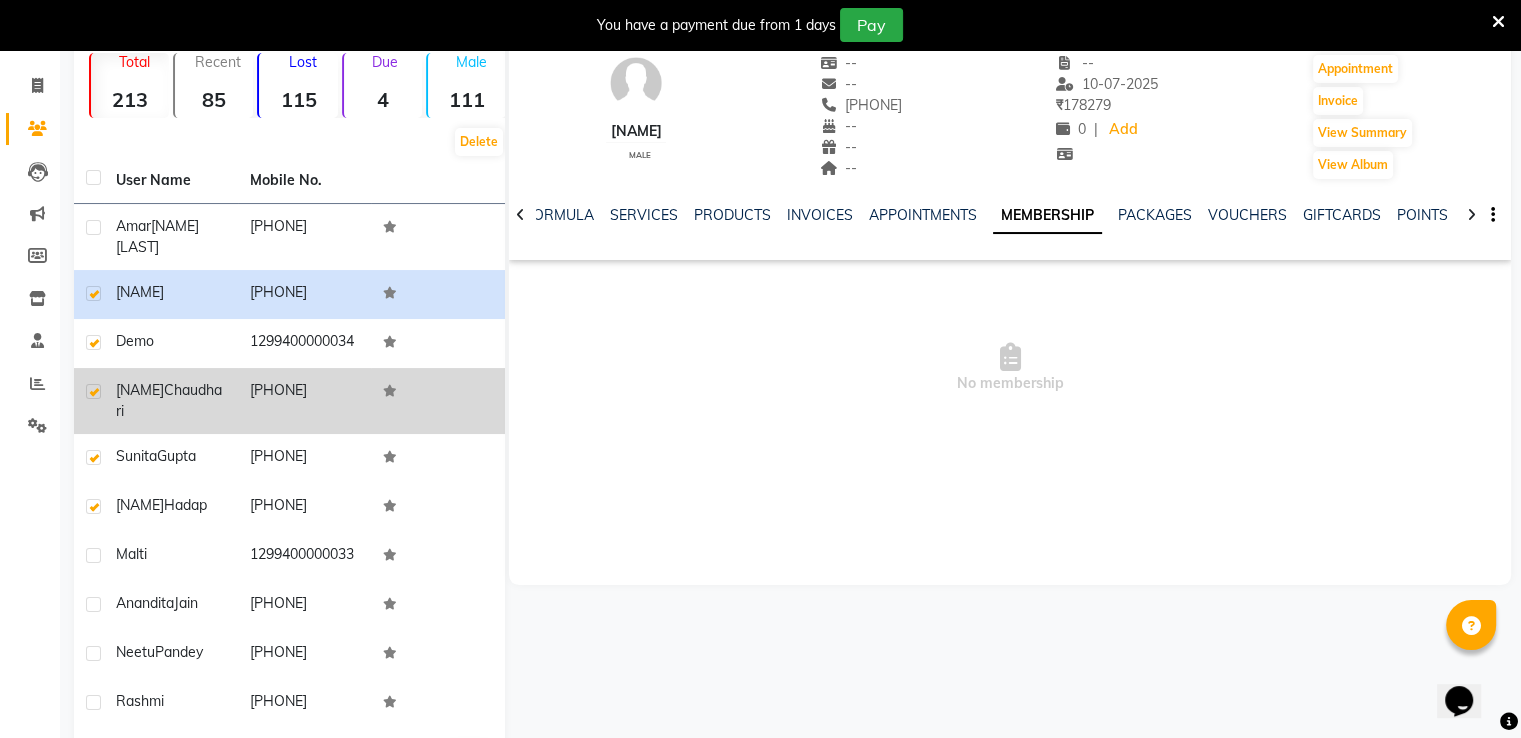 scroll, scrollTop: 0, scrollLeft: 0, axis: both 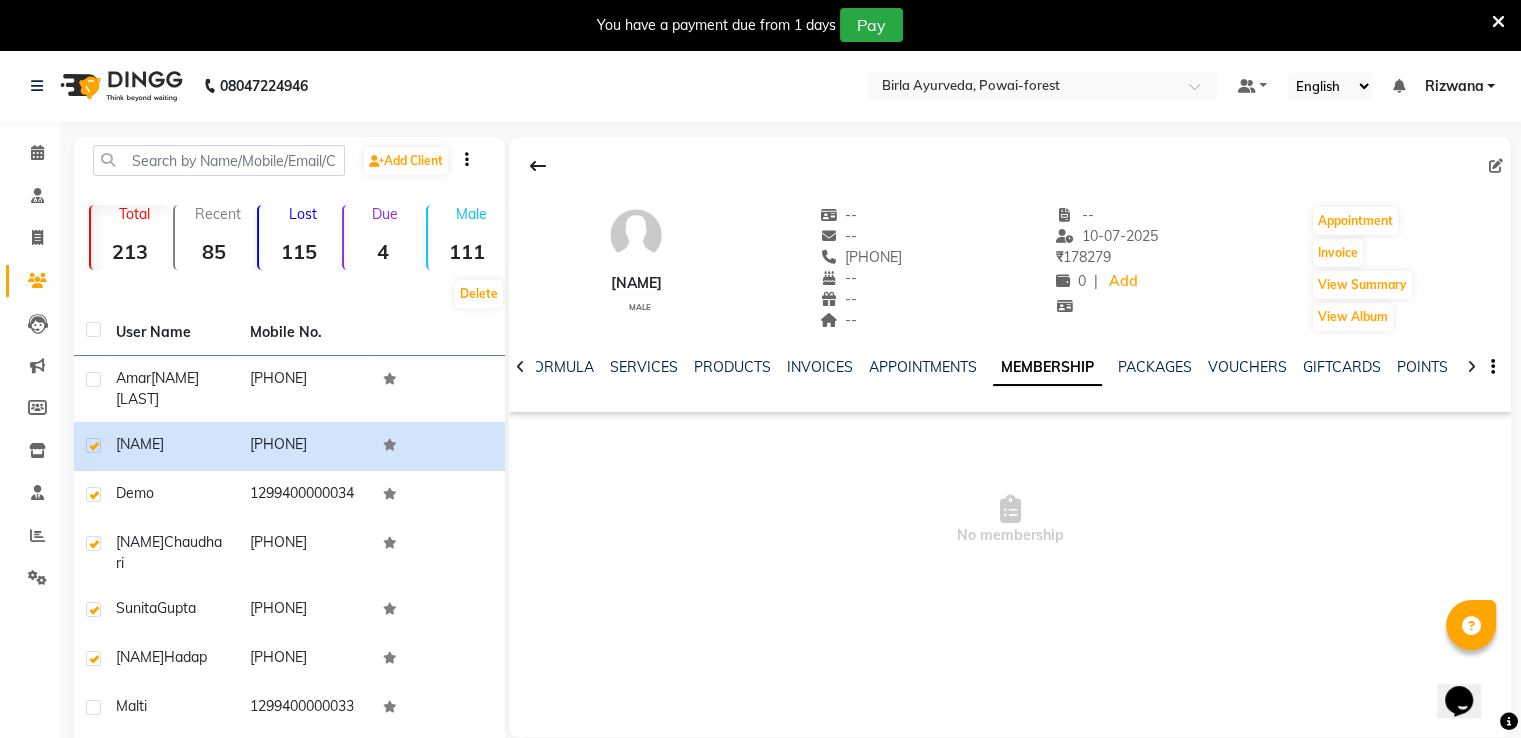 click 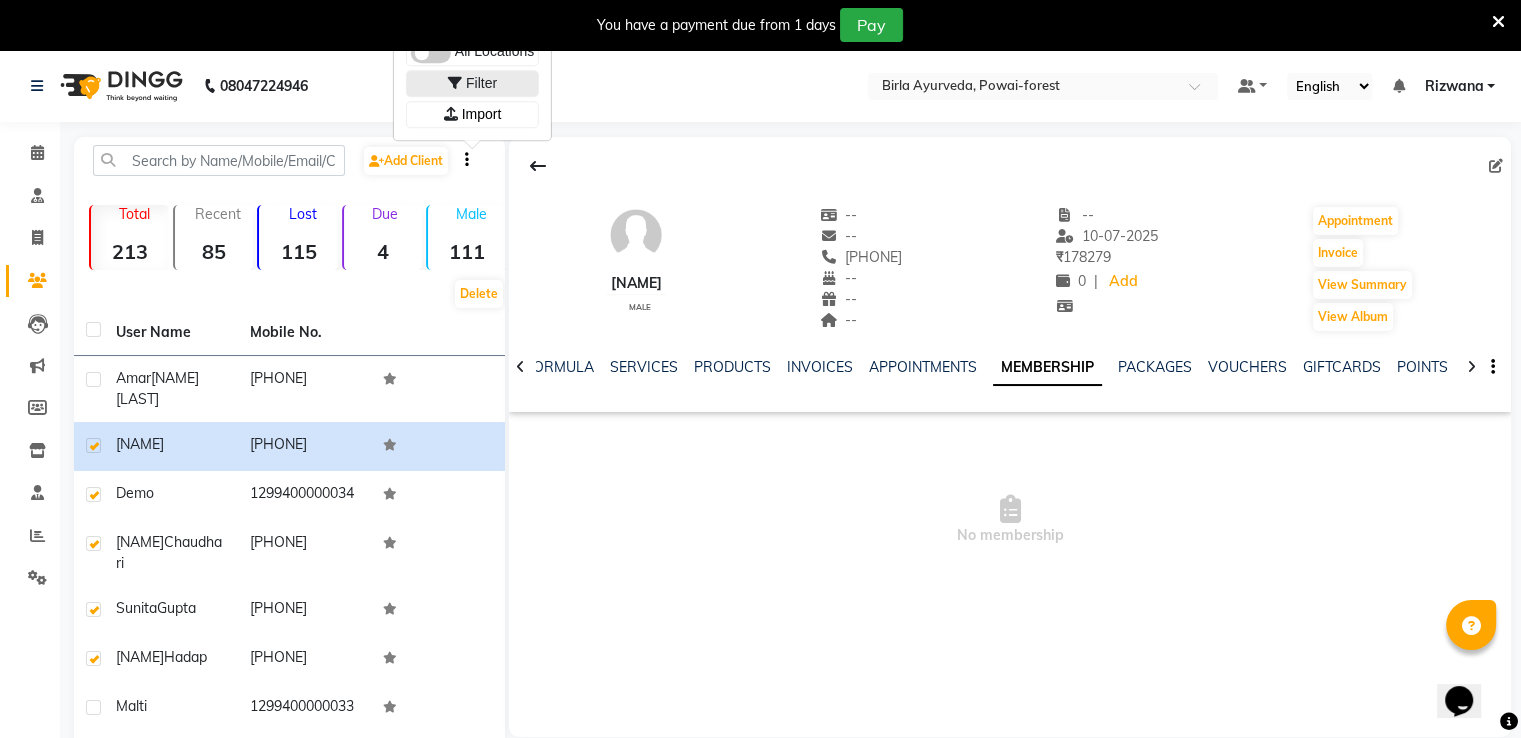 click on "Filter" at bounding box center (481, 83) 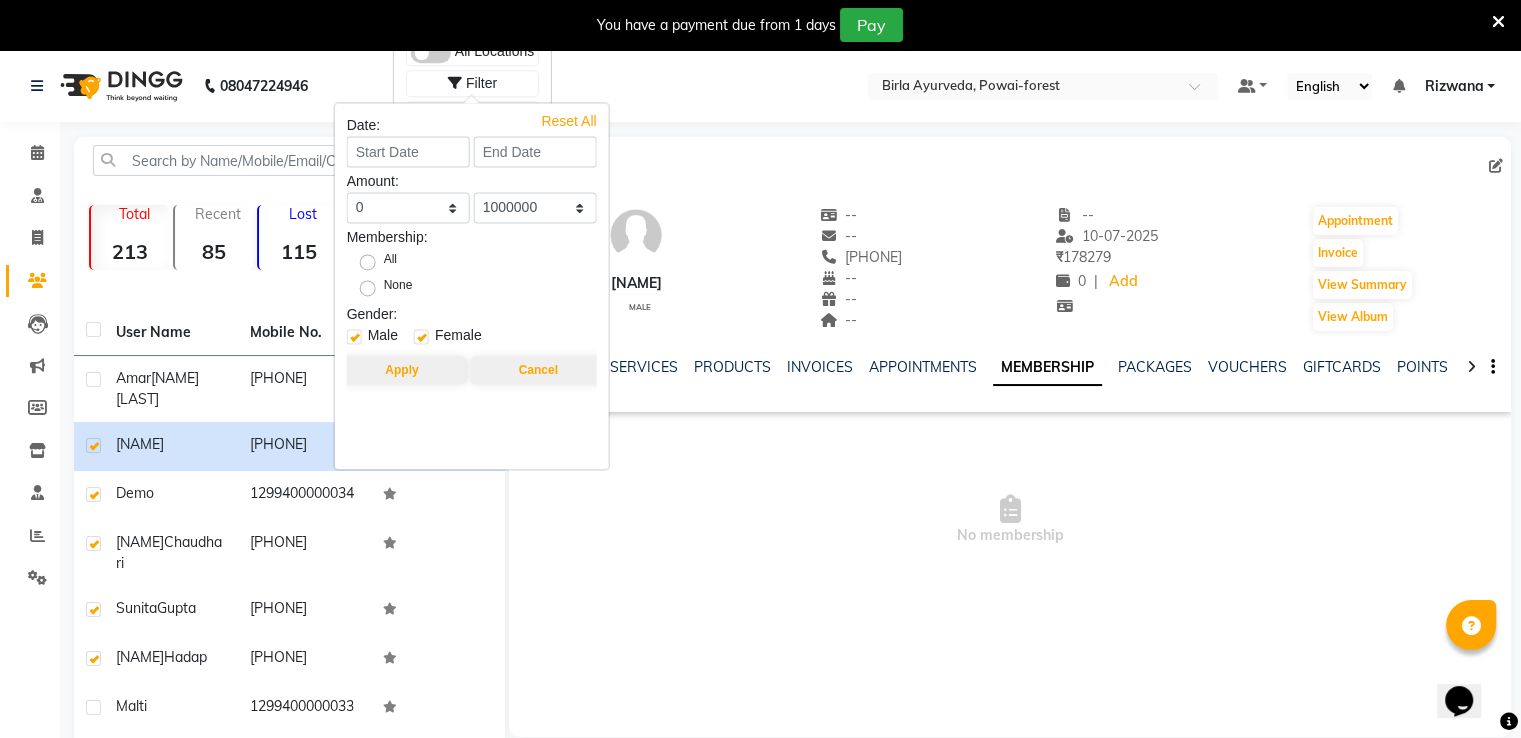 click on "No membership" at bounding box center (1010, 520) 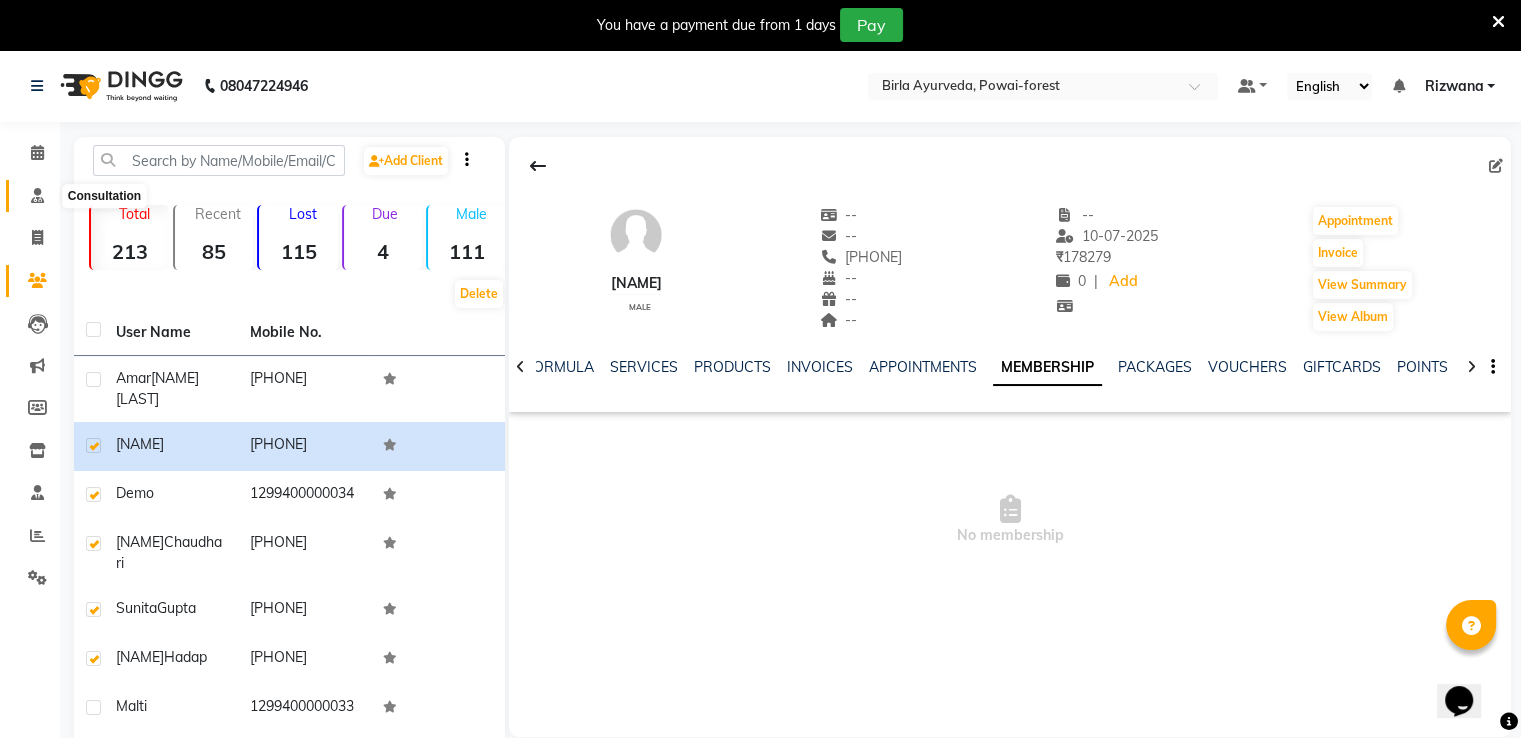 click 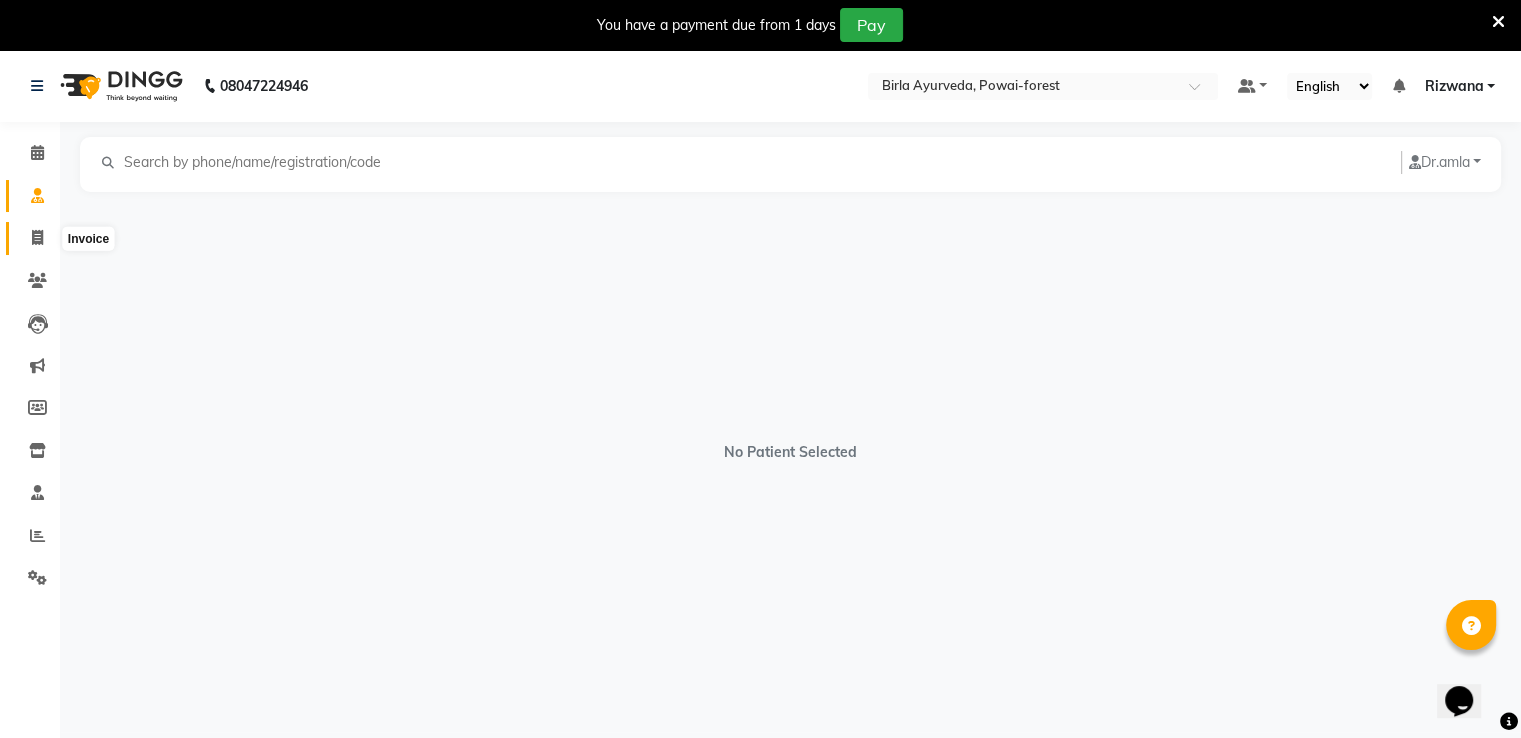 click 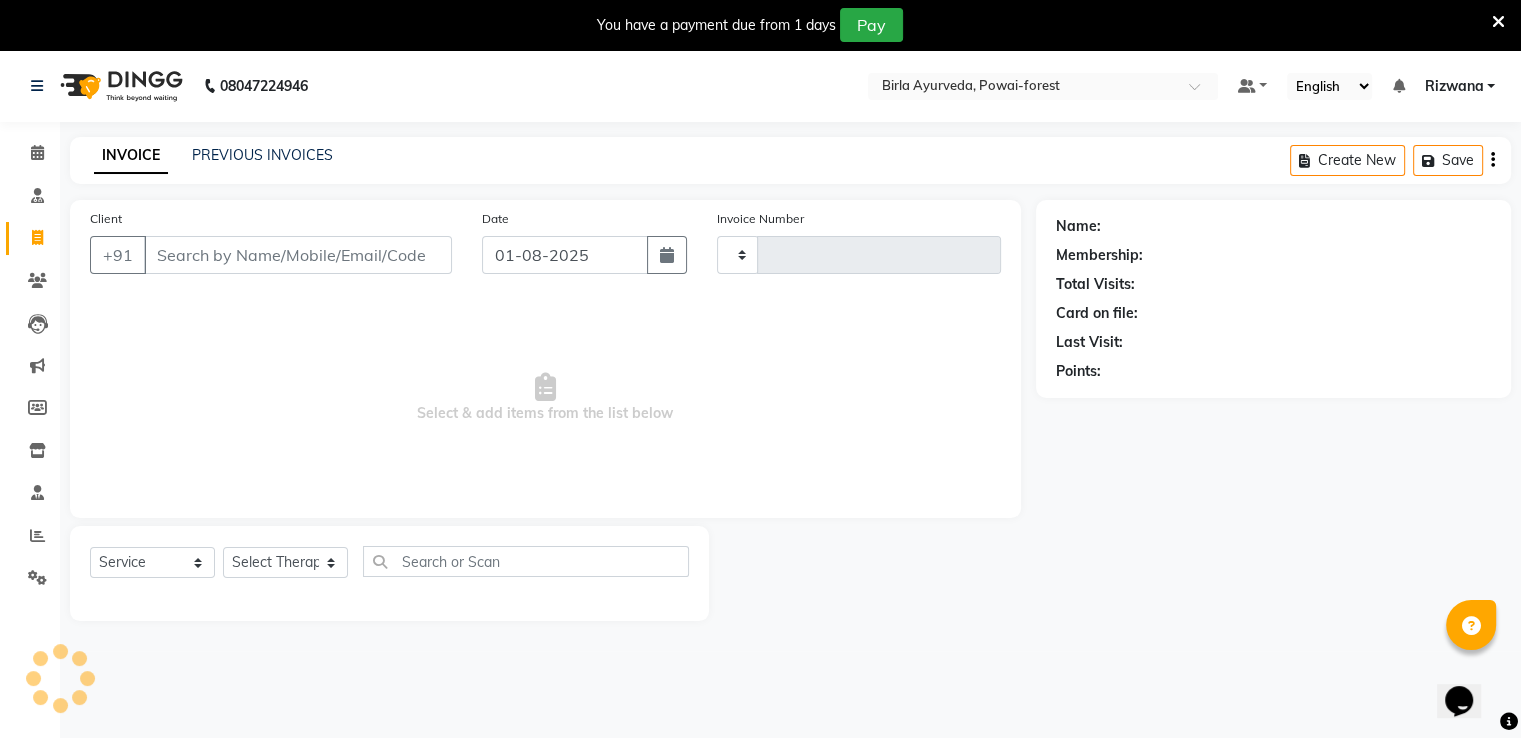 scroll, scrollTop: 50, scrollLeft: 0, axis: vertical 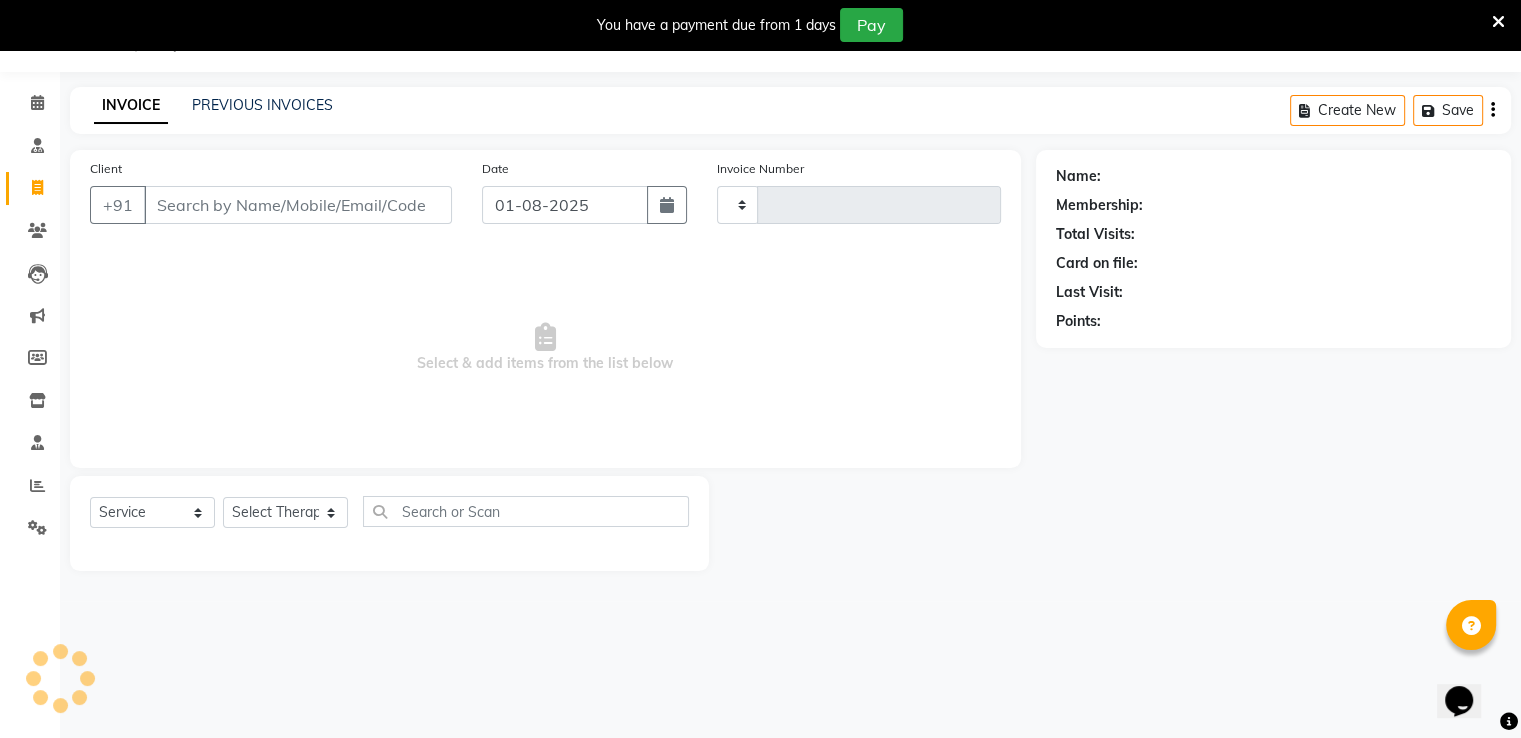 type on "0192" 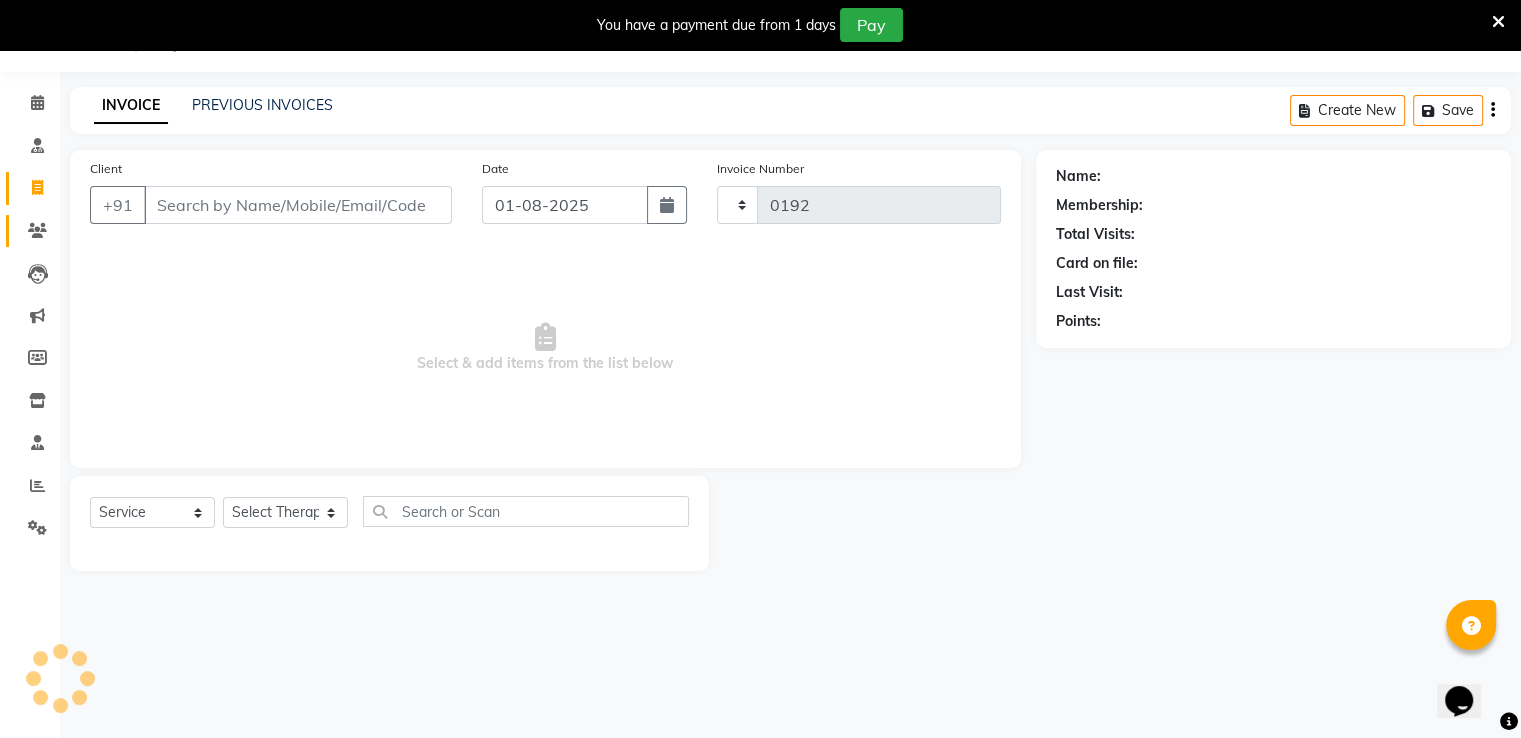 select on "6814" 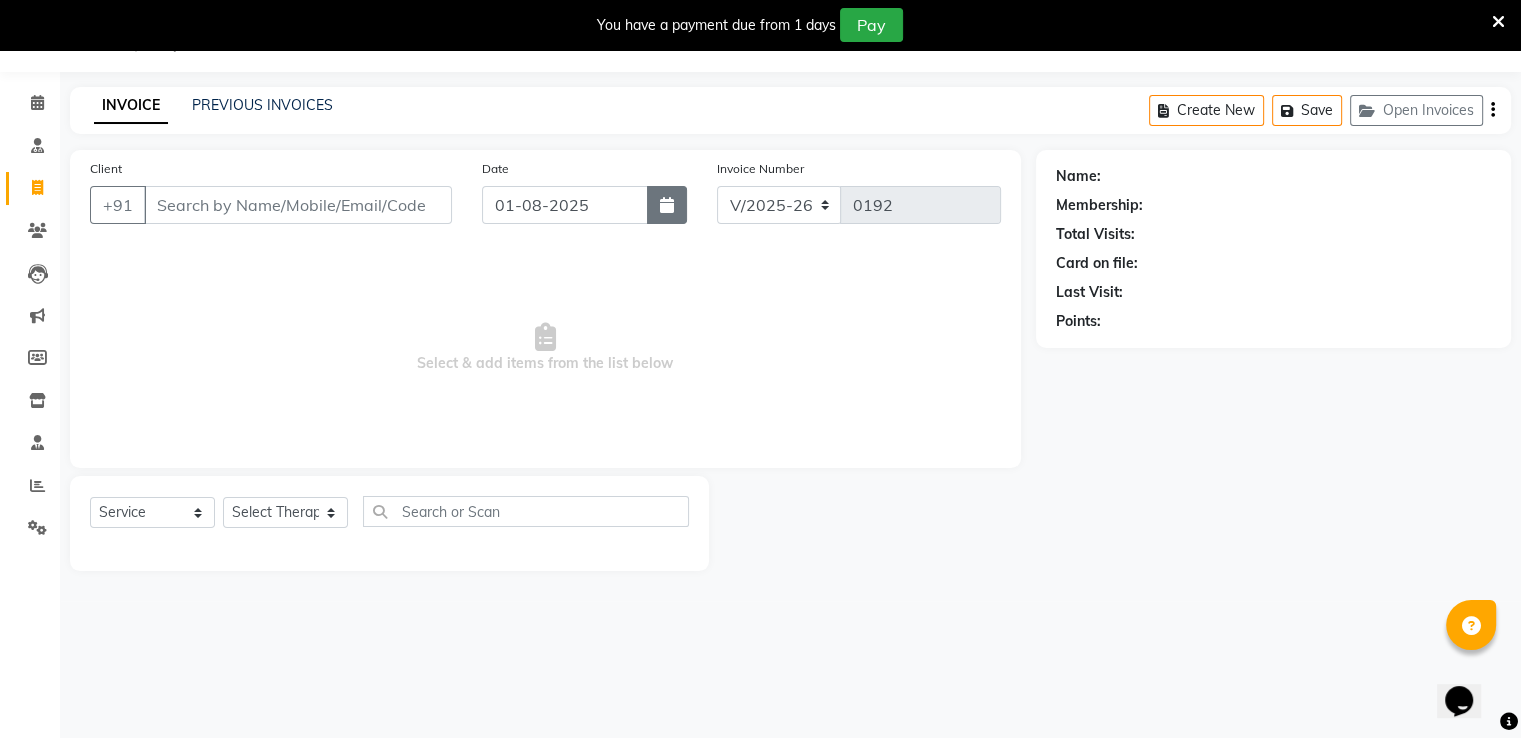 click 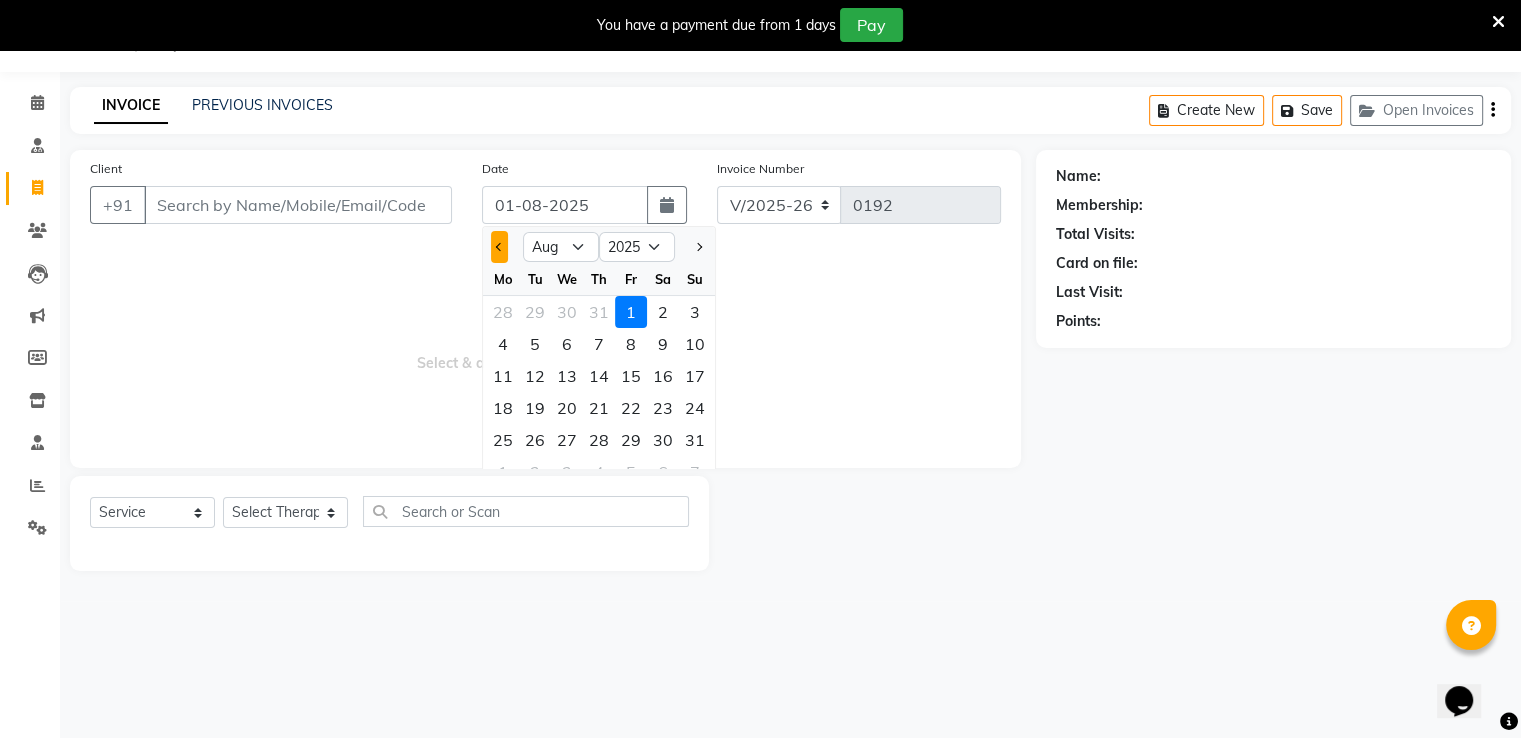 click 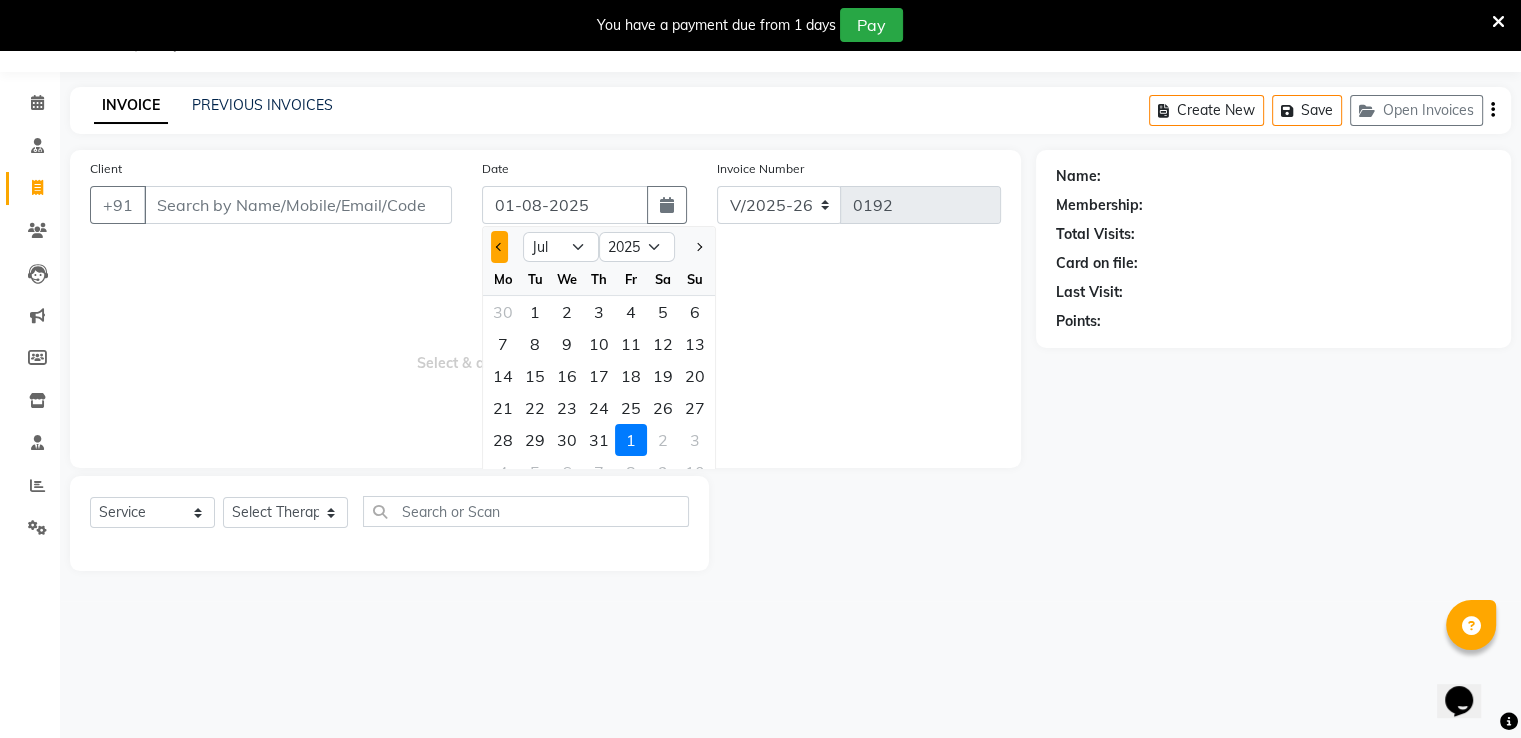 click 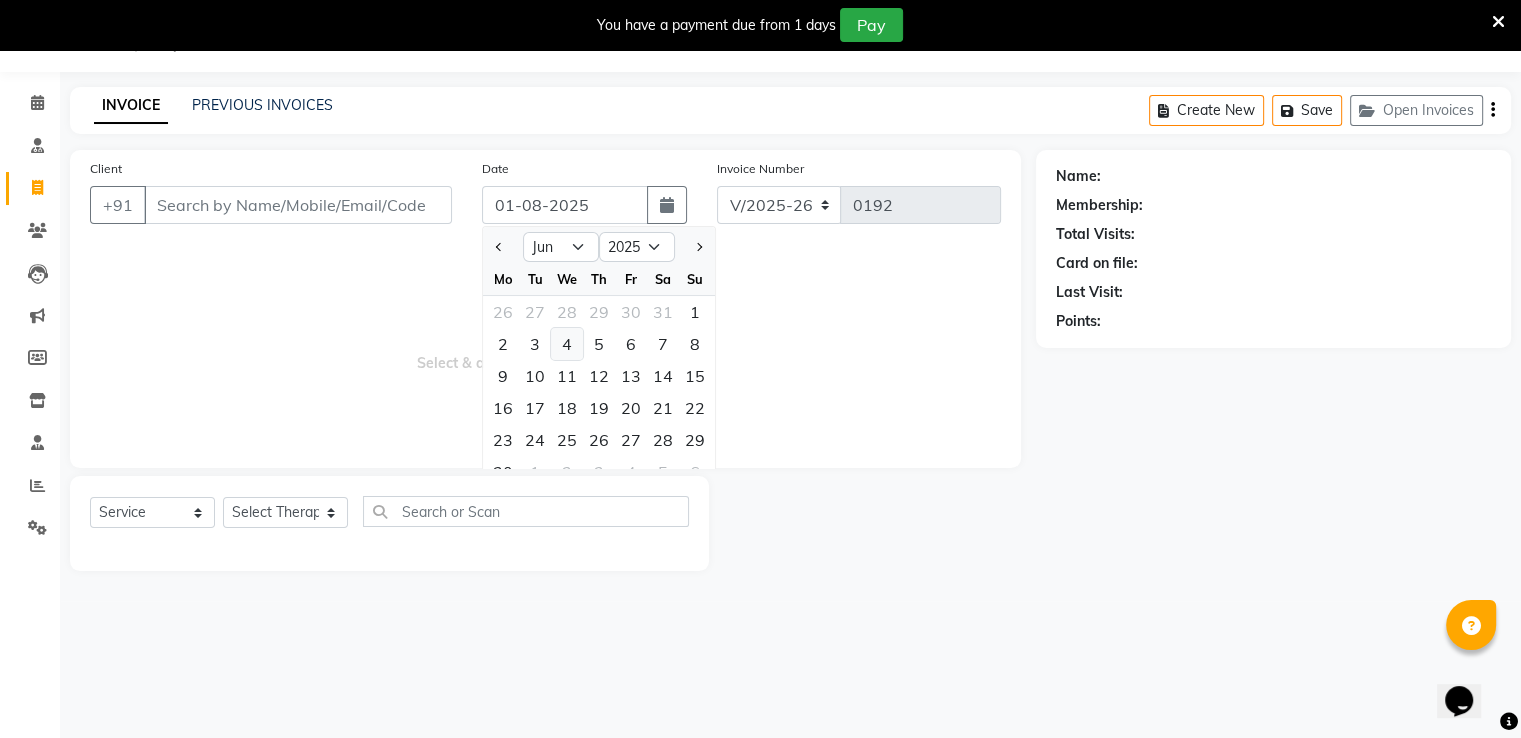 click on "4" 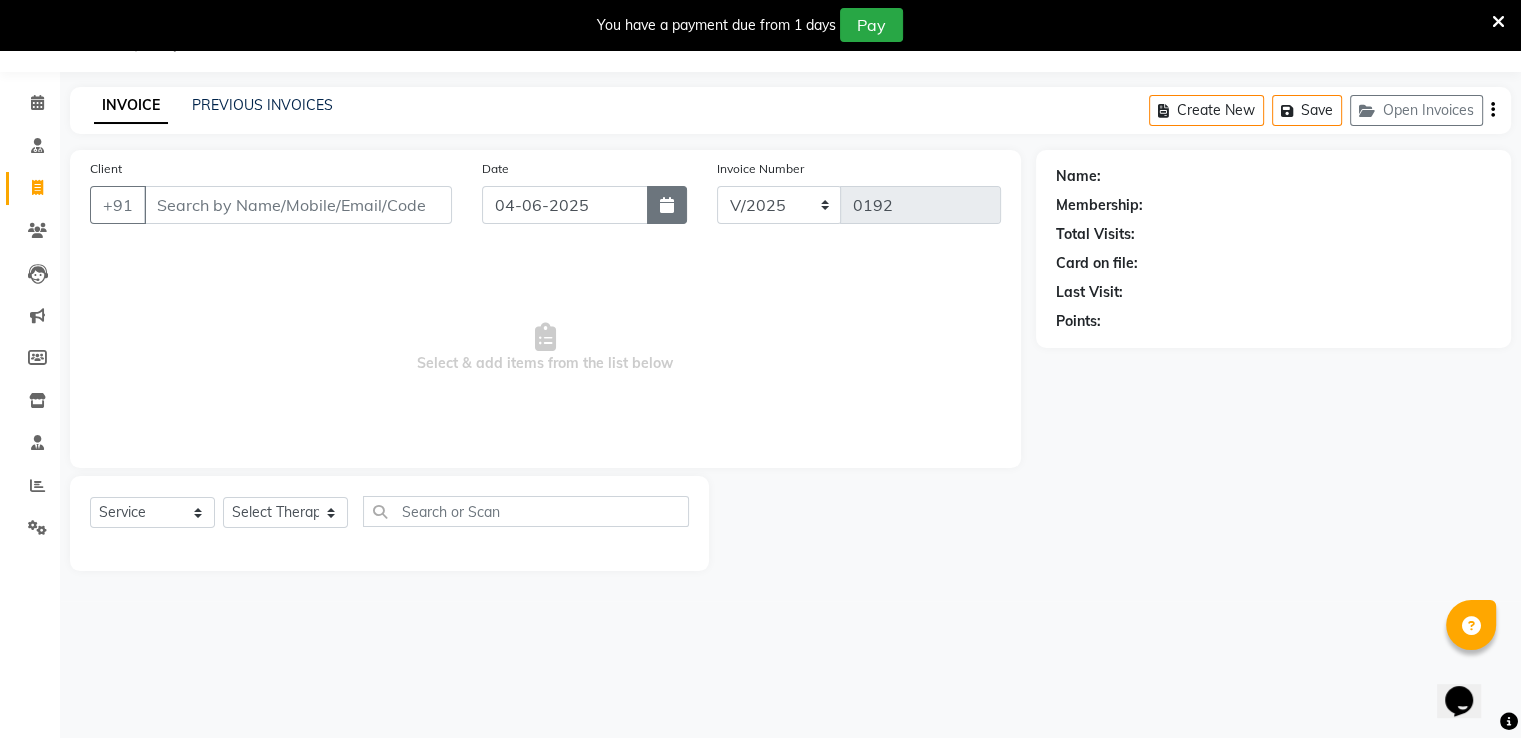 click 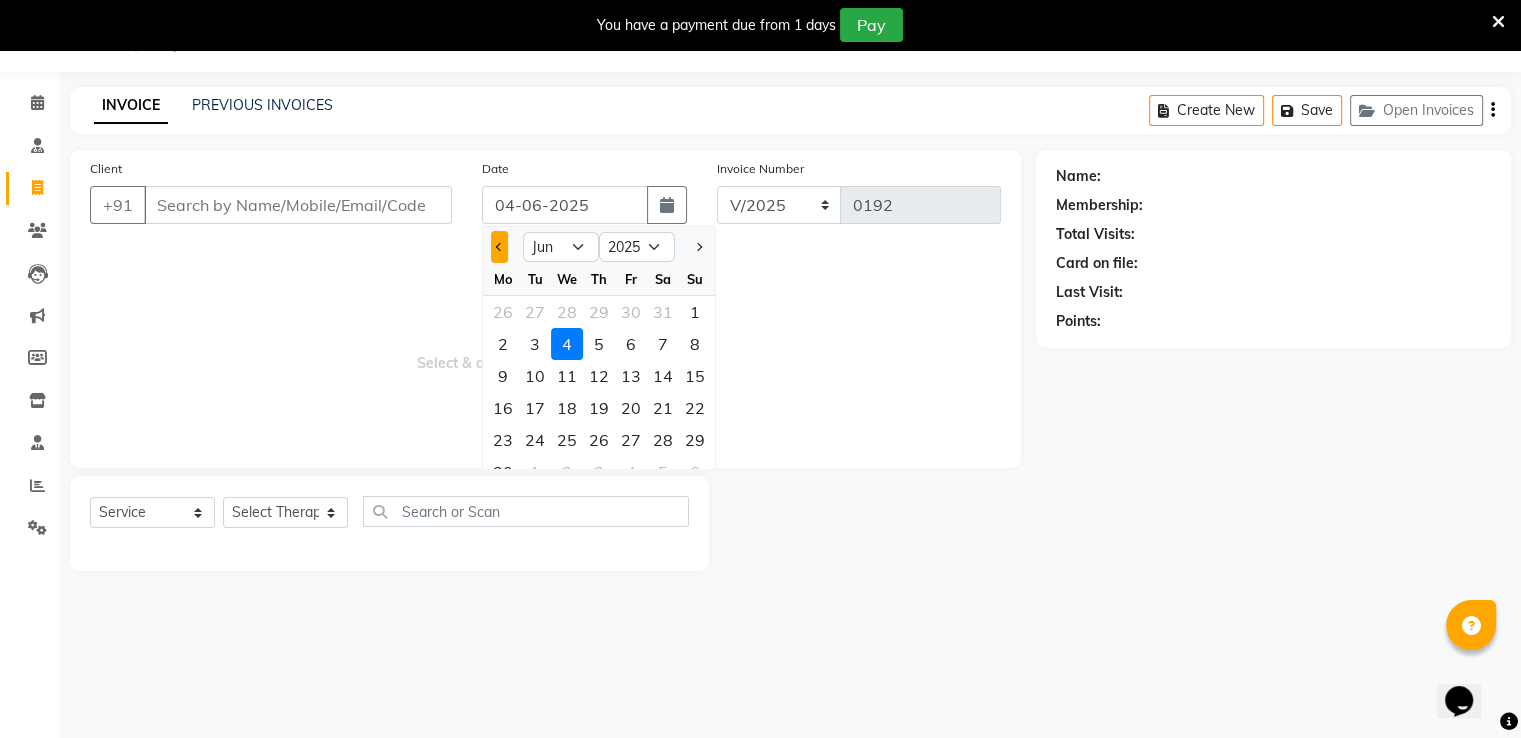 click 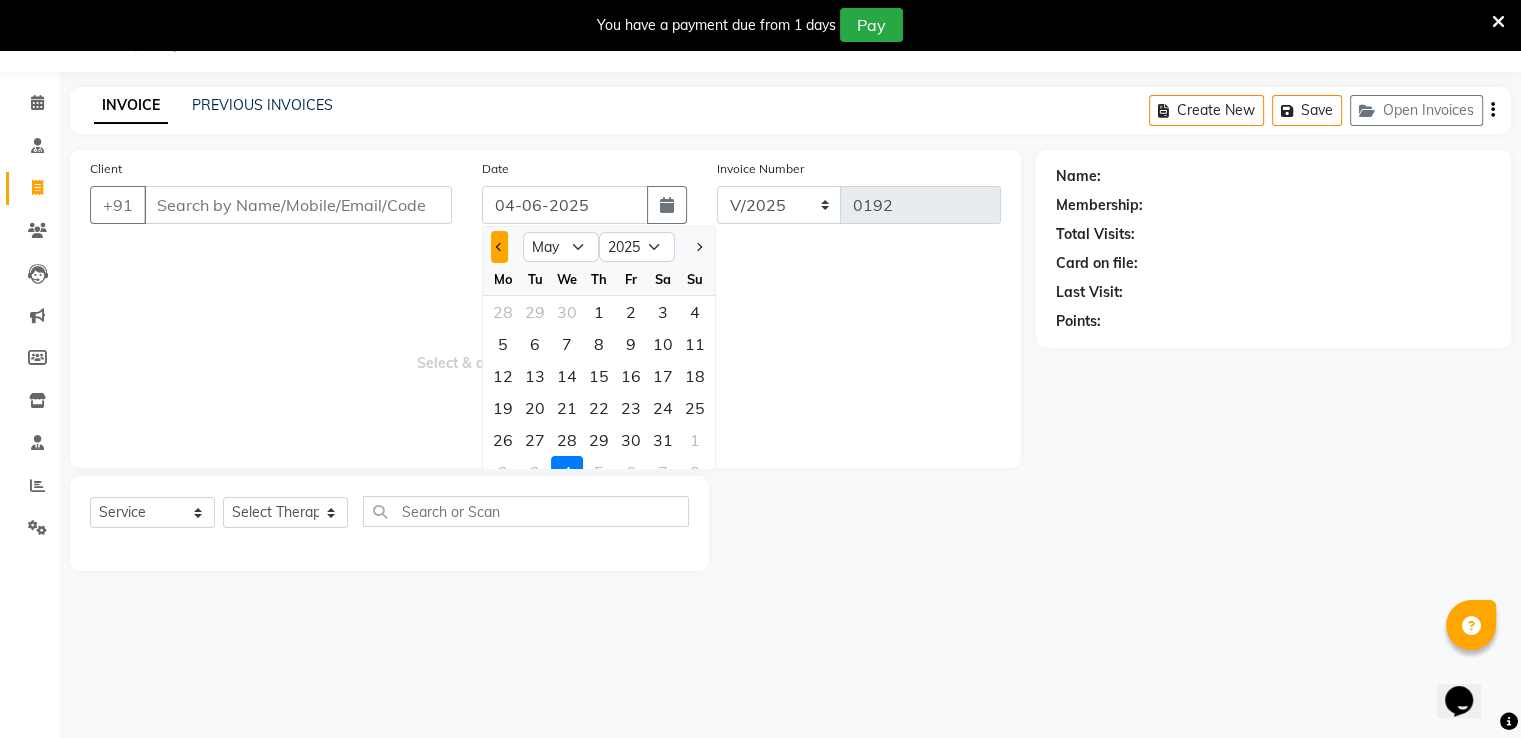 click 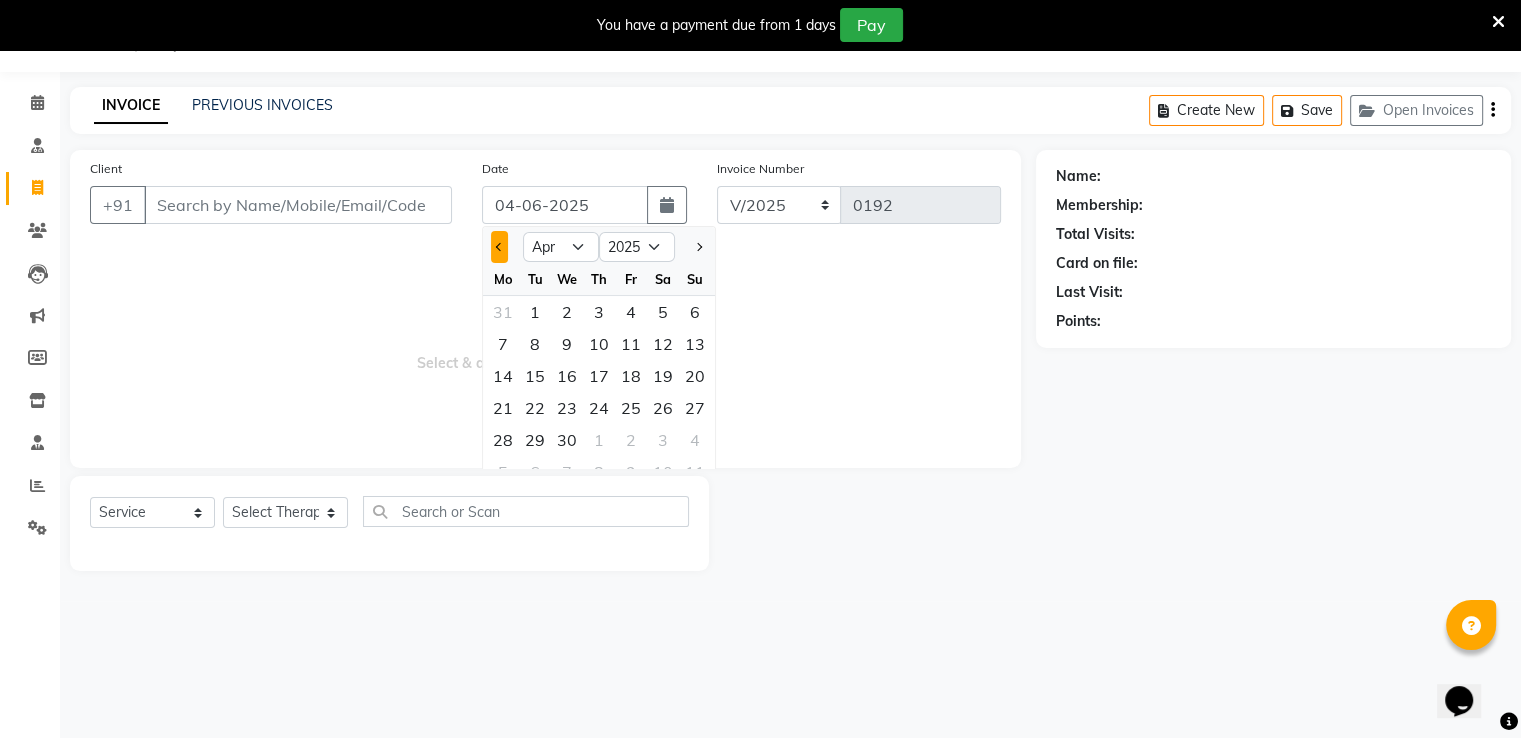 click 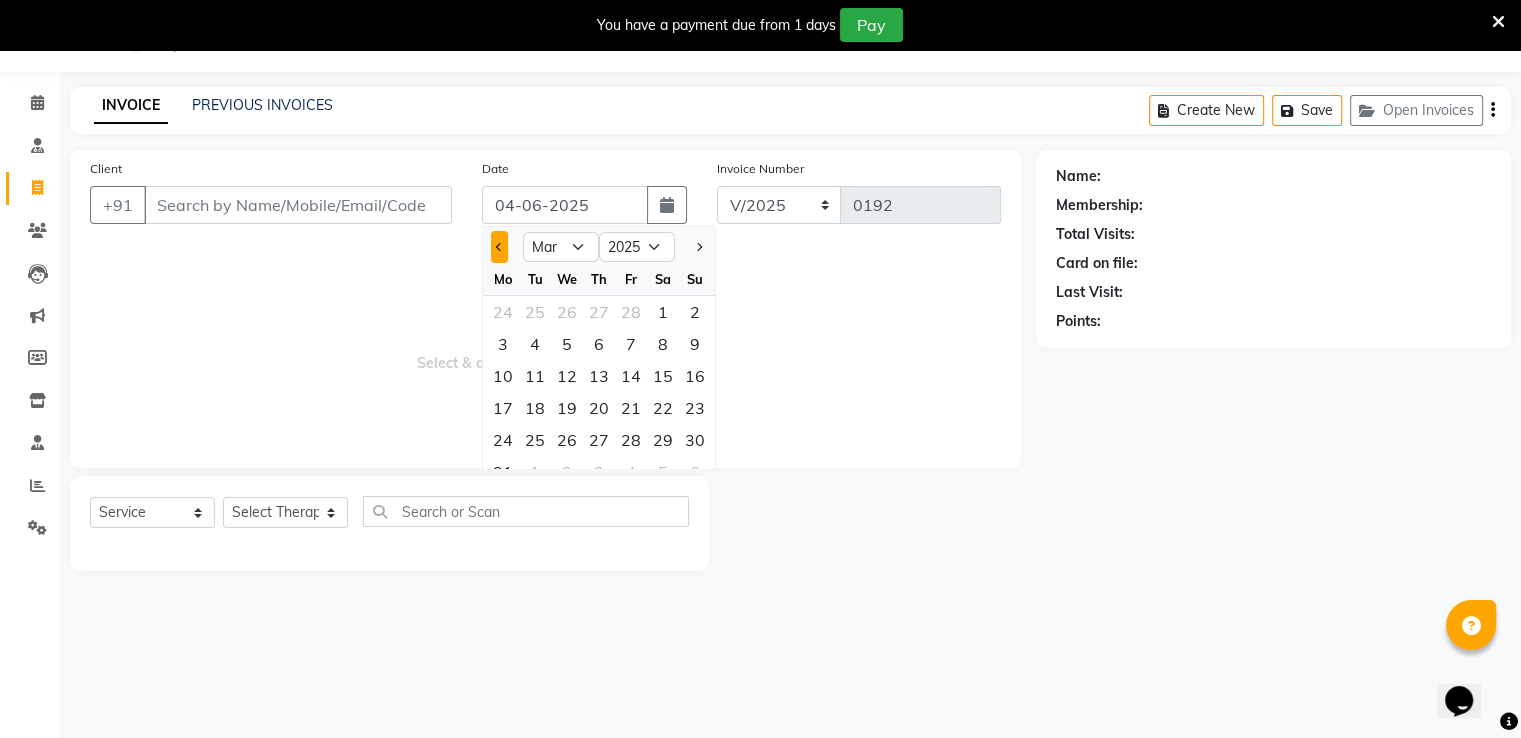 click 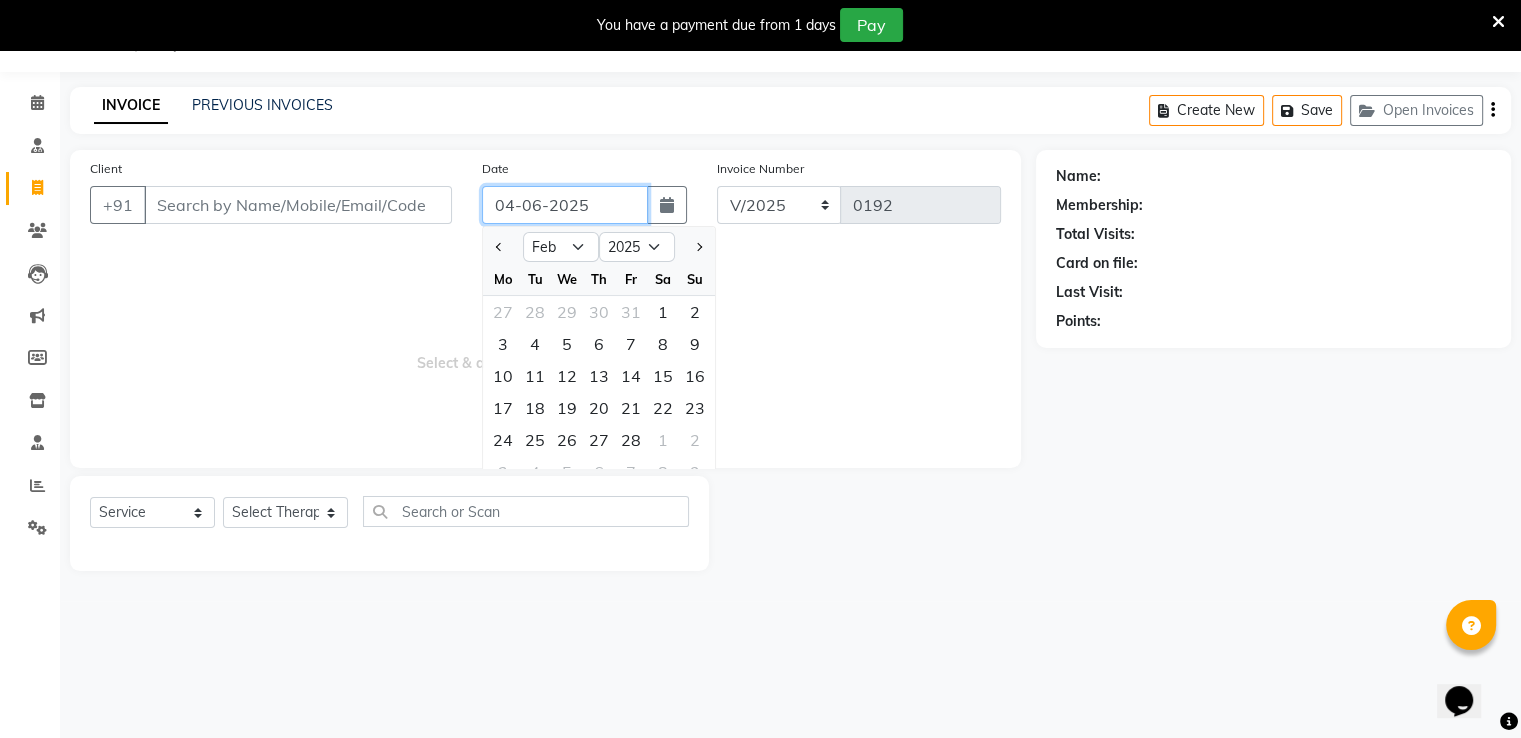 click on "04-06-2025" 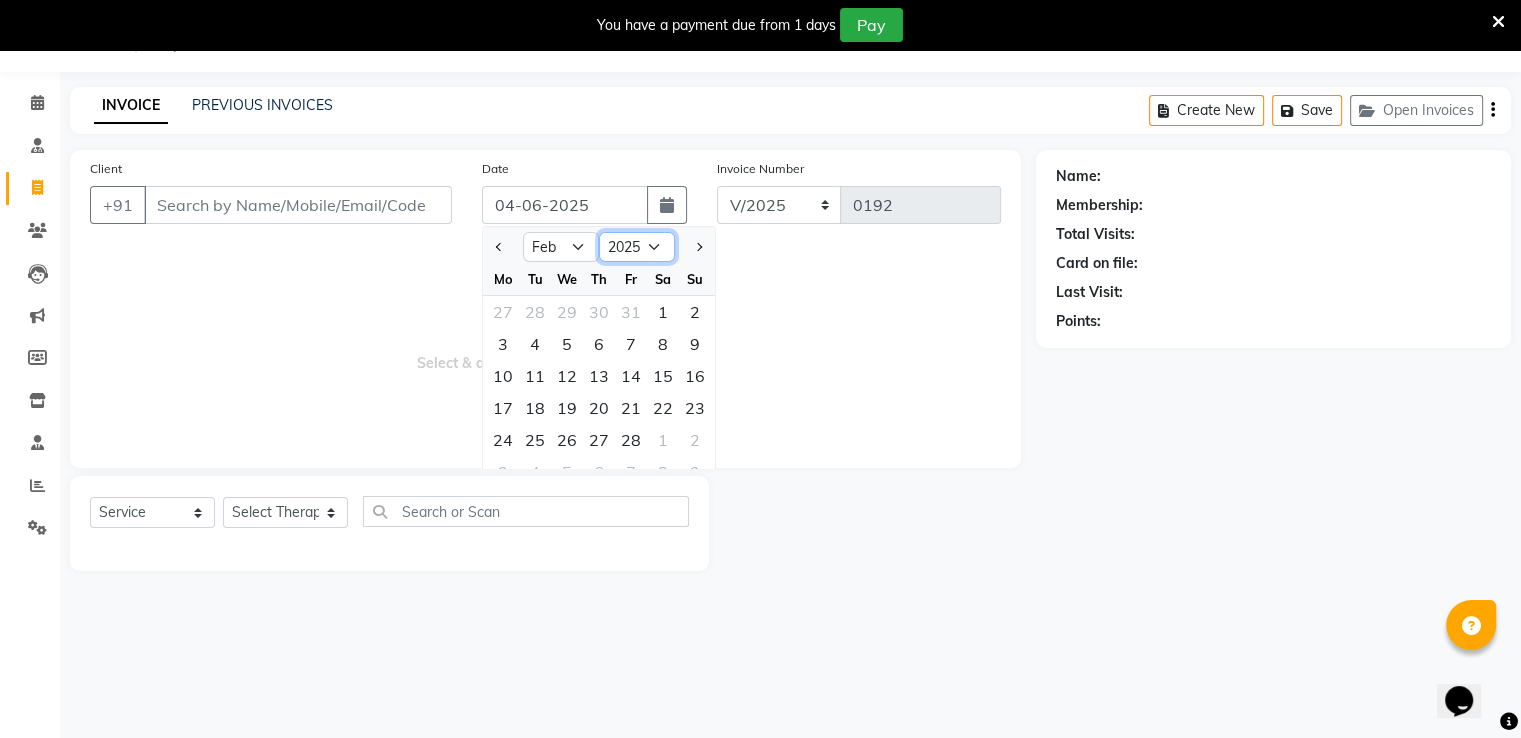 click on "2015 2016 2017 2018 2019 2020 2021 2022 2023 2024 2025 2026 2027 2028 2029 2030 2031 2032 2033 2034 2035" 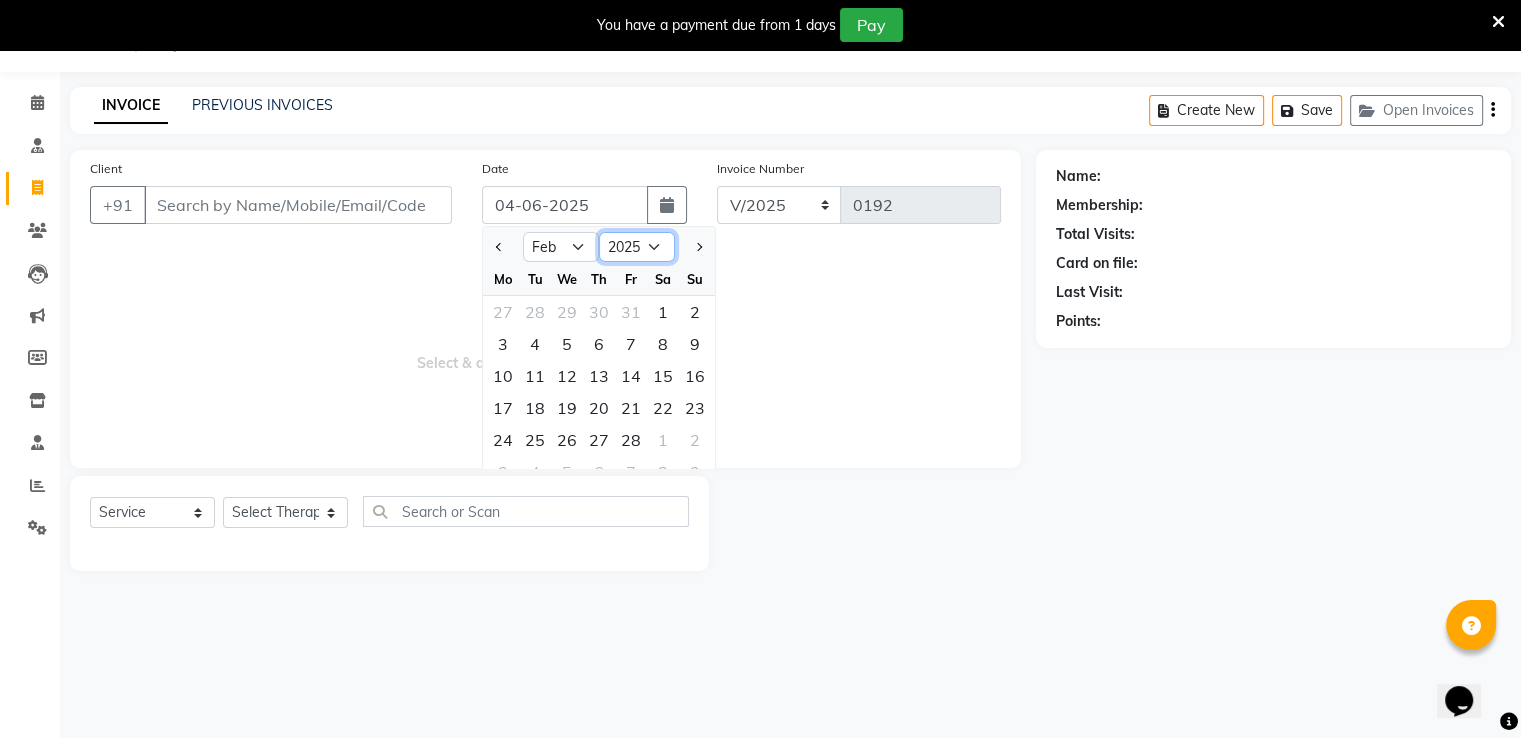 select on "2024" 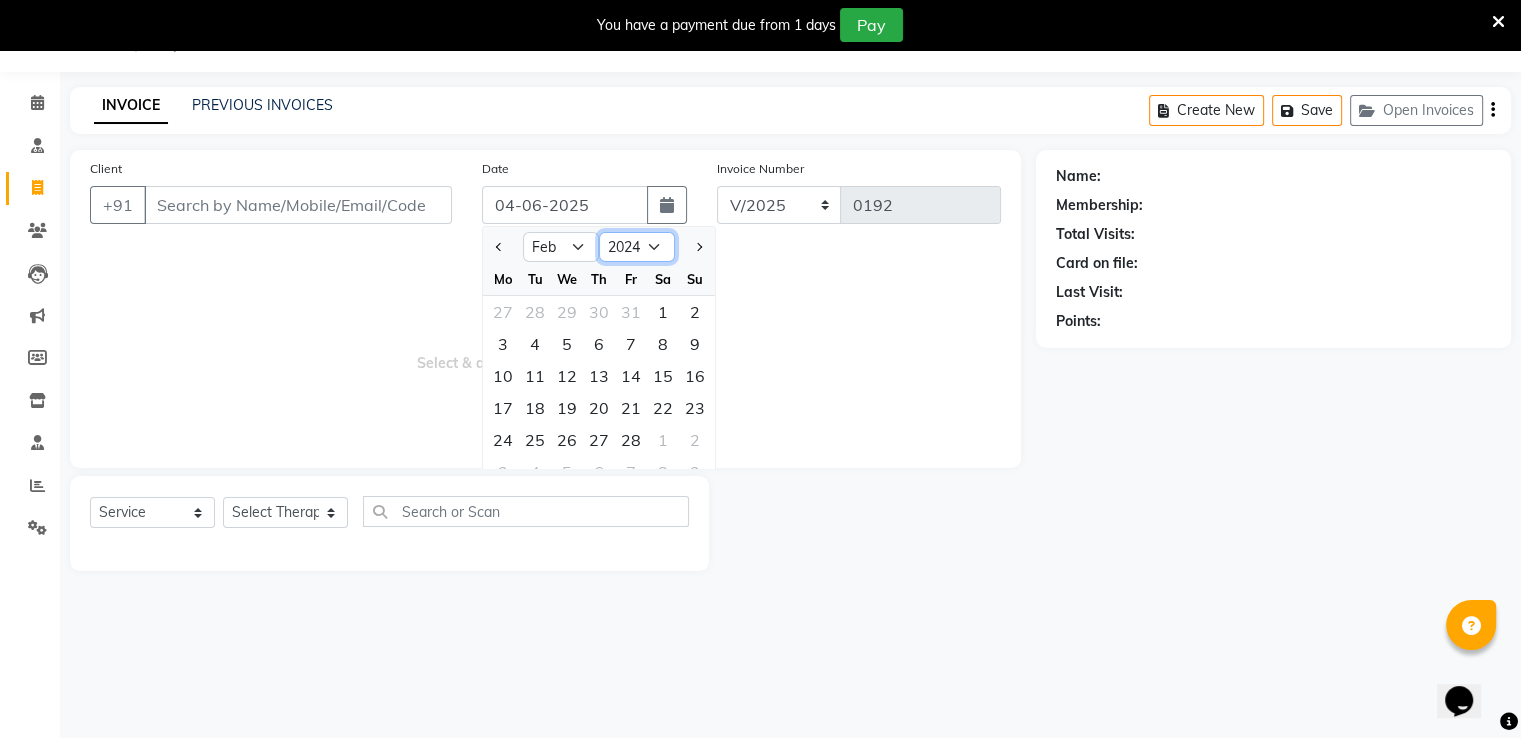 click on "2015 2016 2017 2018 2019 2020 2021 2022 2023 2024 2025 2026 2027 2028 2029 2030 2031 2032 2033 2034 2035" 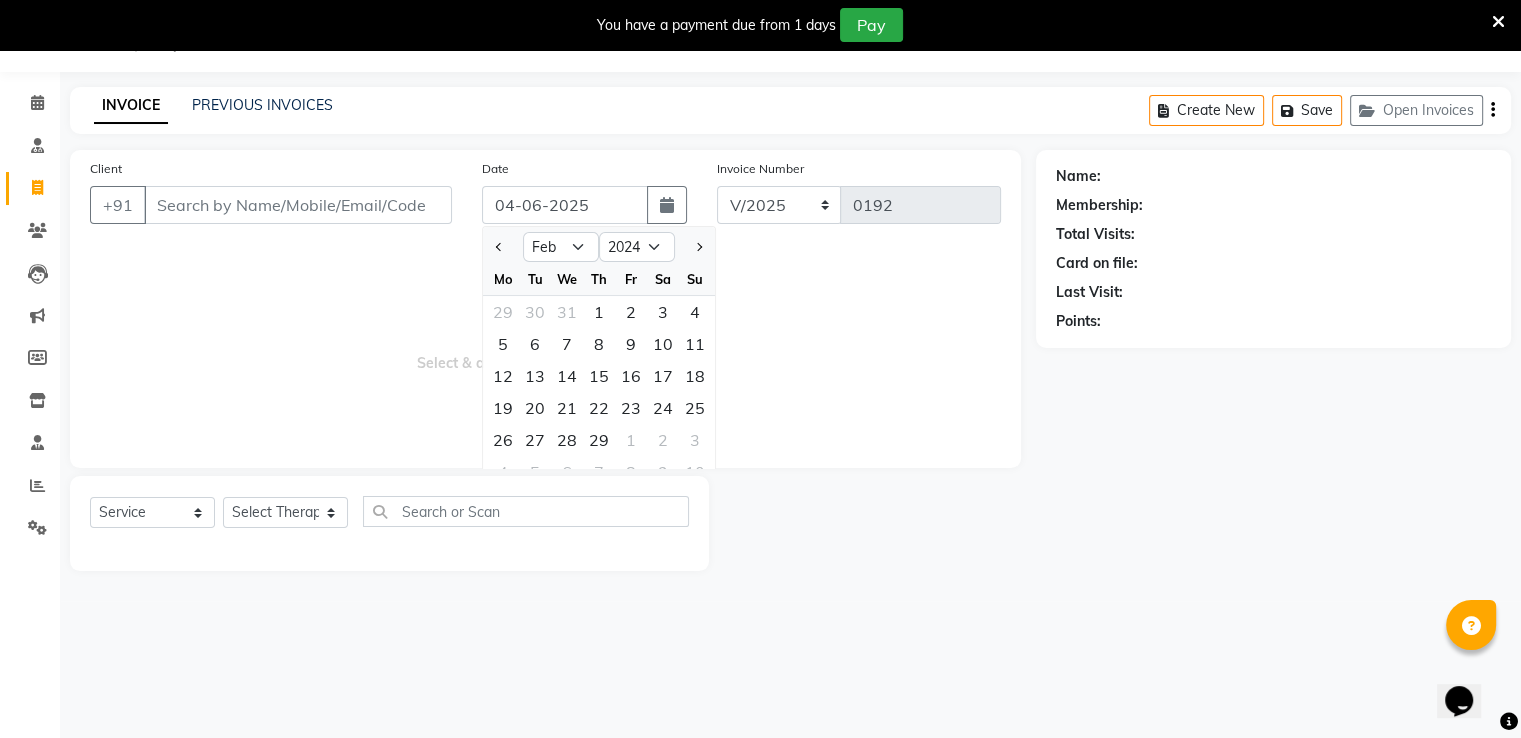 click on "Select & add items from the list below" at bounding box center (545, 348) 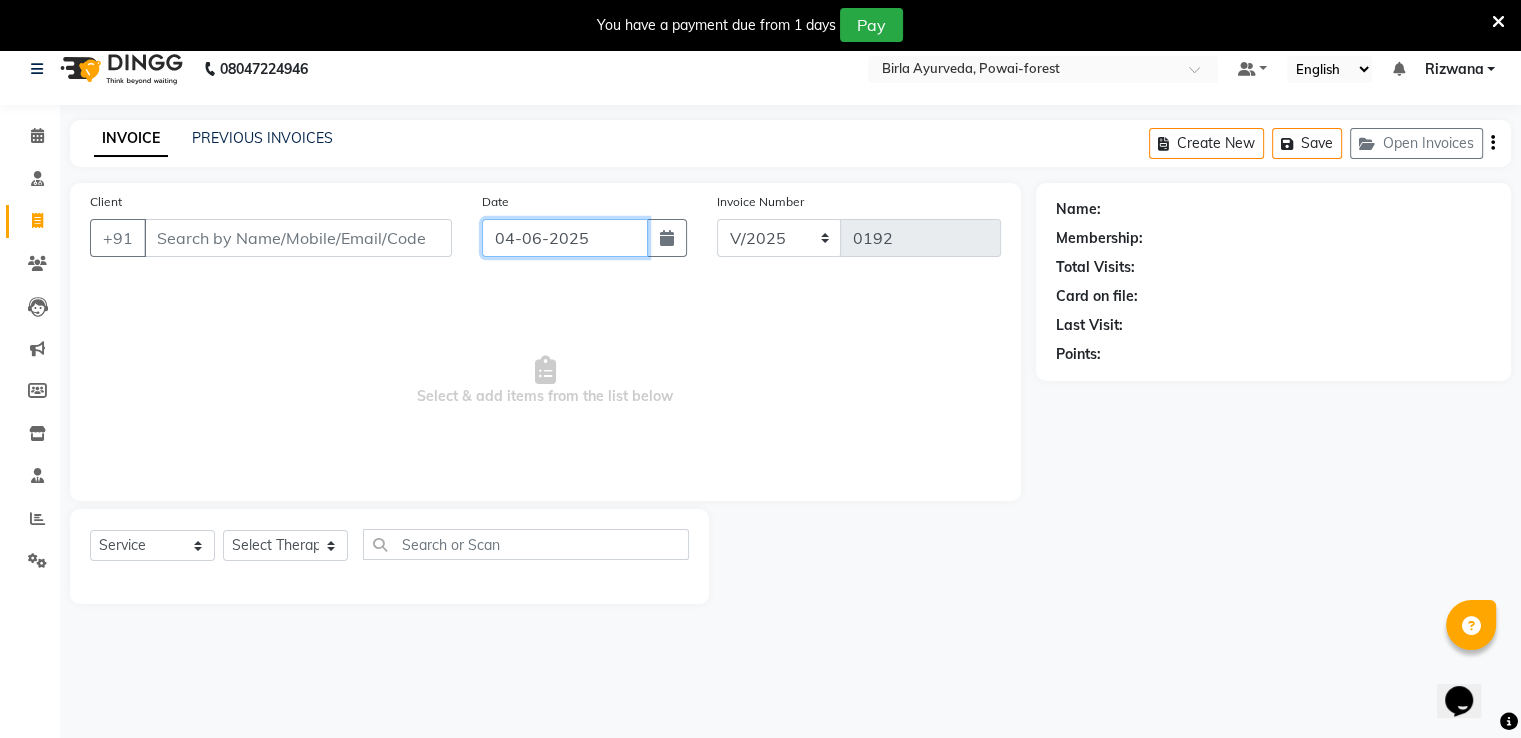 scroll, scrollTop: 0, scrollLeft: 0, axis: both 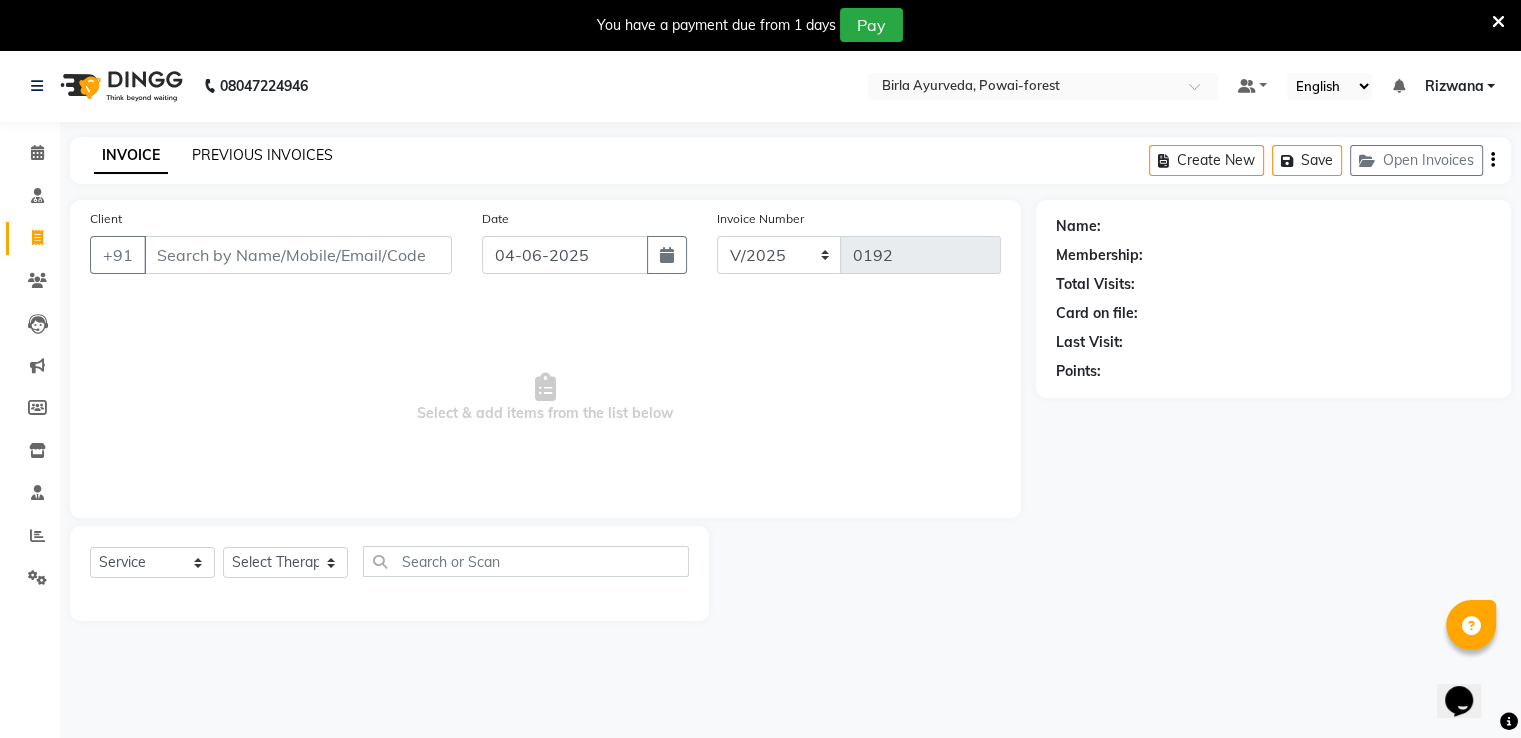 click on "PREVIOUS INVOICES" 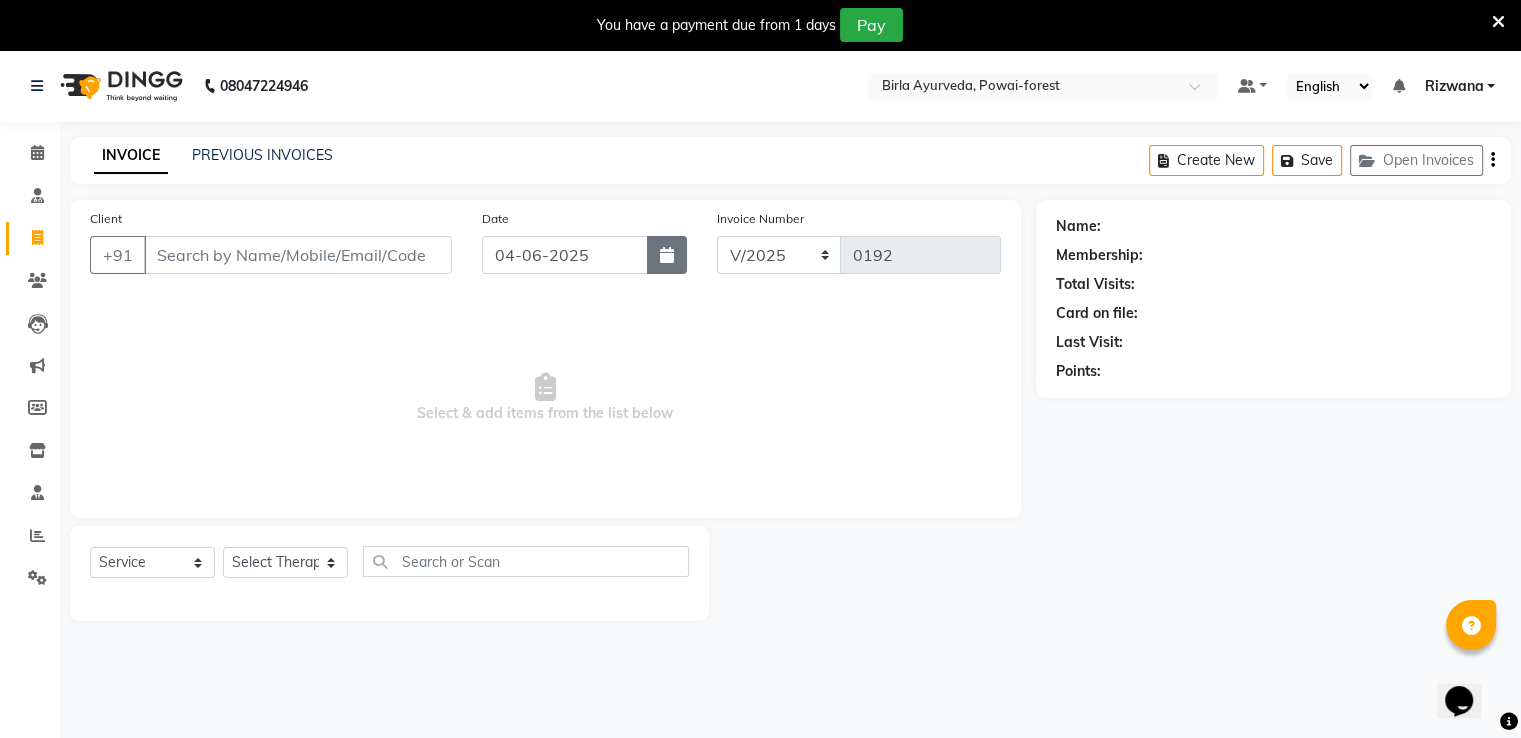click 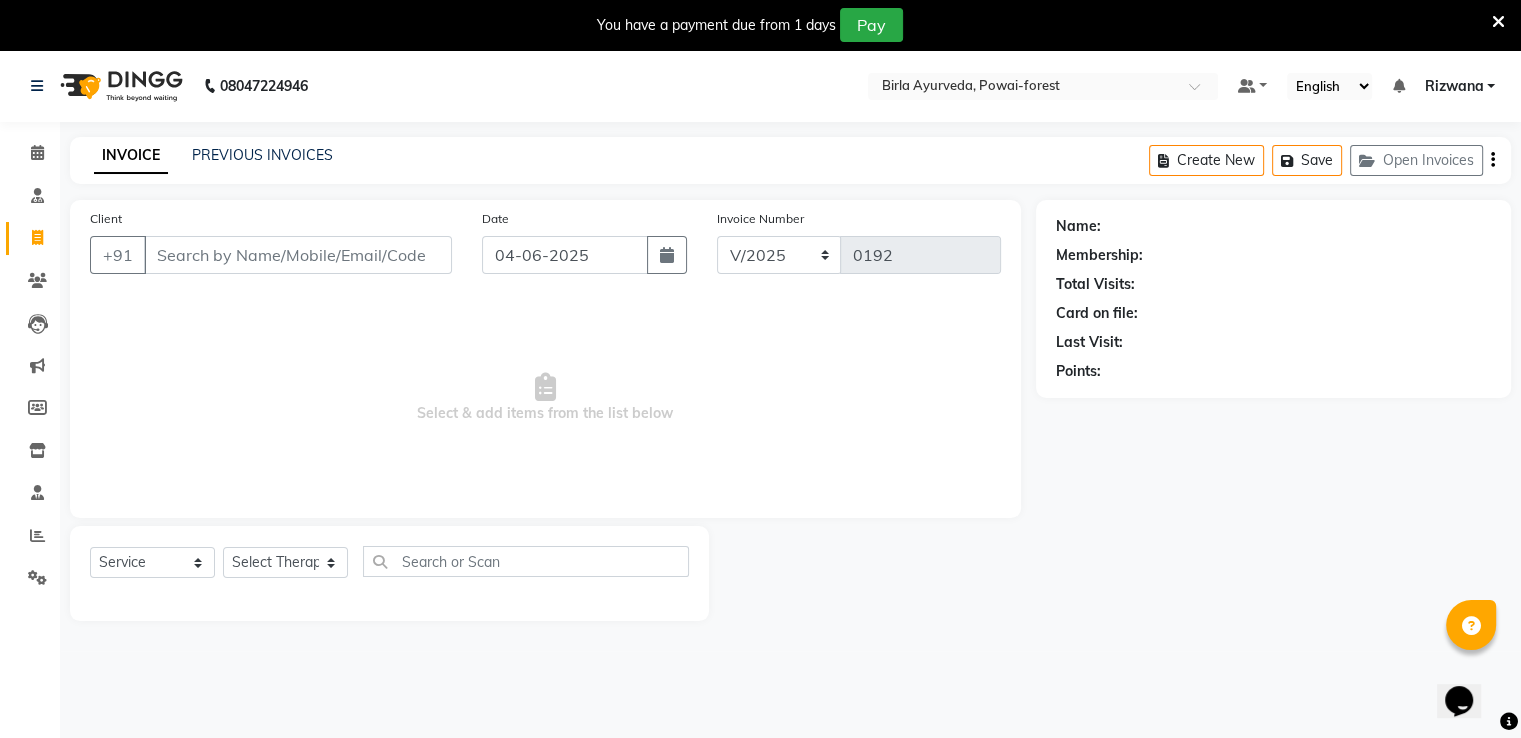 select on "6" 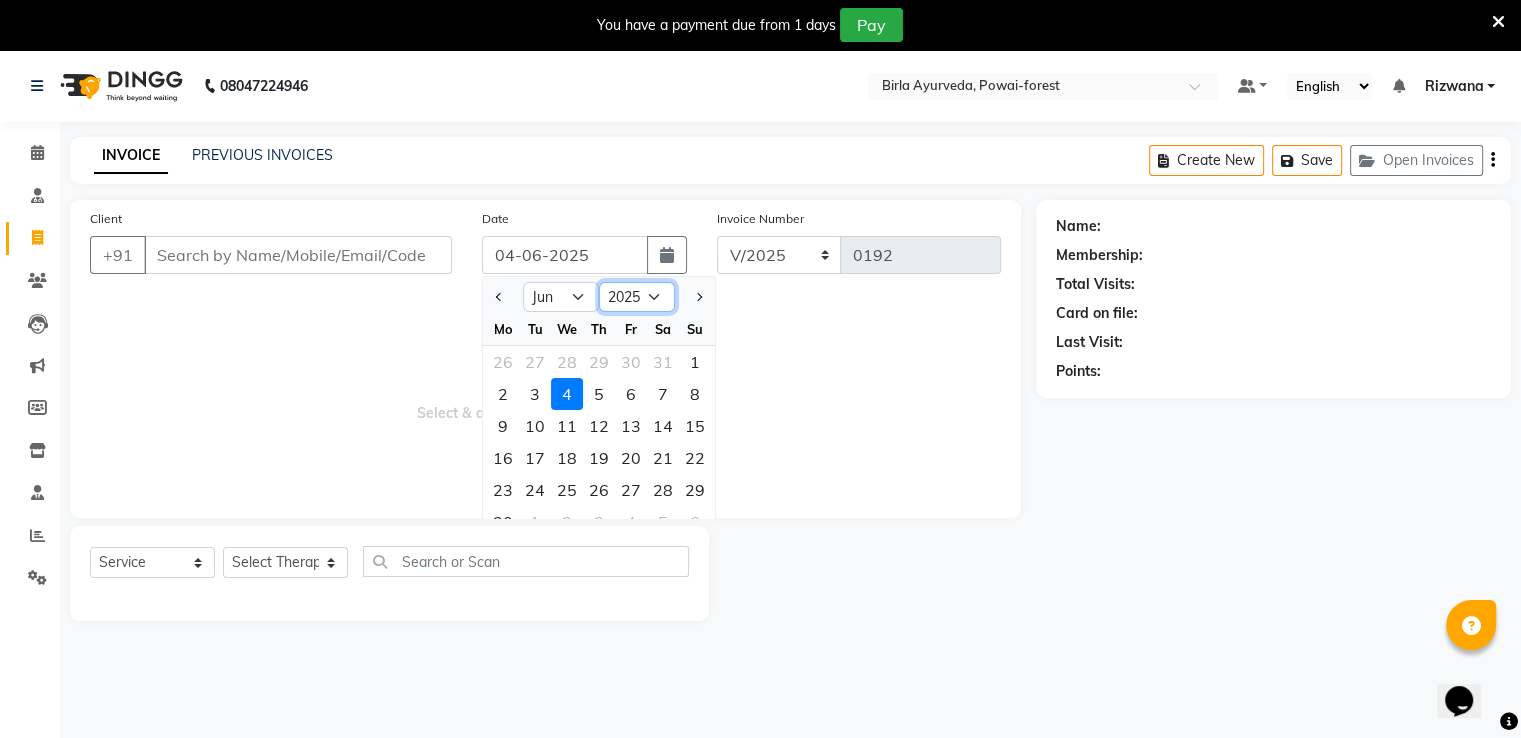 click on "2015 2016 2017 2018 2019 2020 2021 2022 2023 2024 2025 2026 2027 2028 2029 2030 2031 2032 2033 2034 2035" 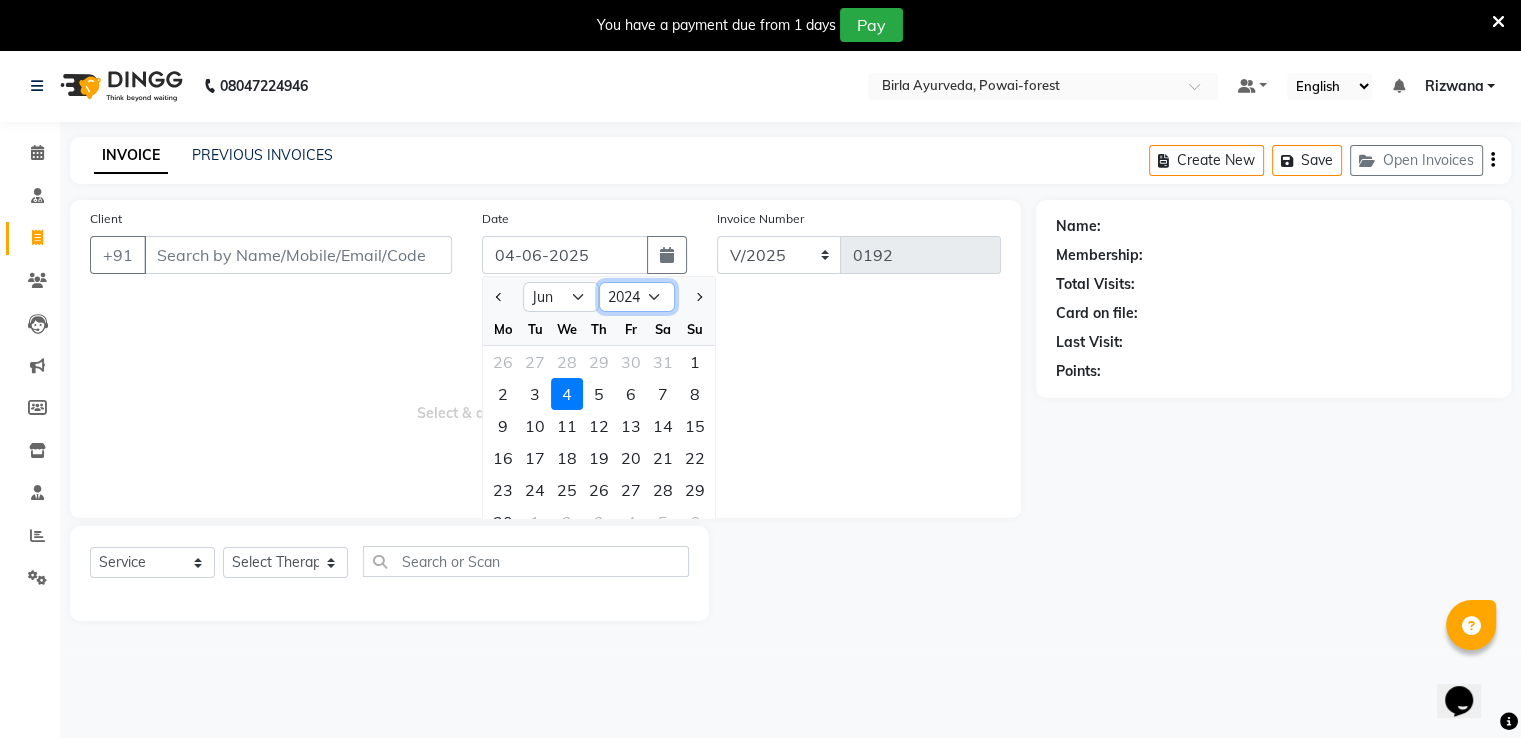 click on "2015 2016 2017 2018 2019 2020 2021 2022 2023 2024 2025 2026 2027 2028 2029 2030 2031 2032 2033 2034 2035" 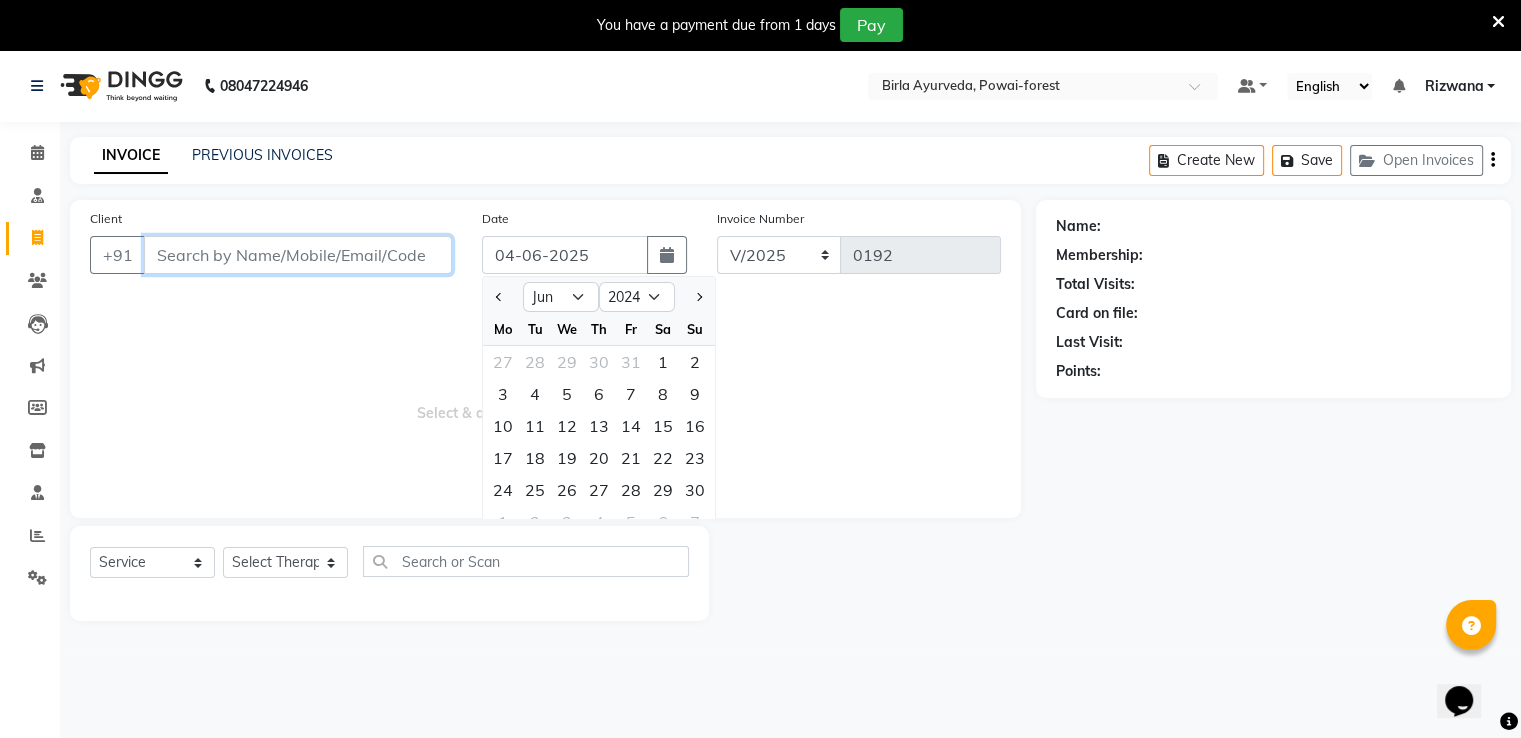 click on "Client" at bounding box center [298, 255] 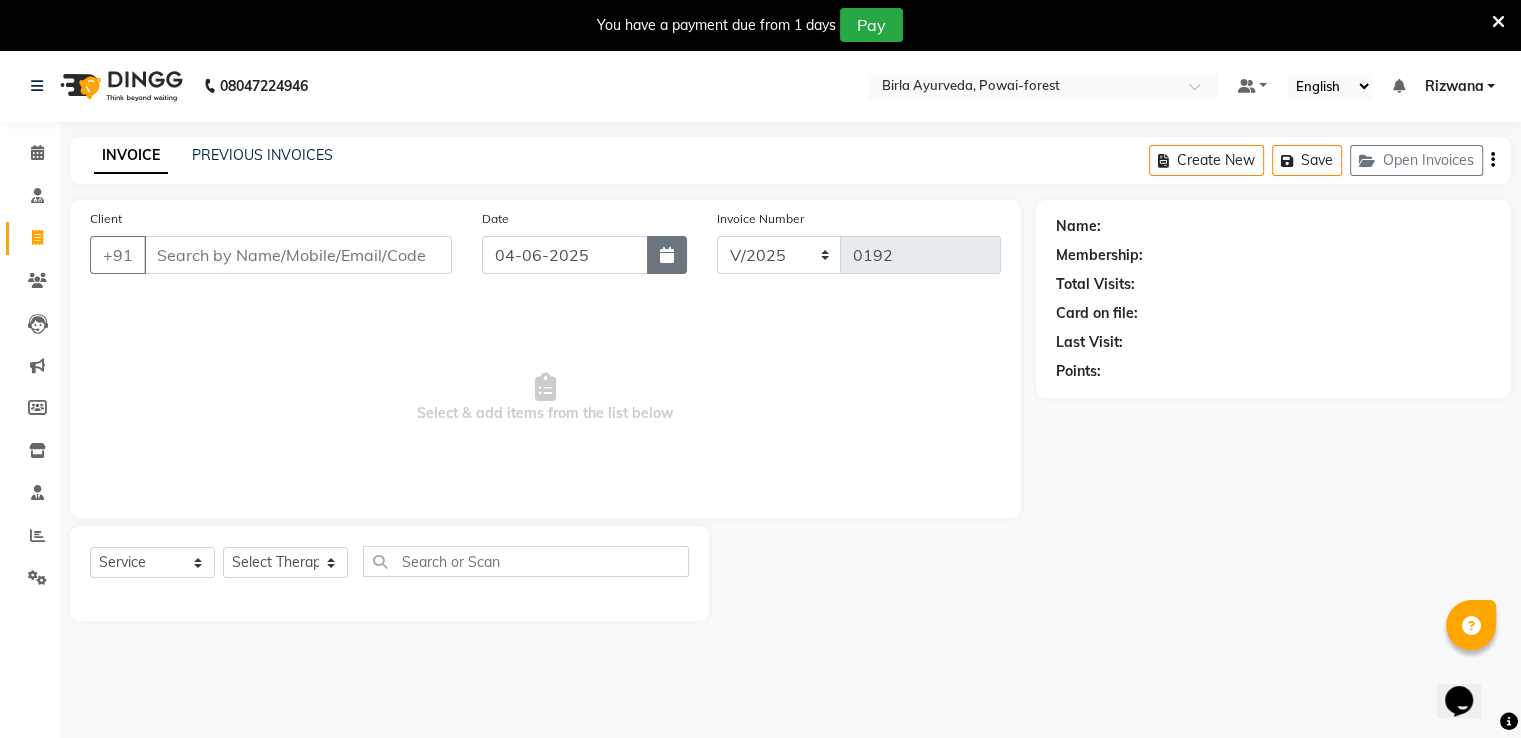 click 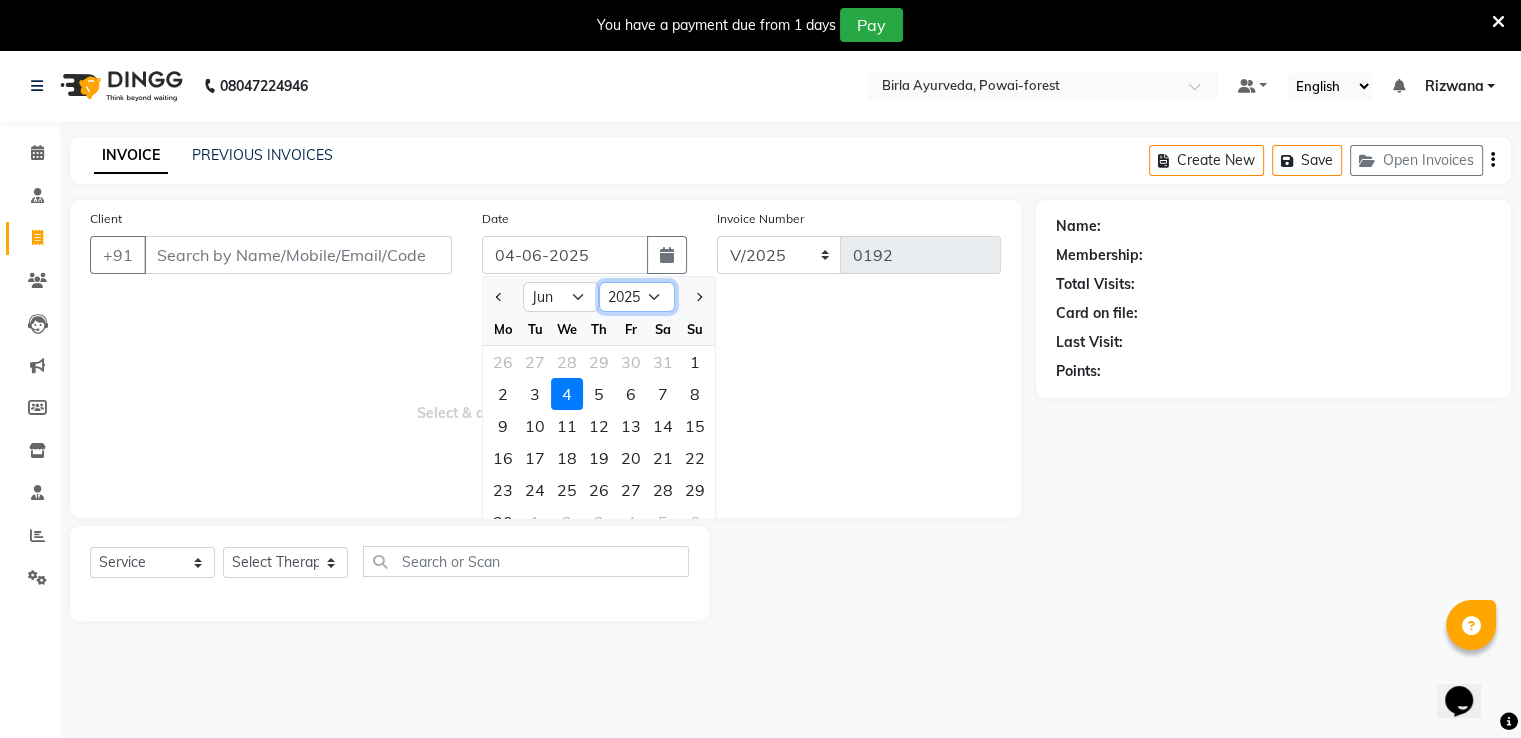 click on "2015 2016 2017 2018 2019 2020 2021 2022 2023 2024 2025 2026 2027 2028 2029 2030 2031 2032 2033 2034 2035" 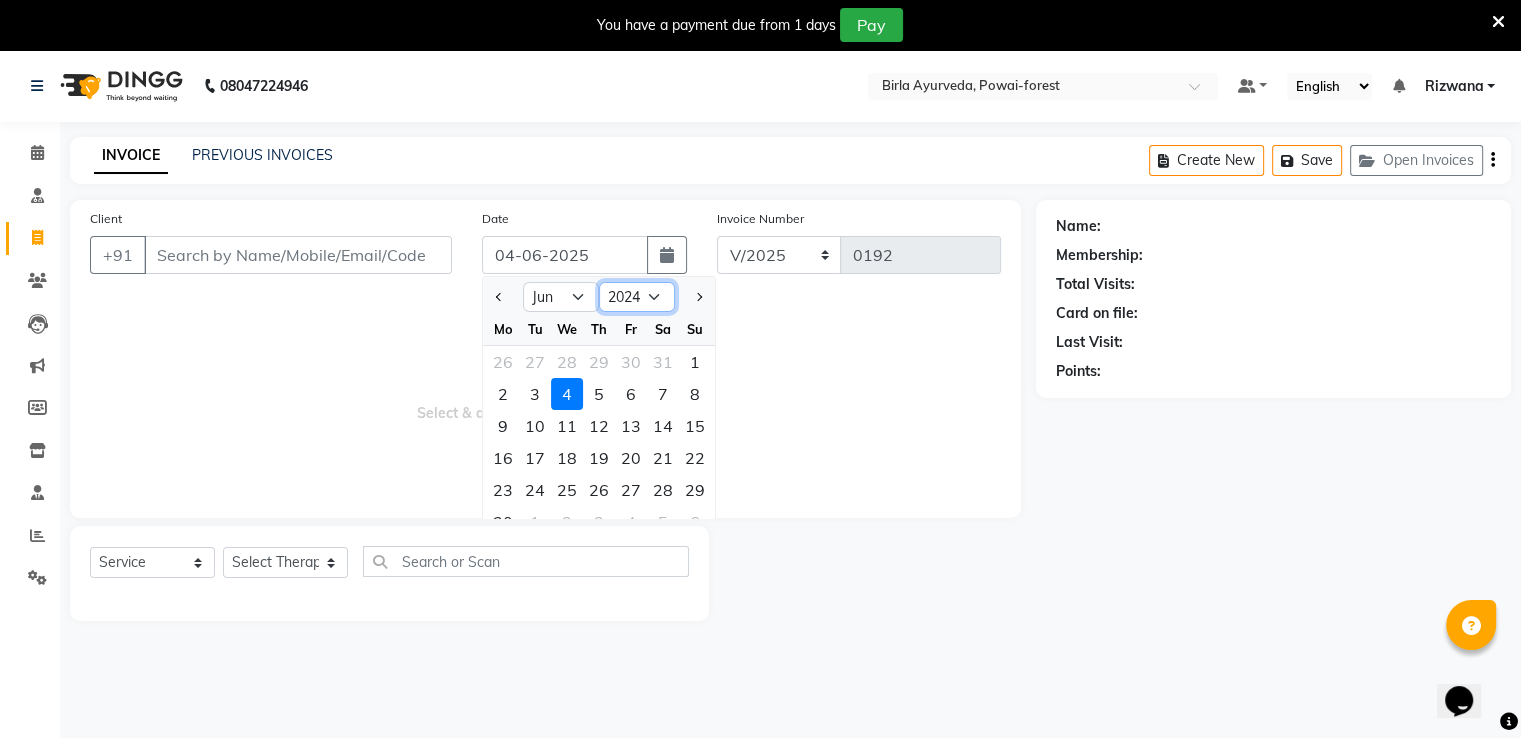 click on "2015 2016 2017 2018 2019 2020 2021 2022 2023 2024 2025 2026 2027 2028 2029 2030 2031 2032 2033 2034 2035" 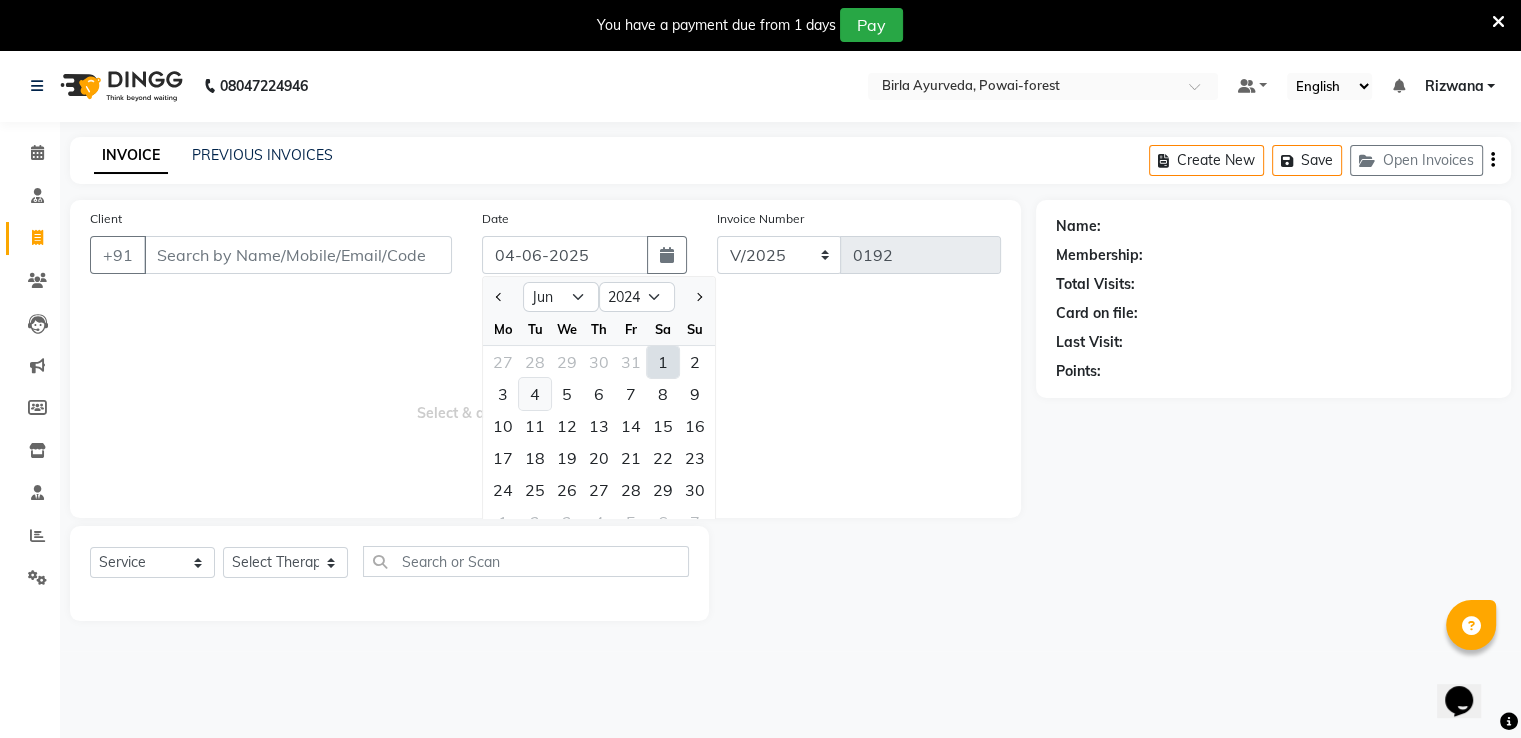 click on "4" 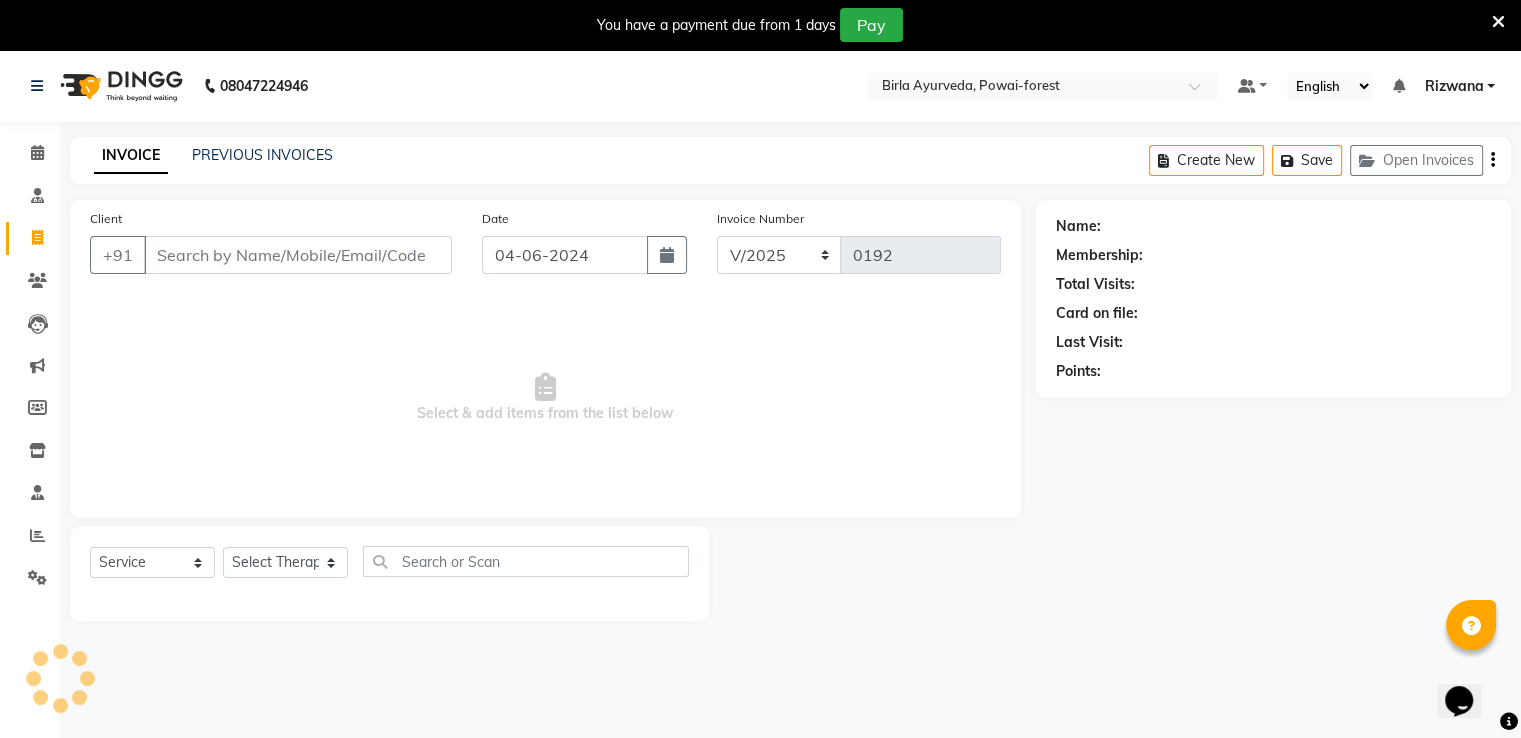 type on "0121" 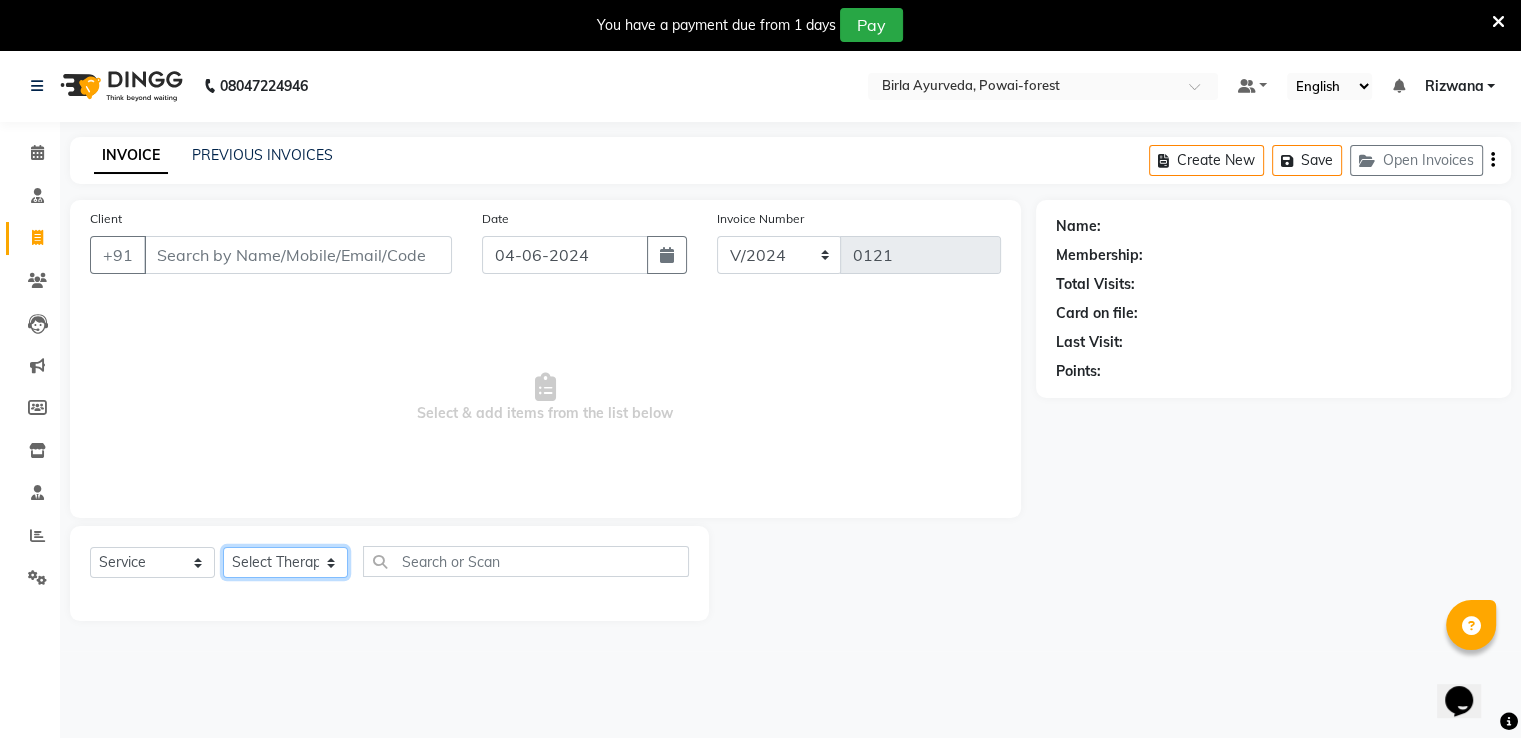 click on "Select Therapist amla Amla Amruta Anita Khatke Anjana Surendra Kalyani Avtar Jaiswal Bibina Chandani Yadav Deepali Gaikwad Dr Anamika kolay Dr. Annu Prasad Dr. Chaitali Deshmukh dr hakima Dr. Jeason John Dr. Mrunal Gole Gloria Y Hari ISHWAR Jainy M R KAMAL NIKAM Kavita Ambatkar KAVITA PASI Latika Sawant Pooja Mohite Rajimon Gopalan RATHEESH KUMAR G KURUP Sachin Subhash Shali K M Shani K sharath Shibin Suddheesh K K Suman Sunil Wankhade Sunita Fernandes Swati Tejaswini Gaonkar Vidya Vishwanath Vinayak Yogesh Parab" 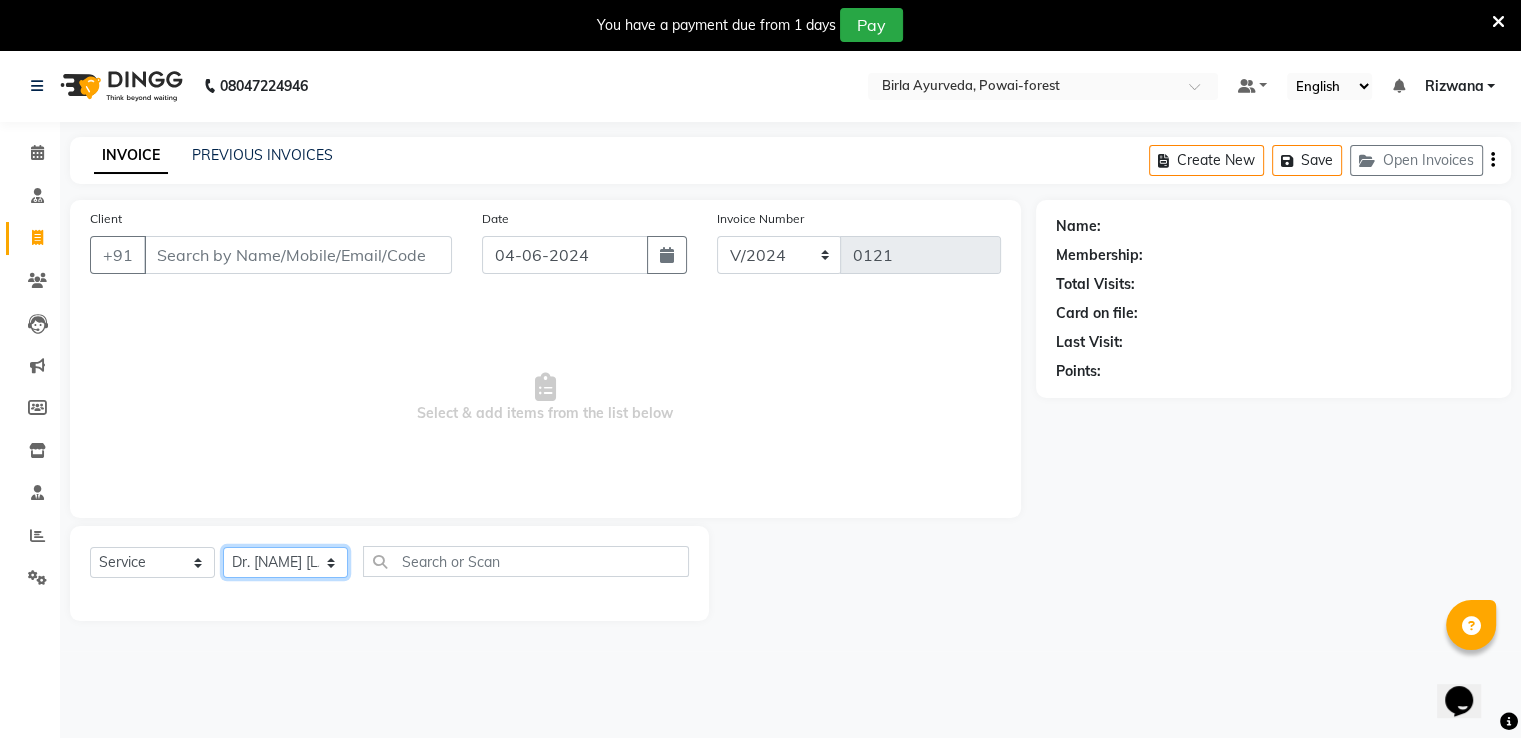 click on "Select Therapist amla Amla Amruta Anita Khatke Anjana Surendra Kalyani Avtar Jaiswal Bibina Chandani Yadav Deepali Gaikwad Dr Anamika kolay Dr. Annu Prasad Dr. Chaitali Deshmukh dr hakima Dr. Jeason John Dr. Mrunal Gole Gloria Y Hari ISHWAR Jainy M R KAMAL NIKAM Kavita Ambatkar KAVITA PASI Latika Sawant Pooja Mohite Rajimon Gopalan RATHEESH KUMAR G KURUP Sachin Subhash Shali K M Shani K sharath Shibin Suddheesh K K Suman Sunil Wankhade Sunita Fernandes Swati Tejaswini Gaonkar Vidya Vishwanath Vinayak Yogesh Parab" 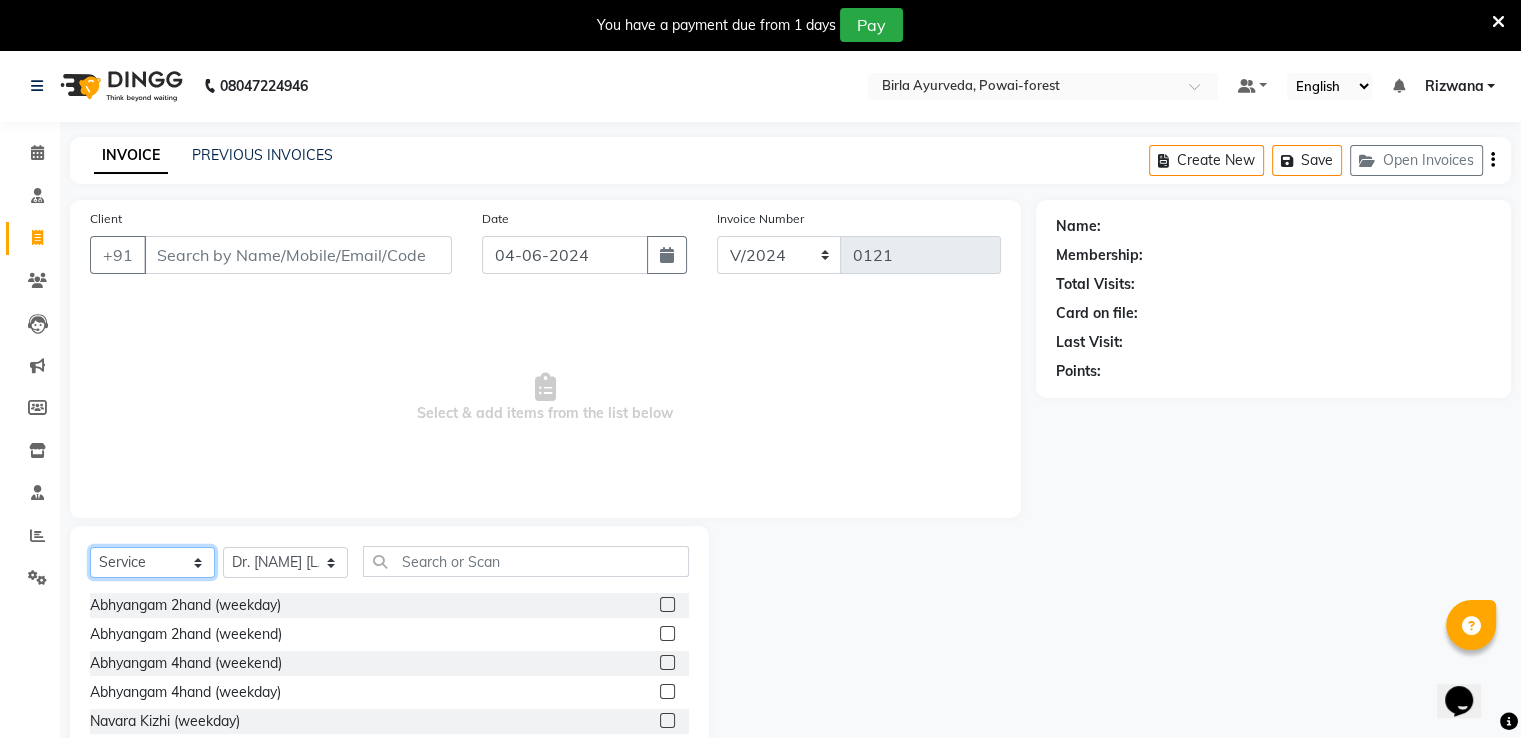 click on "Select  Service  Product  Membership  Package Voucher Prepaid Gift Card" 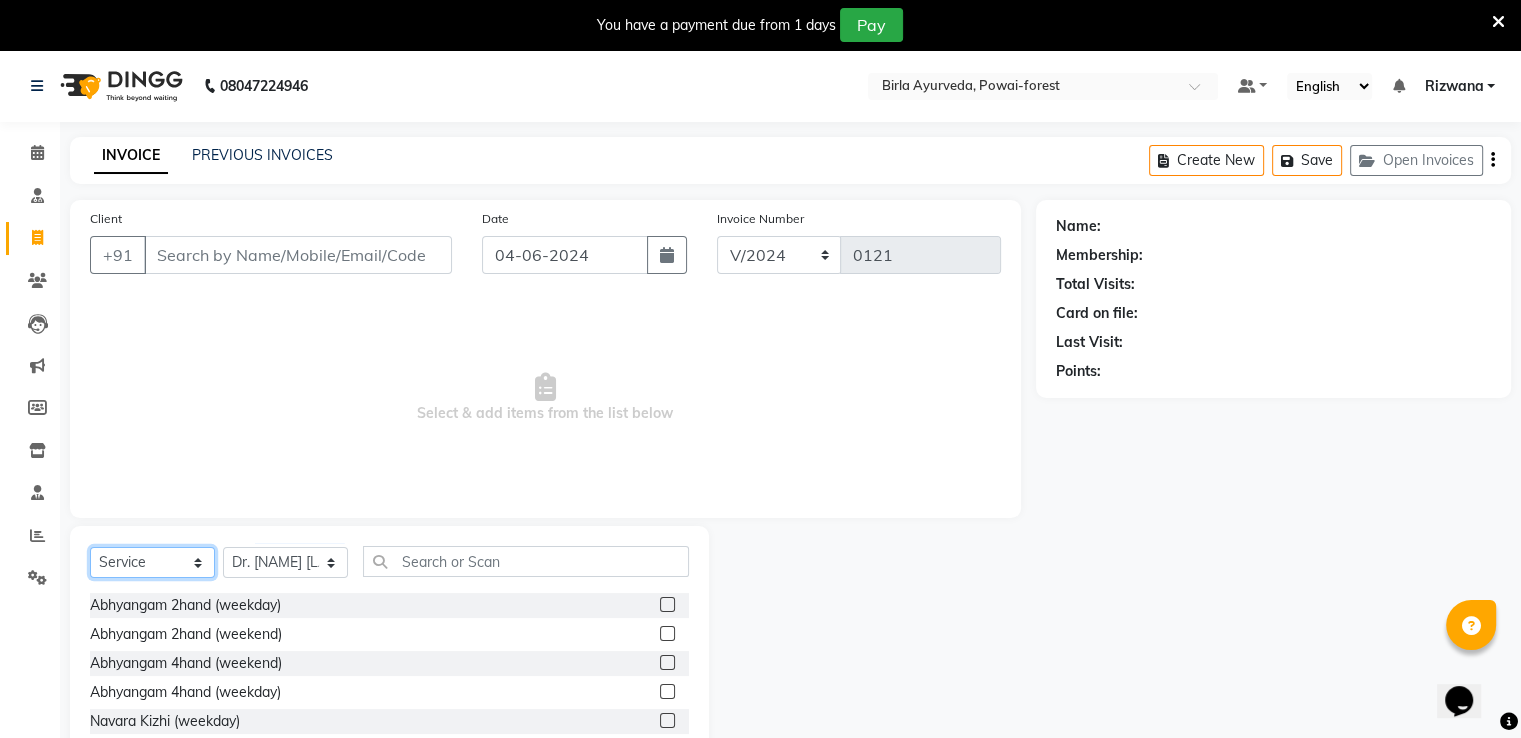 select on "package" 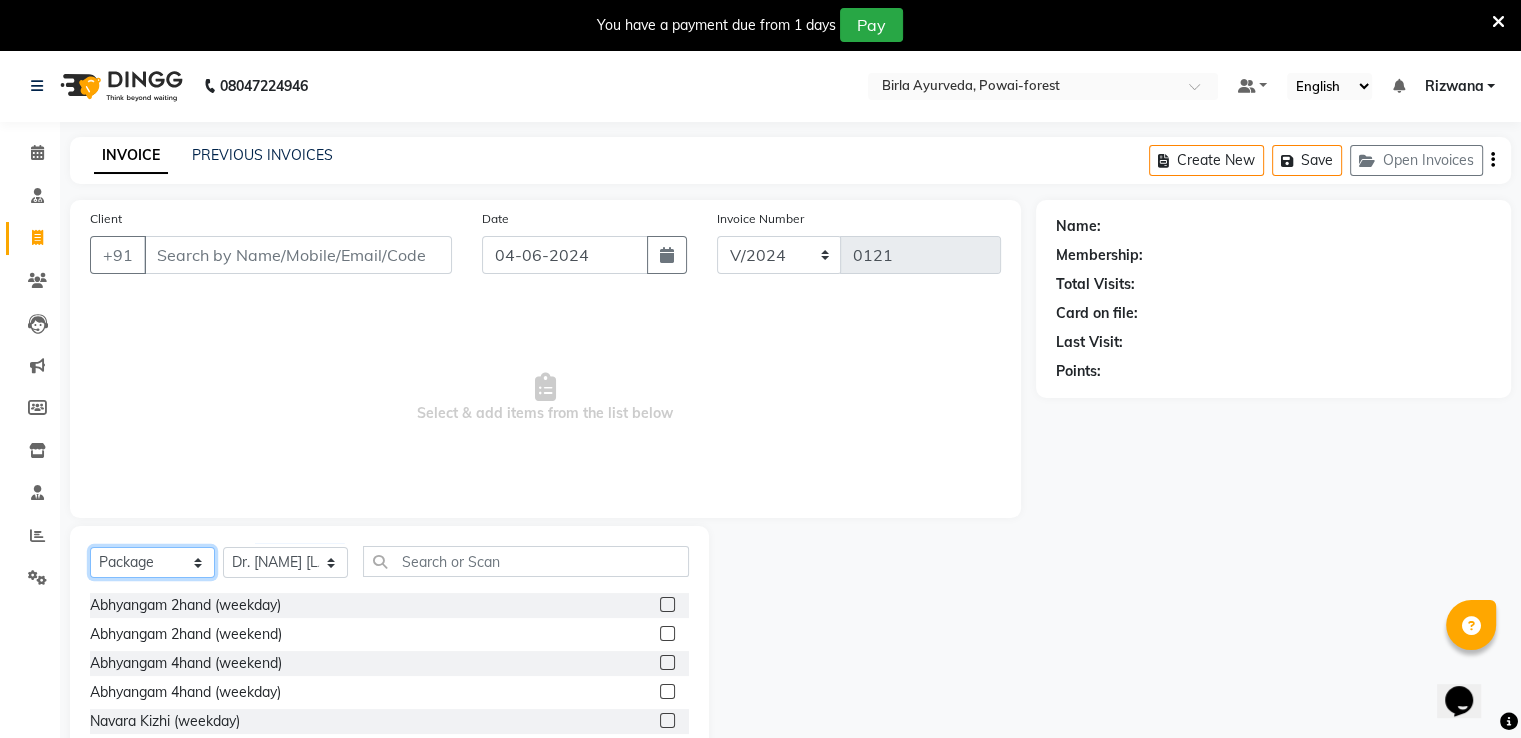 click on "Select  Service  Product  Membership  Package Voucher Prepaid Gift Card" 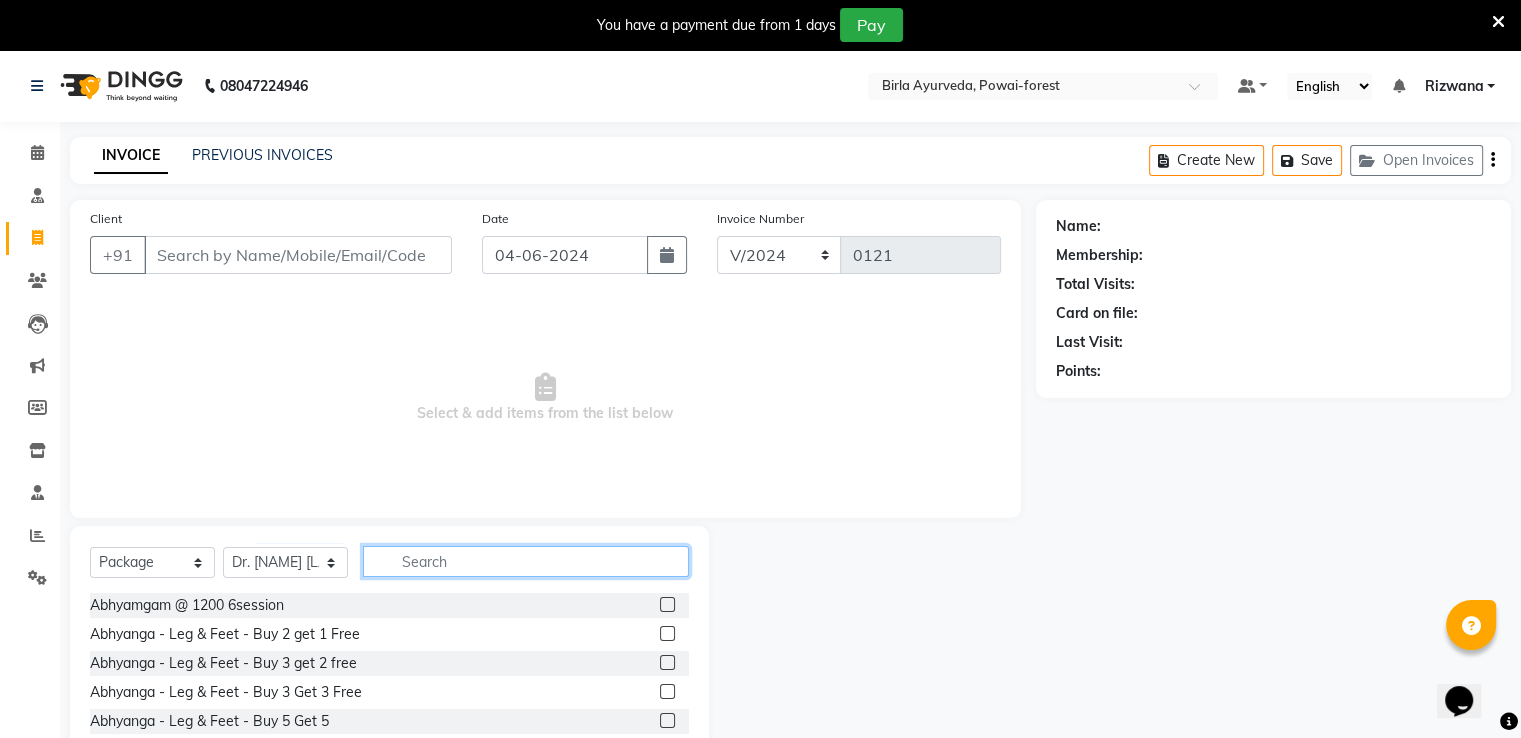 click 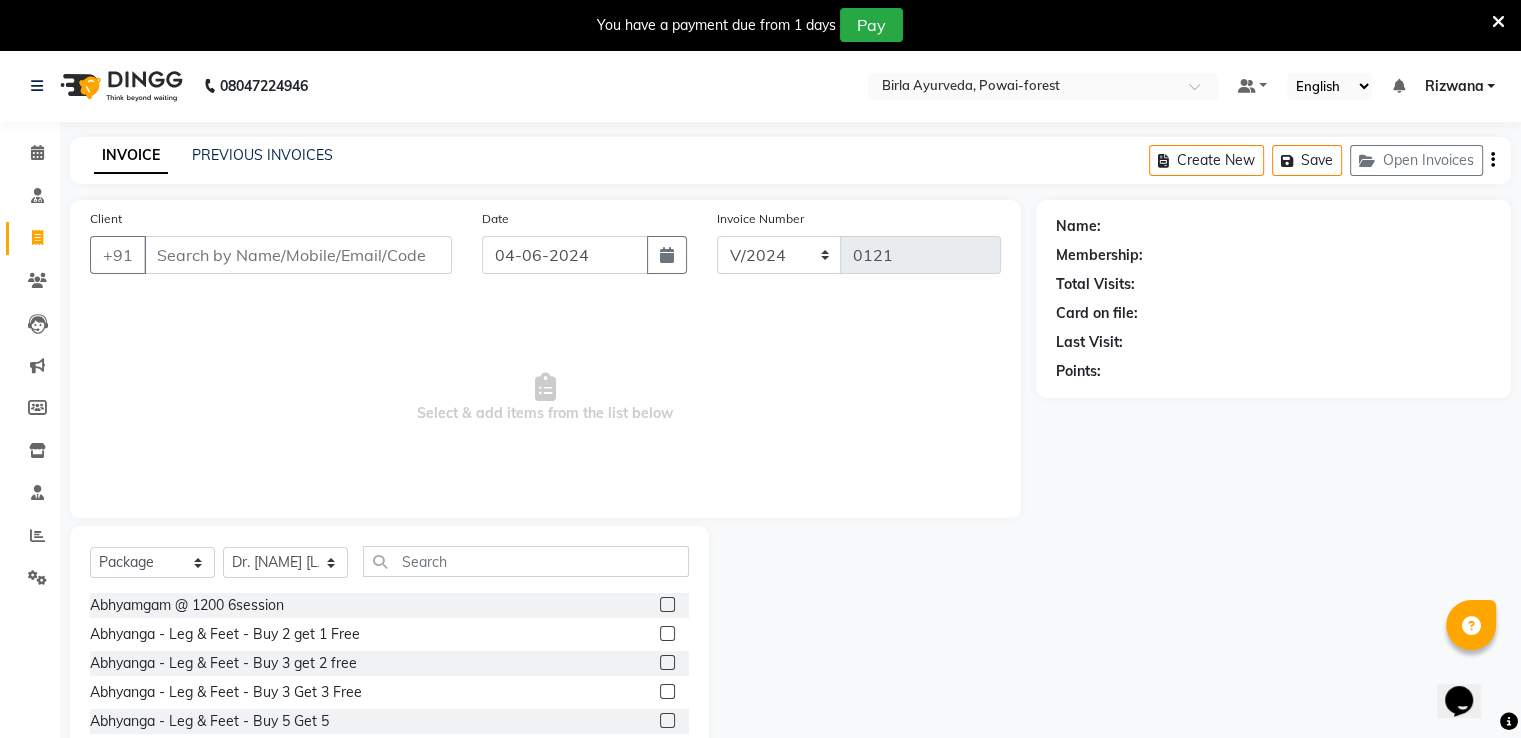 click 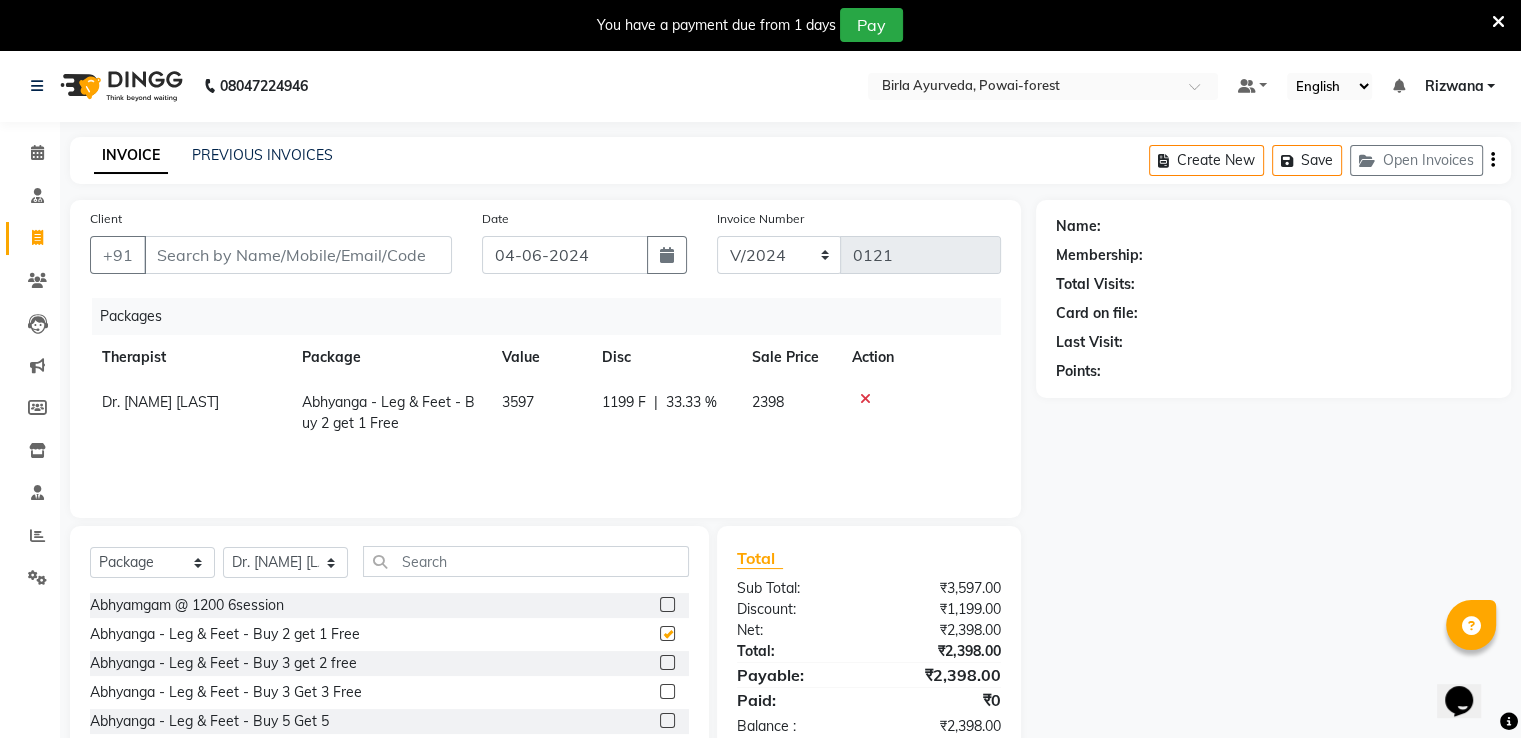 checkbox on "false" 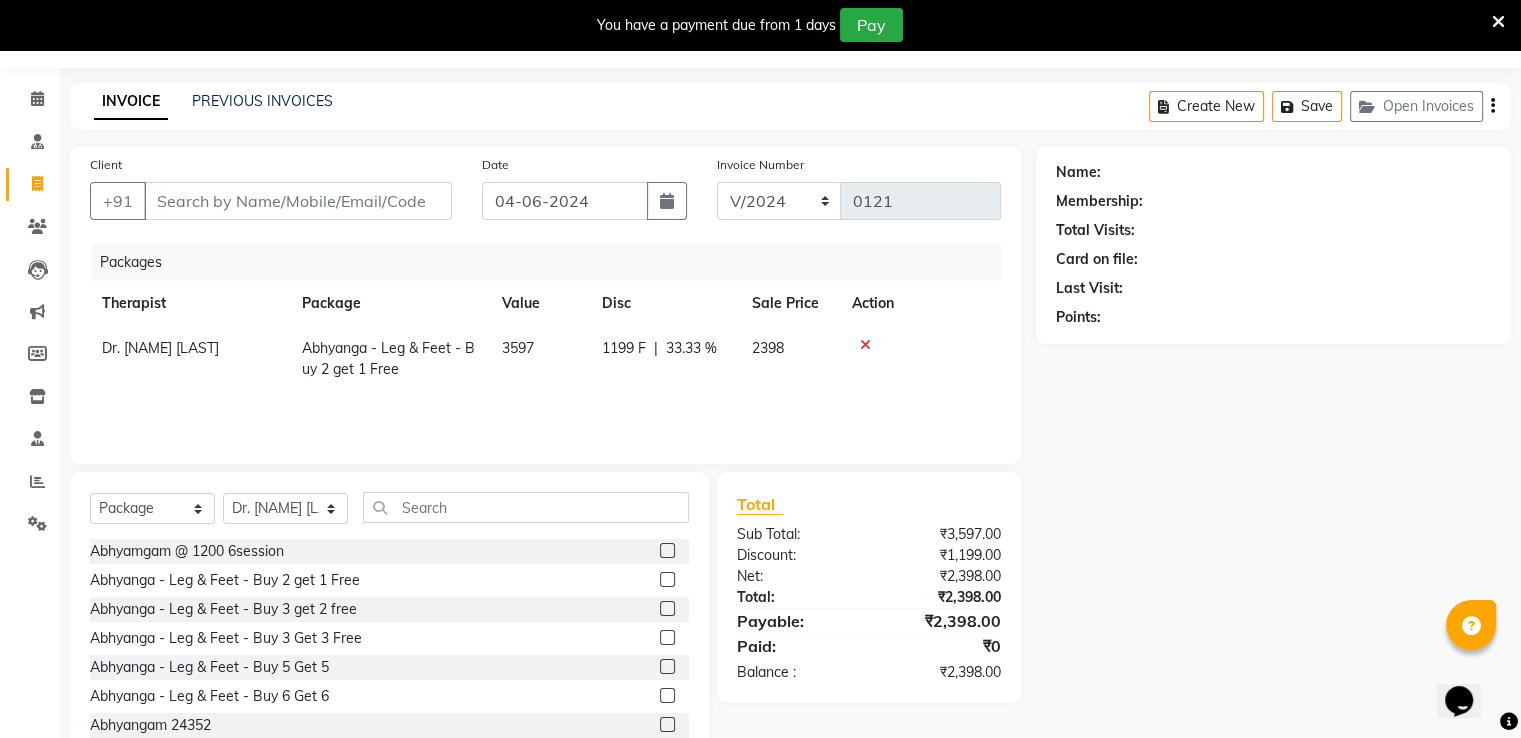 scroll, scrollTop: 0, scrollLeft: 0, axis: both 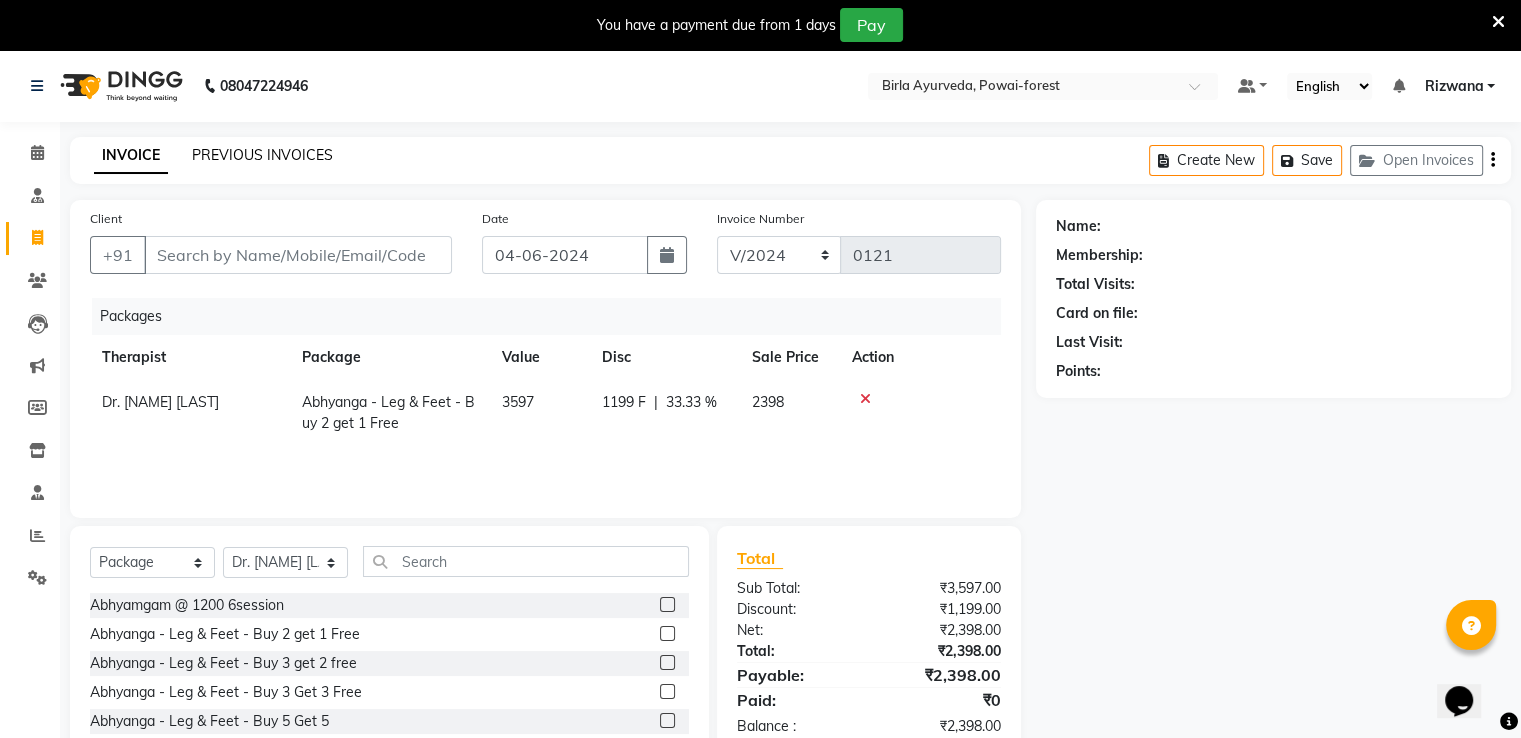 click on "PREVIOUS INVOICES" 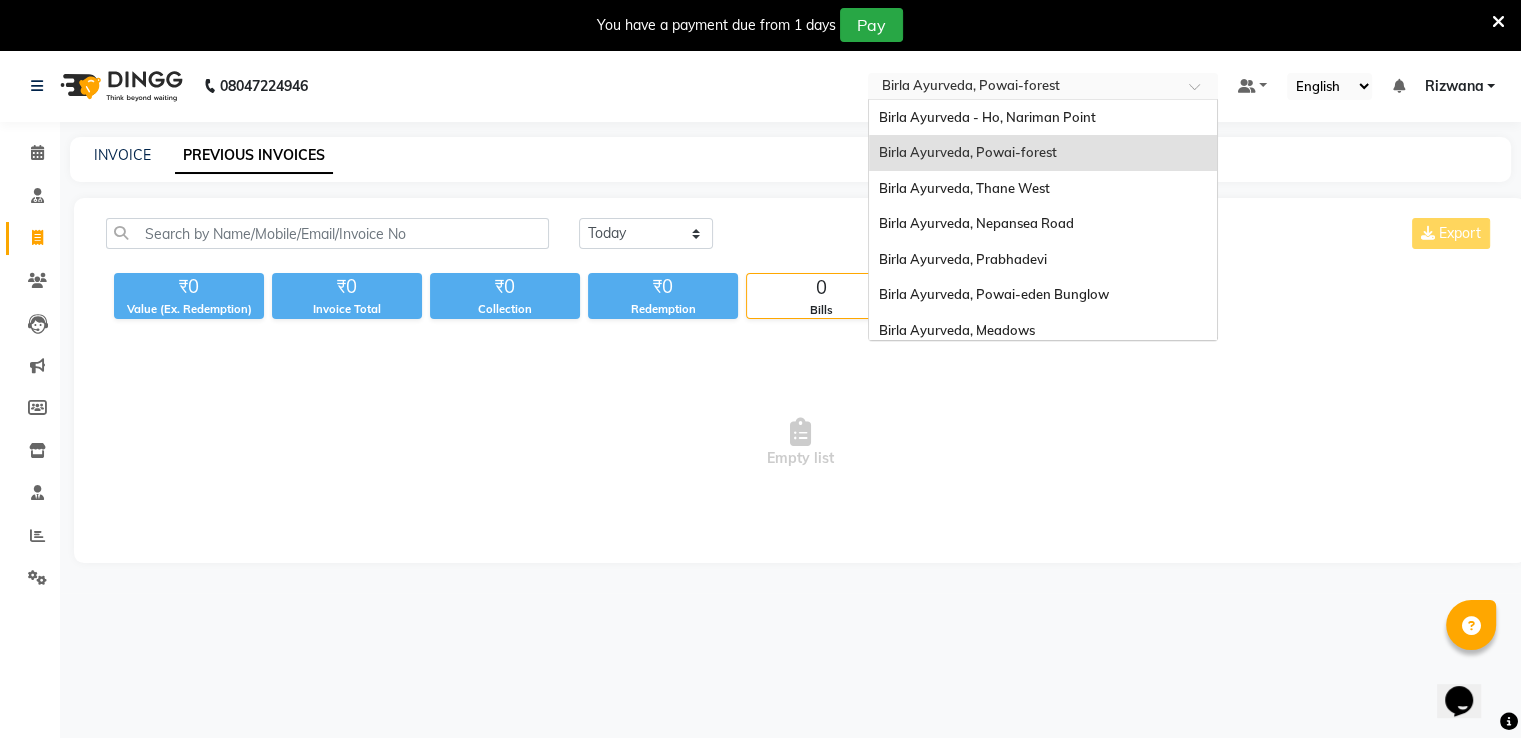 click at bounding box center [1023, 88] 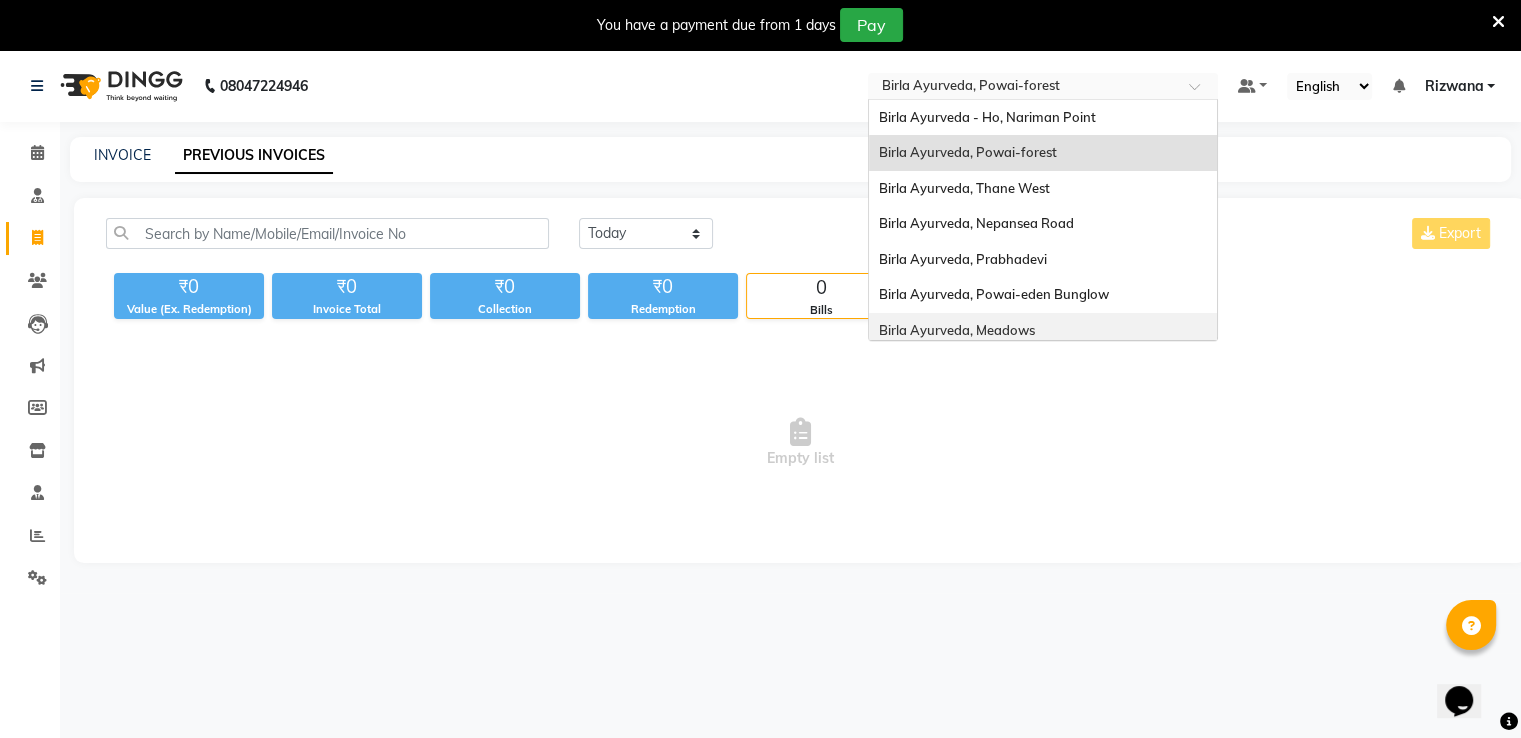 scroll, scrollTop: 44, scrollLeft: 0, axis: vertical 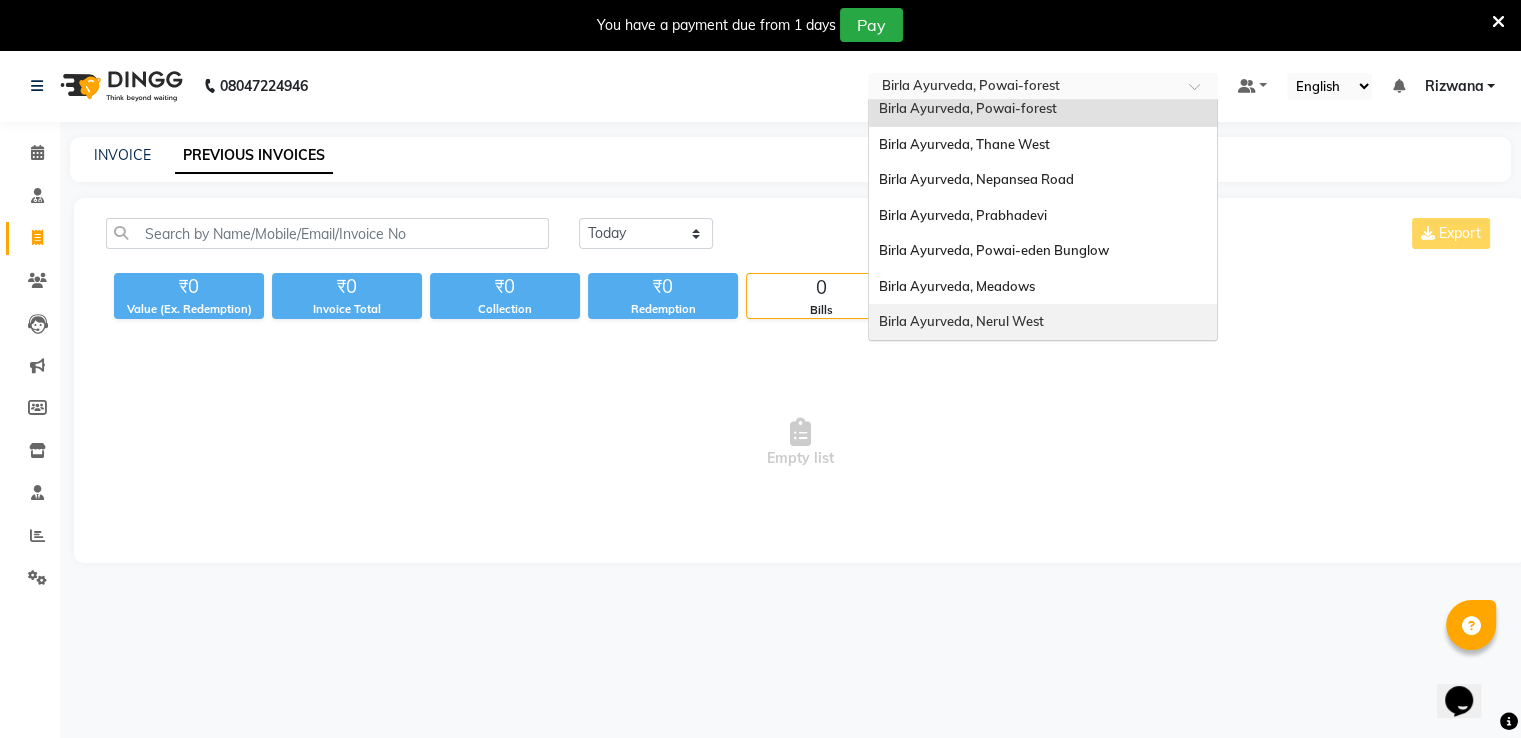 click on "Birla Ayurveda, Nerul West" at bounding box center [1043, 322] 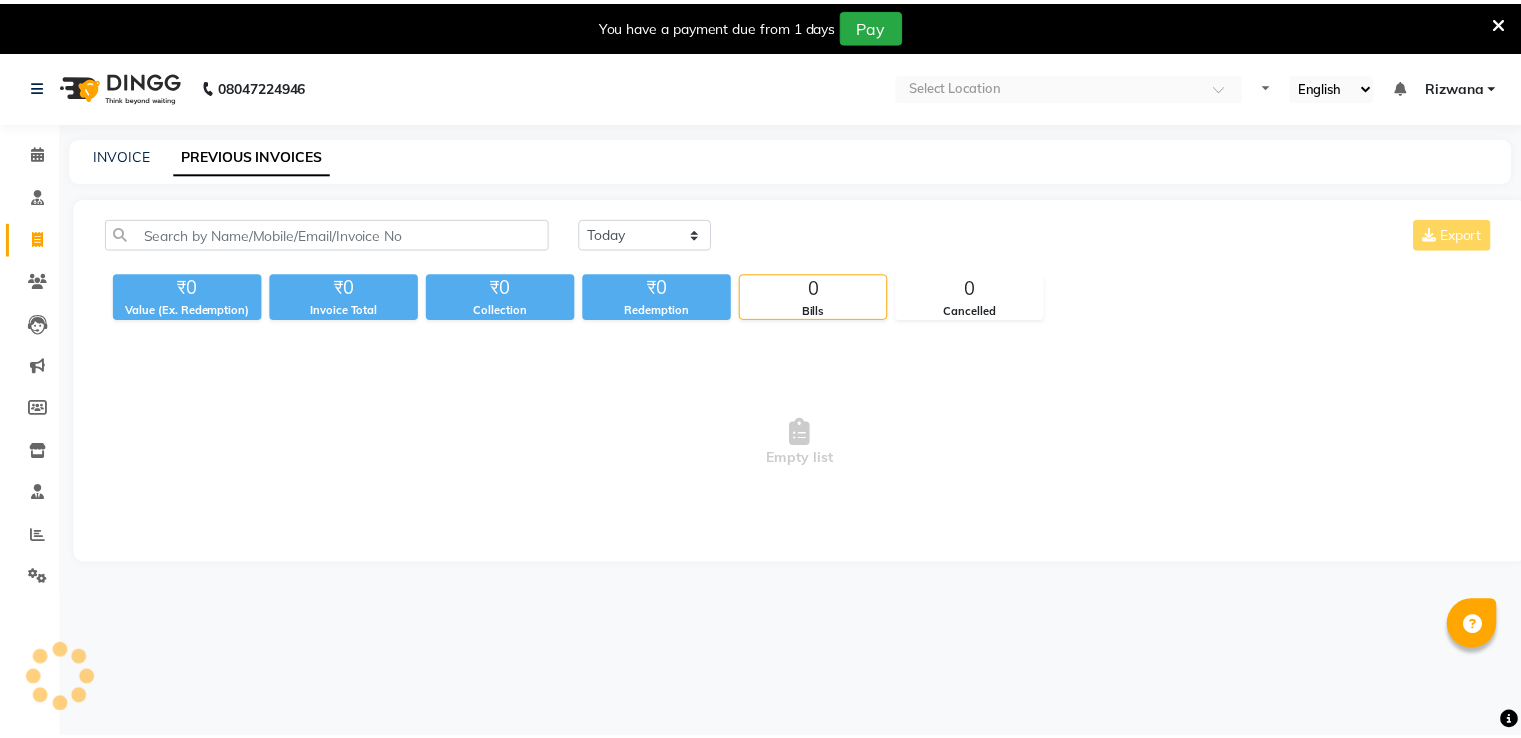 scroll, scrollTop: 0, scrollLeft: 0, axis: both 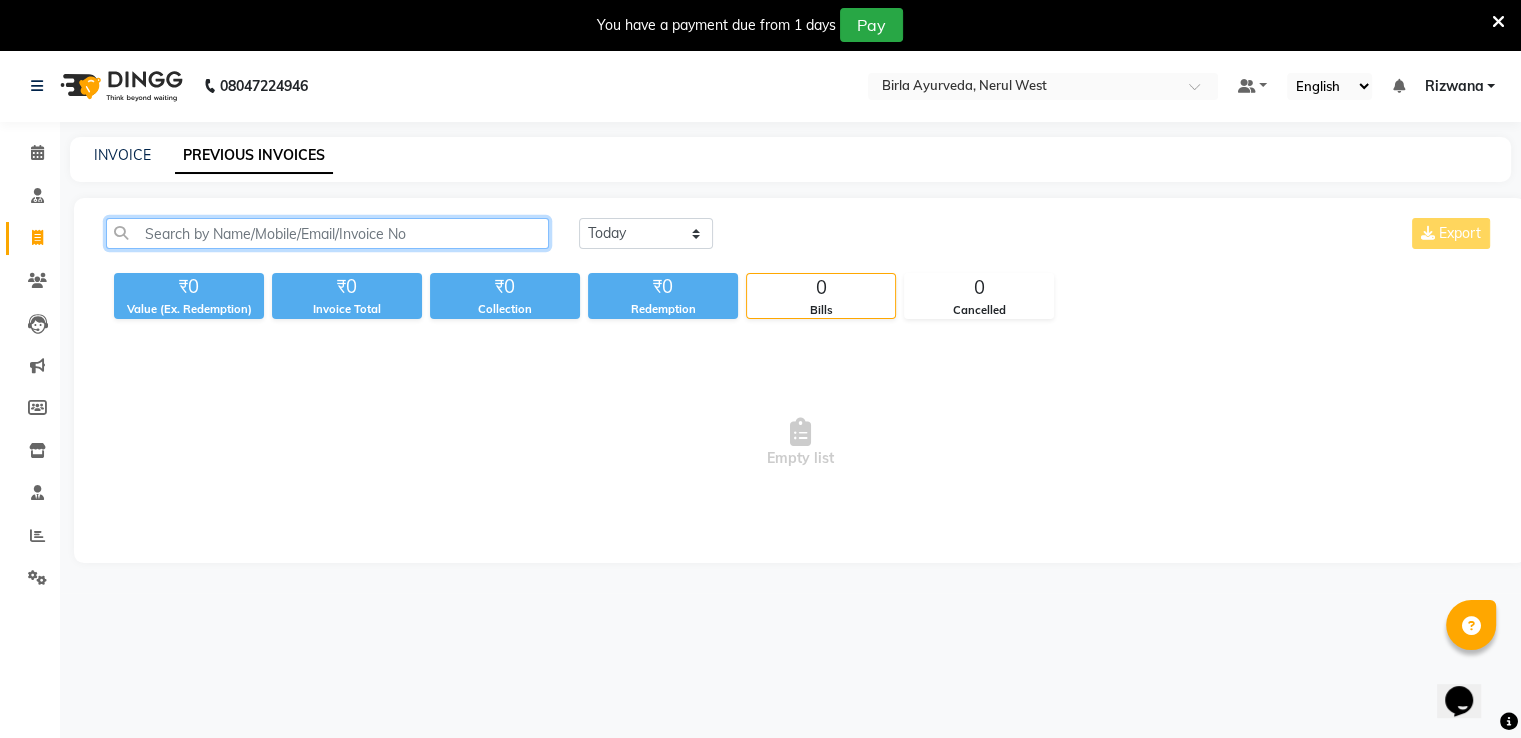 click 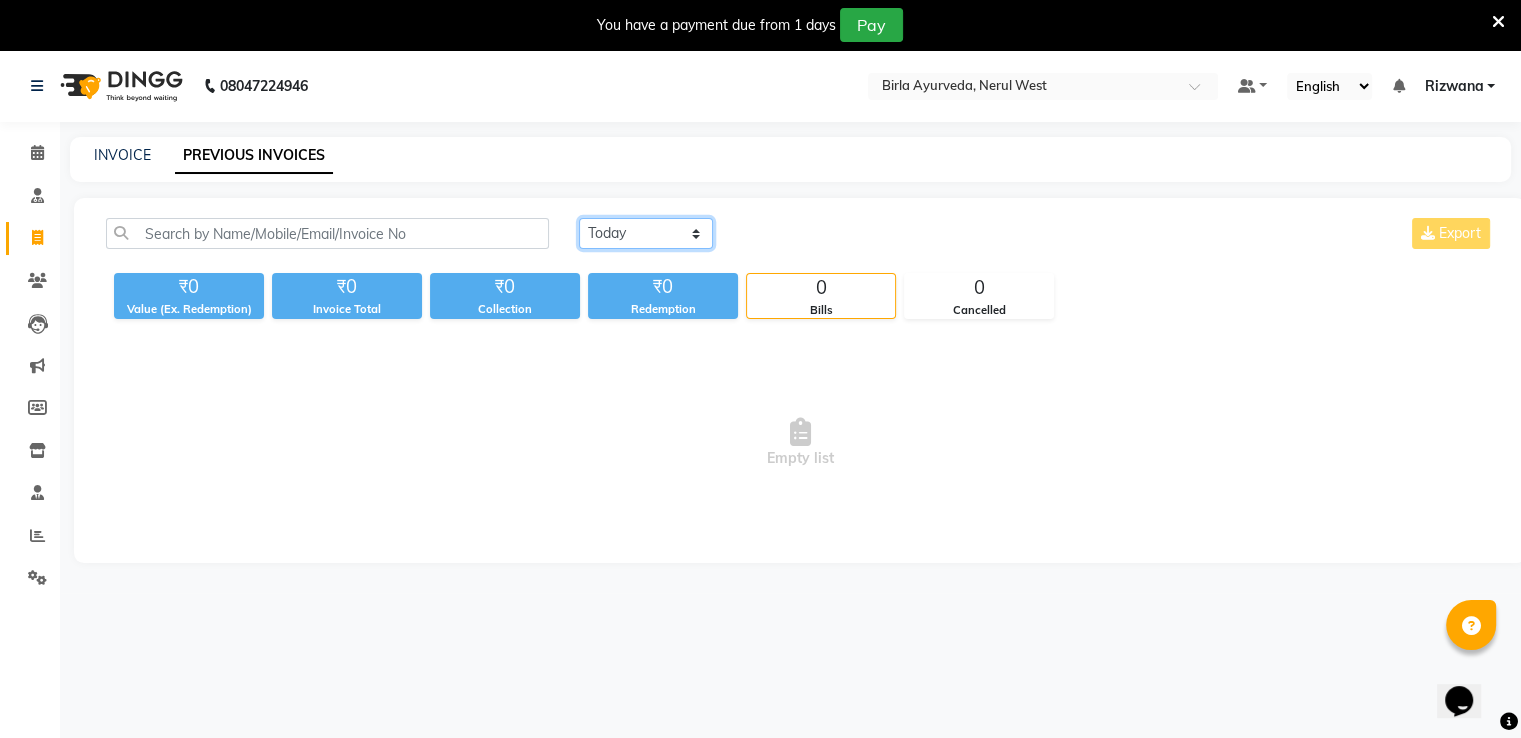 click on "Today Yesterday Custom Range" 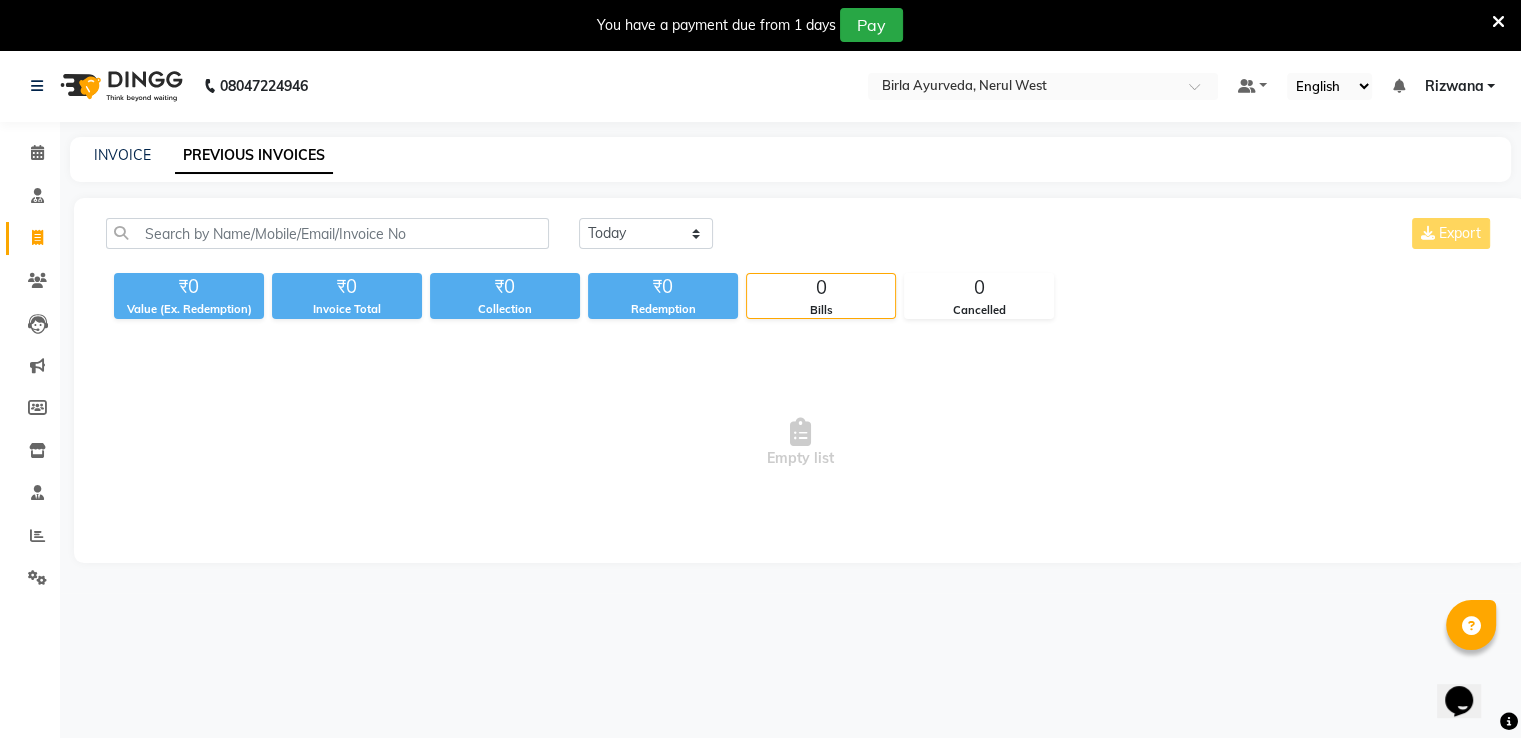 click on "Empty list" at bounding box center [800, 443] 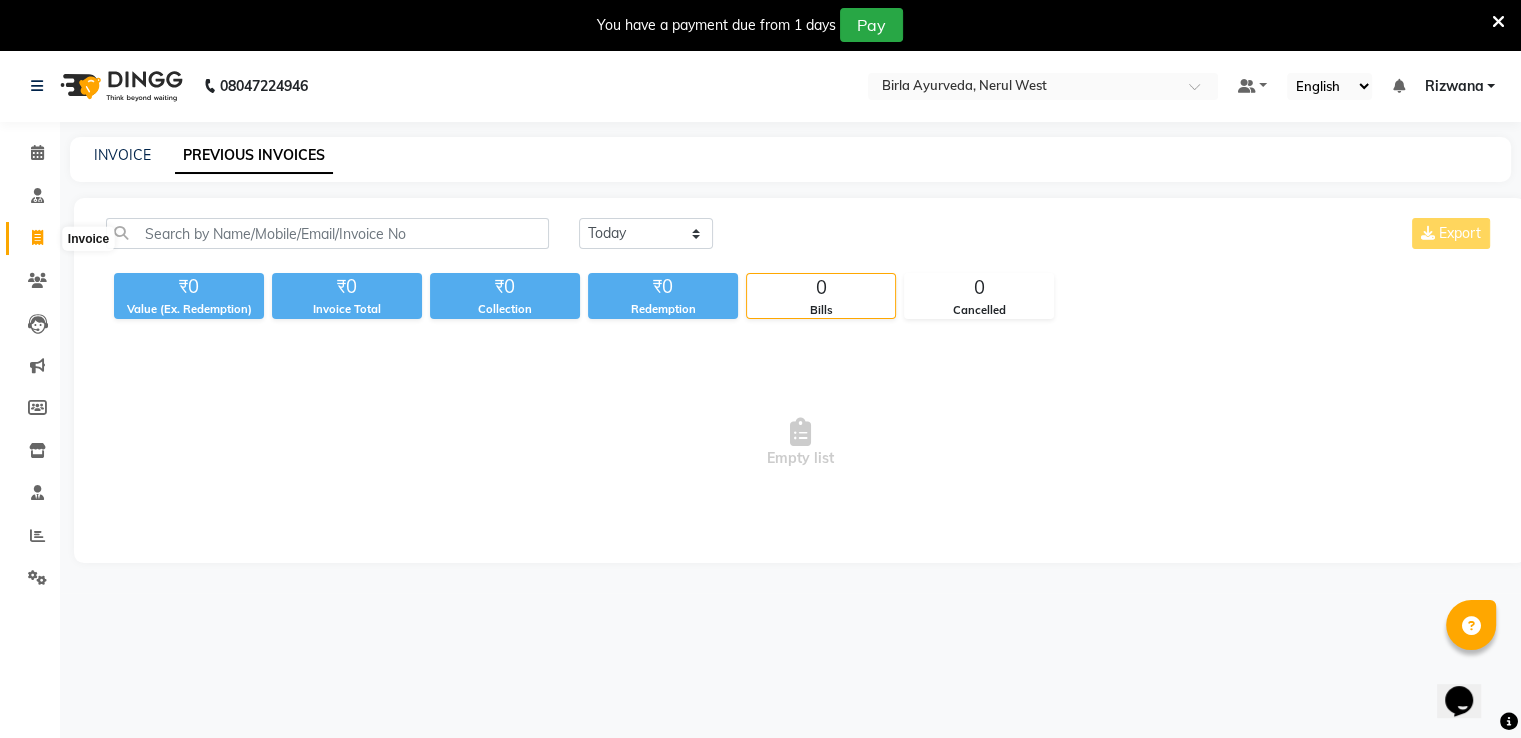 click 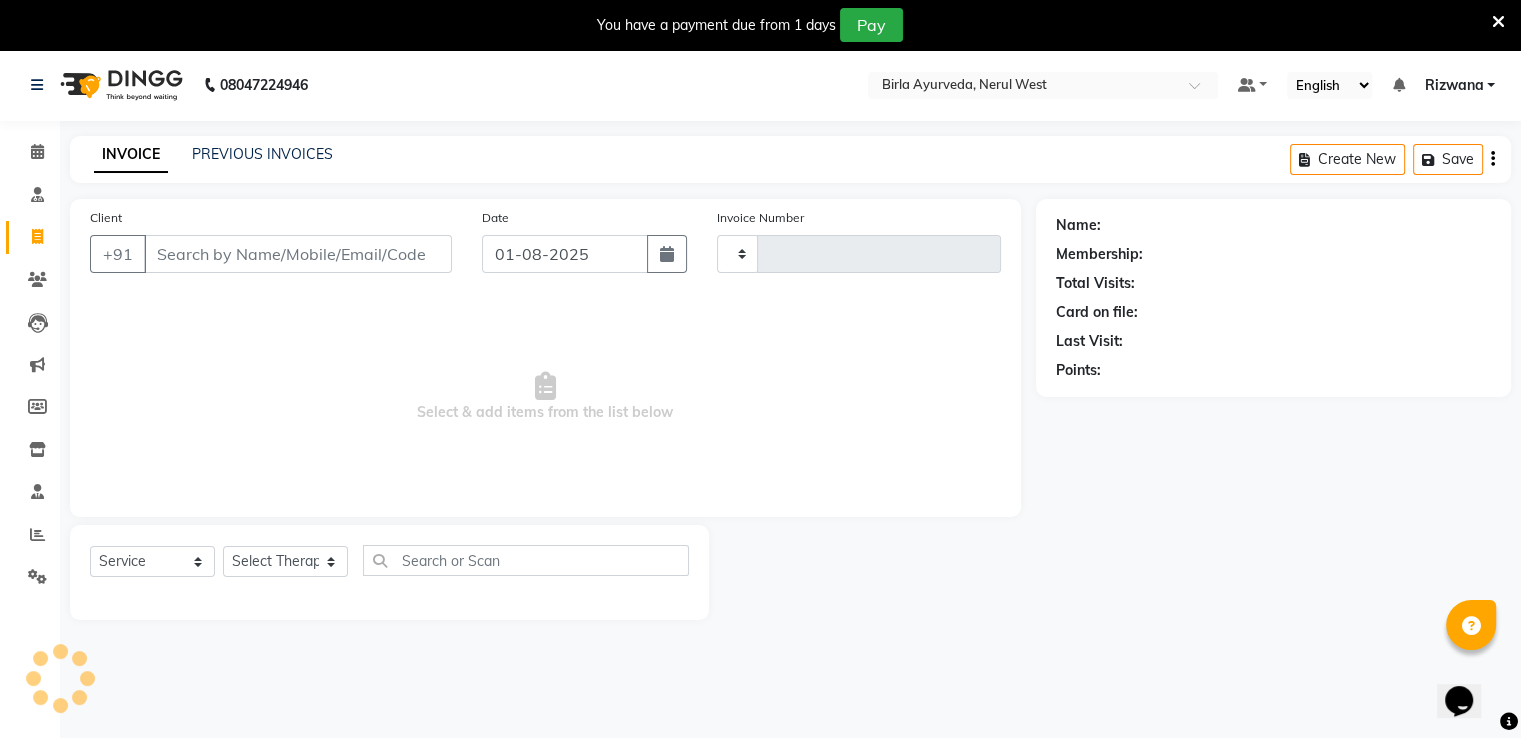 scroll, scrollTop: 4, scrollLeft: 0, axis: vertical 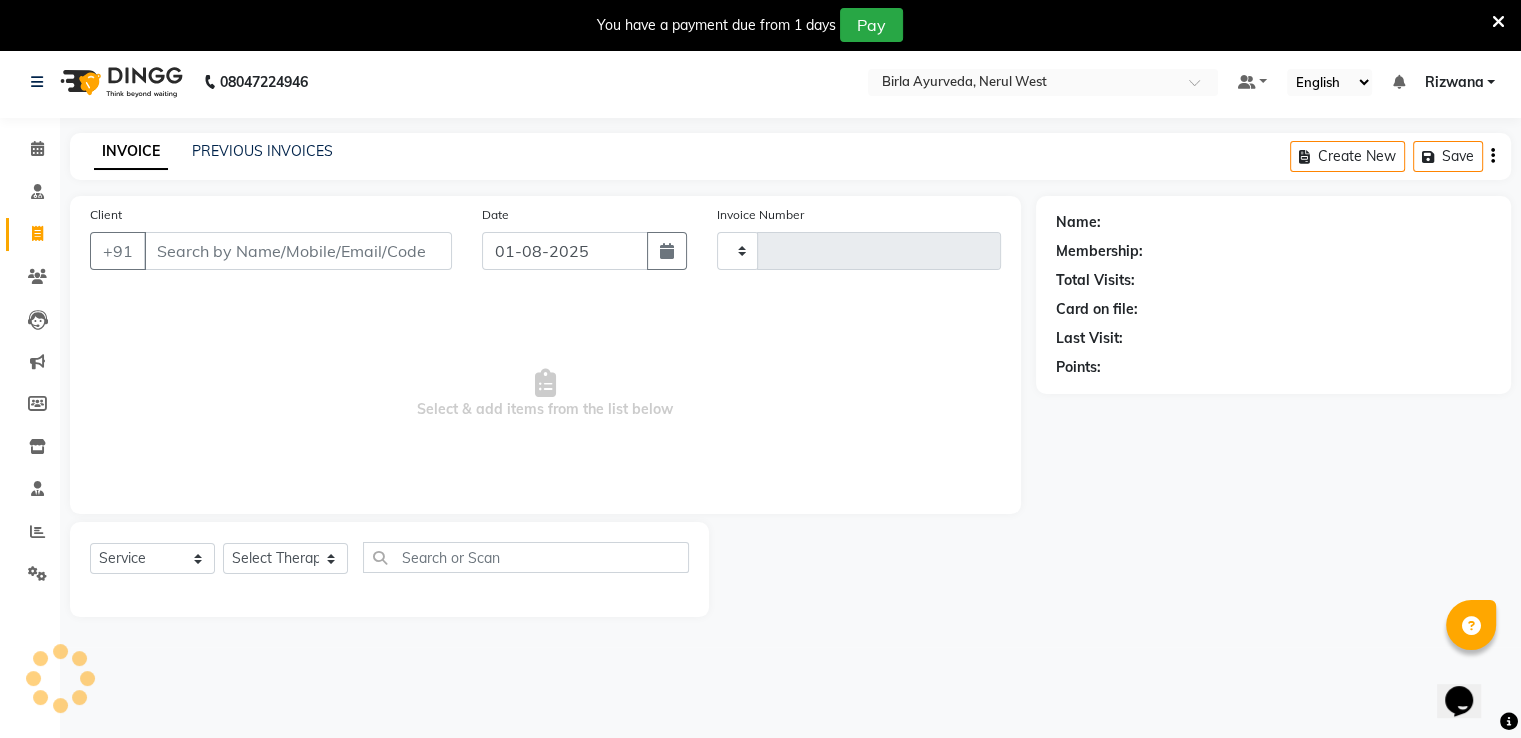 type on "0462" 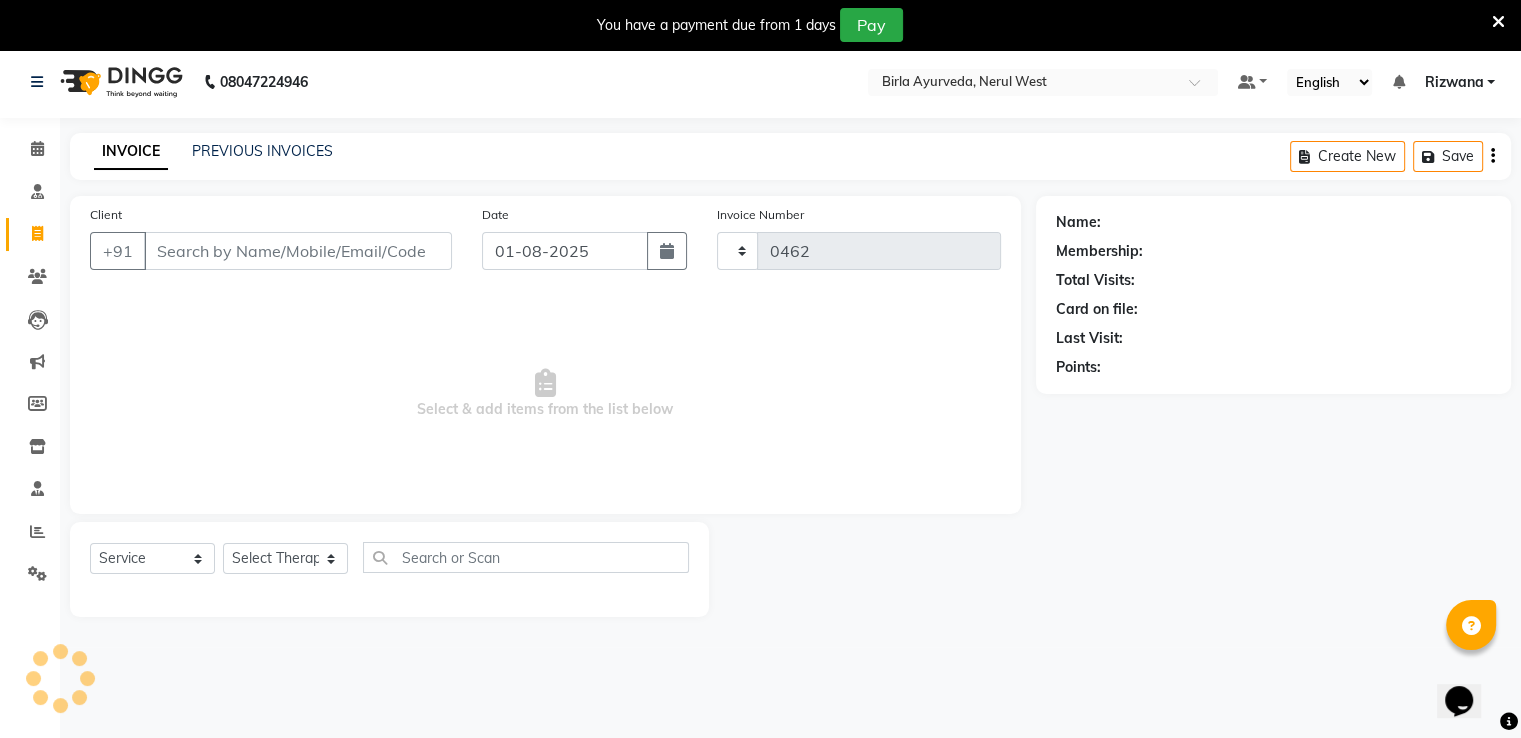 select on "6808" 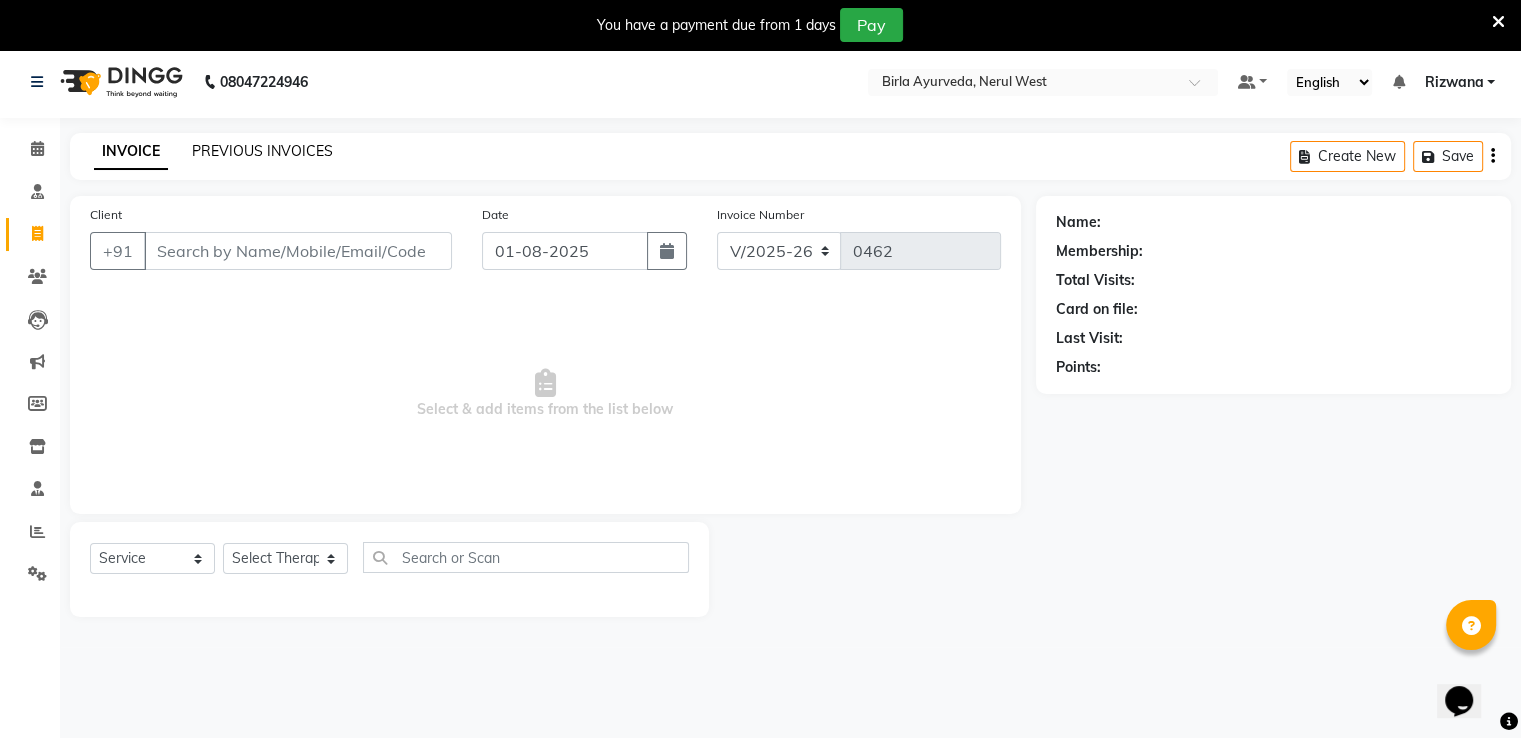 click on "PREVIOUS INVOICES" 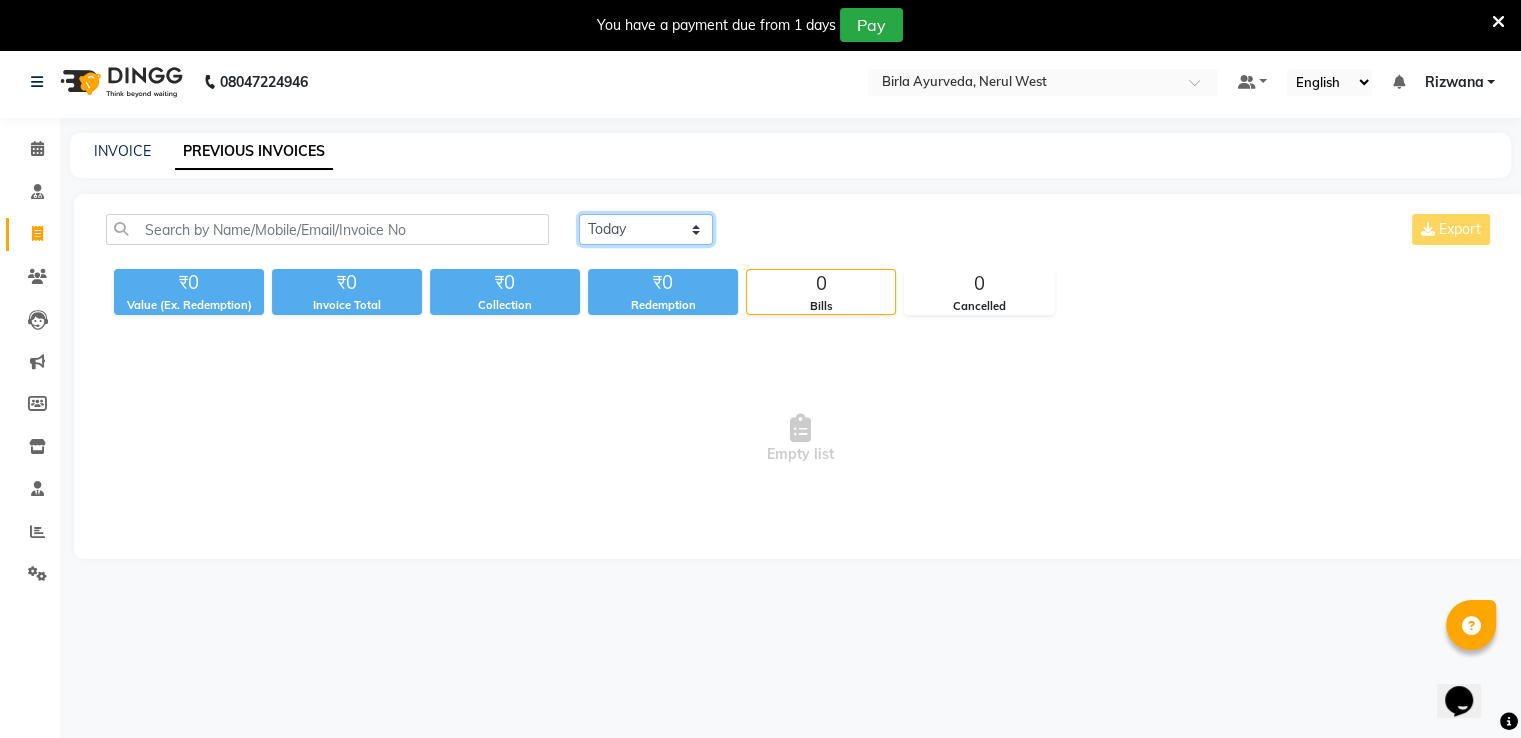 click on "Today Yesterday Custom Range" 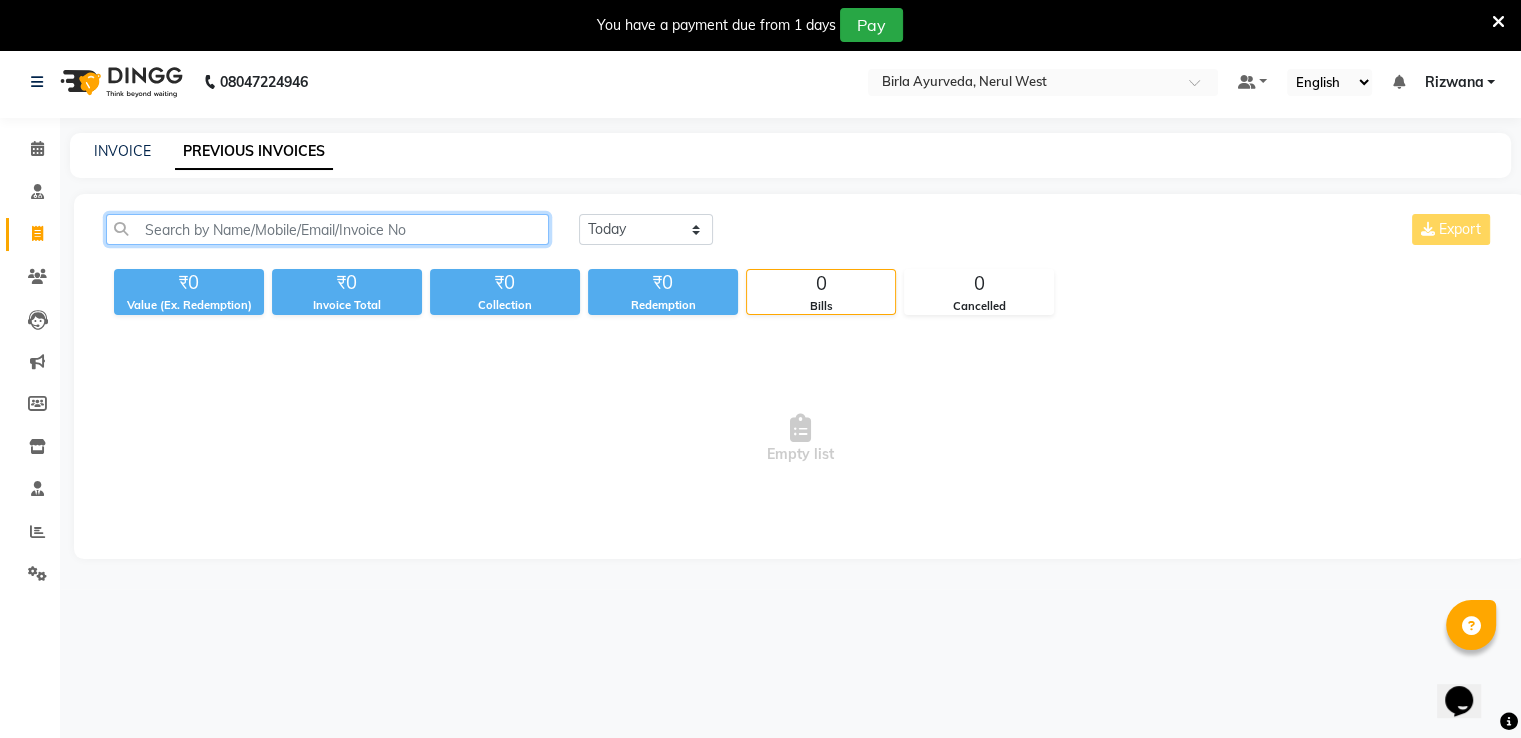 click 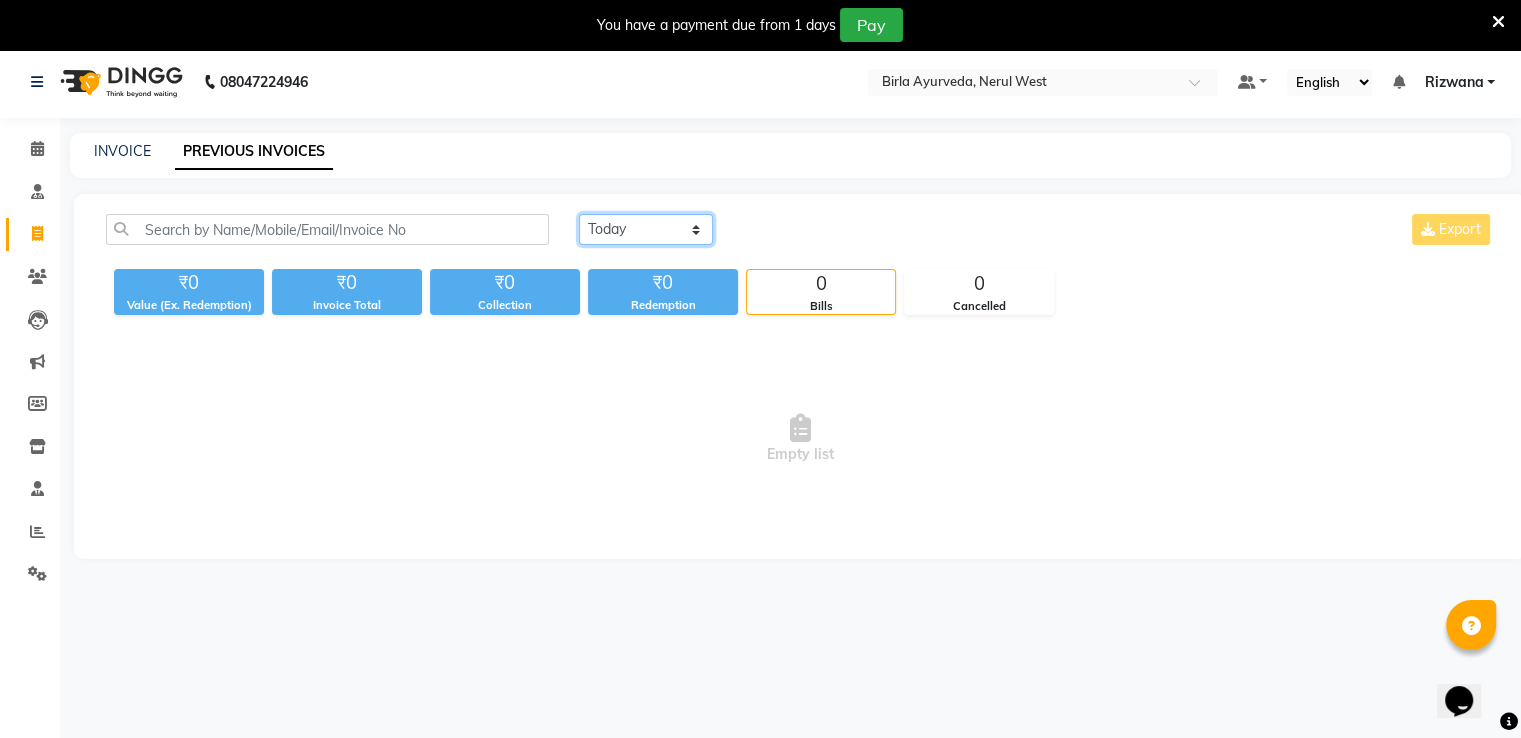 click on "Today Yesterday Custom Range" 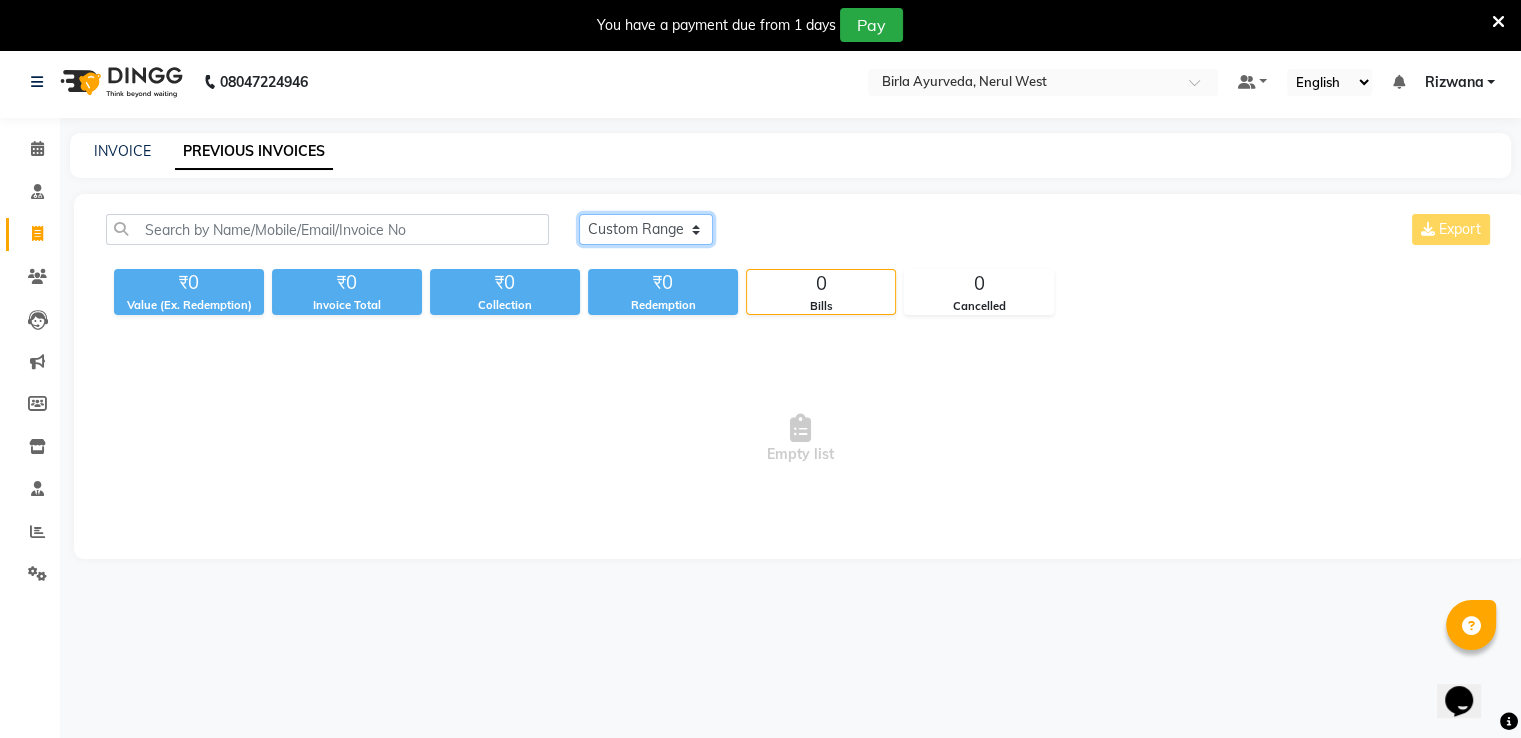 click on "Today Yesterday Custom Range" 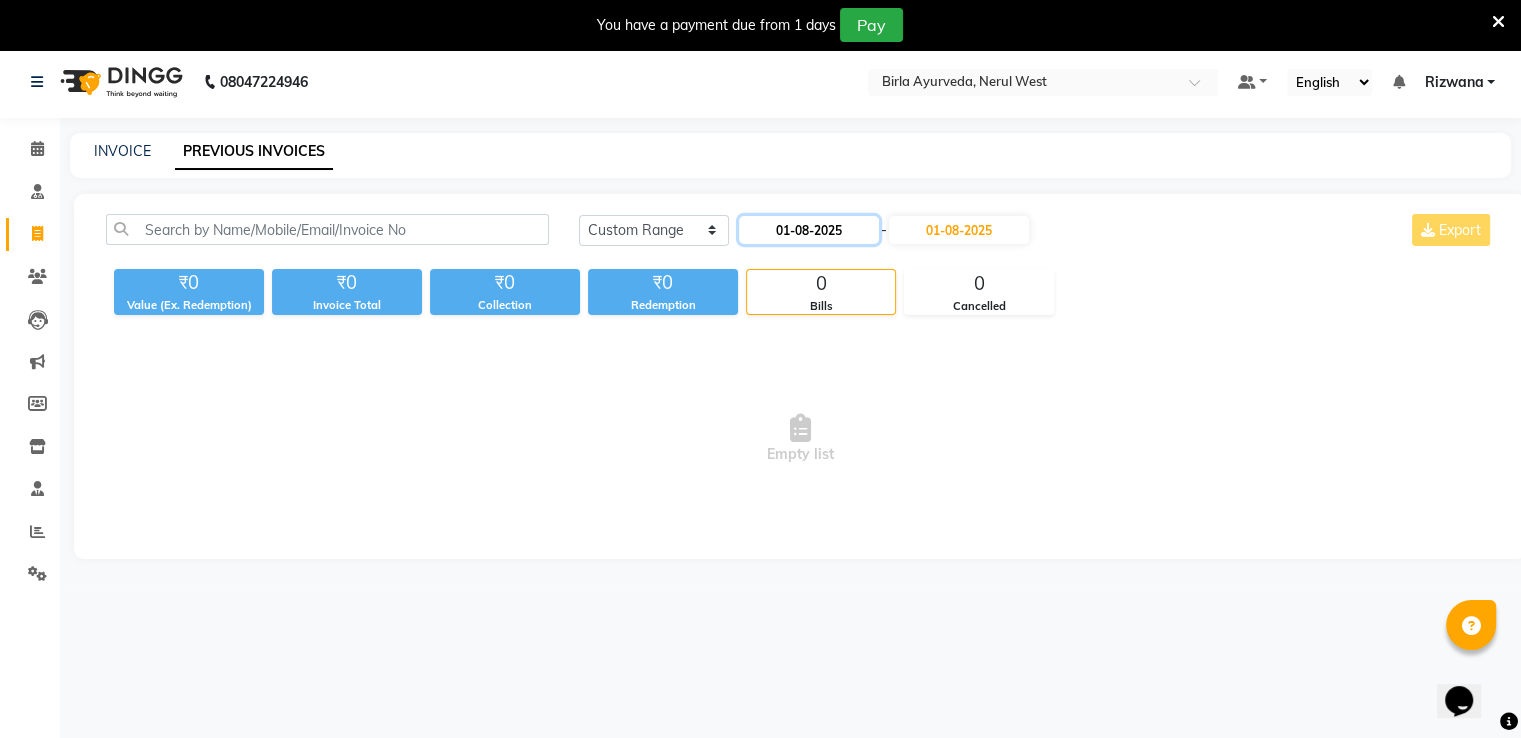 click on "01-08-2025" 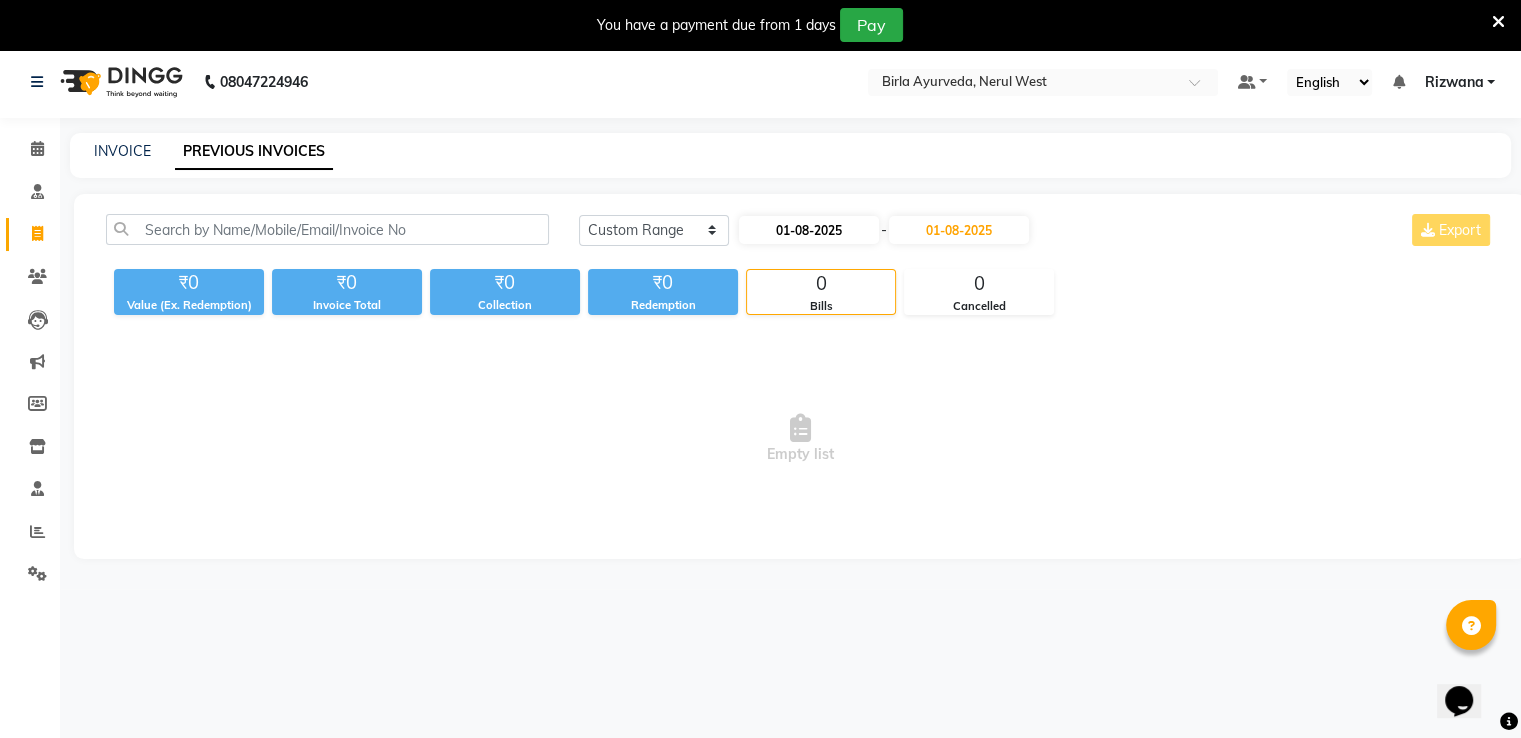 select on "8" 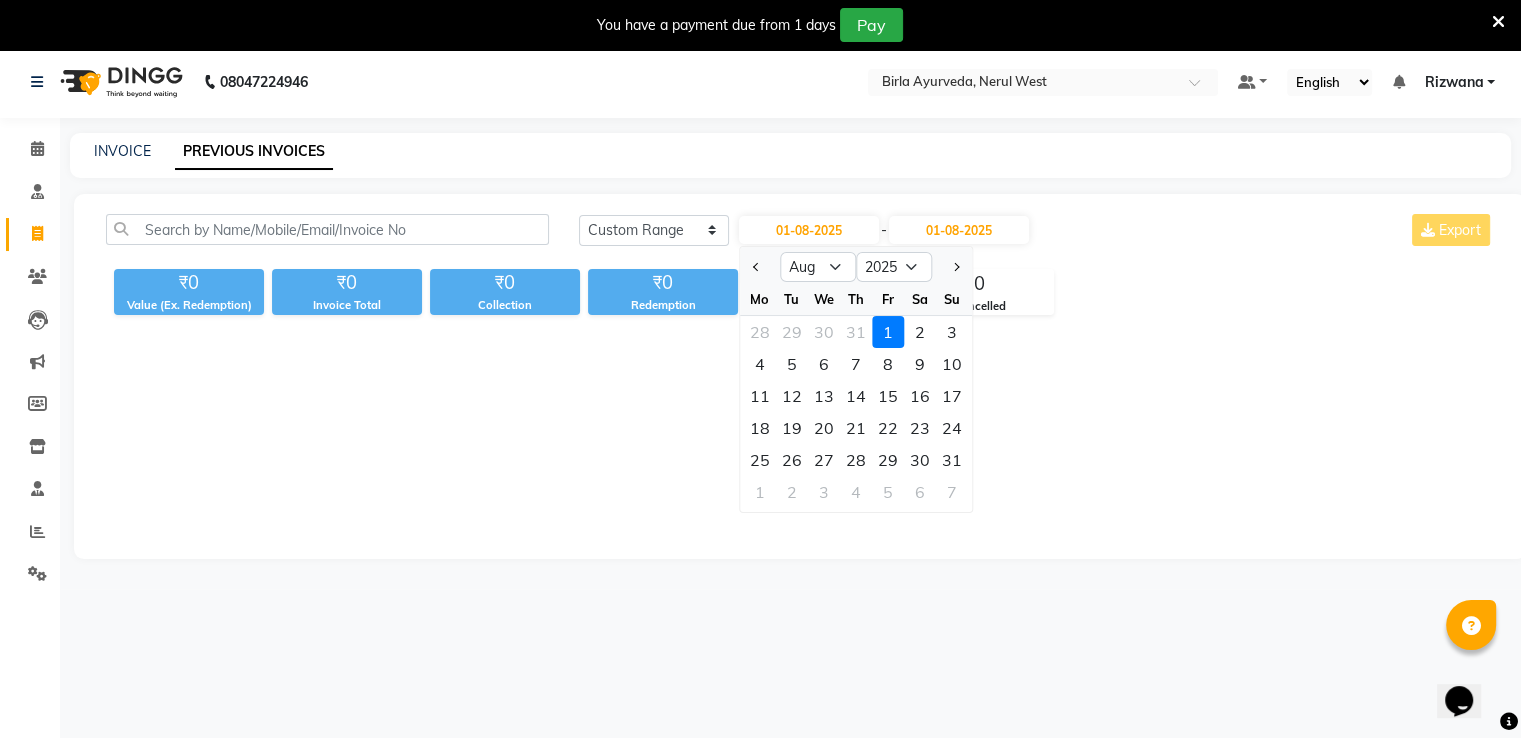 click 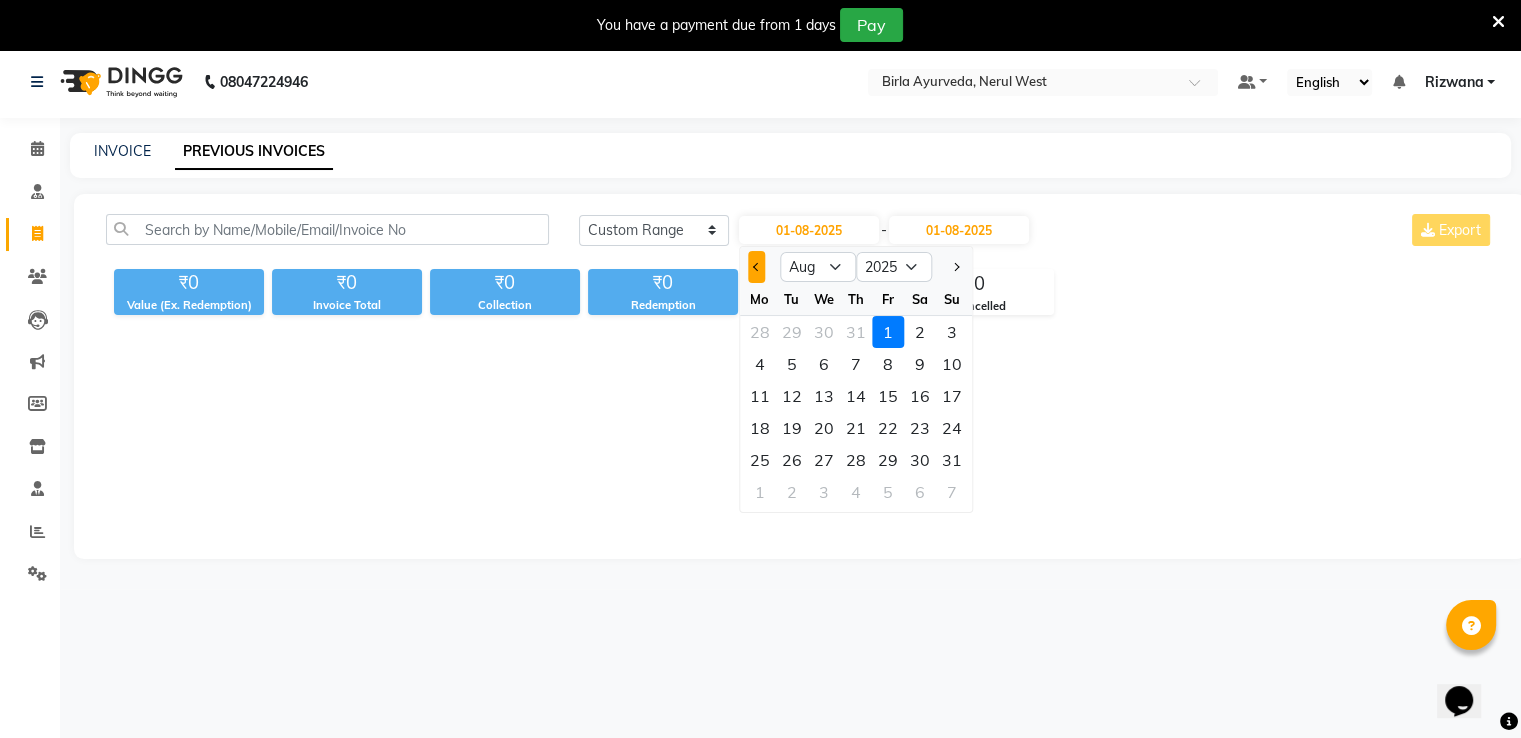 click 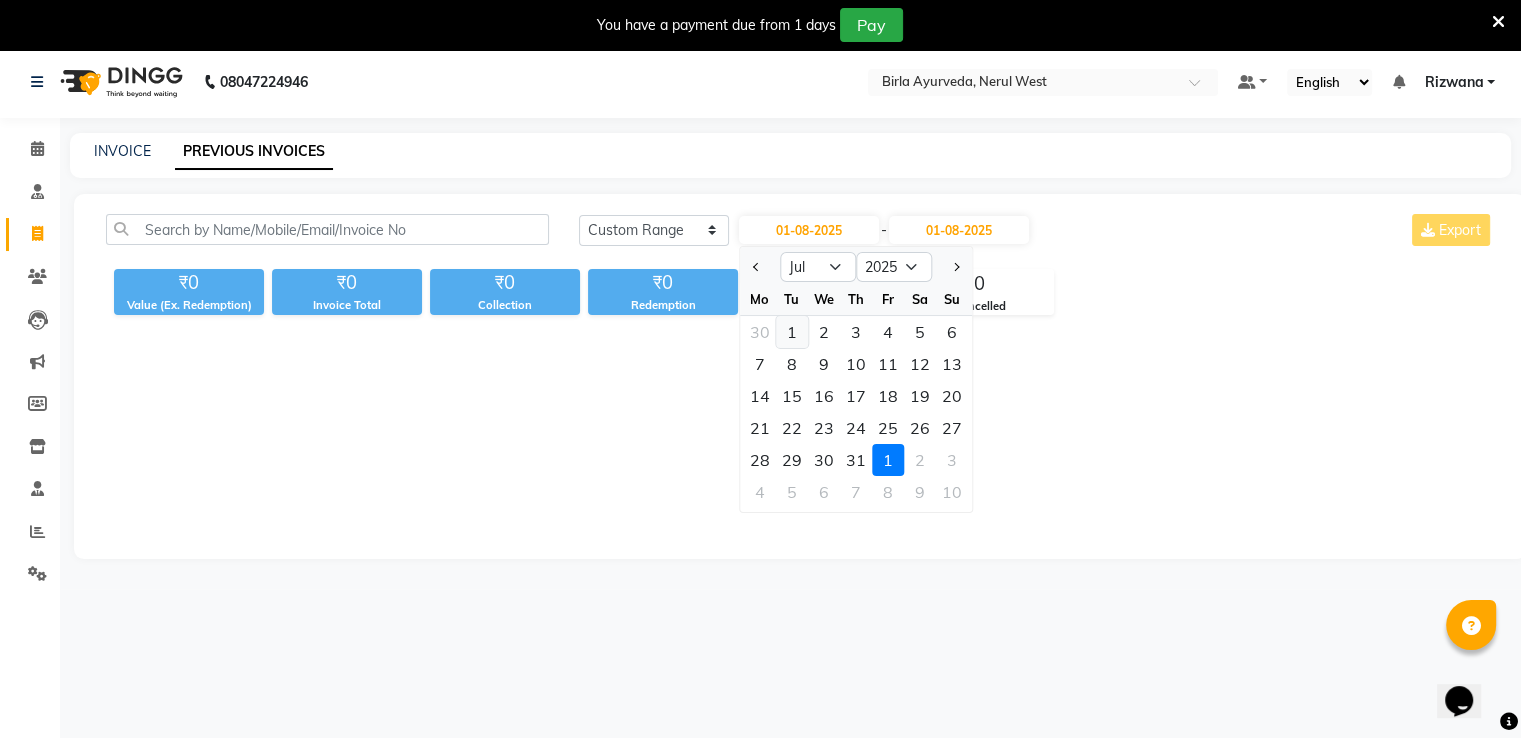 click on "1" 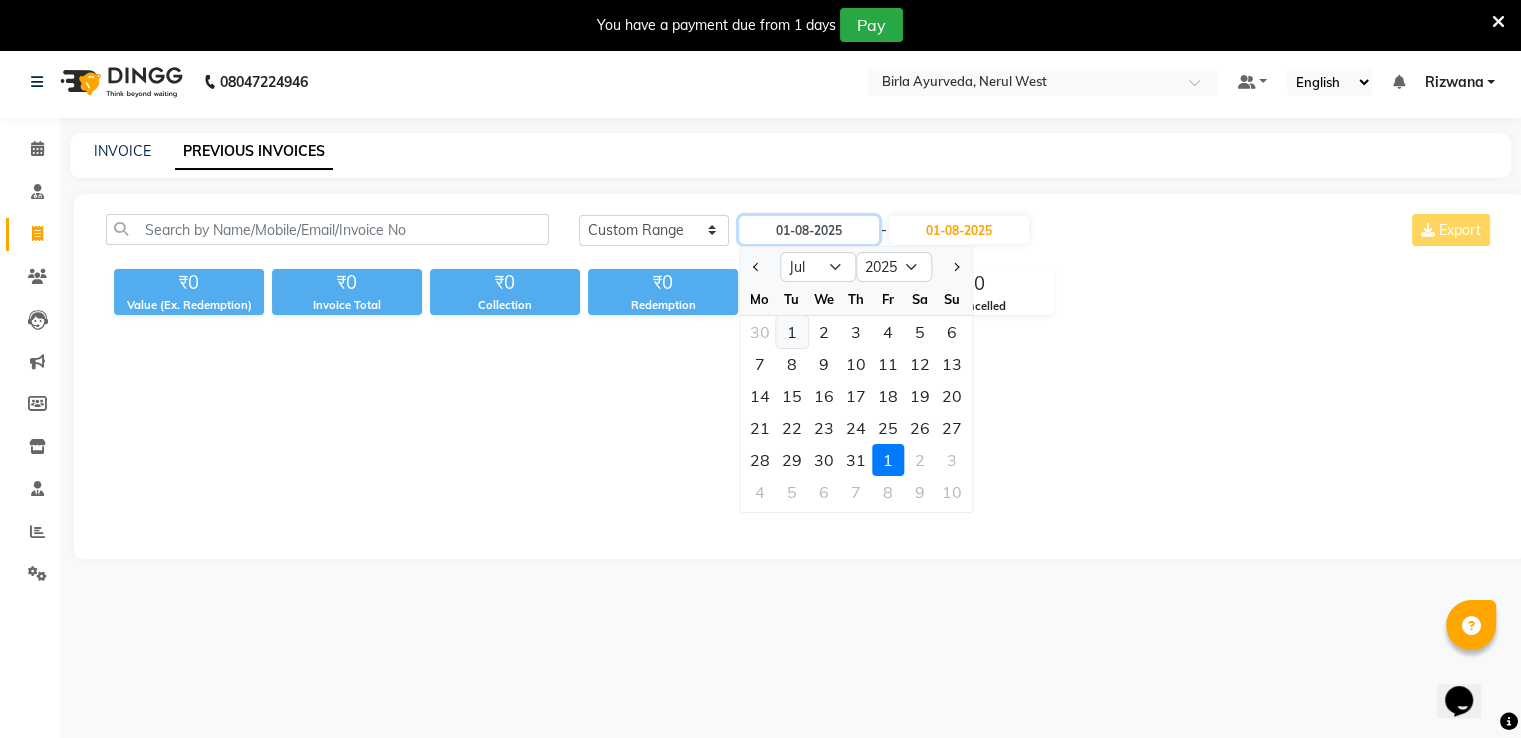 type on "01-07-2025" 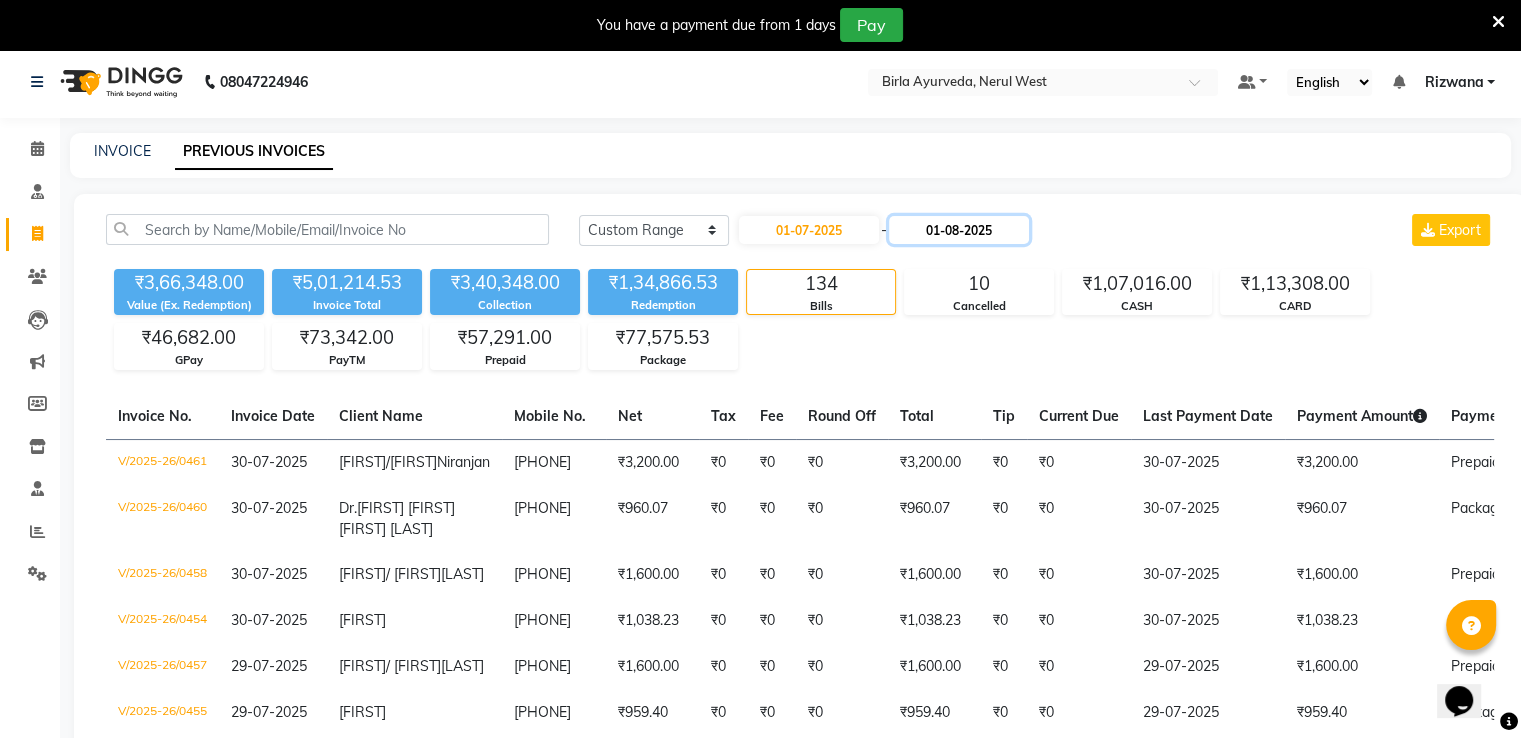 click on "01-08-2025" 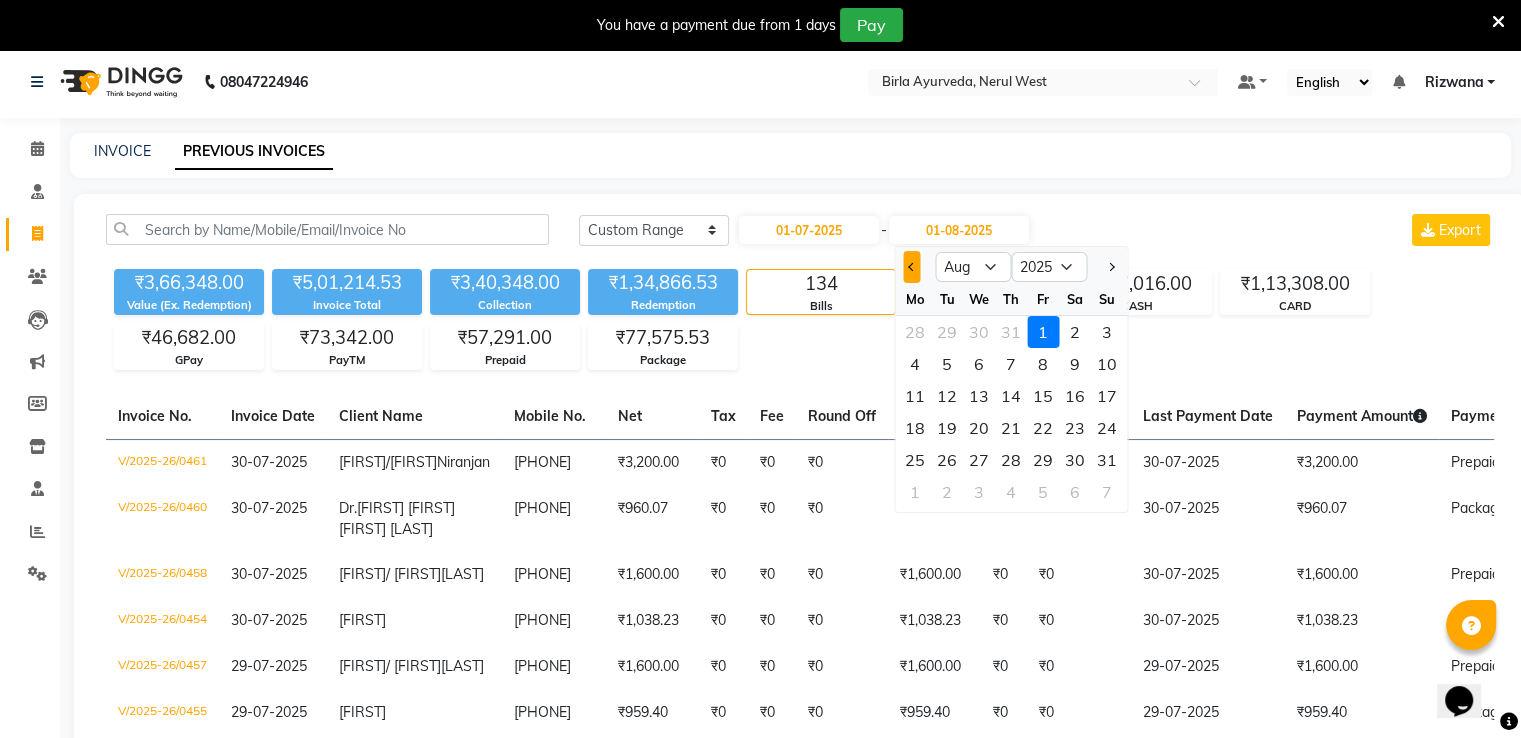 click 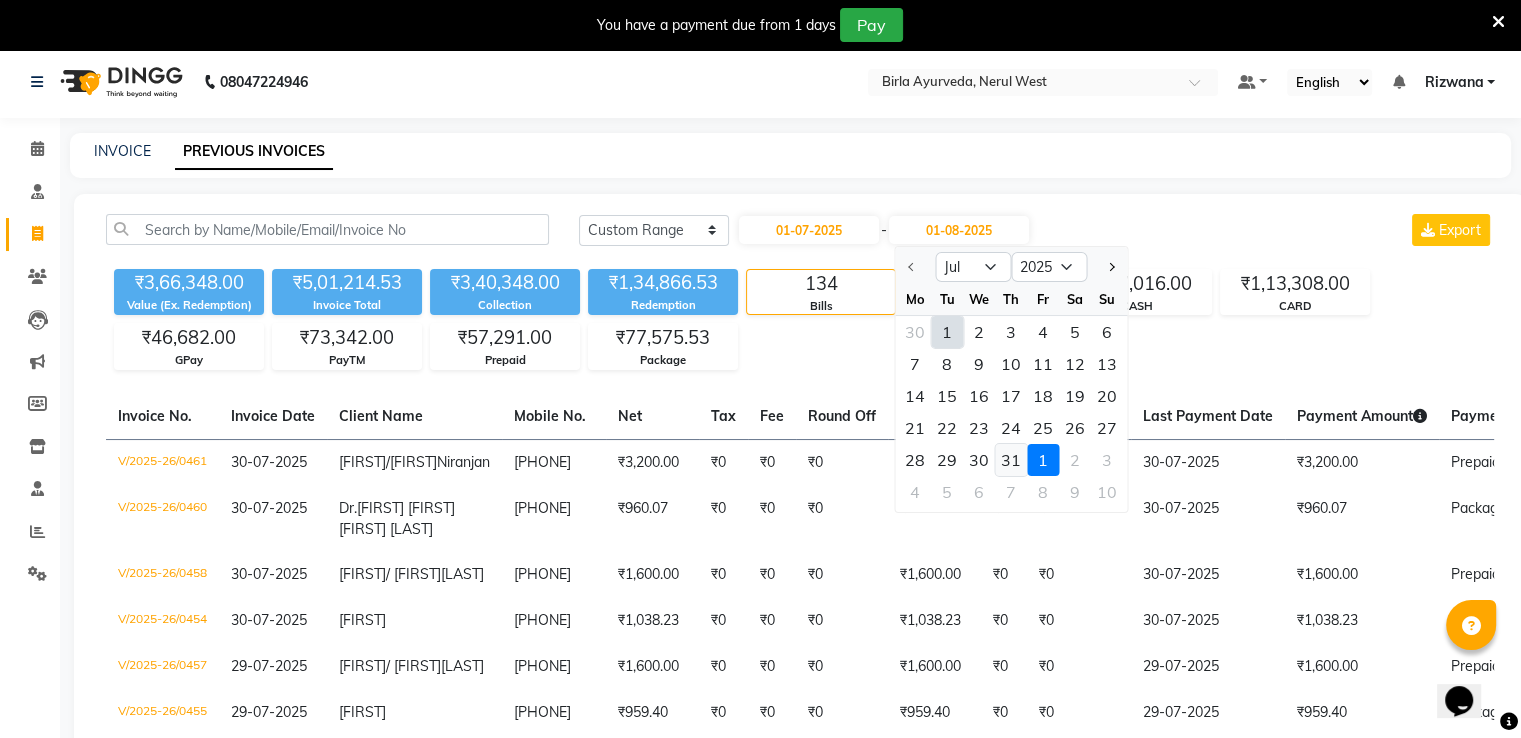 click on "31" 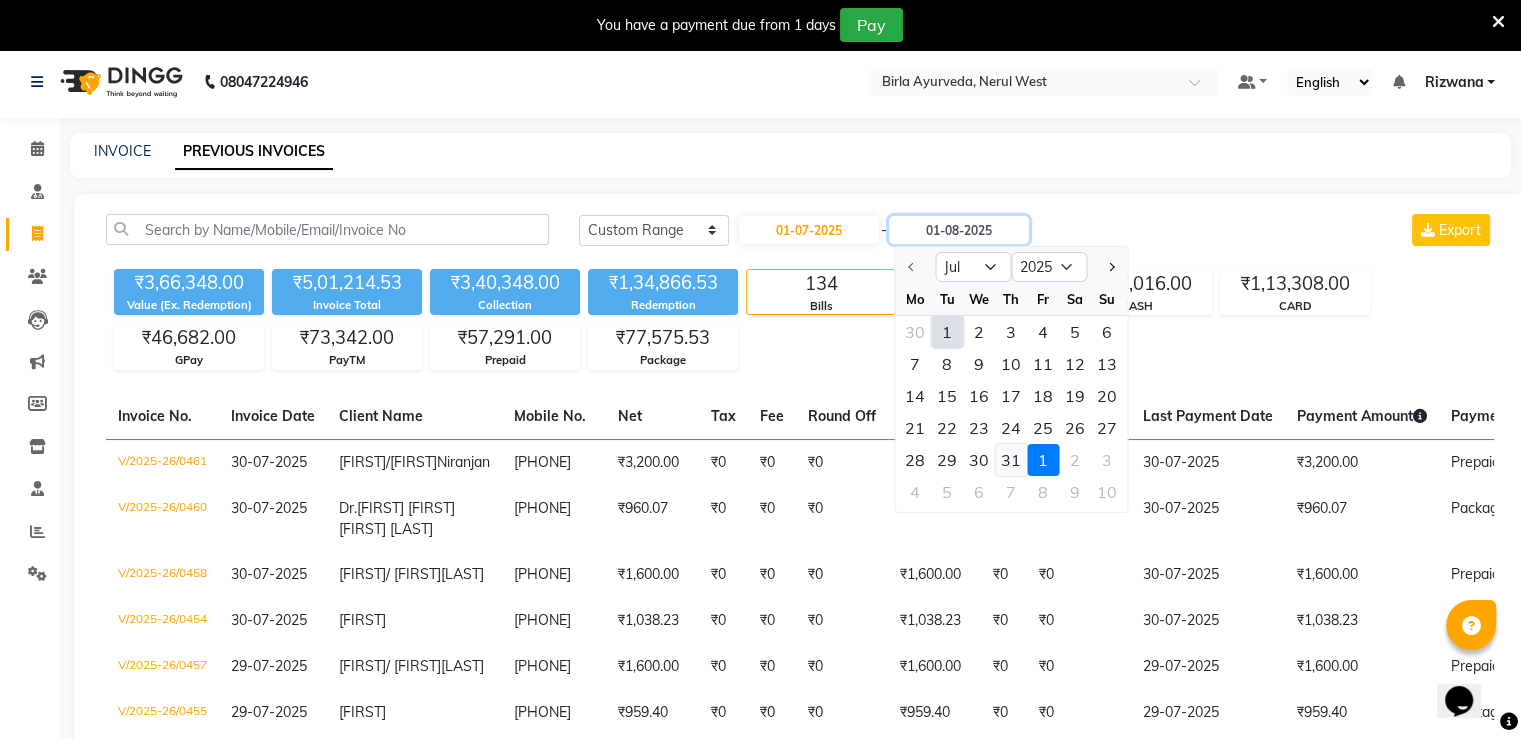 type on "31-07-2025" 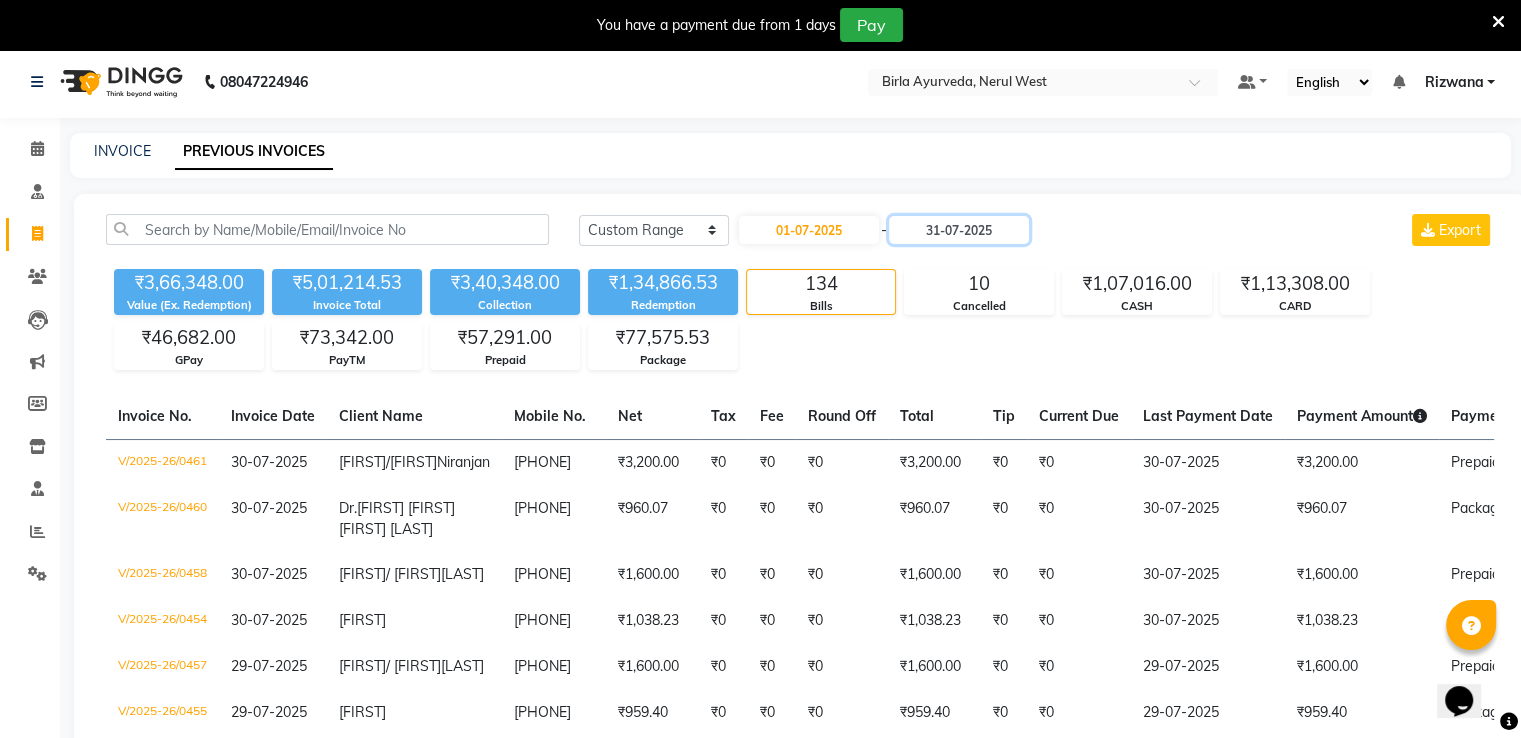 scroll, scrollTop: 648, scrollLeft: 0, axis: vertical 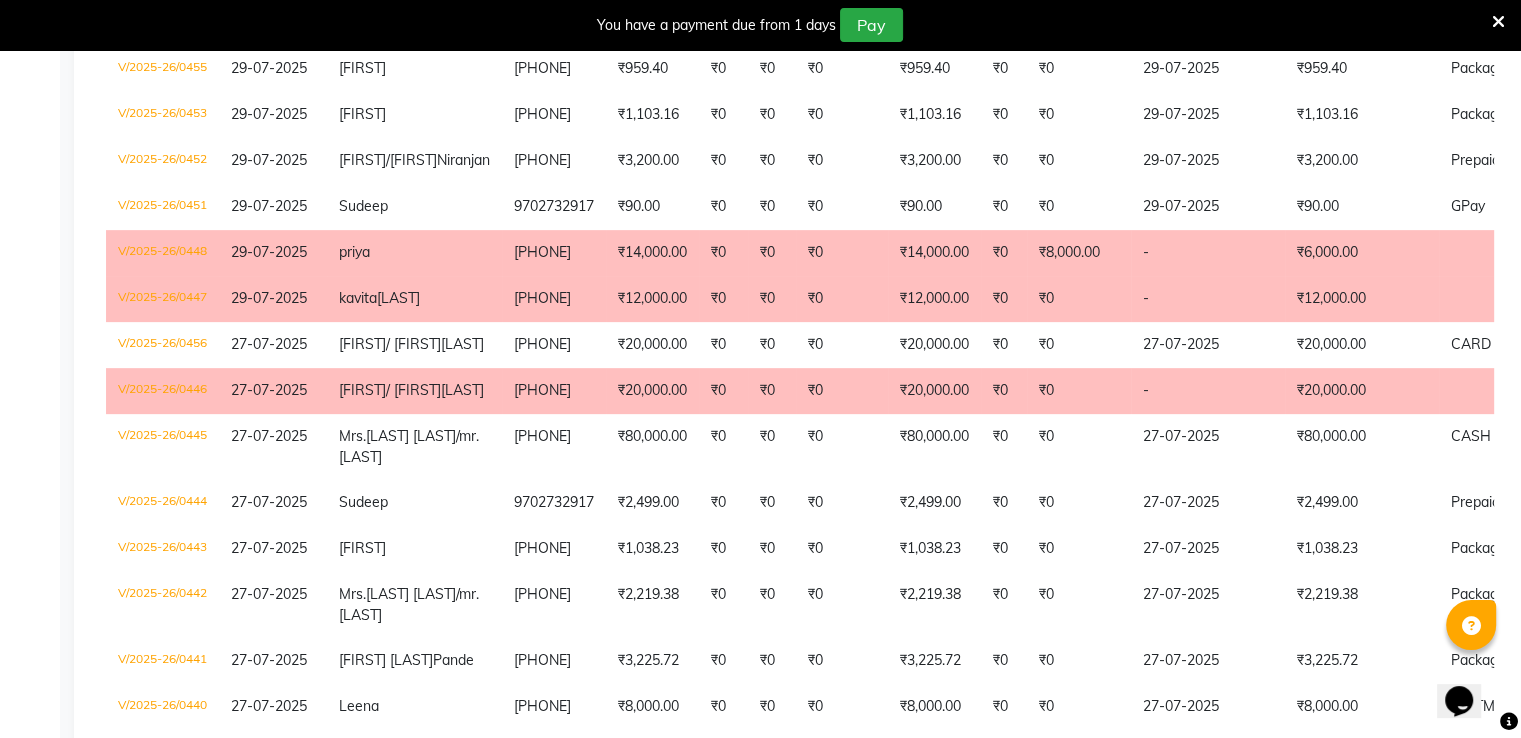 click on "₹14,000.00" 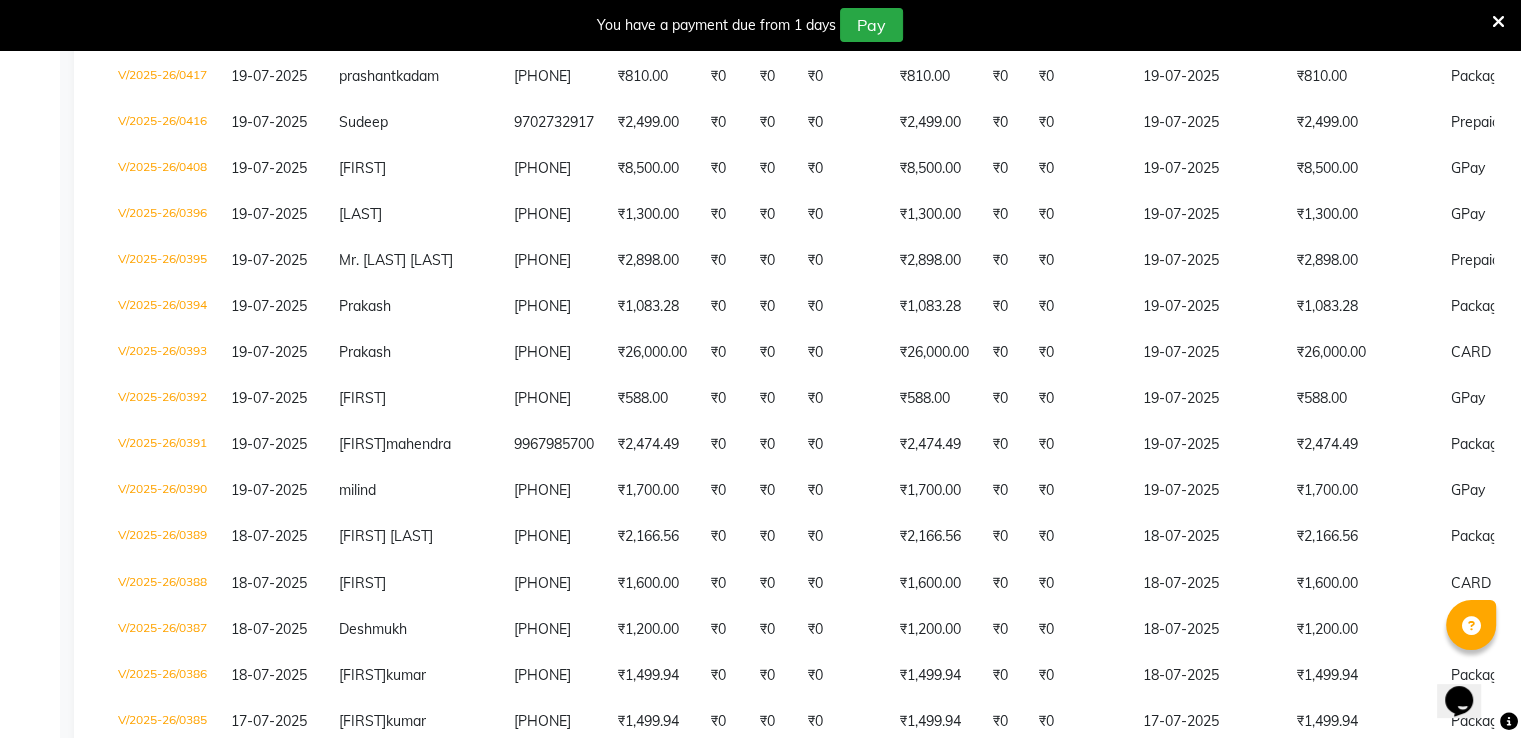 scroll, scrollTop: 3400, scrollLeft: 0, axis: vertical 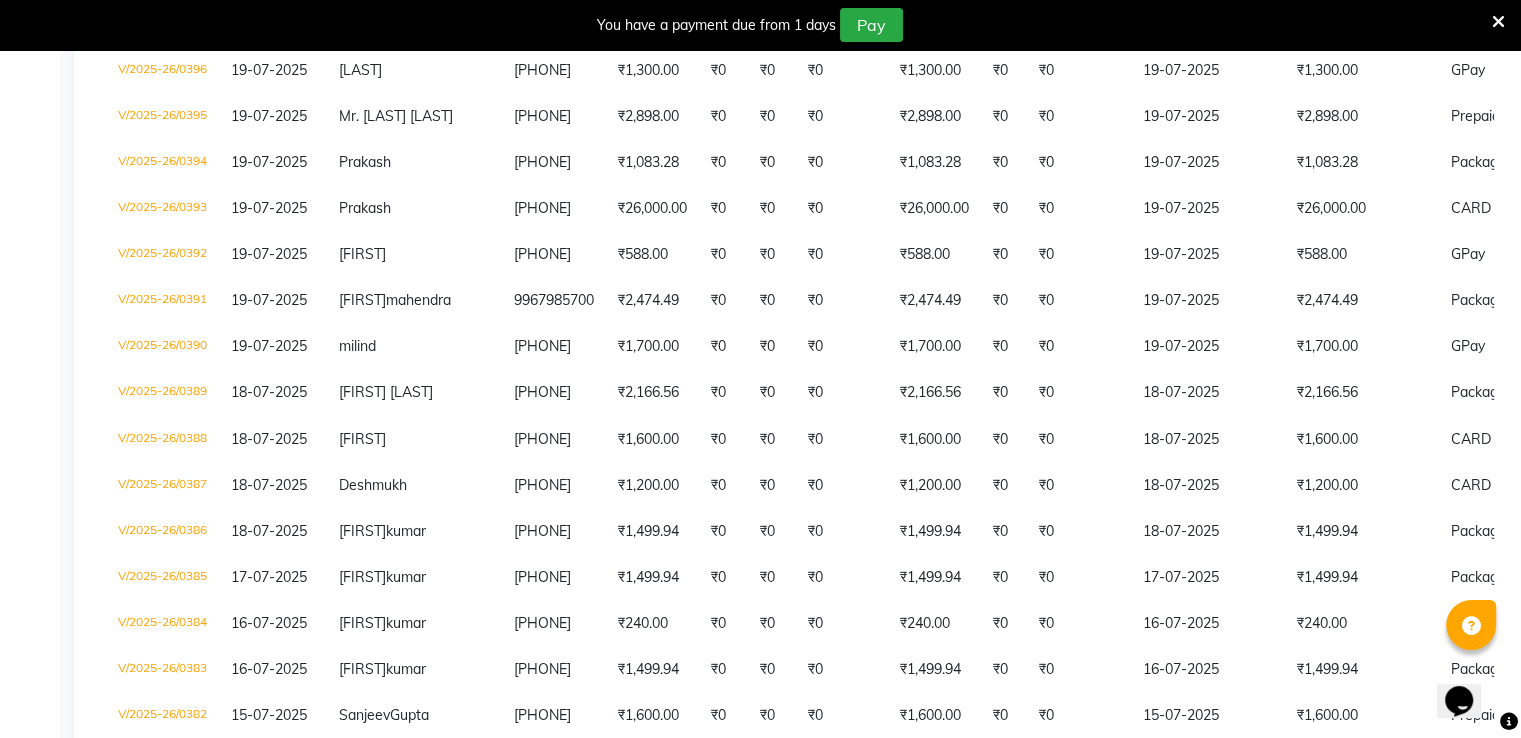 click on "₹4,000.00" 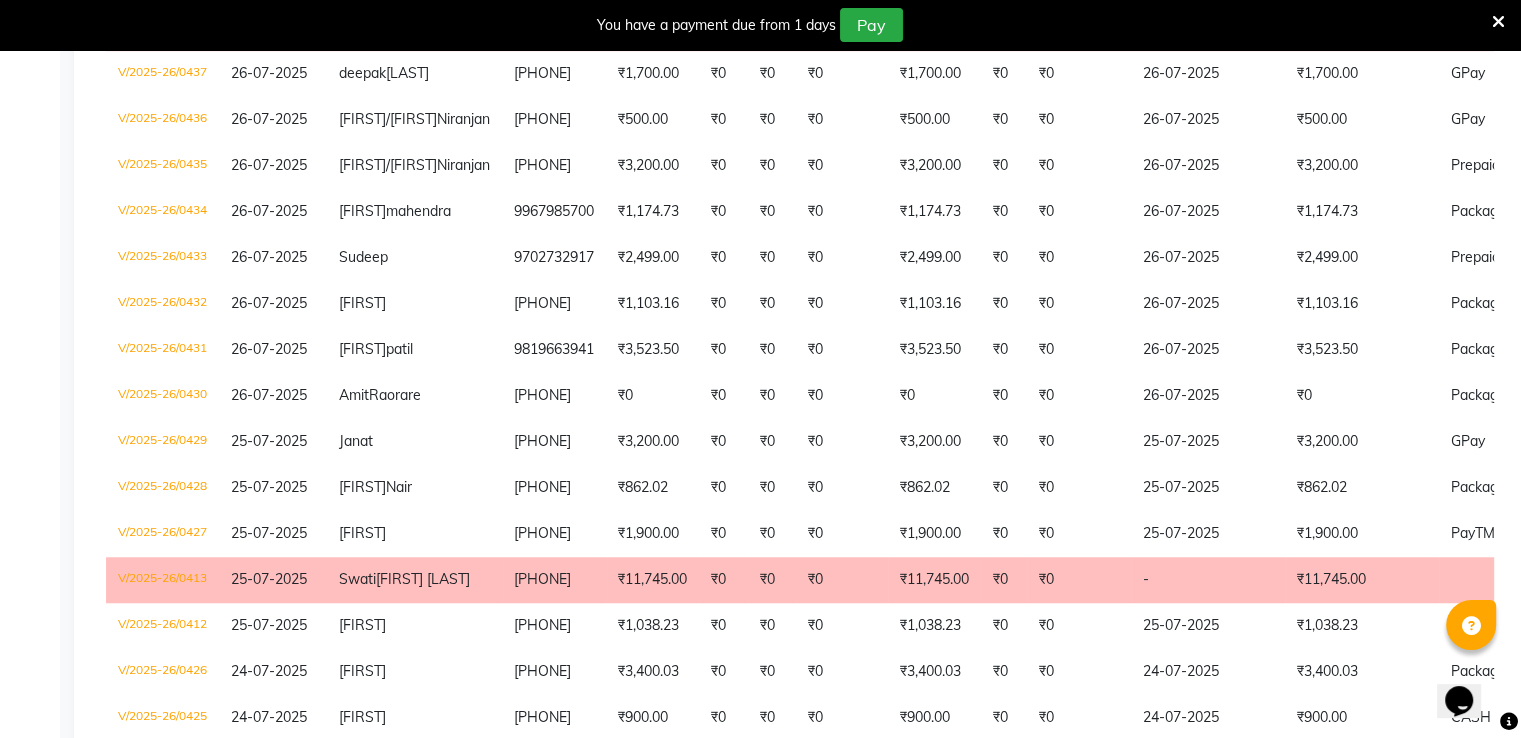 scroll, scrollTop: 820, scrollLeft: 0, axis: vertical 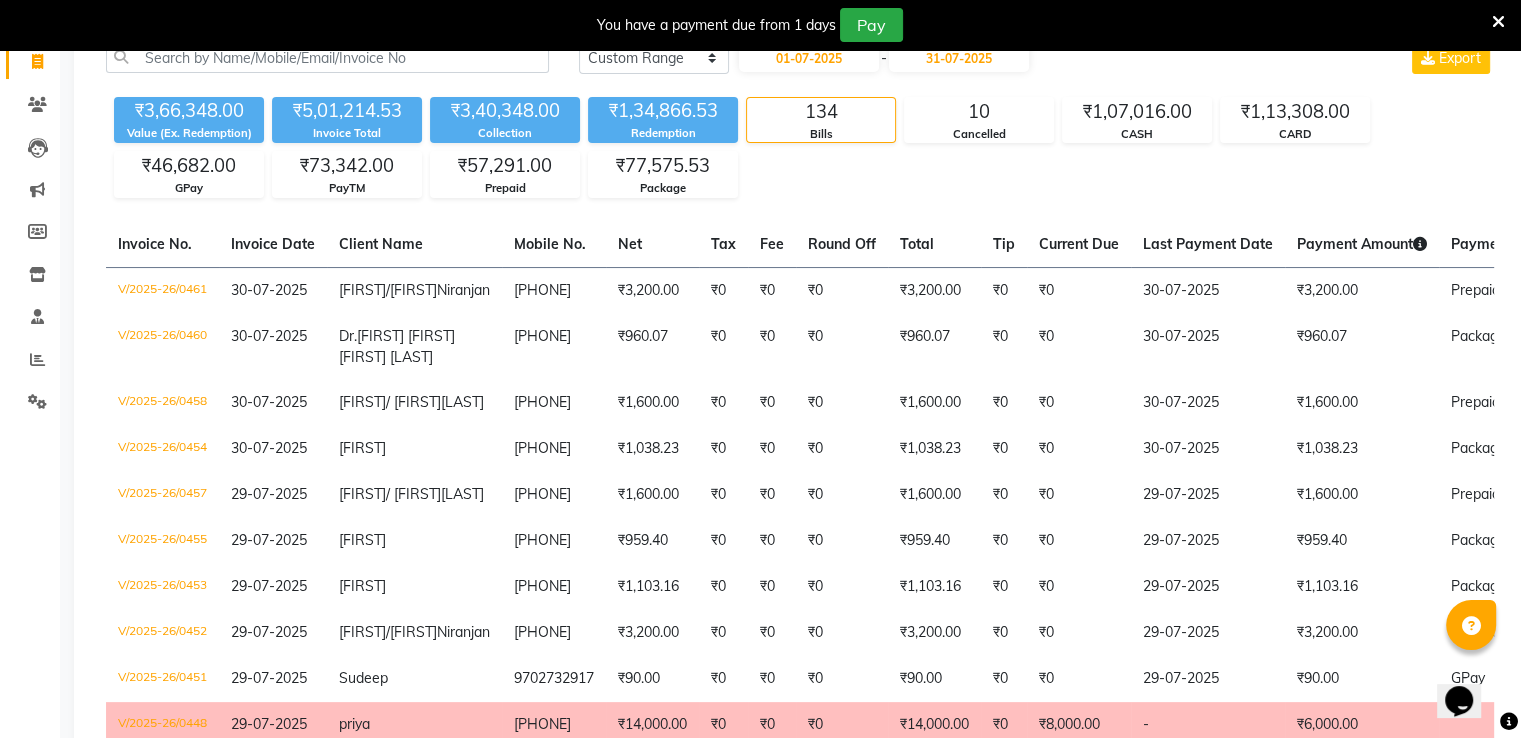 click on "Today Yesterday Custom Range 01-07-2025 - 31-07-2025 Export ₹3,66,348.00 Value (Ex. Redemption) ₹5,01,214.53 Invoice Total  ₹3,40,348.00 Collection ₹1,34,866.53 Redemption 134 Bills 10 Cancelled ₹1,07,016.00 CASH ₹1,13,308.00 CARD ₹46,682.00 GPay ₹73,342.00 PayTM ₹57,291.00 Prepaid ₹77,575.53 Package  Invoice No.   Invoice Date   Client Name   Mobile No.   Net   Tax   Fee   Round Off   Total   Tip   Current Due   Last Payment Date   Payment Amount   Payment Methods   Cancel Reason   Status   V/2025-26/0461  30-07-2025 NeelamJam /Aprna  Niranjan 8811081007 ₹3,200.00 ₹0  ₹0  ₹0 ₹3,200.00 ₹0 ₹0 30-07-2025 ₹3,200.00  Prepaid - PAID  V/2025-26/0460  30-07-2025 Dr.Veena ranjith soman  ranjith soman 9324086343 ₹960.07 ₹0  ₹0  ₹0 ₹960.07 ₹0 ₹0 30-07-2025 ₹960.07  Package - PAID  V/2025-26/0458  30-07-2025 Ashok/ raj (friend)  Dariyal 9830898989 ₹1,600.00 ₹0  ₹0  ₹0 ₹1,600.00 ₹0 ₹0 30-07-2025 ₹1,600.00  Prepaid - PAID  V/2025-26/0454  30-07-2025   - -" 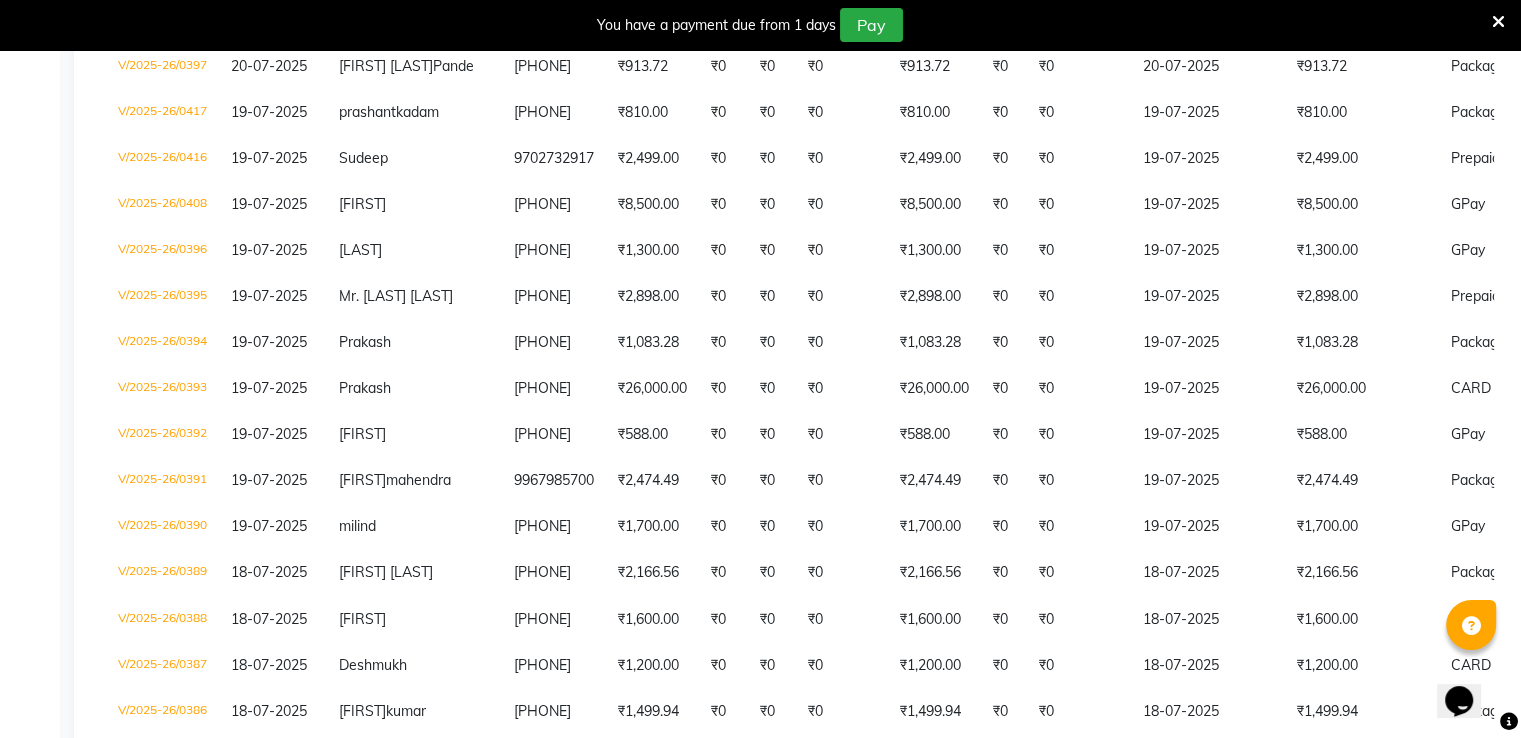 scroll, scrollTop: 3216, scrollLeft: 0, axis: vertical 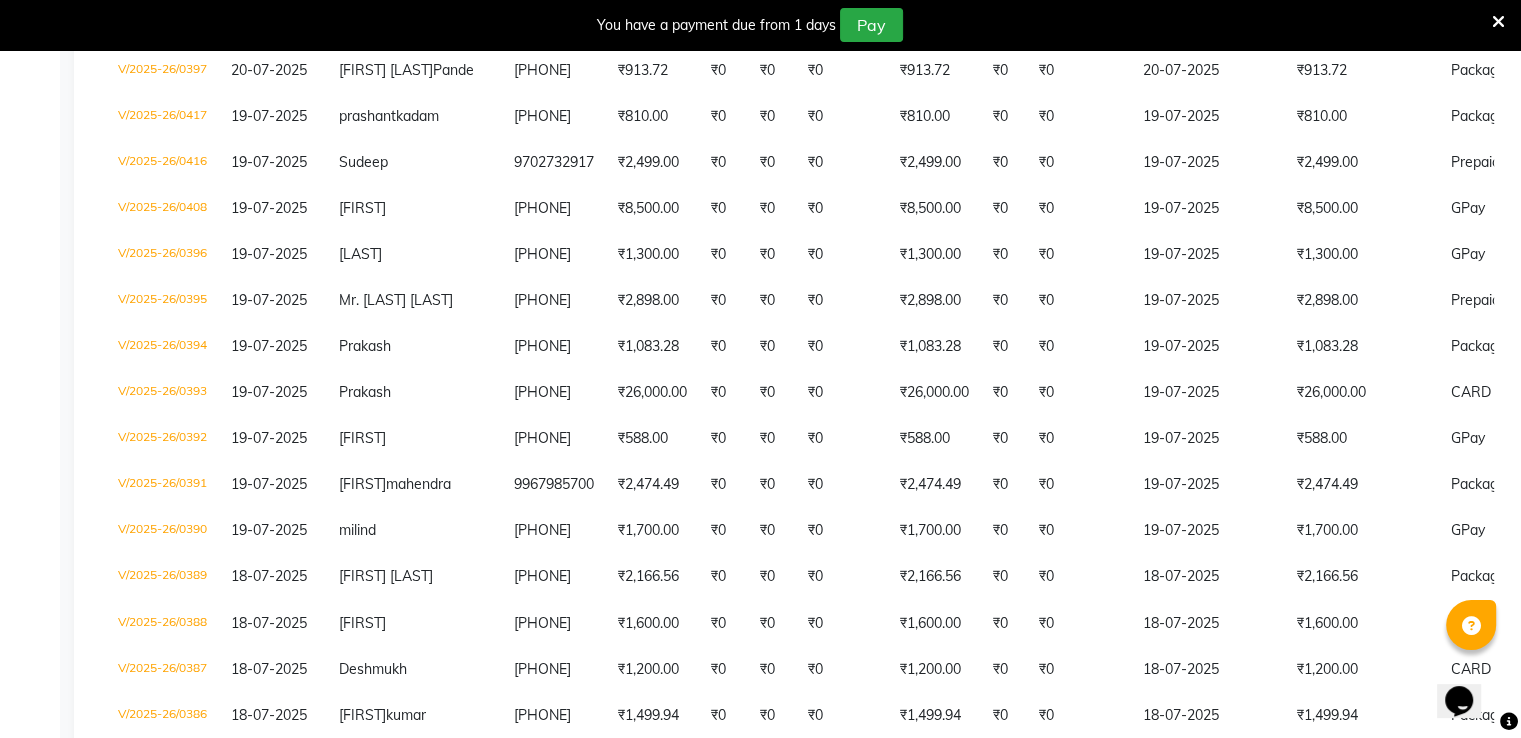 click on "₹0" 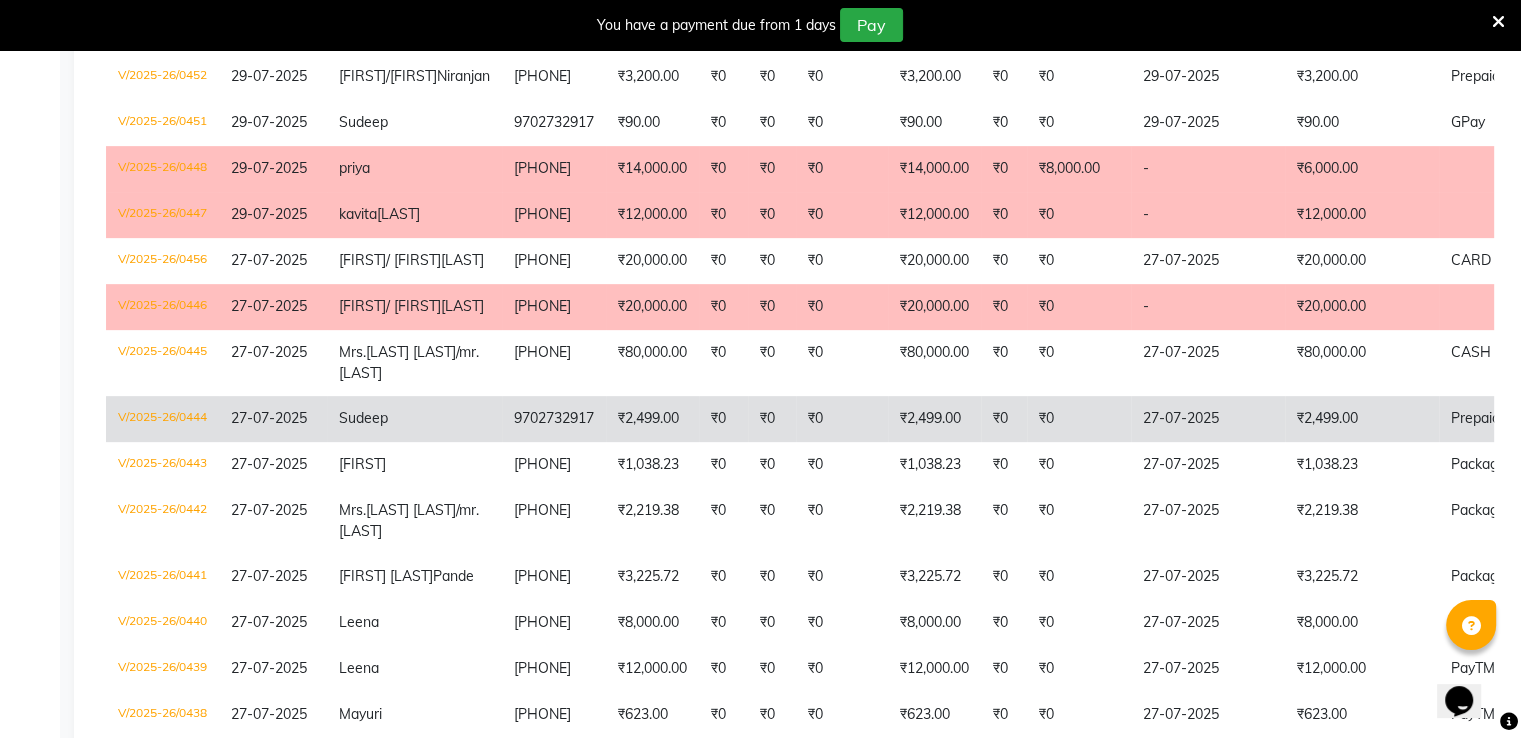 scroll, scrollTop: 0, scrollLeft: 0, axis: both 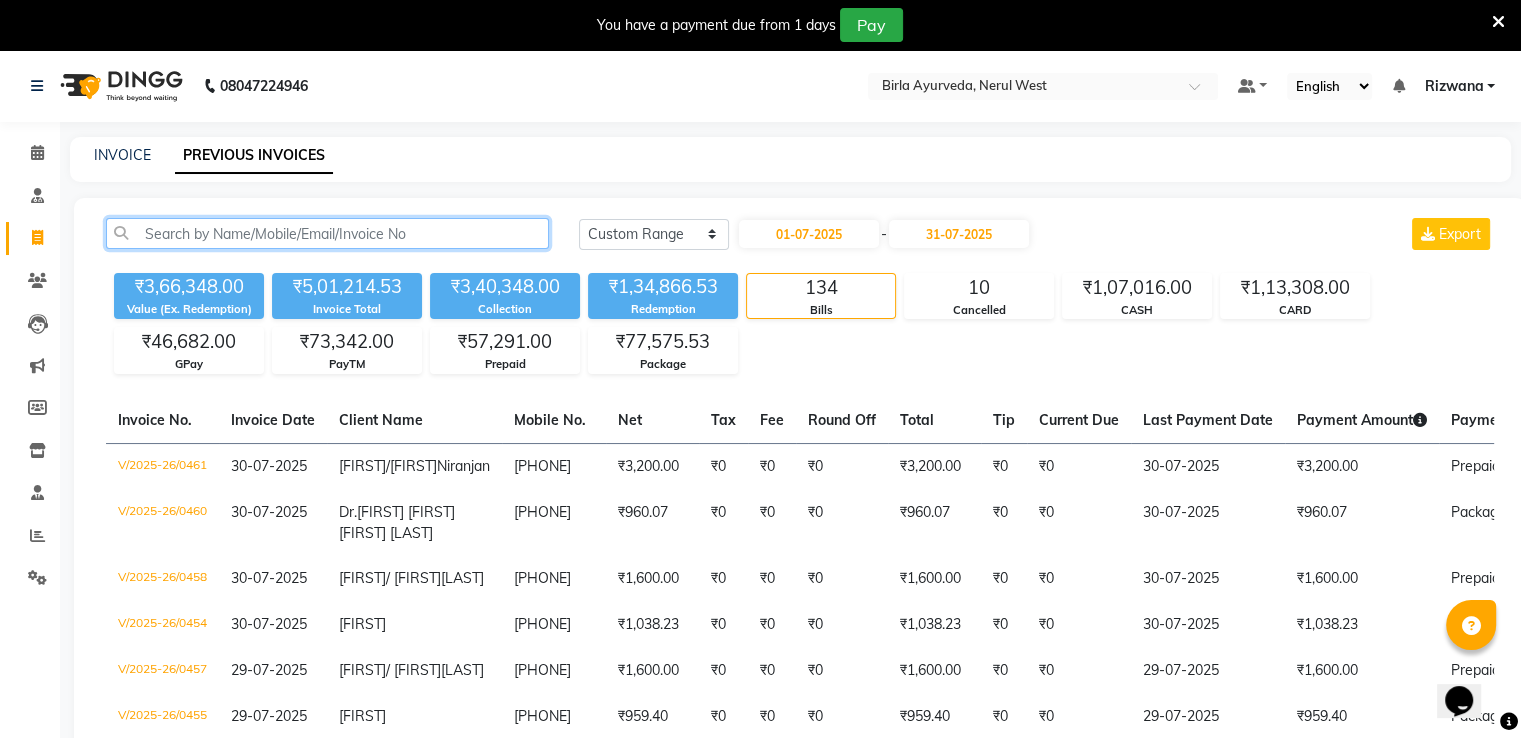 click 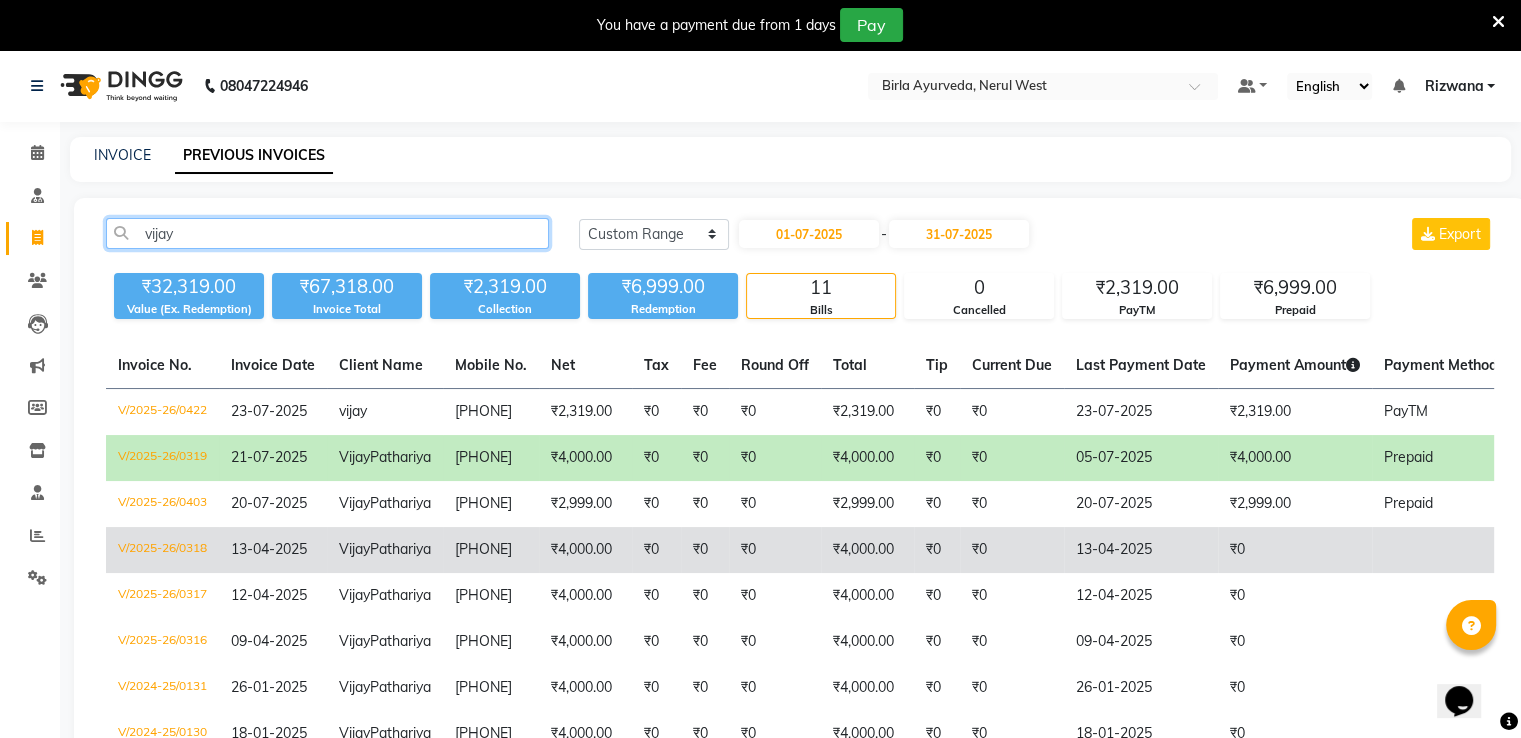type on "vijay" 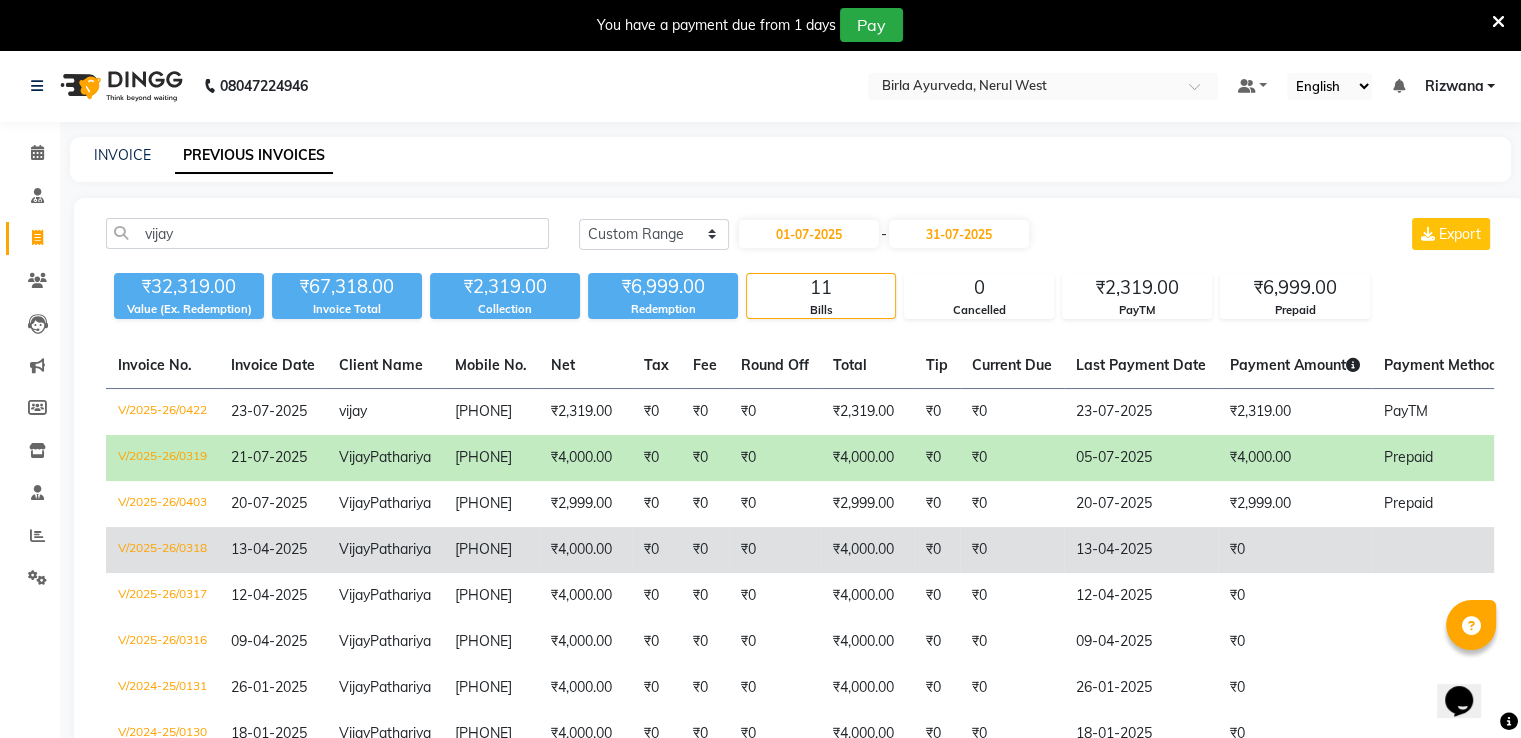 click on "₹4,000.00" 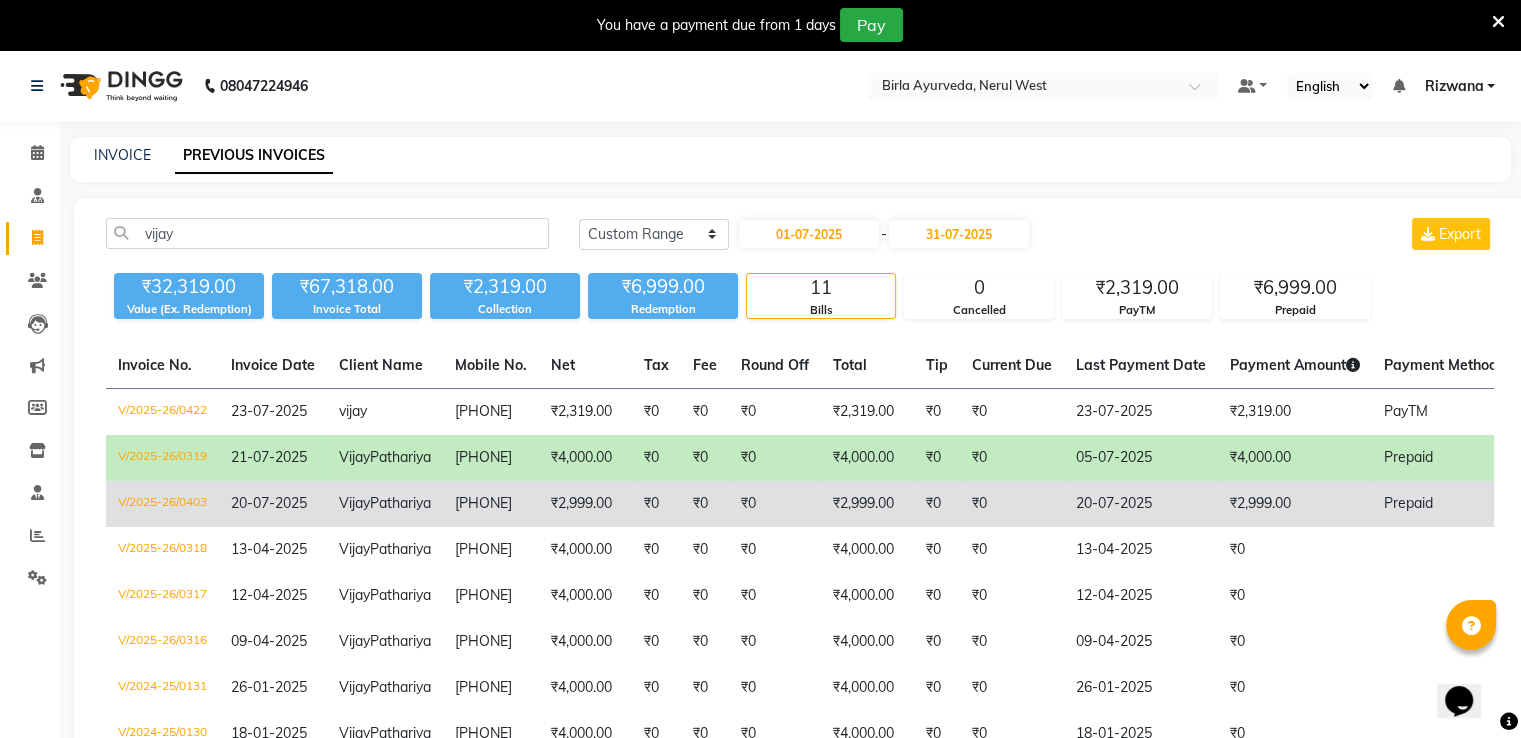 scroll, scrollTop: 40, scrollLeft: 0, axis: vertical 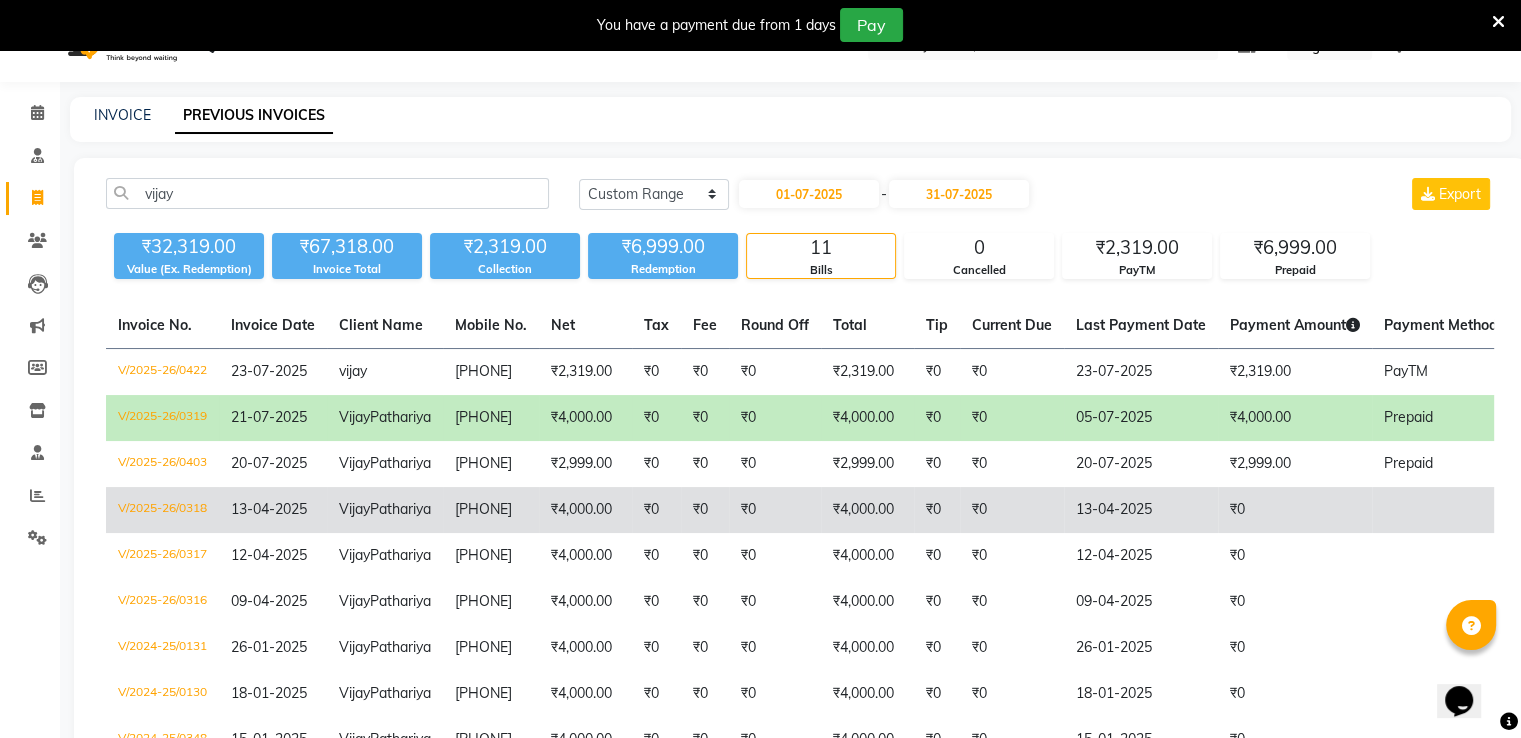 click on "₹4,000.00" 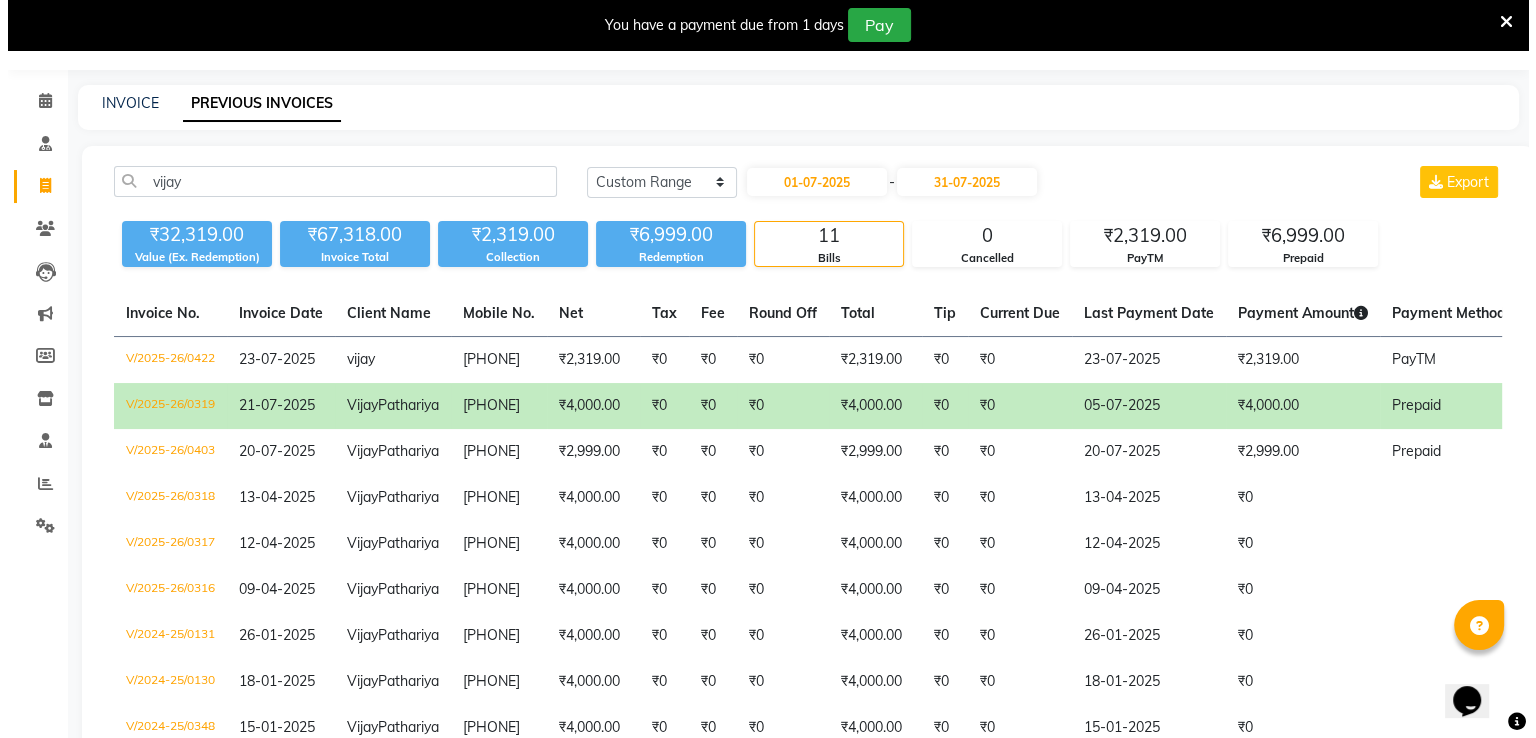 scroll, scrollTop: 100, scrollLeft: 0, axis: vertical 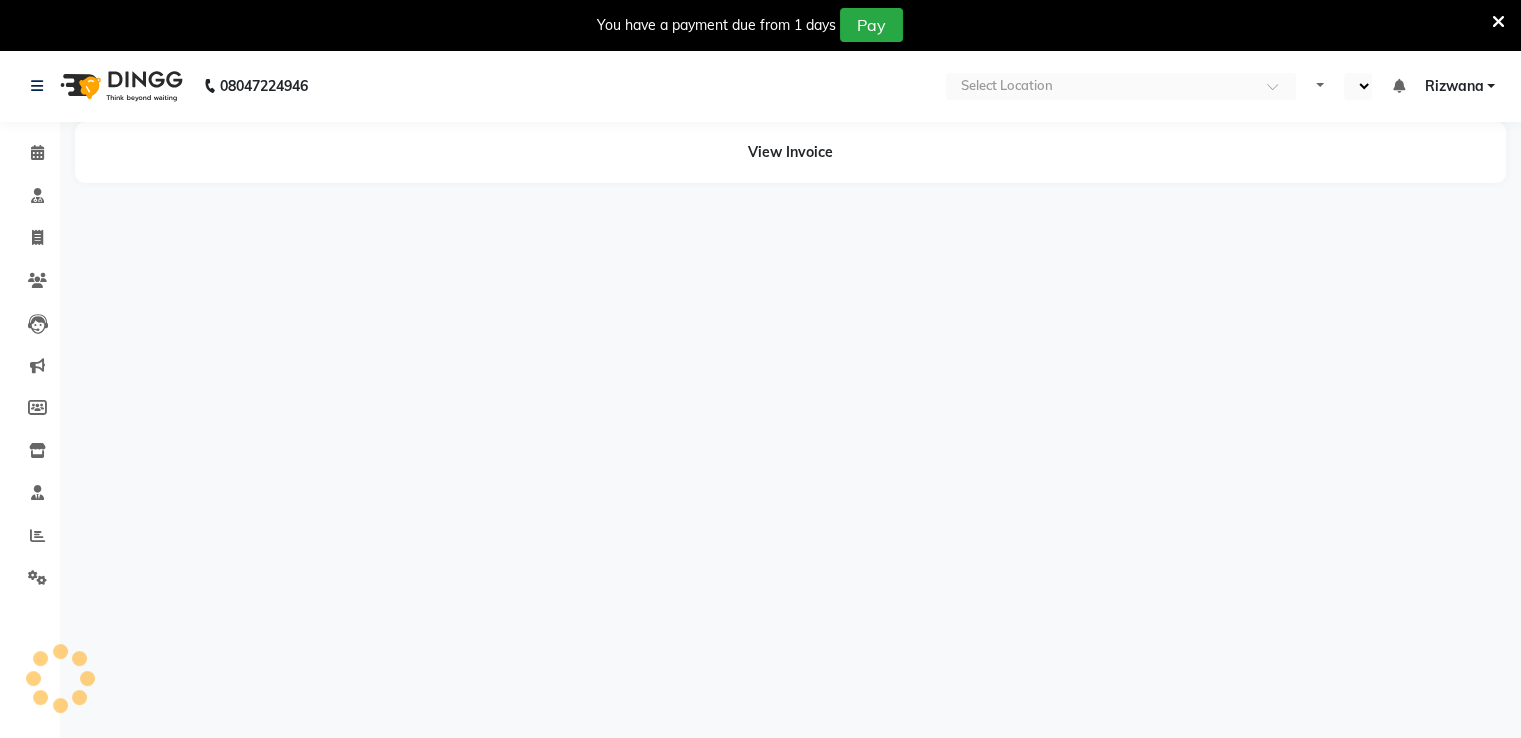 select on "en" 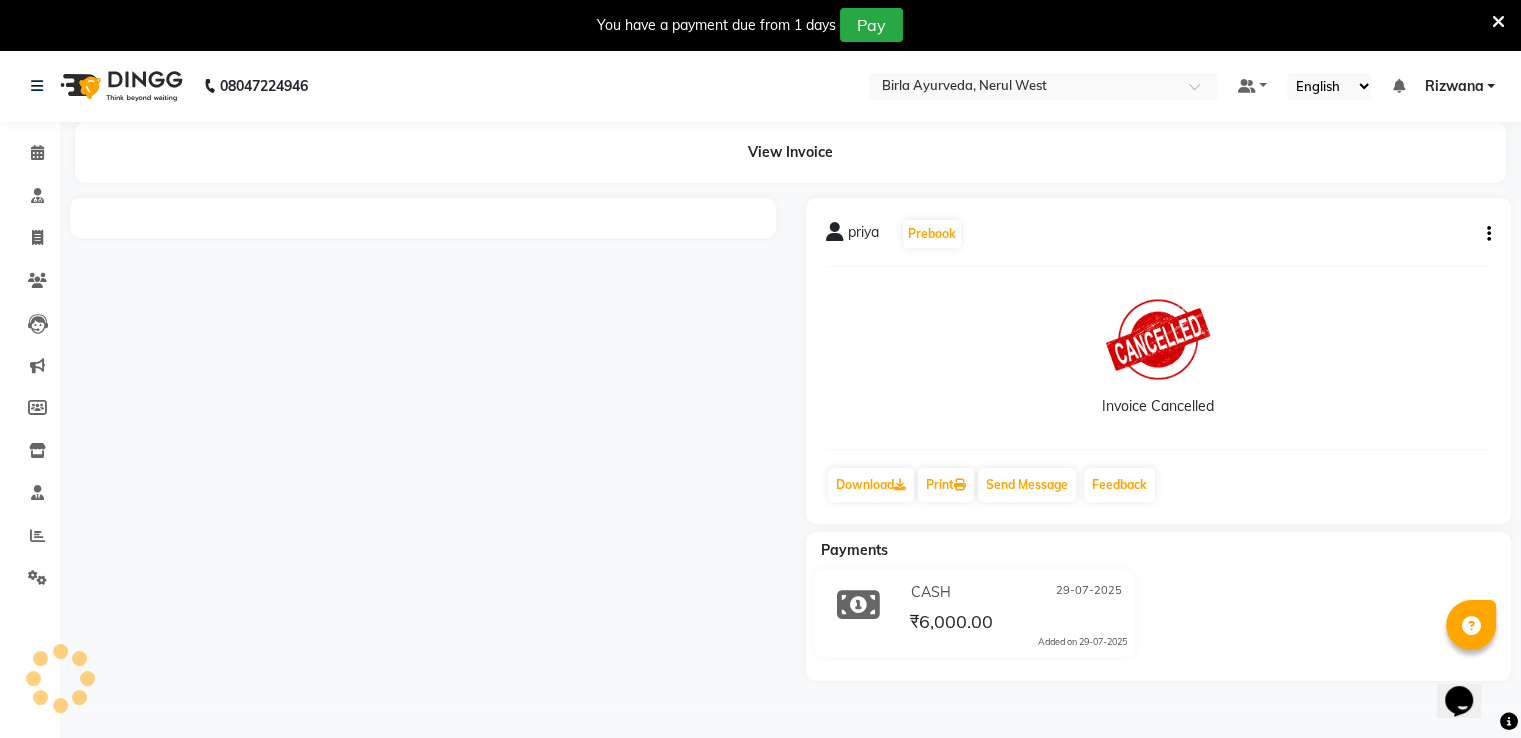 scroll, scrollTop: 0, scrollLeft: 0, axis: both 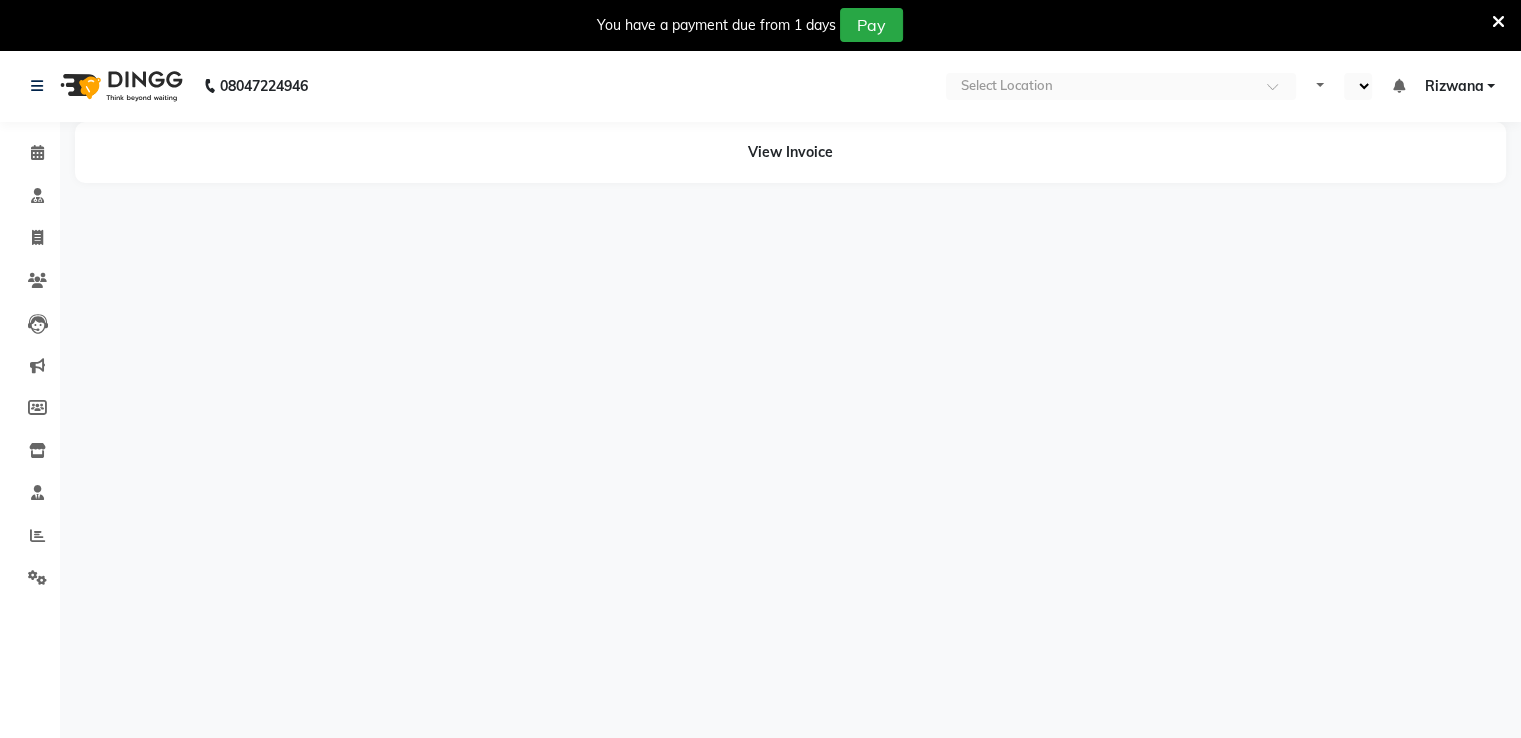 select on "en" 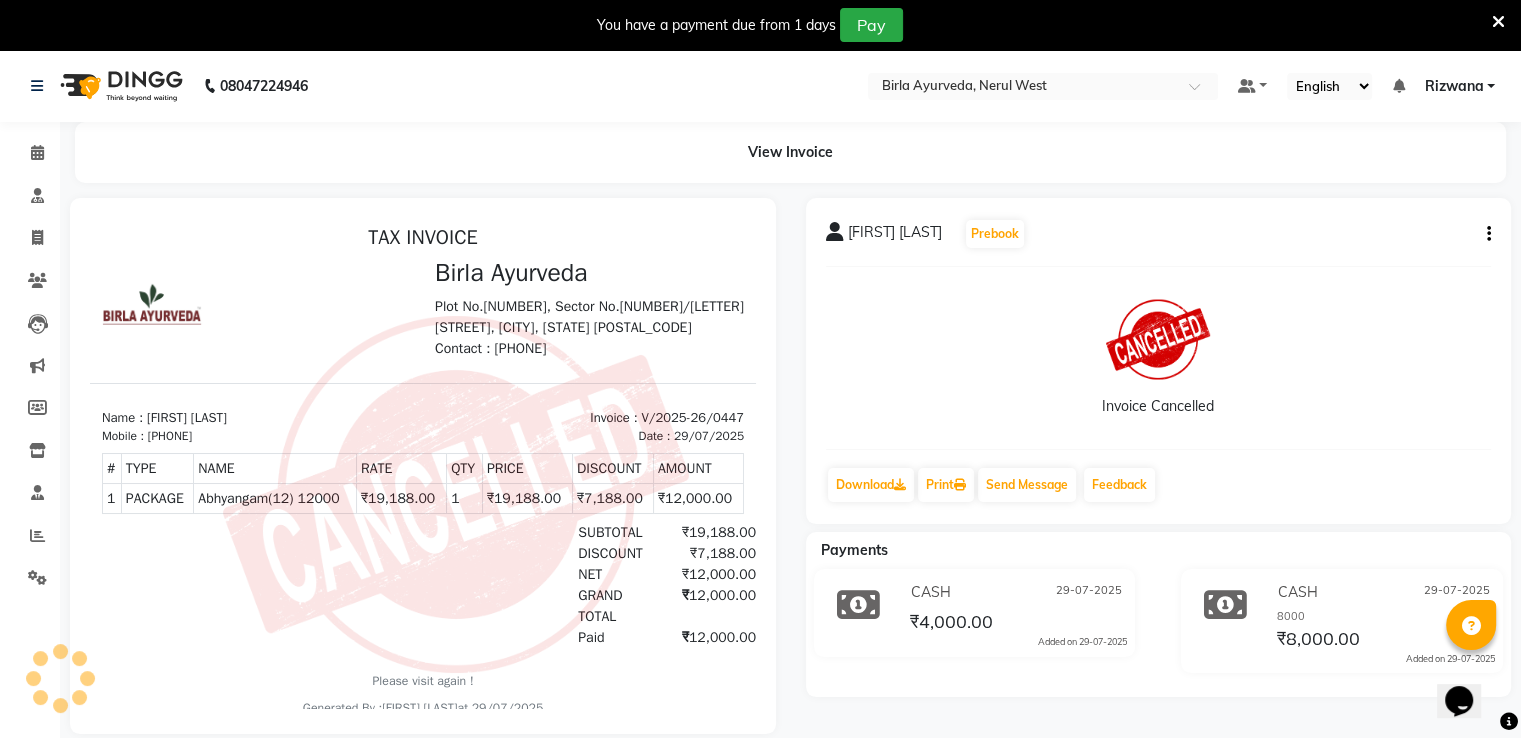 scroll, scrollTop: 0, scrollLeft: 0, axis: both 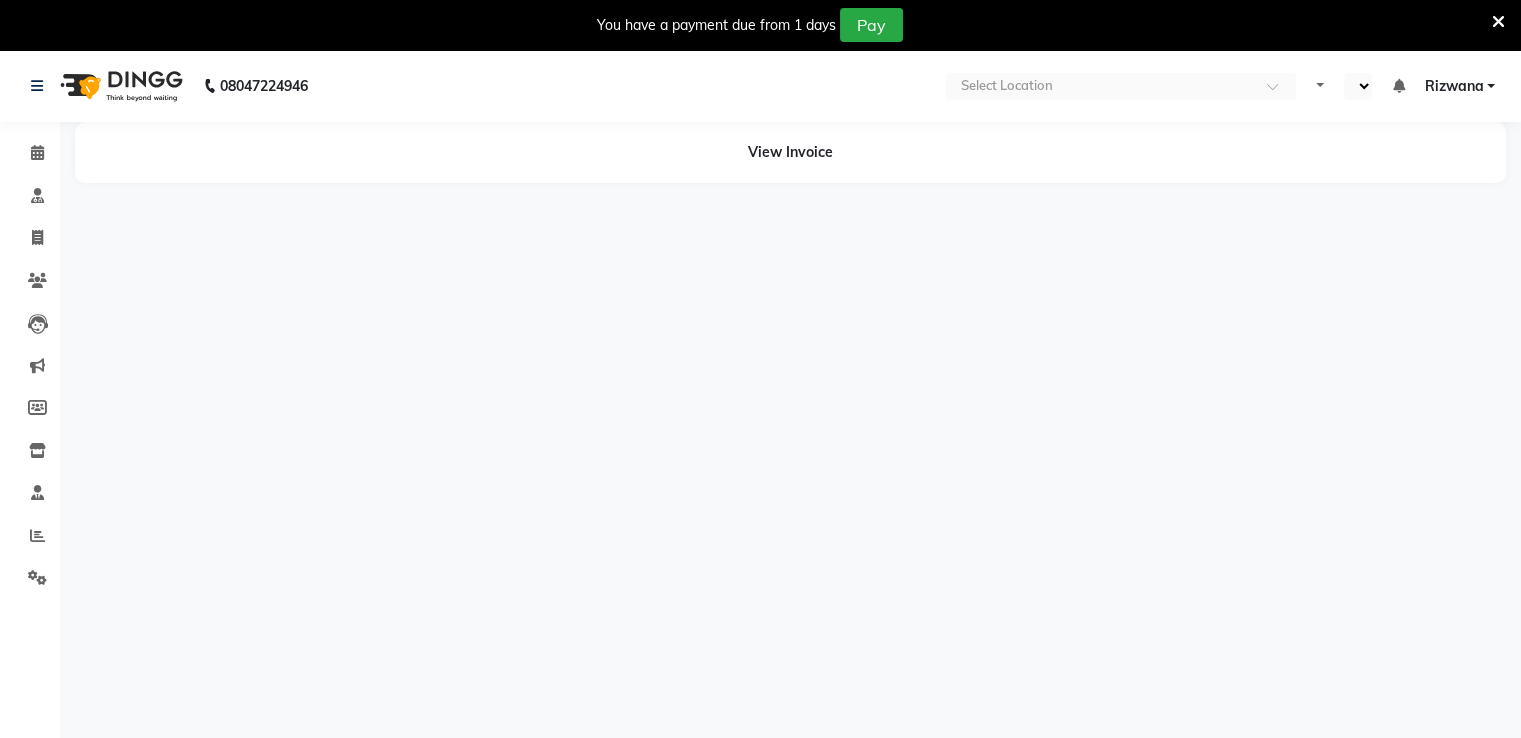 select on "en" 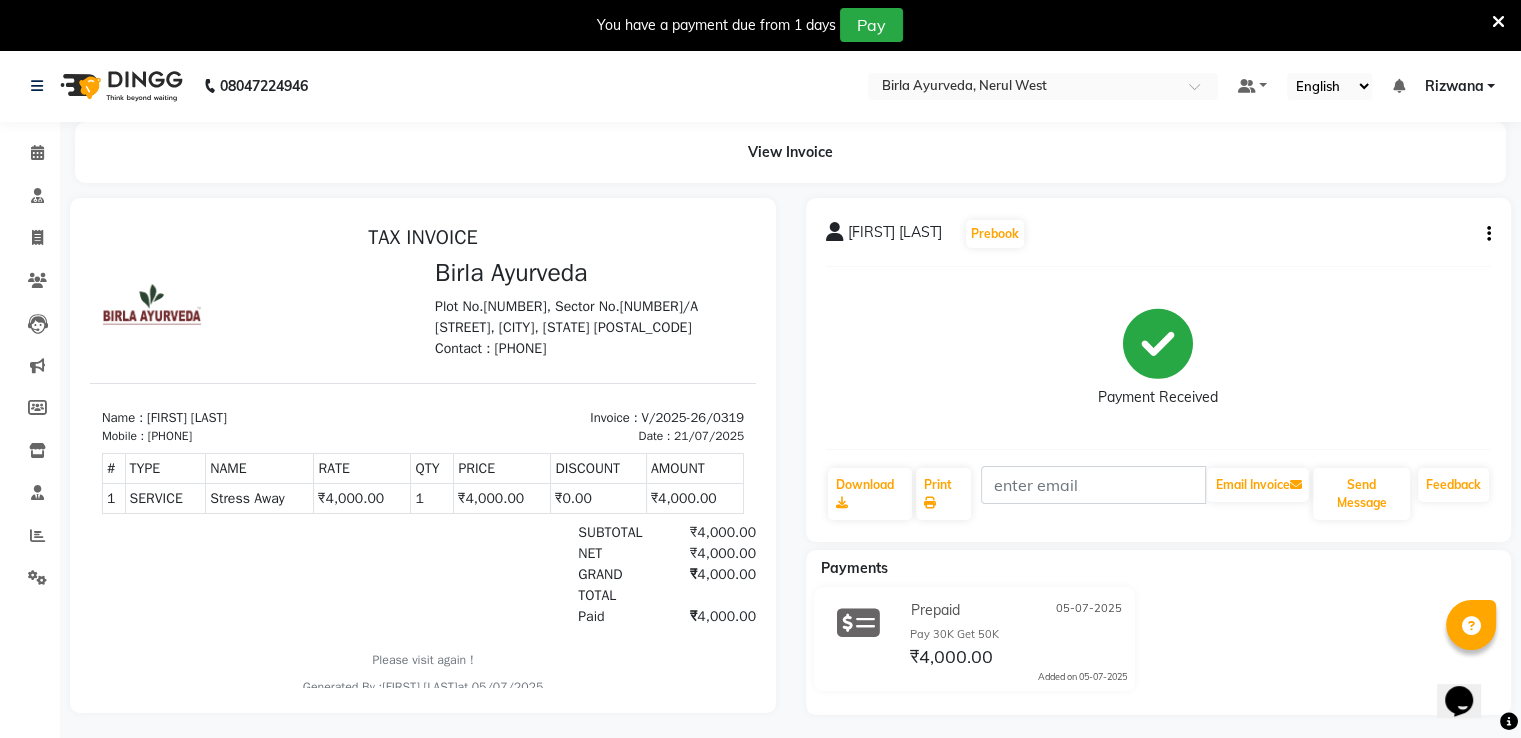 scroll, scrollTop: 0, scrollLeft: 0, axis: both 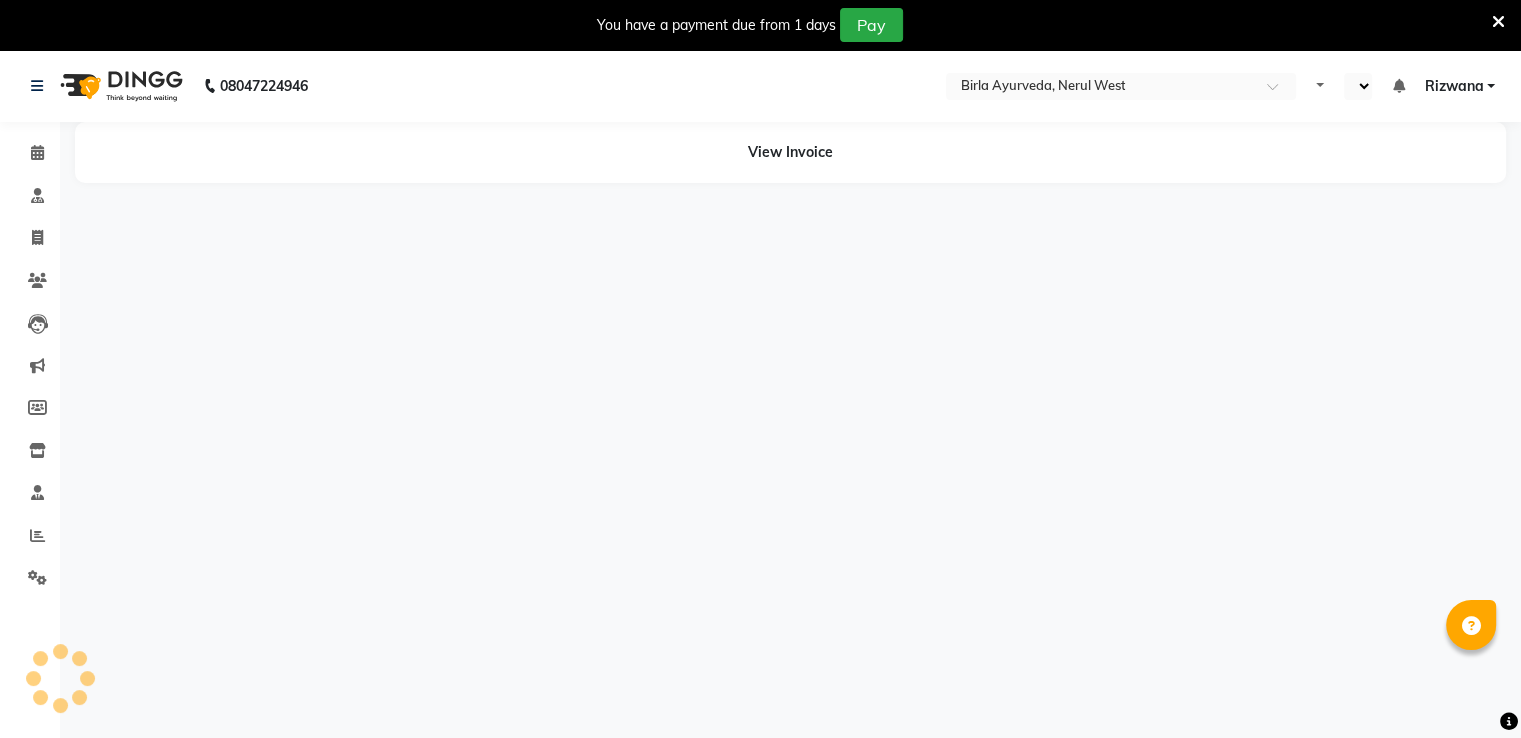 select on "en" 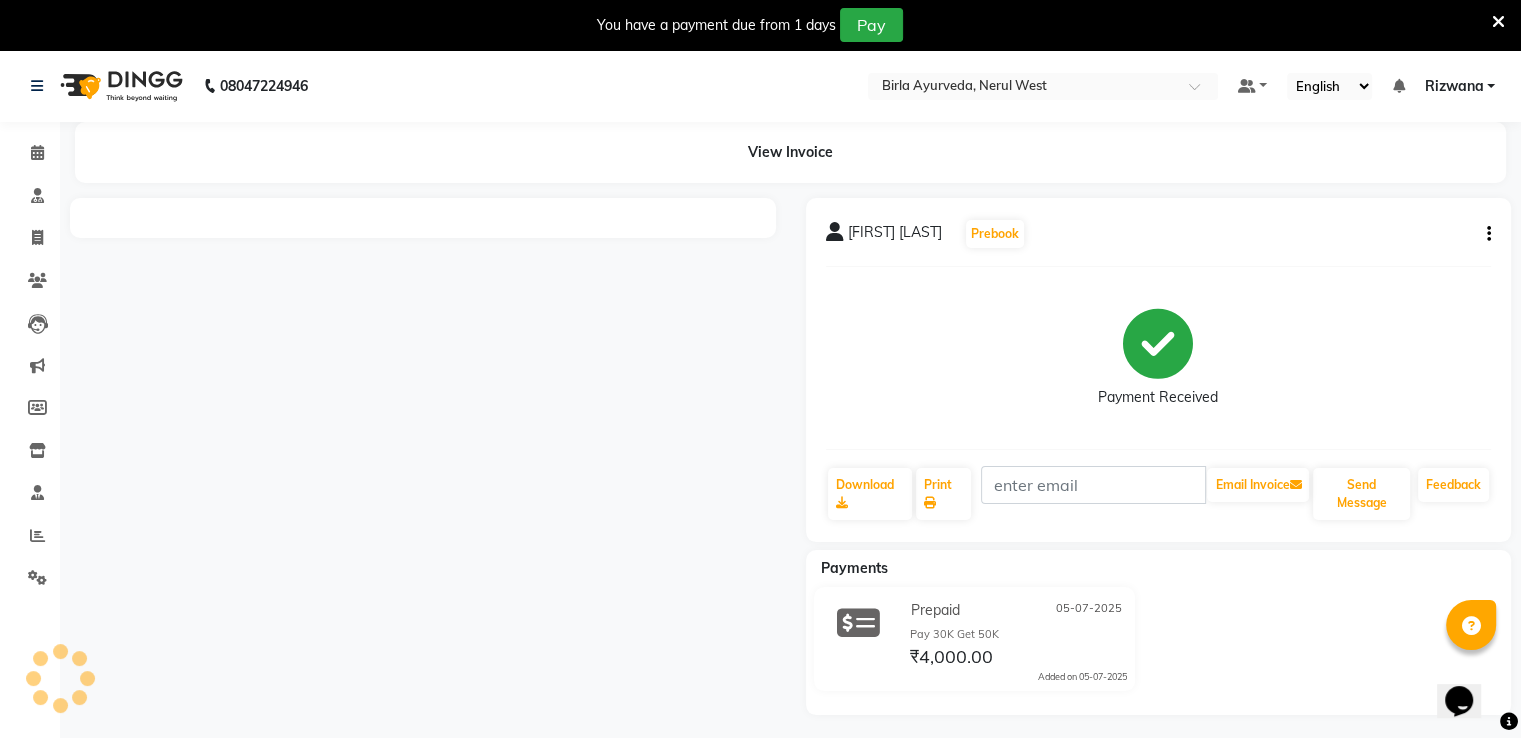 scroll, scrollTop: 0, scrollLeft: 0, axis: both 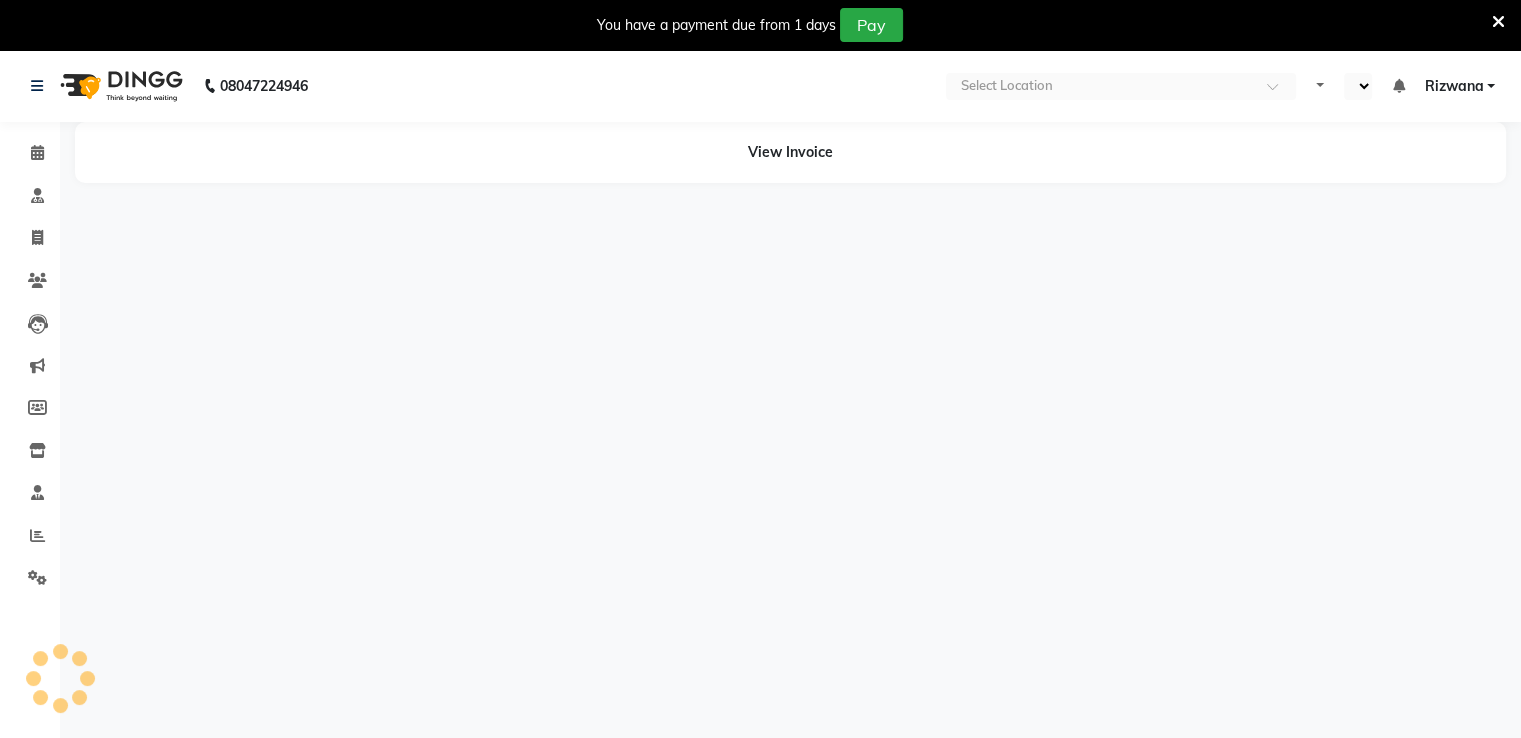 select on "en" 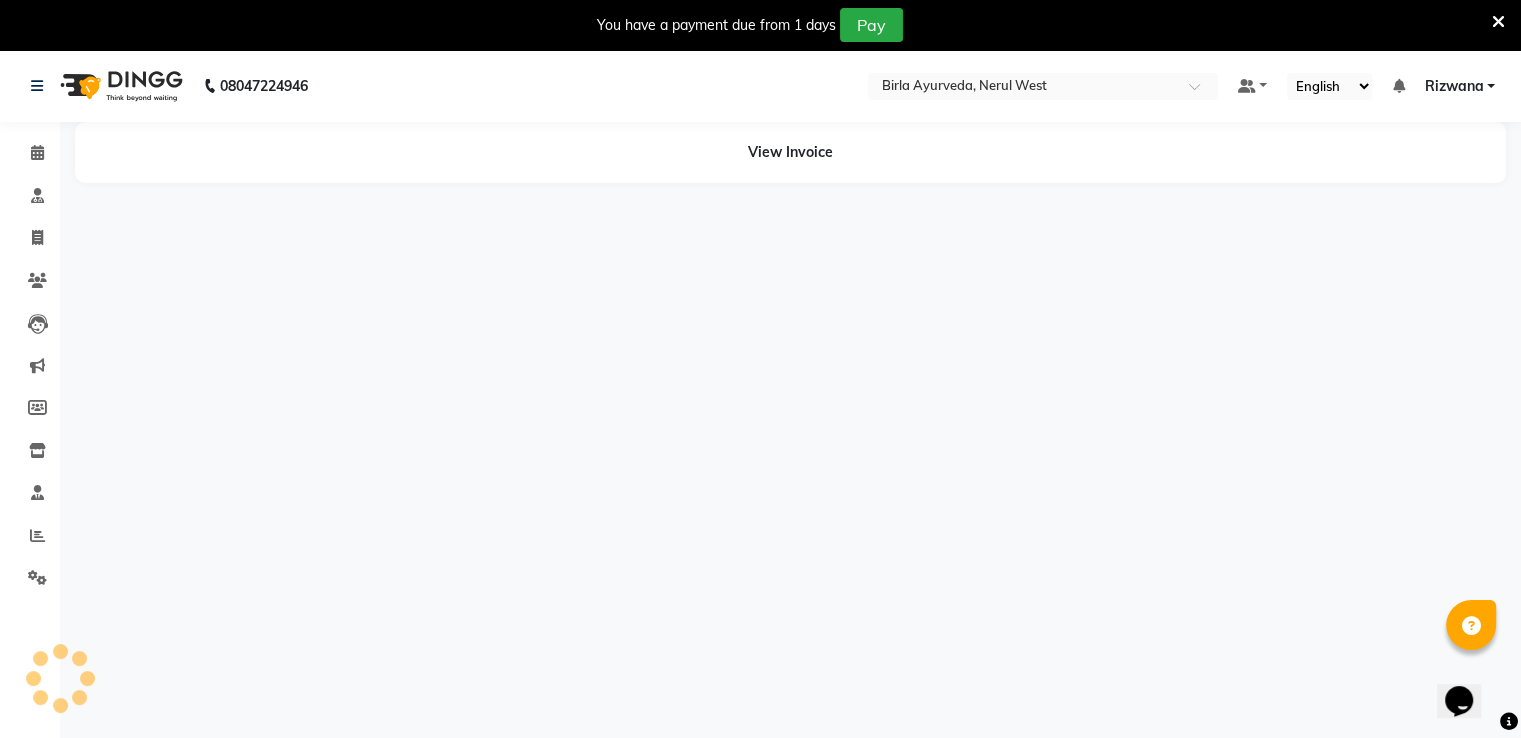 scroll, scrollTop: 0, scrollLeft: 0, axis: both 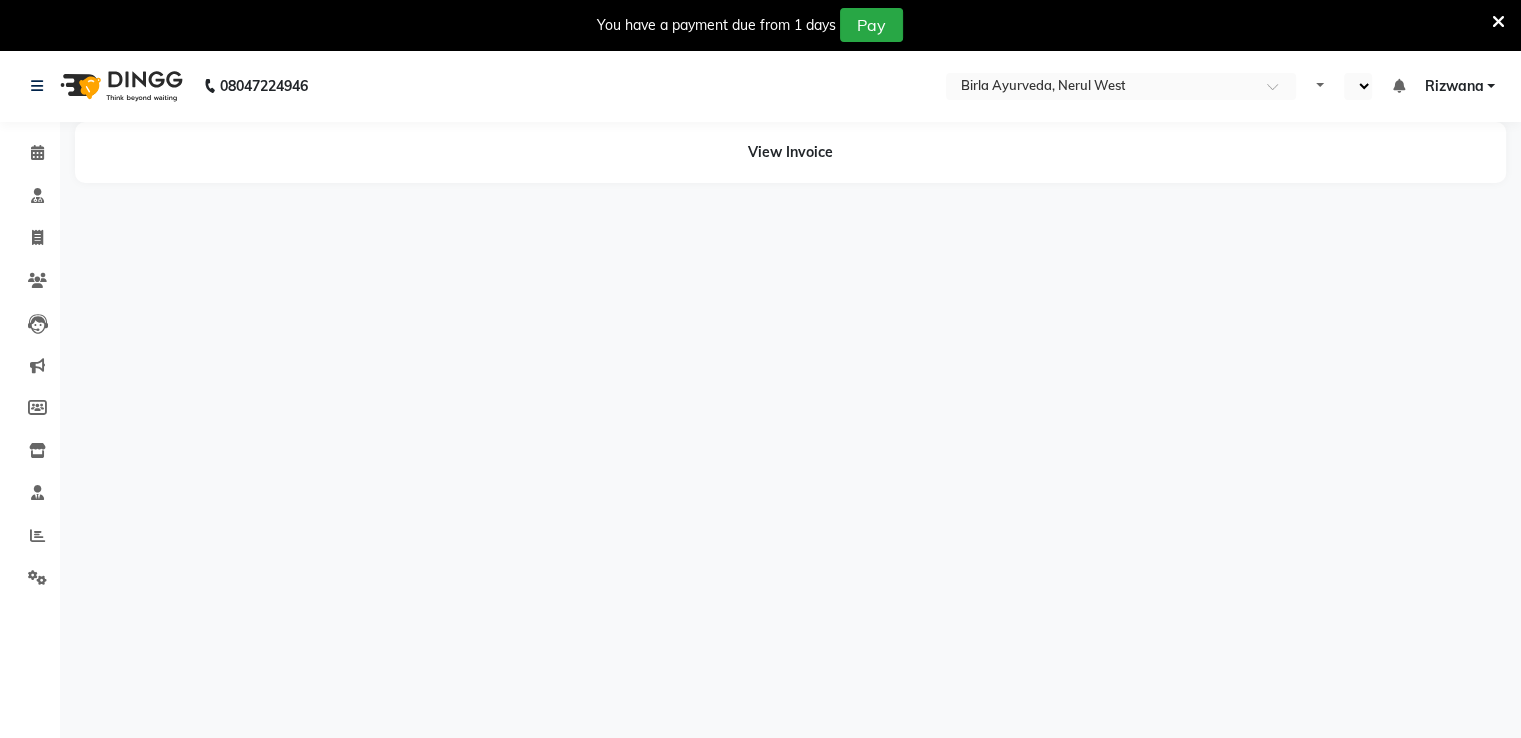 select on "en" 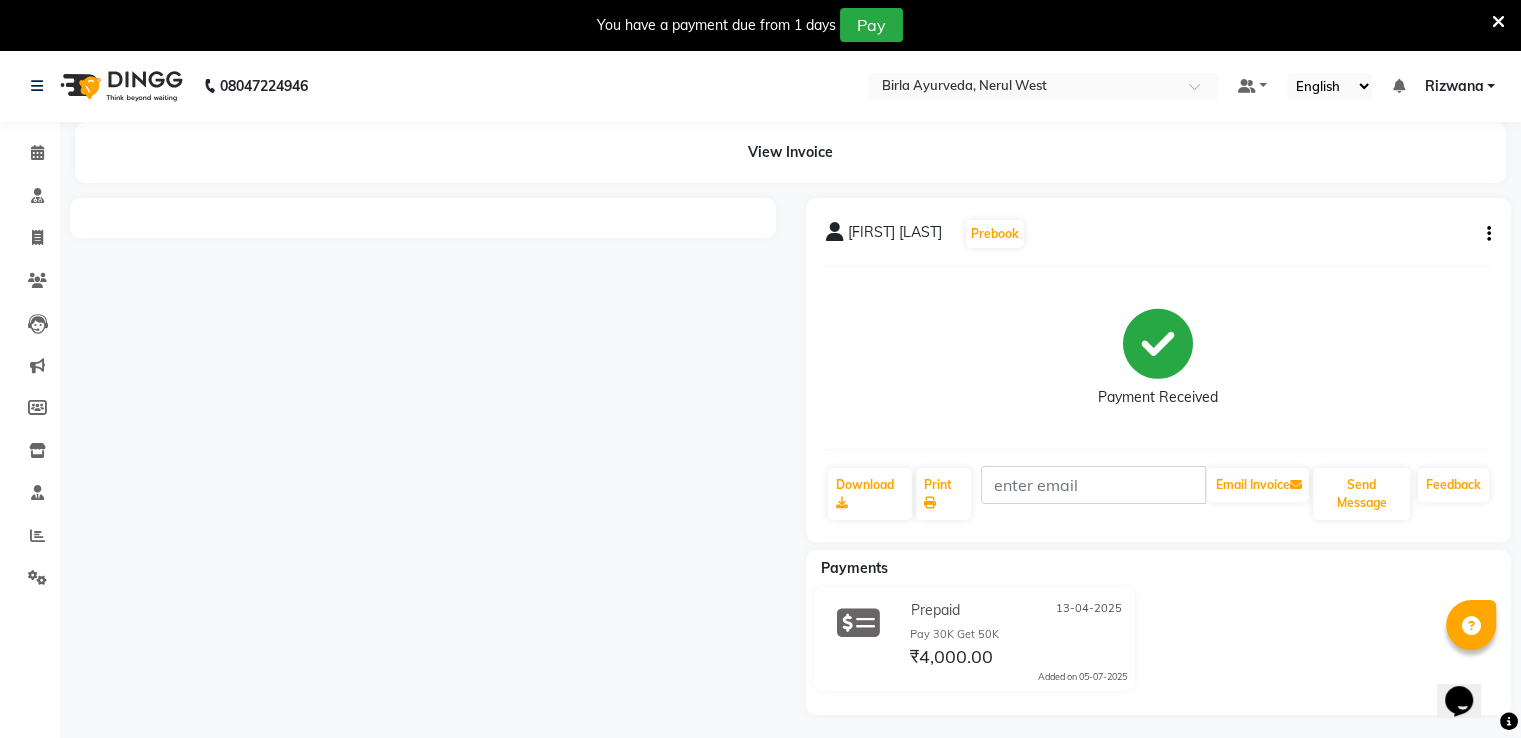 scroll, scrollTop: 0, scrollLeft: 0, axis: both 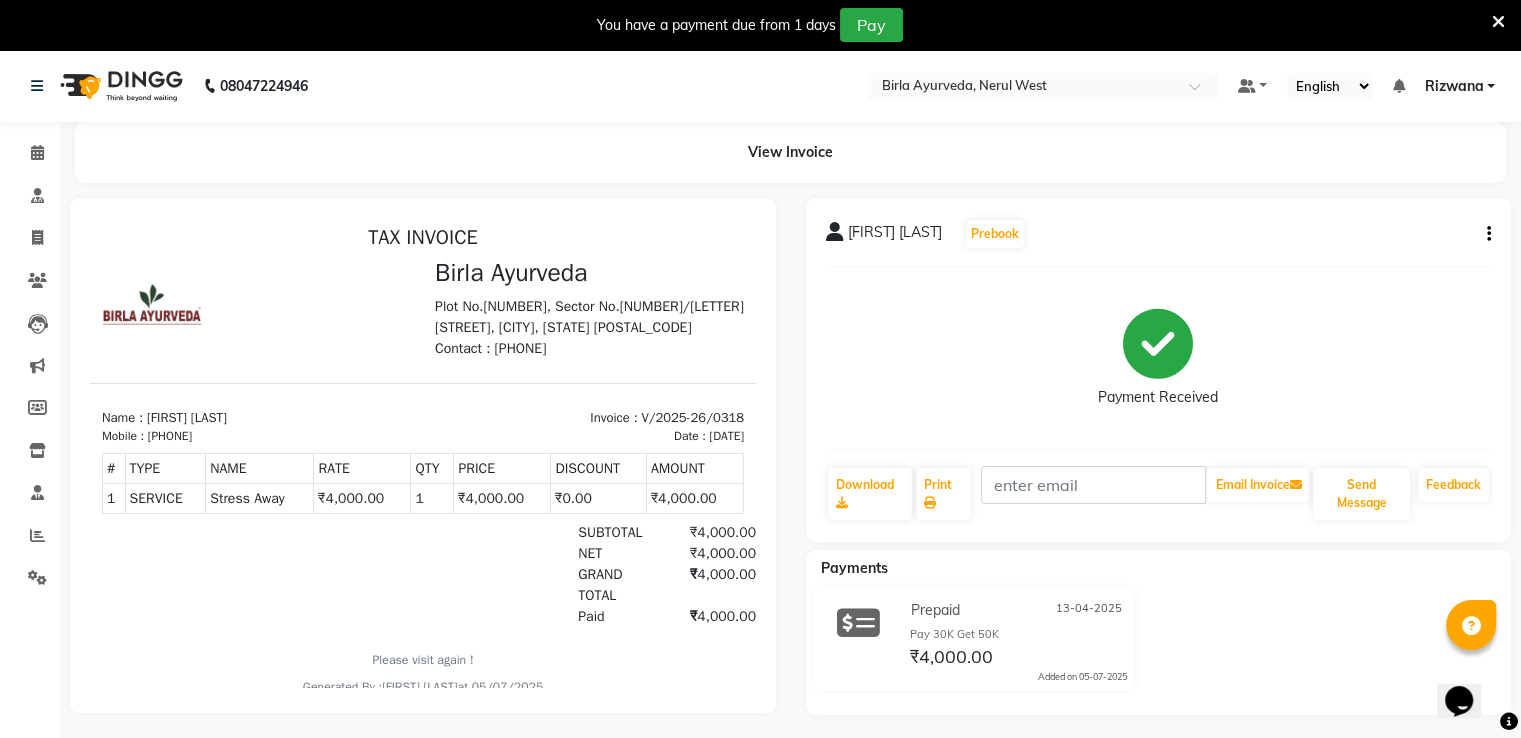 click on "[FIRST] [LAST] Prebook" 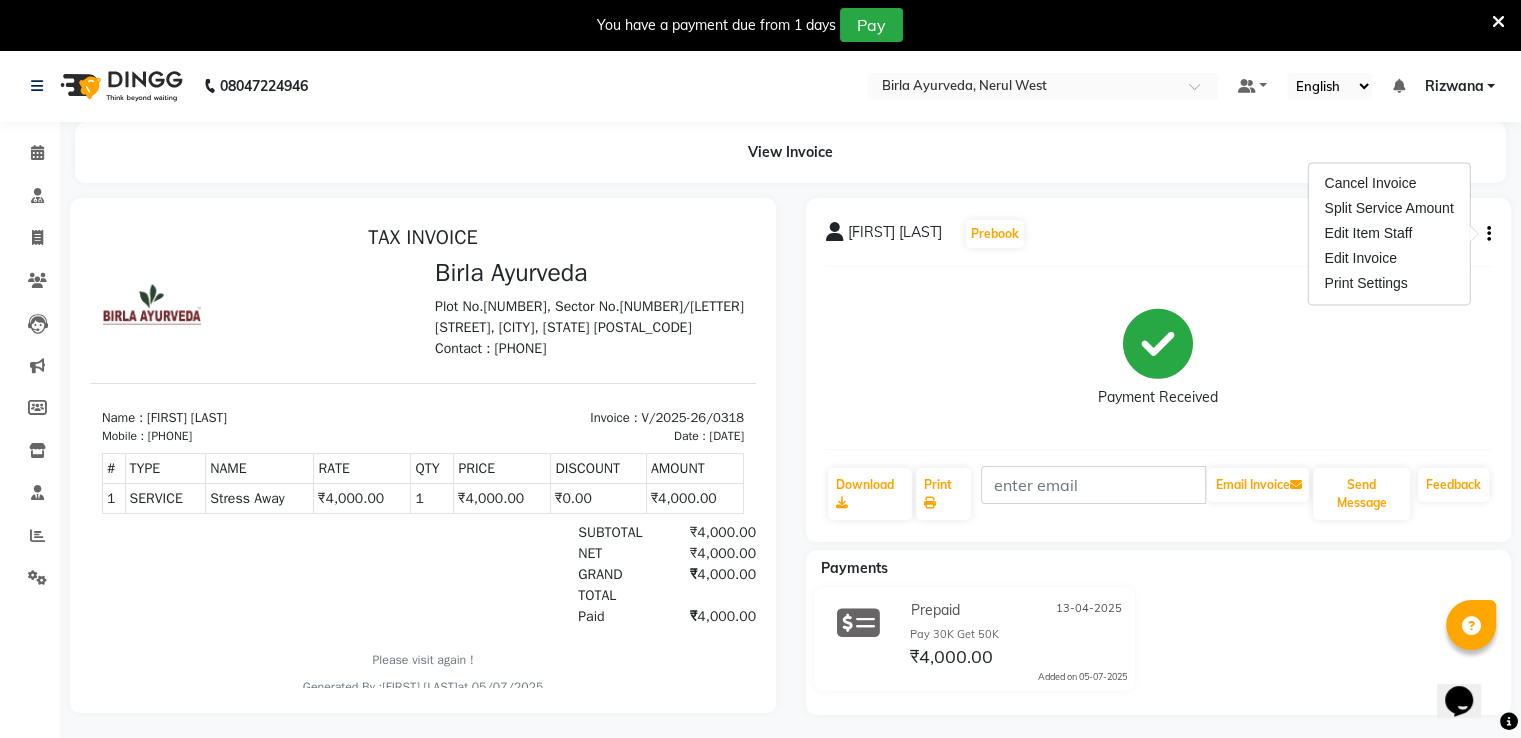 click on "[FIRST] [LAST] Prebook" 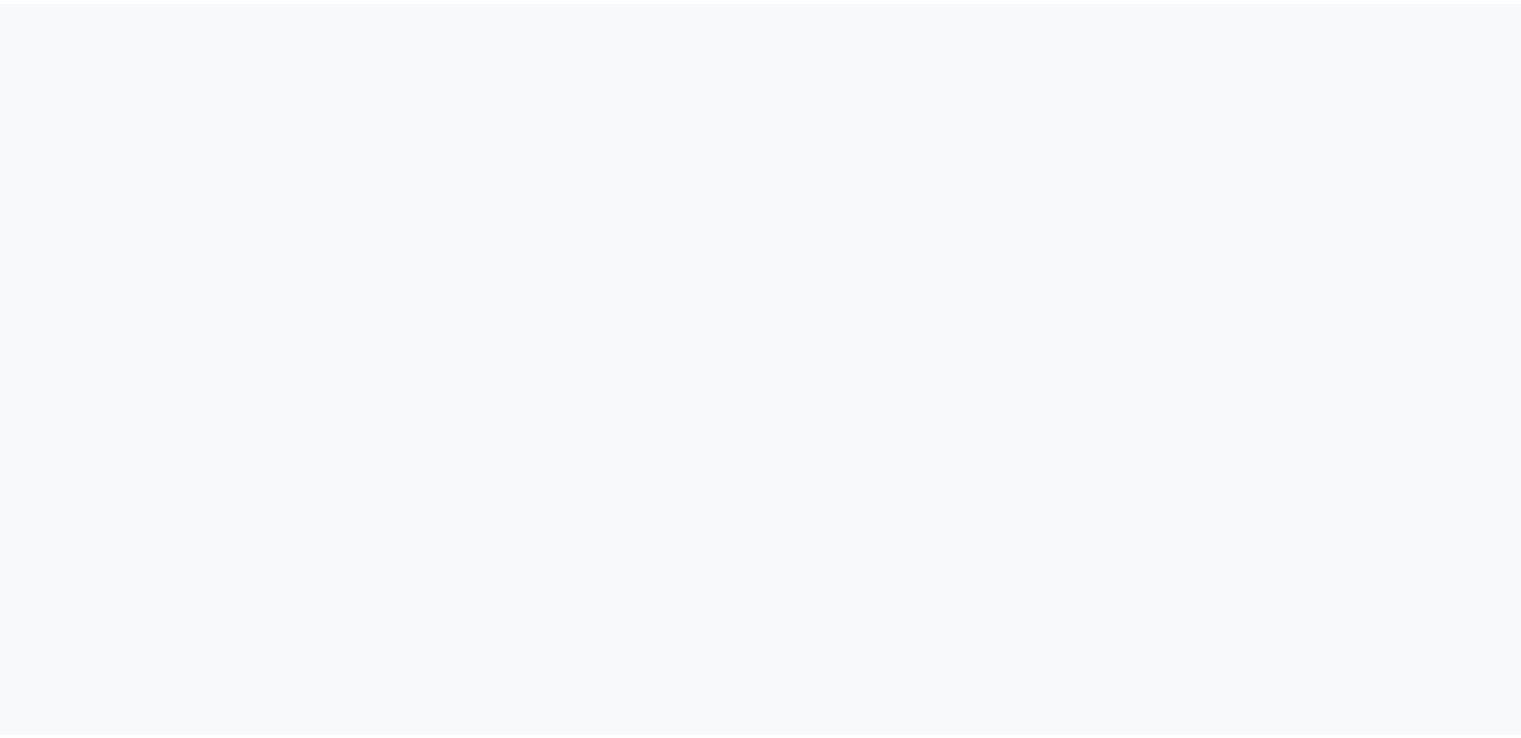 scroll, scrollTop: 0, scrollLeft: 0, axis: both 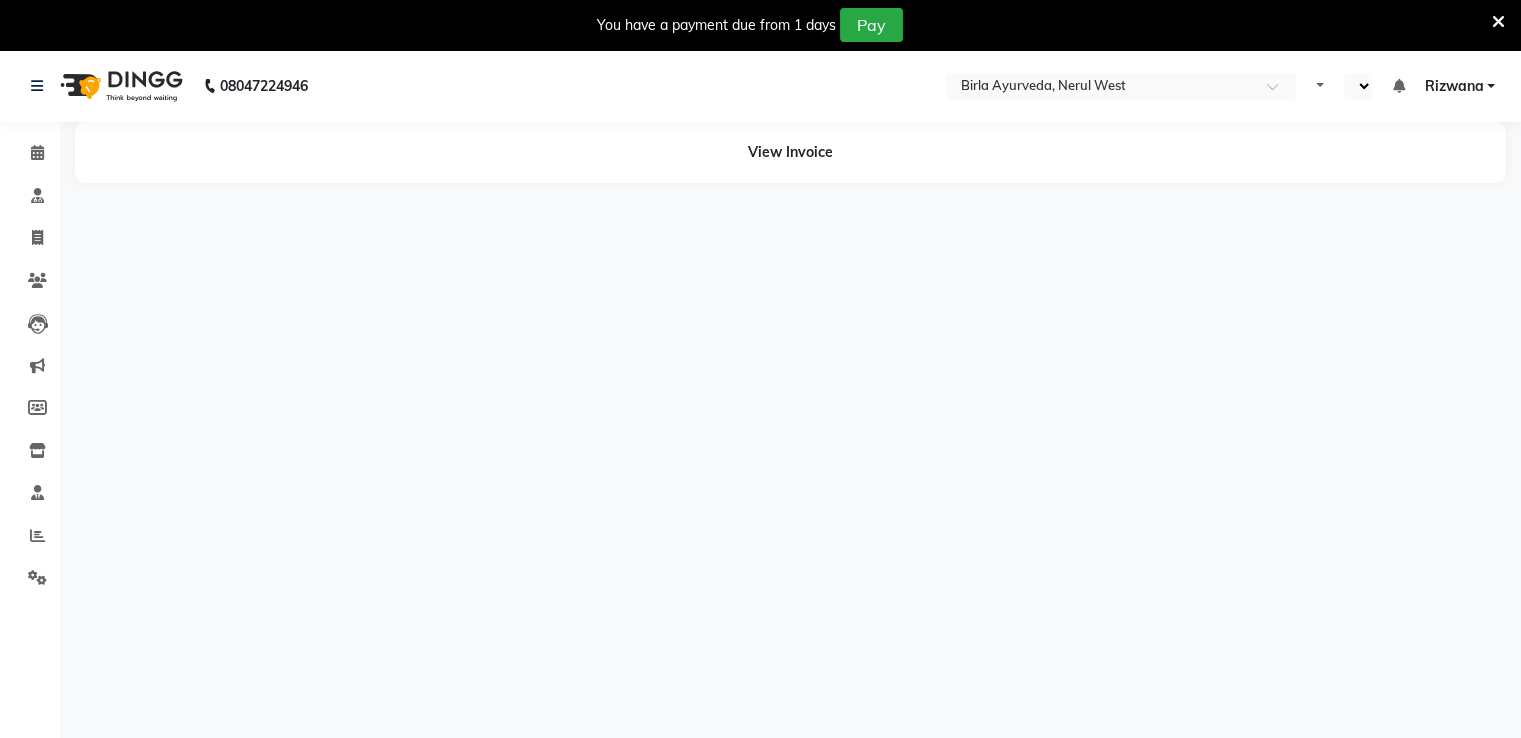 select on "en" 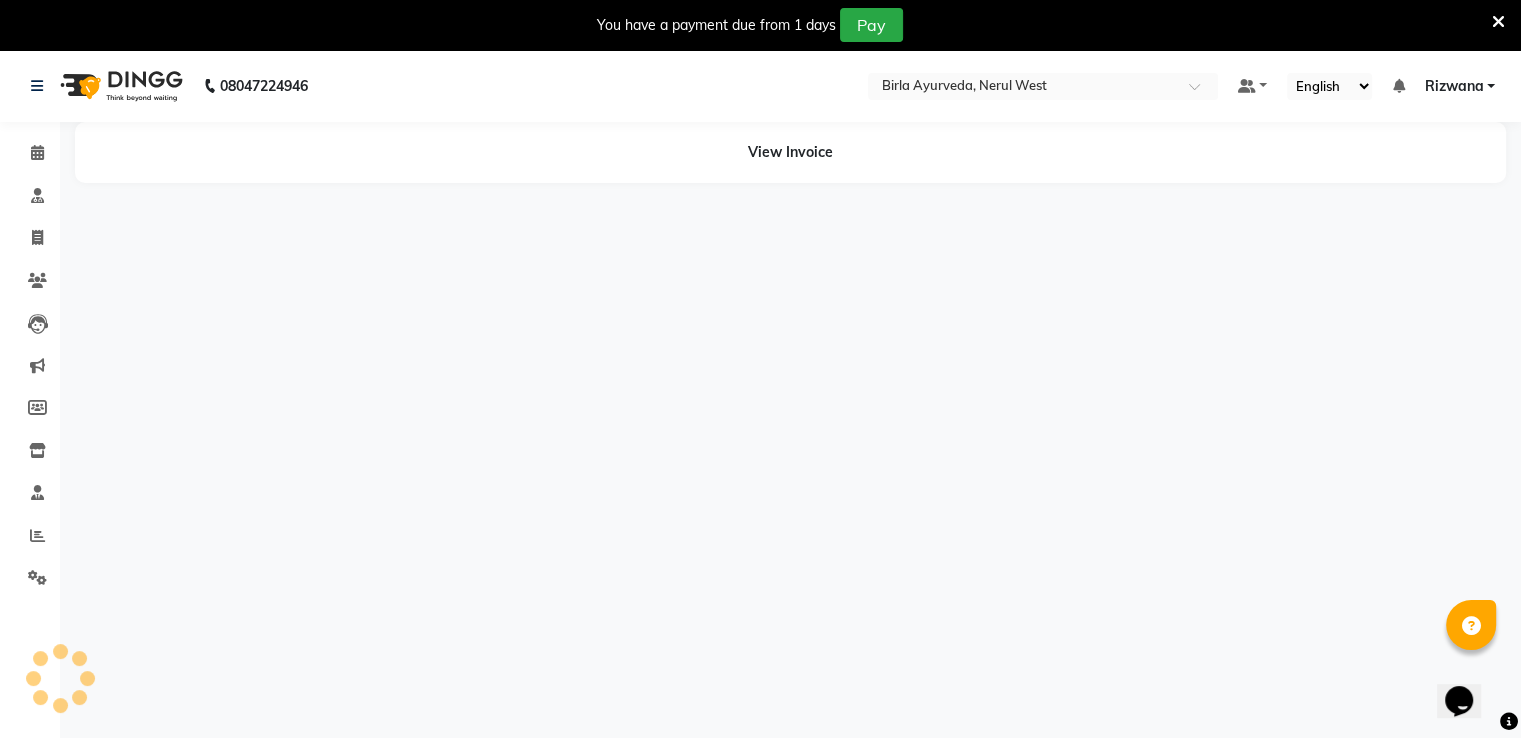 scroll, scrollTop: 0, scrollLeft: 0, axis: both 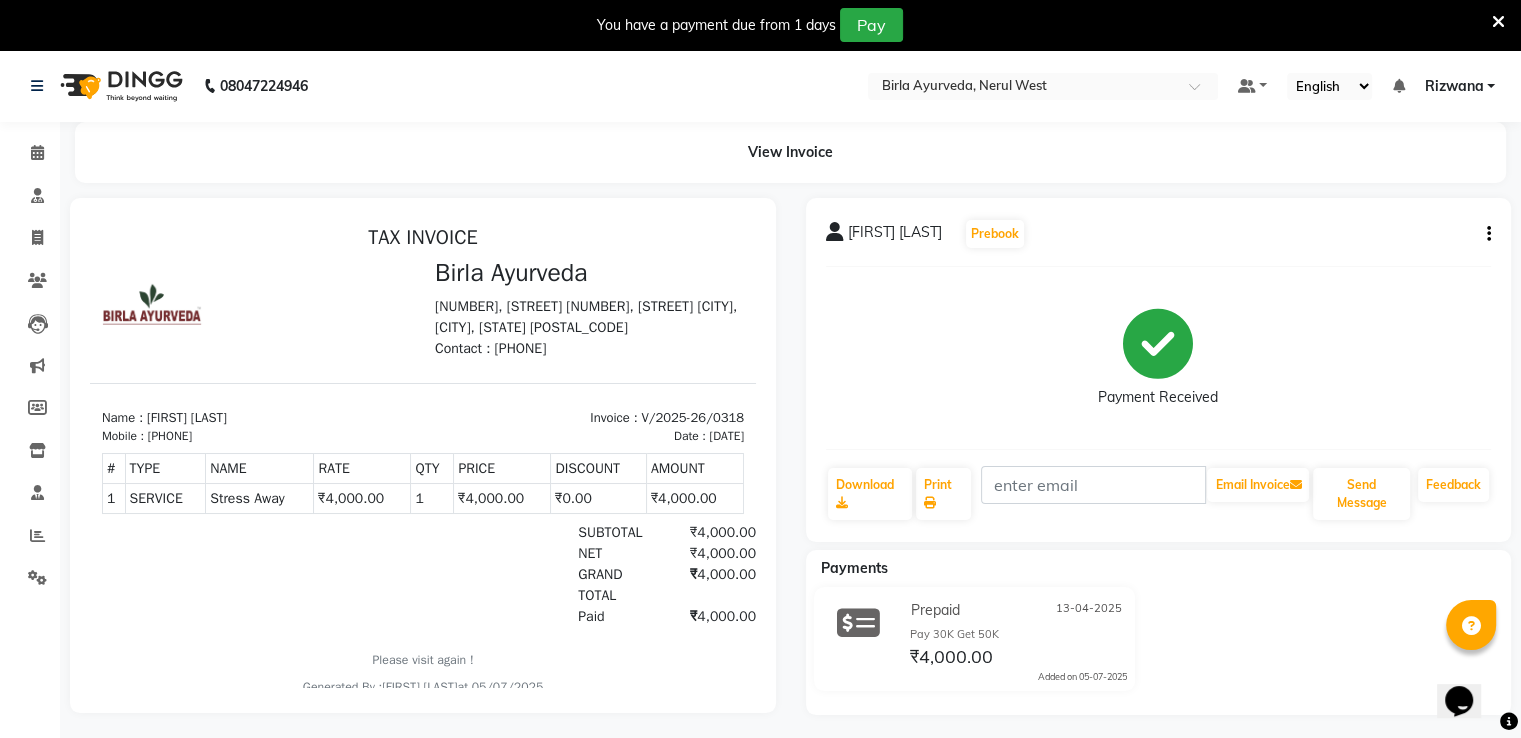 click on "Vijay Pathariya  Prebook   Payment Received  Download  Print   Email Invoice   Send Message Feedback" 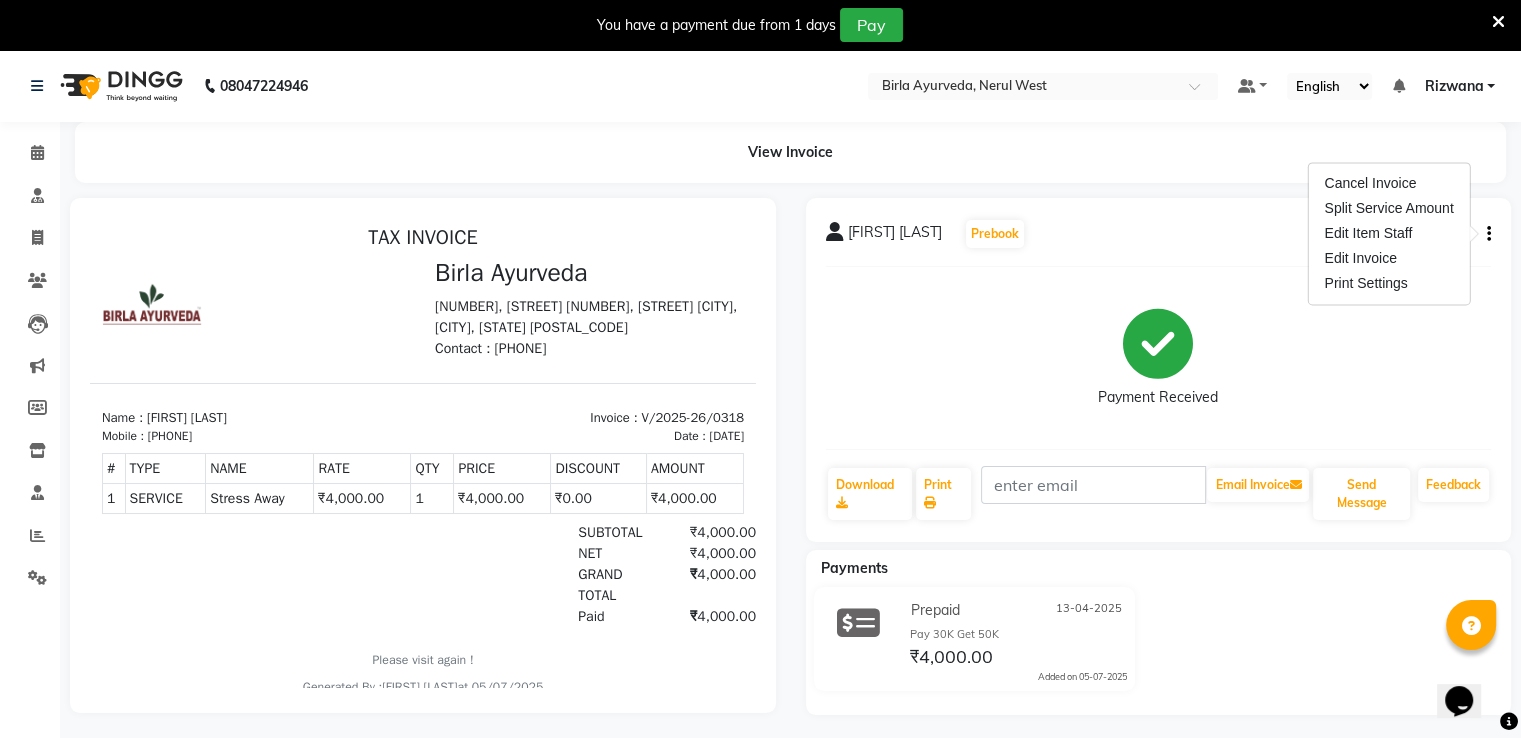 click on "Payment Received" 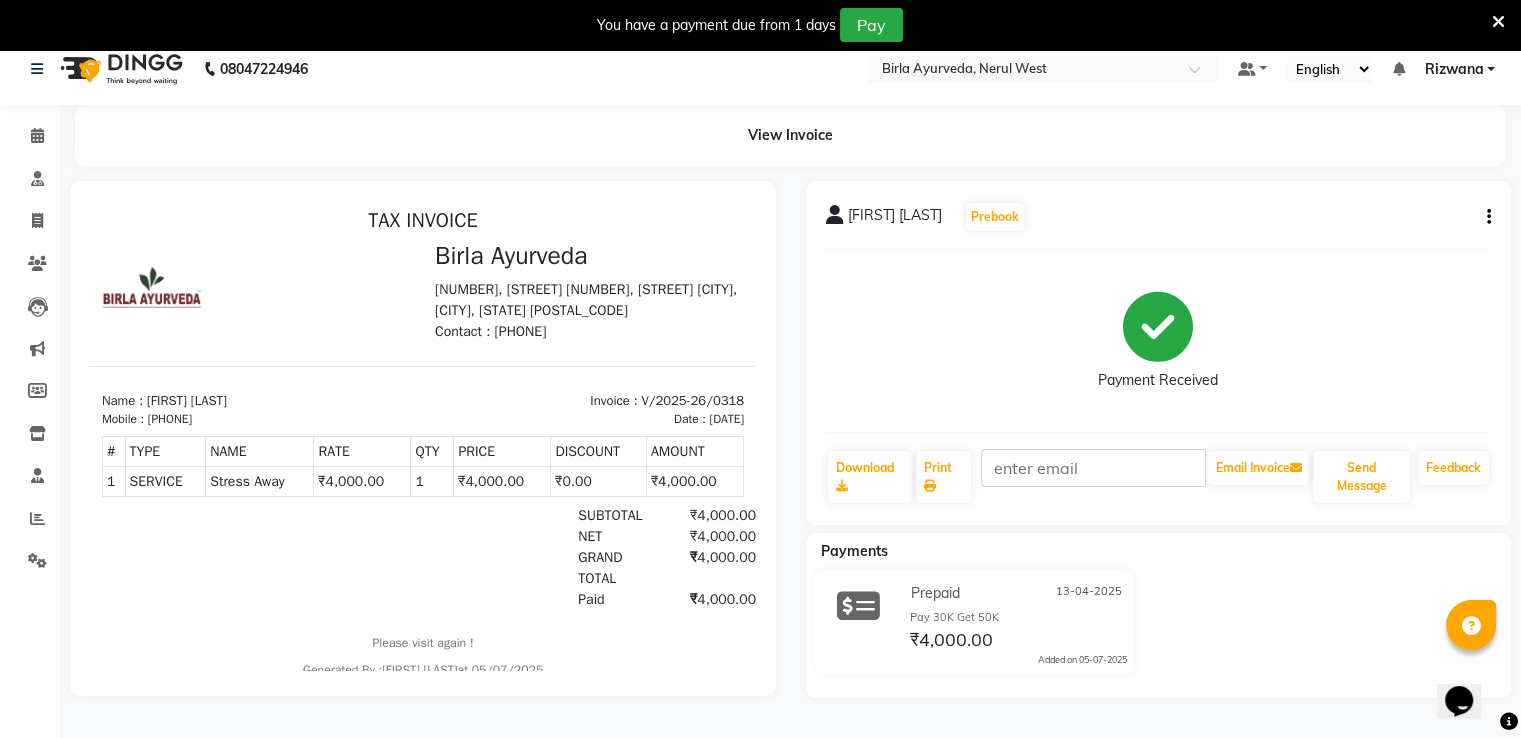 scroll, scrollTop: 0, scrollLeft: 0, axis: both 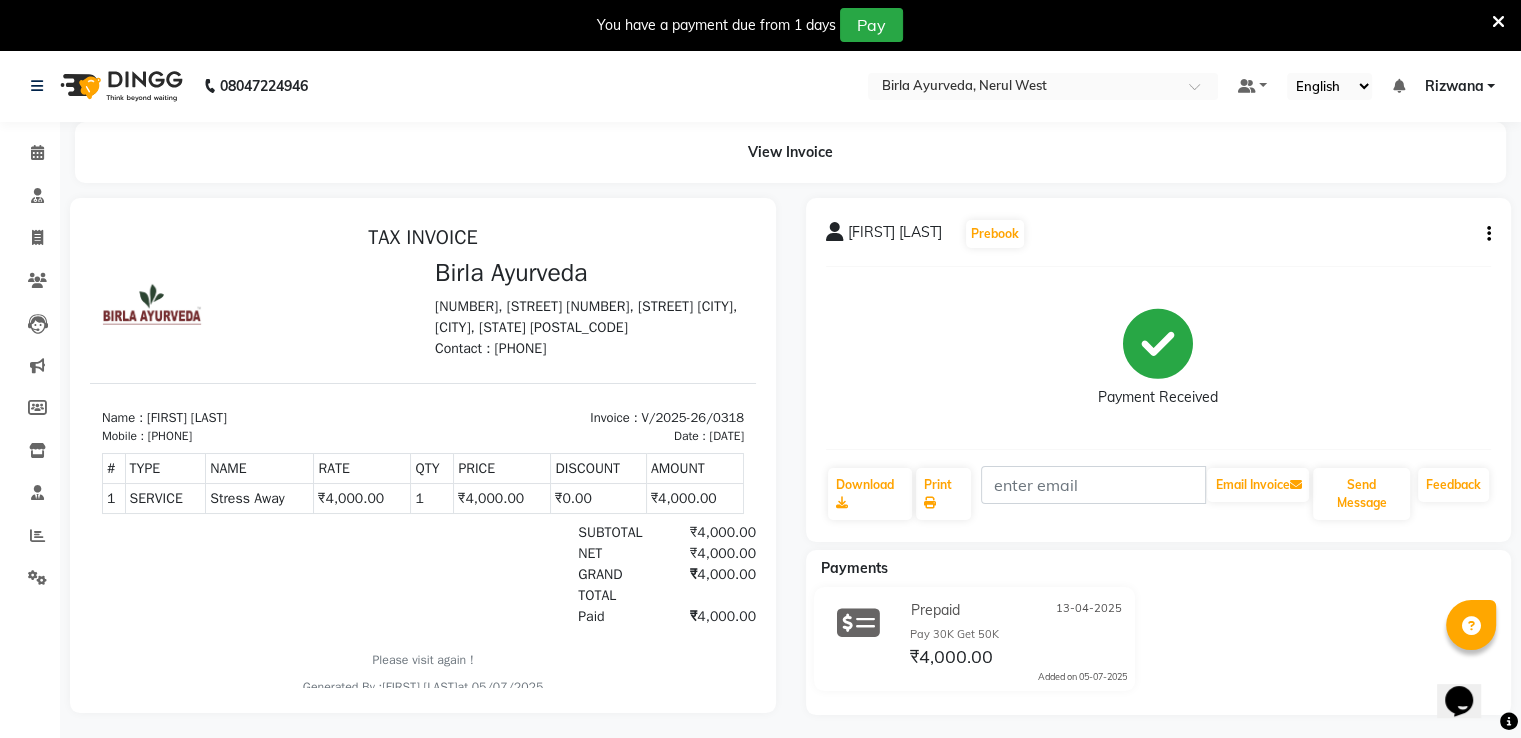 click 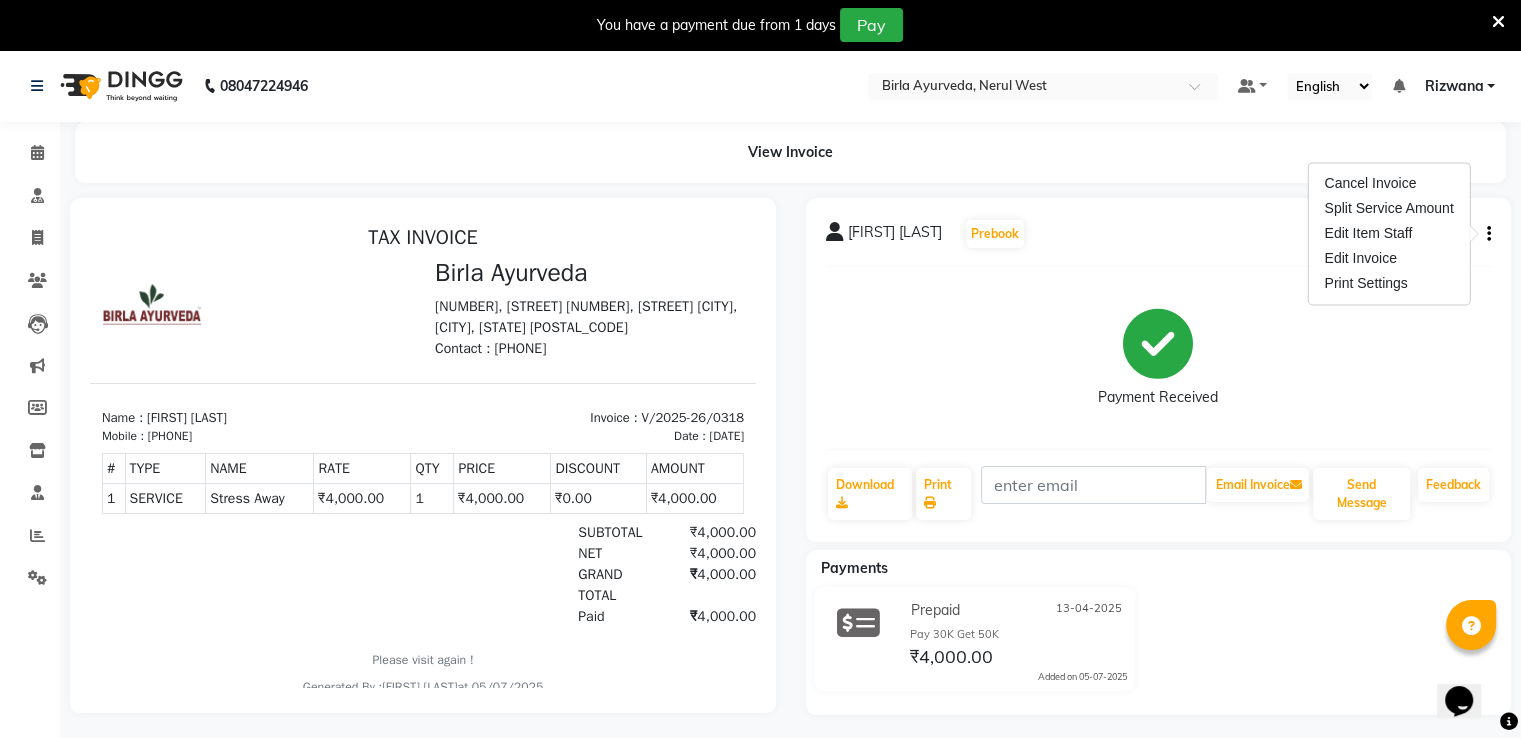 click on "Payment Received" 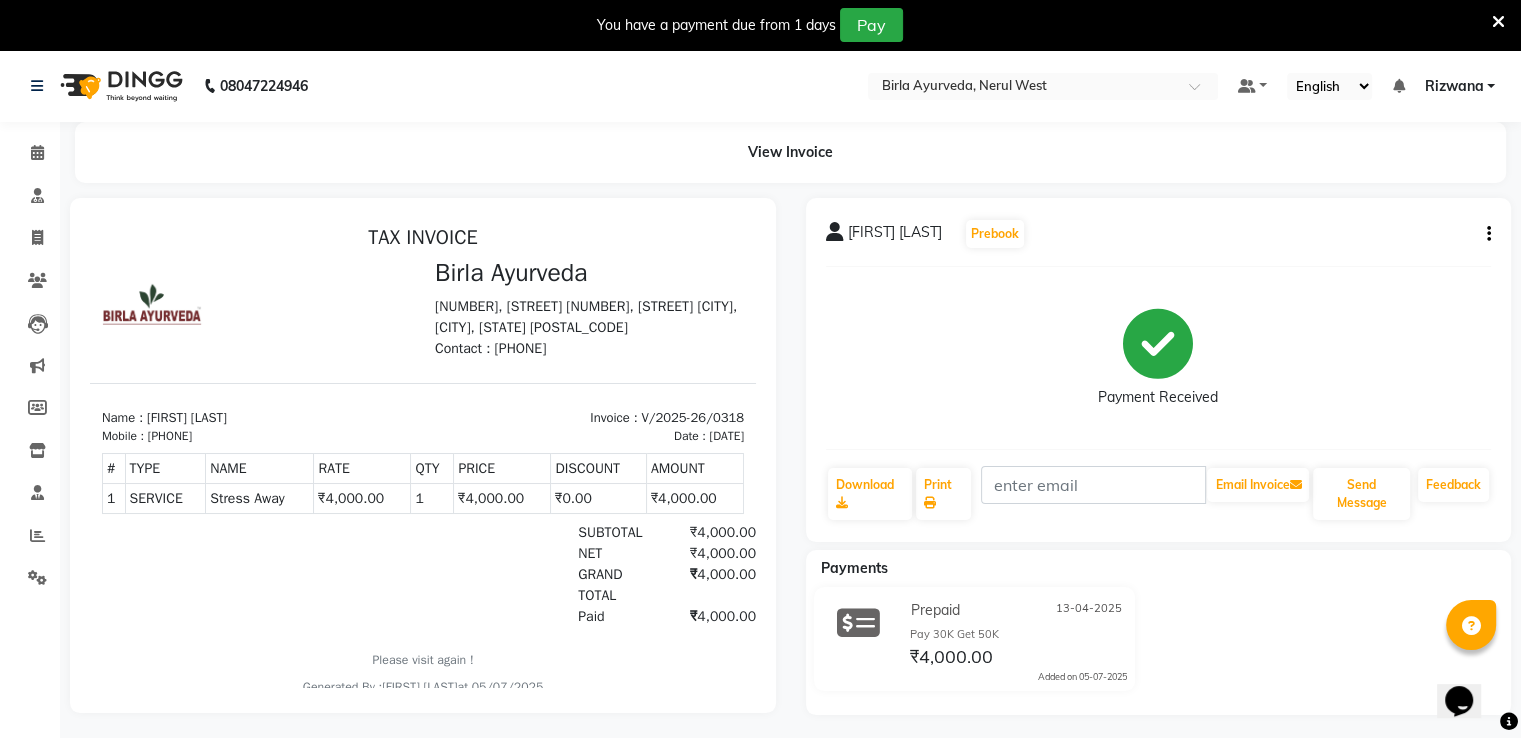 click 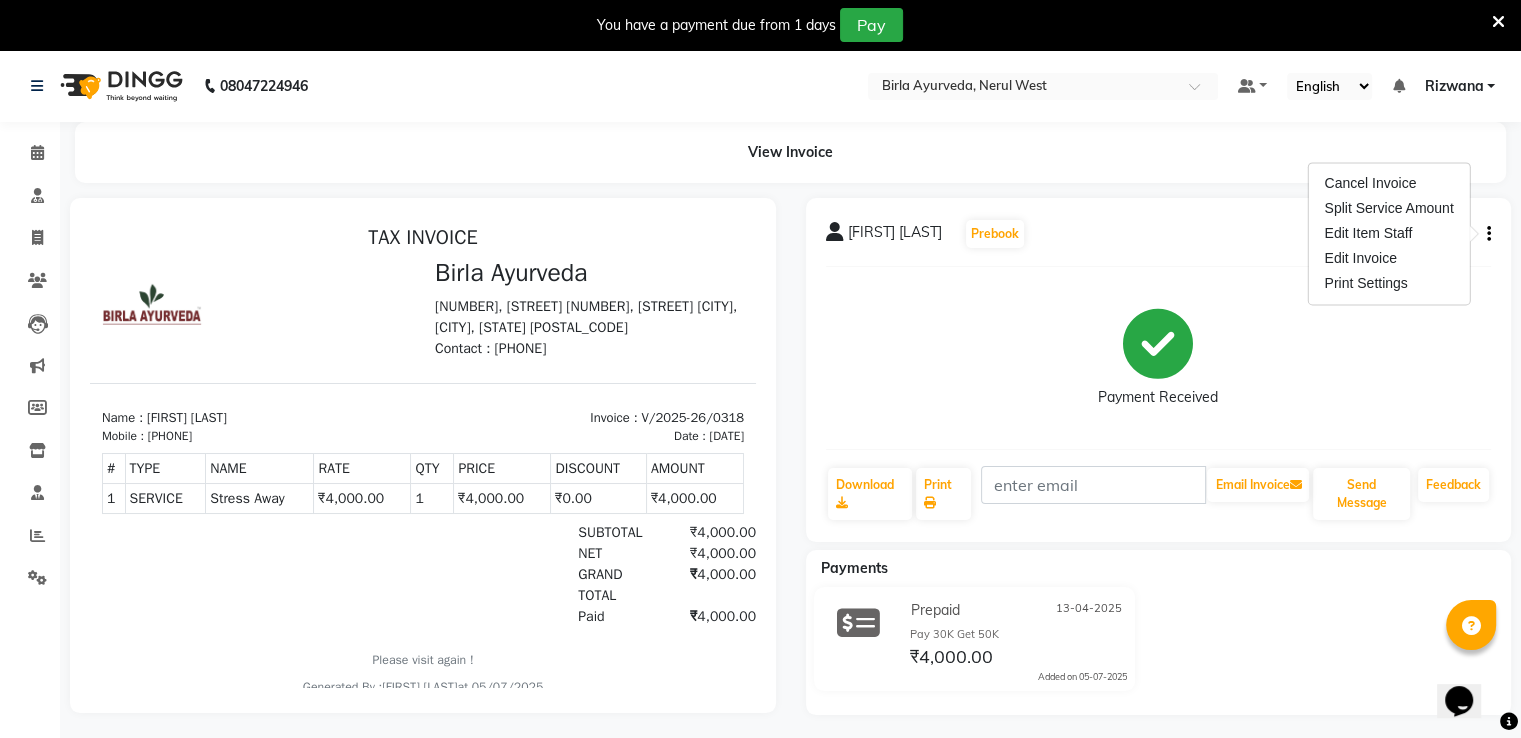 click on "Payment Received" 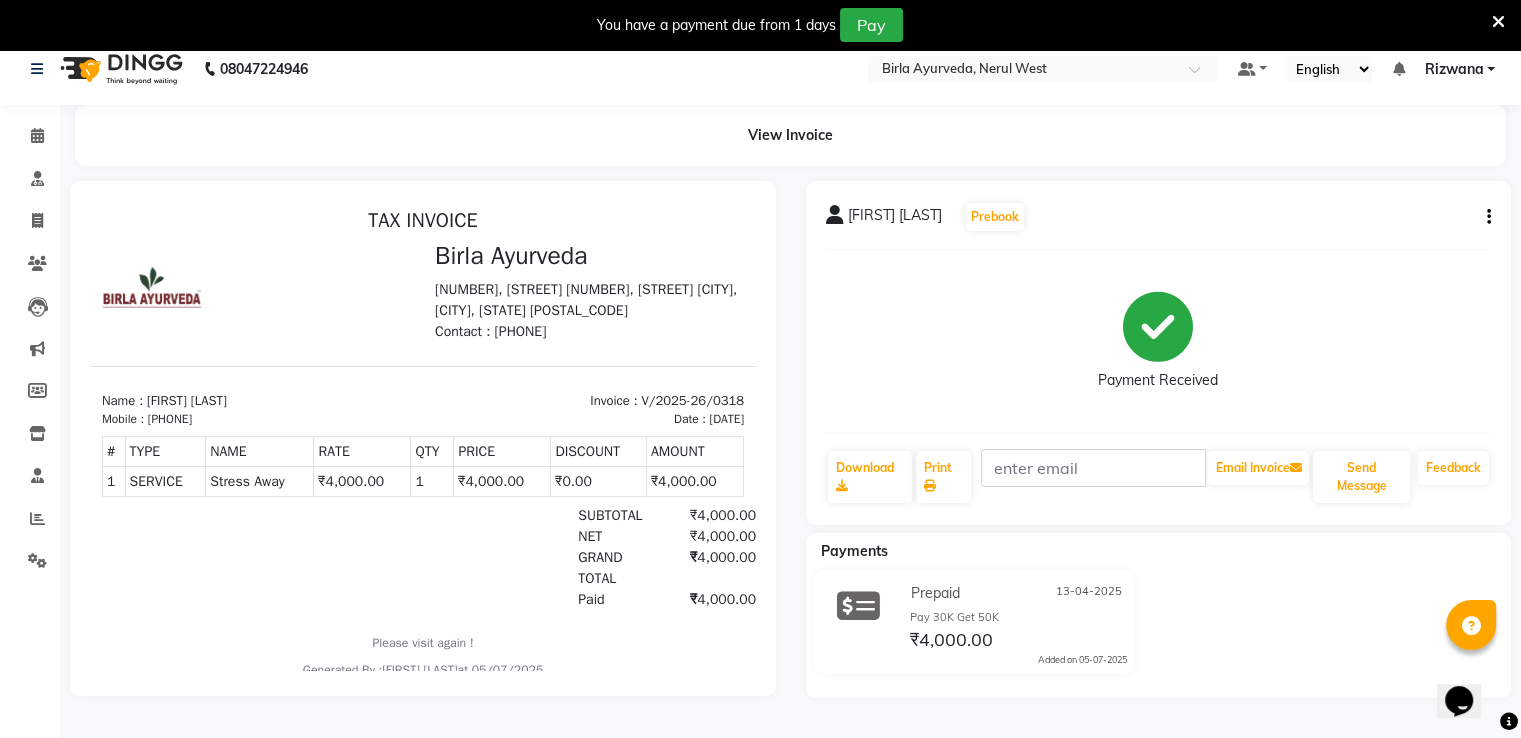 scroll, scrollTop: 0, scrollLeft: 0, axis: both 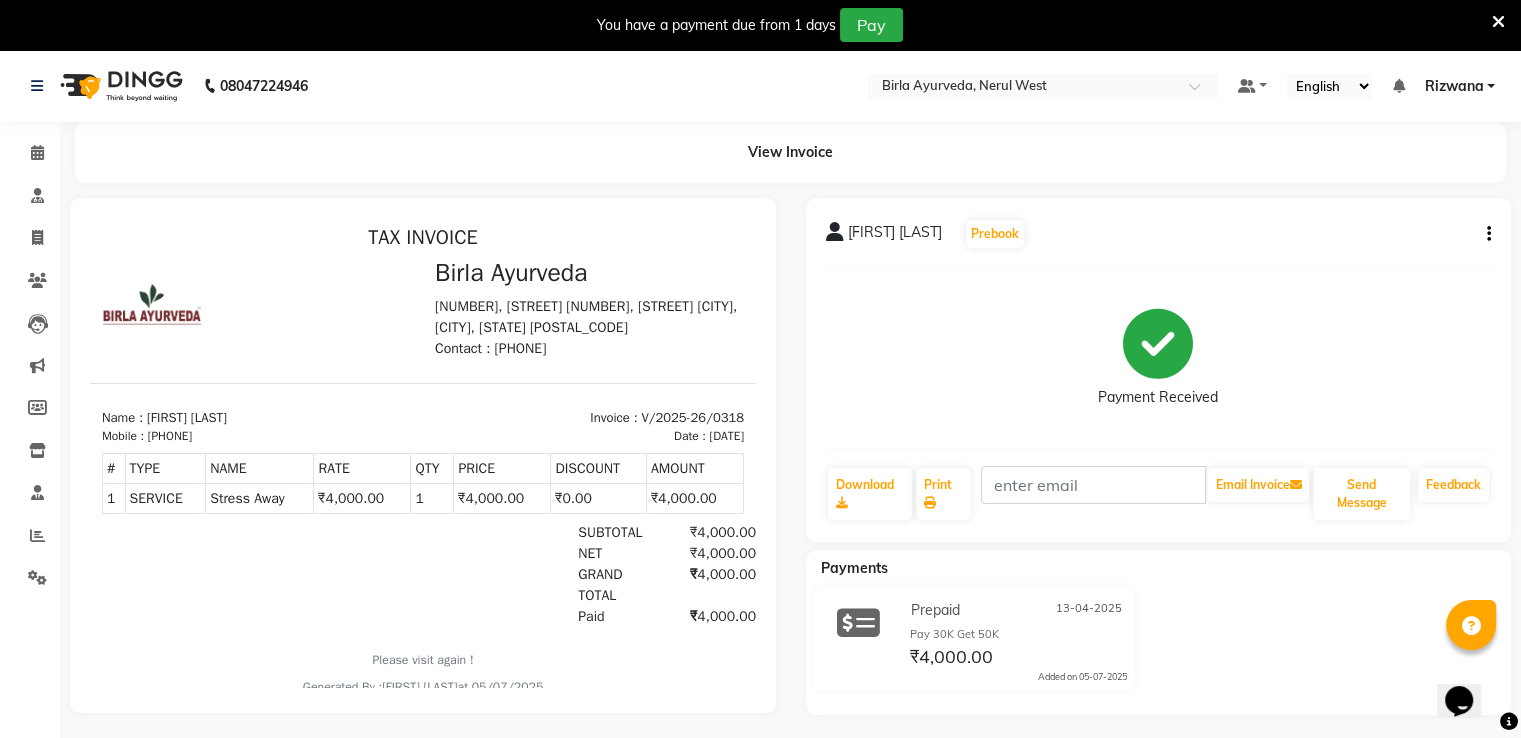 click 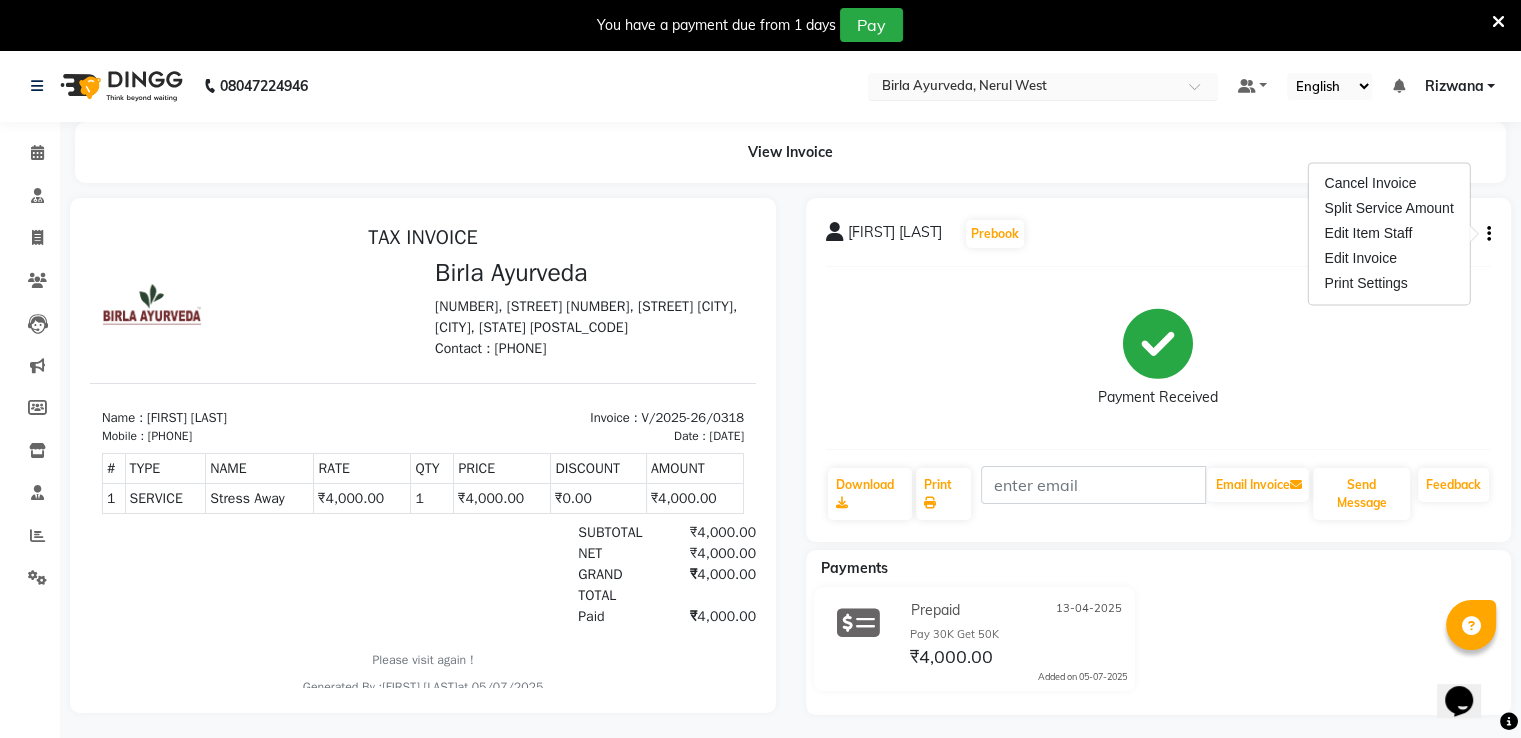 click at bounding box center [1043, 88] 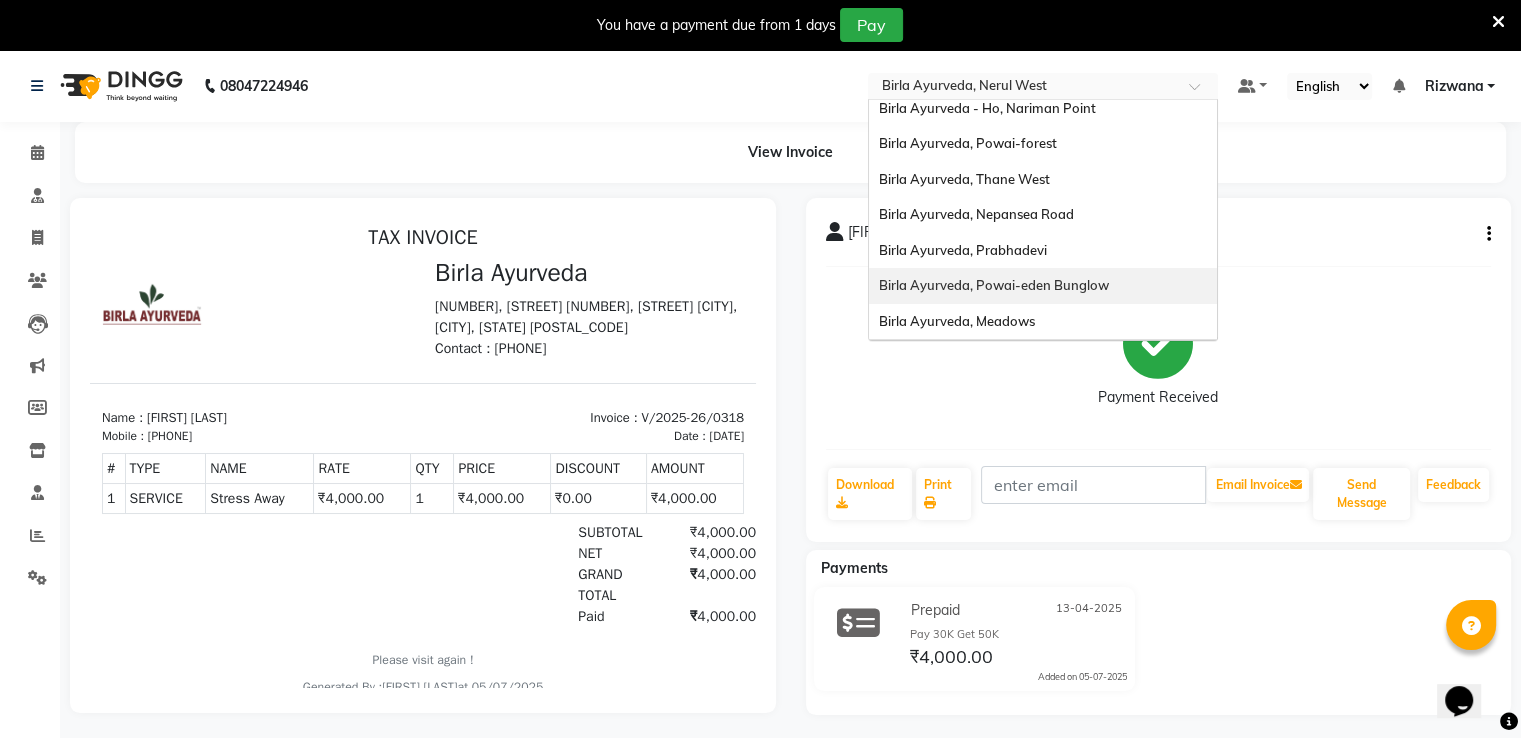 scroll, scrollTop: 0, scrollLeft: 0, axis: both 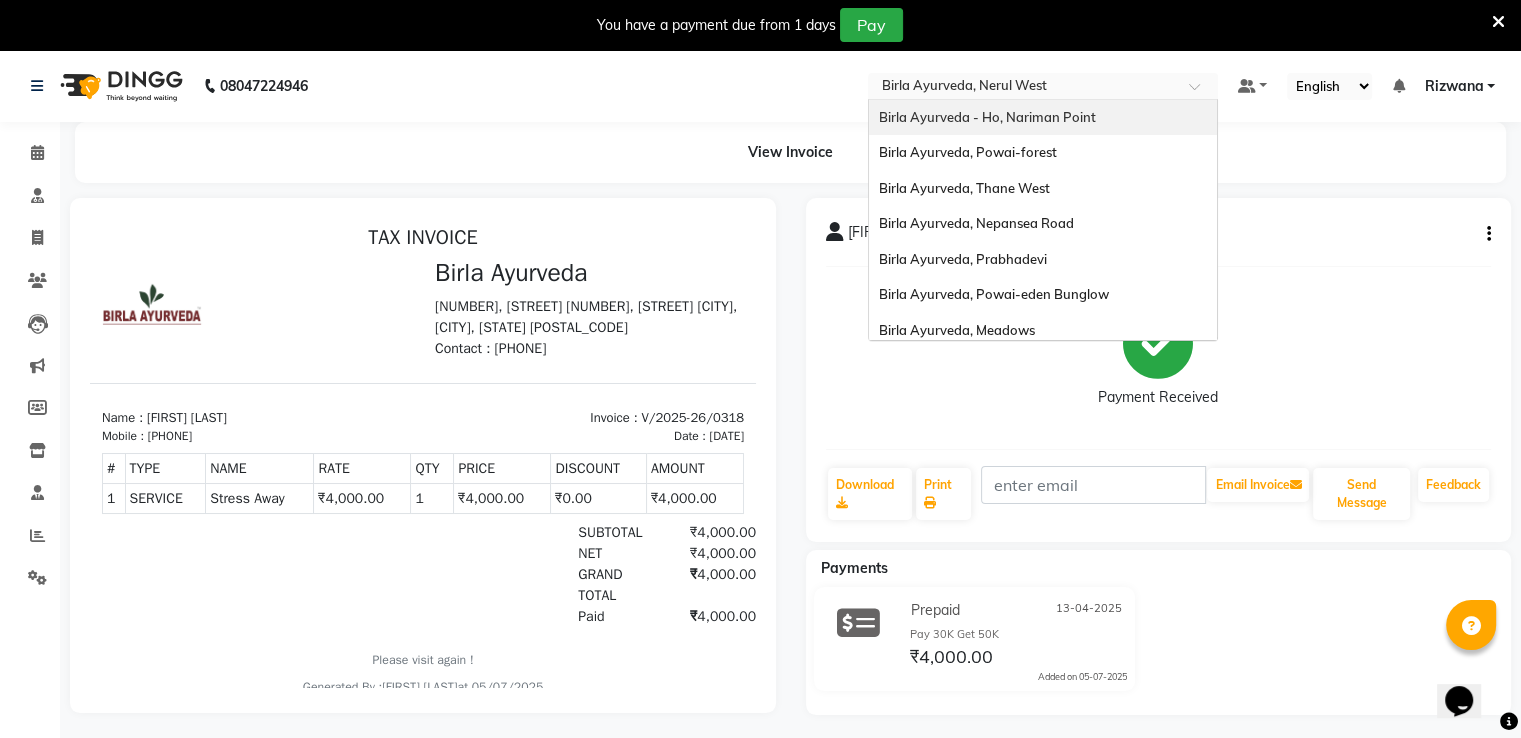 click on "Birla Ayurveda - Ho, Nariman Point" at bounding box center (1043, 118) 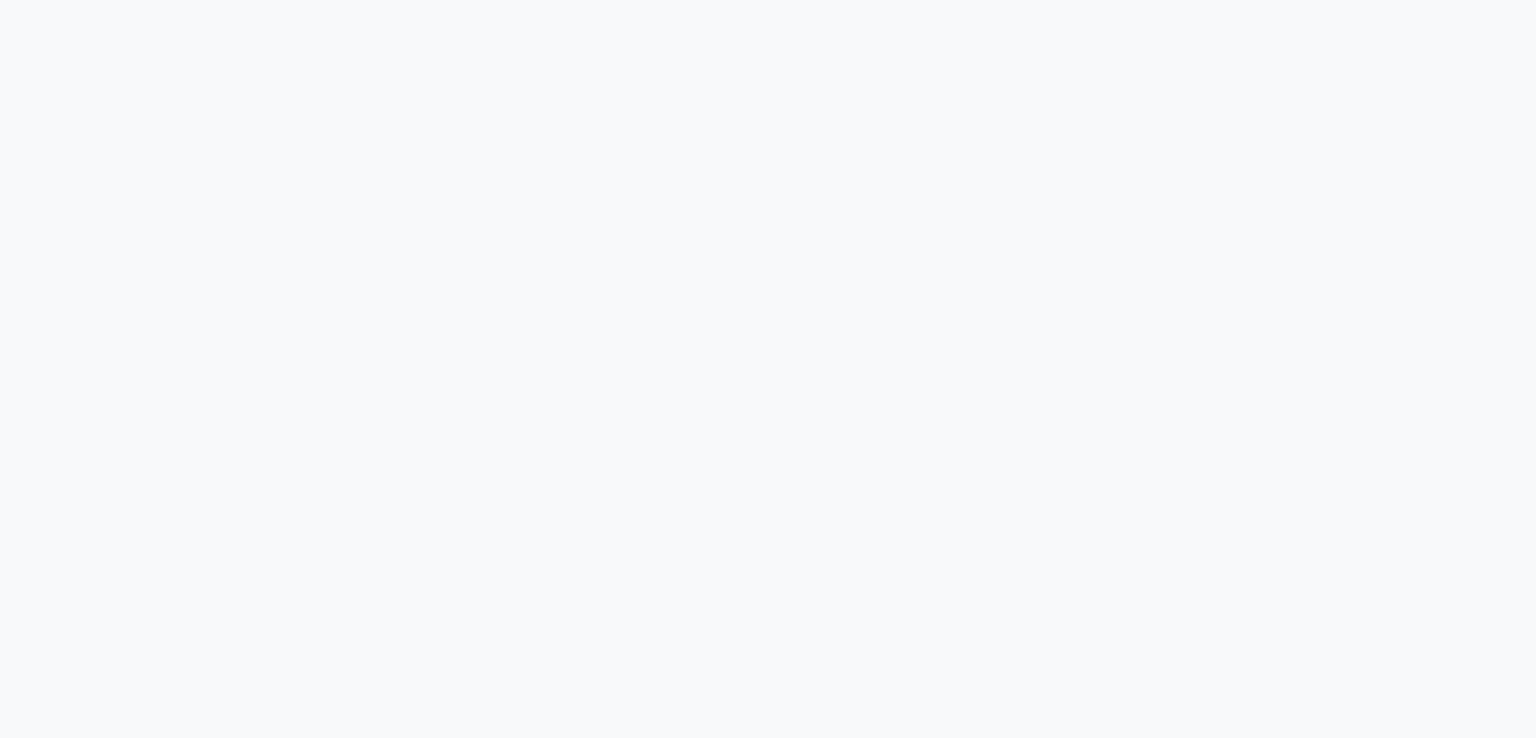 scroll, scrollTop: 0, scrollLeft: 0, axis: both 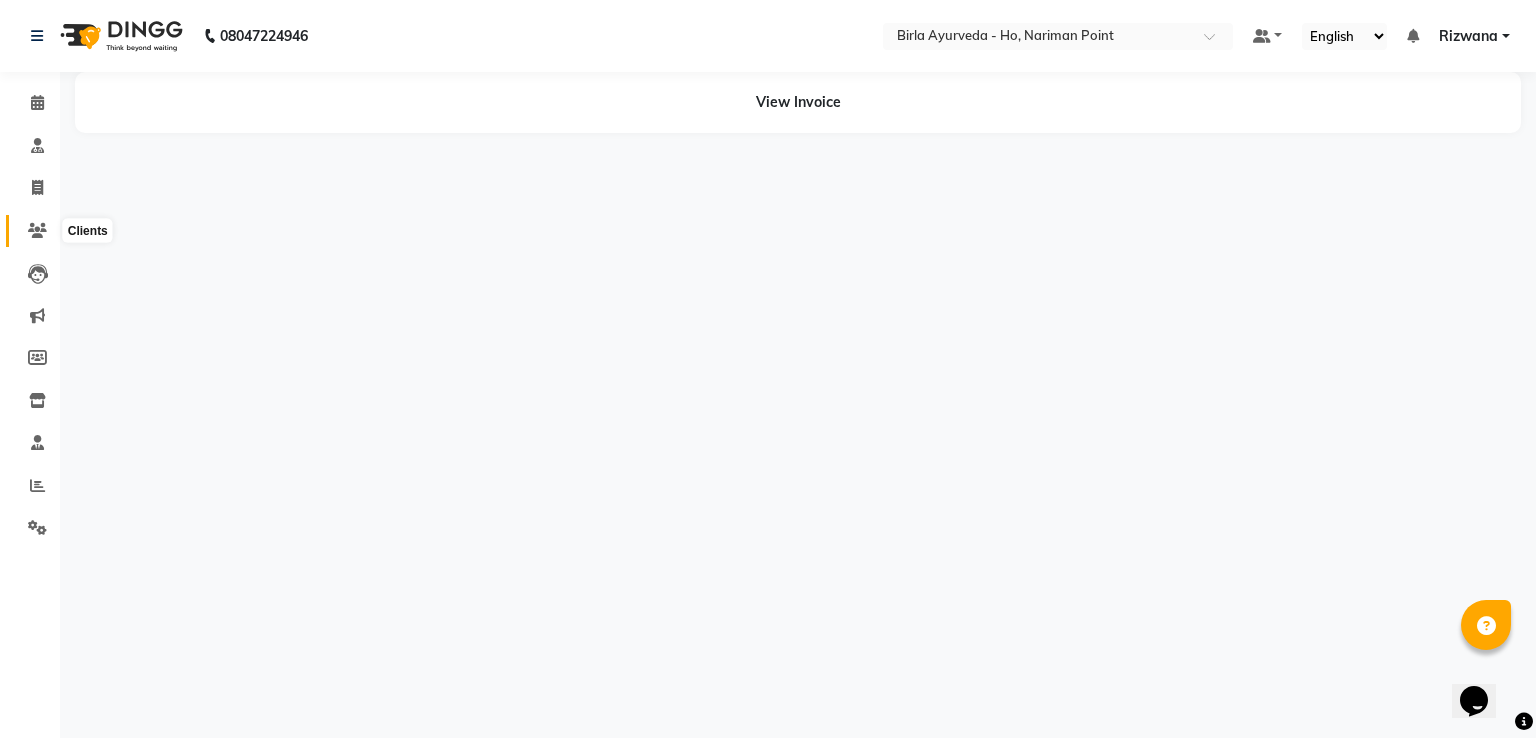 click 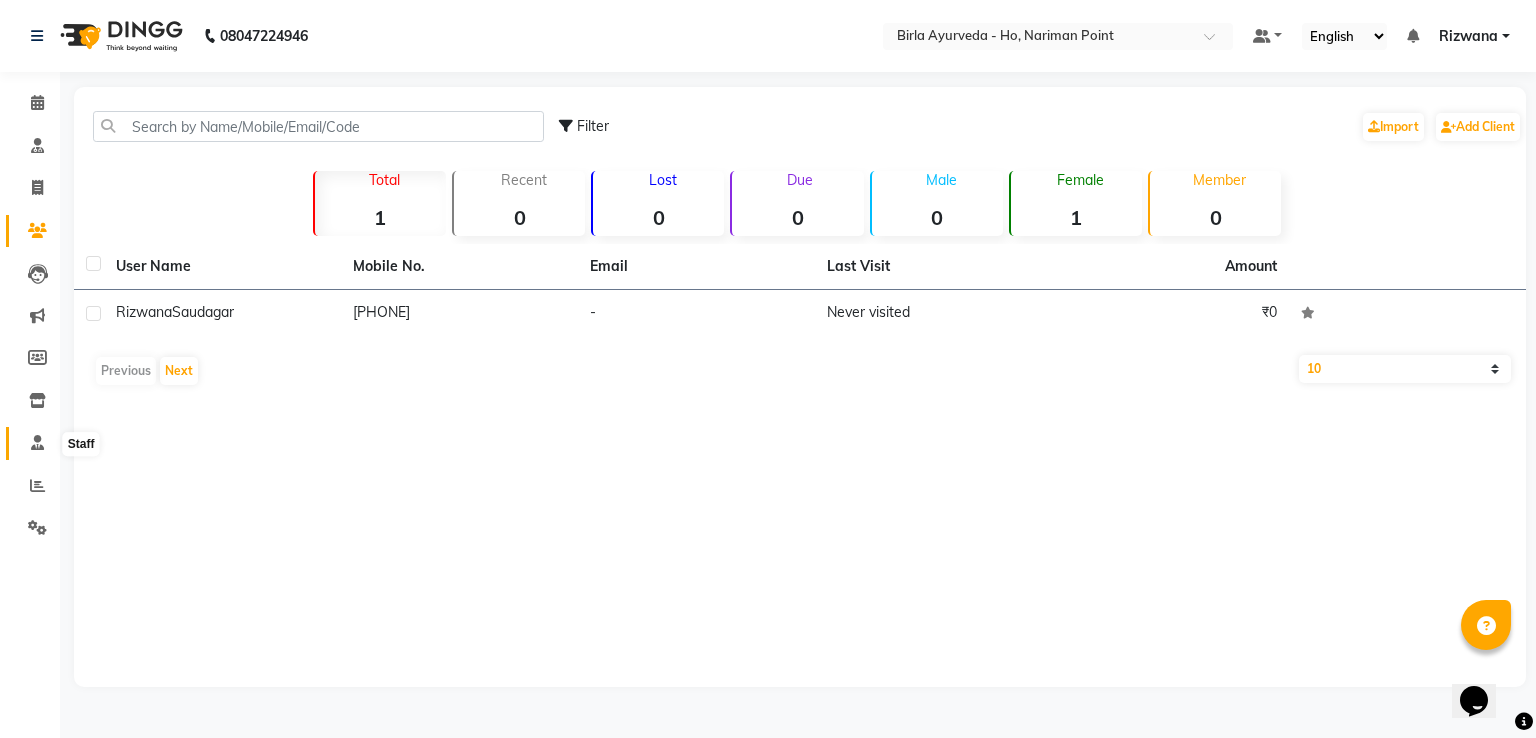 click 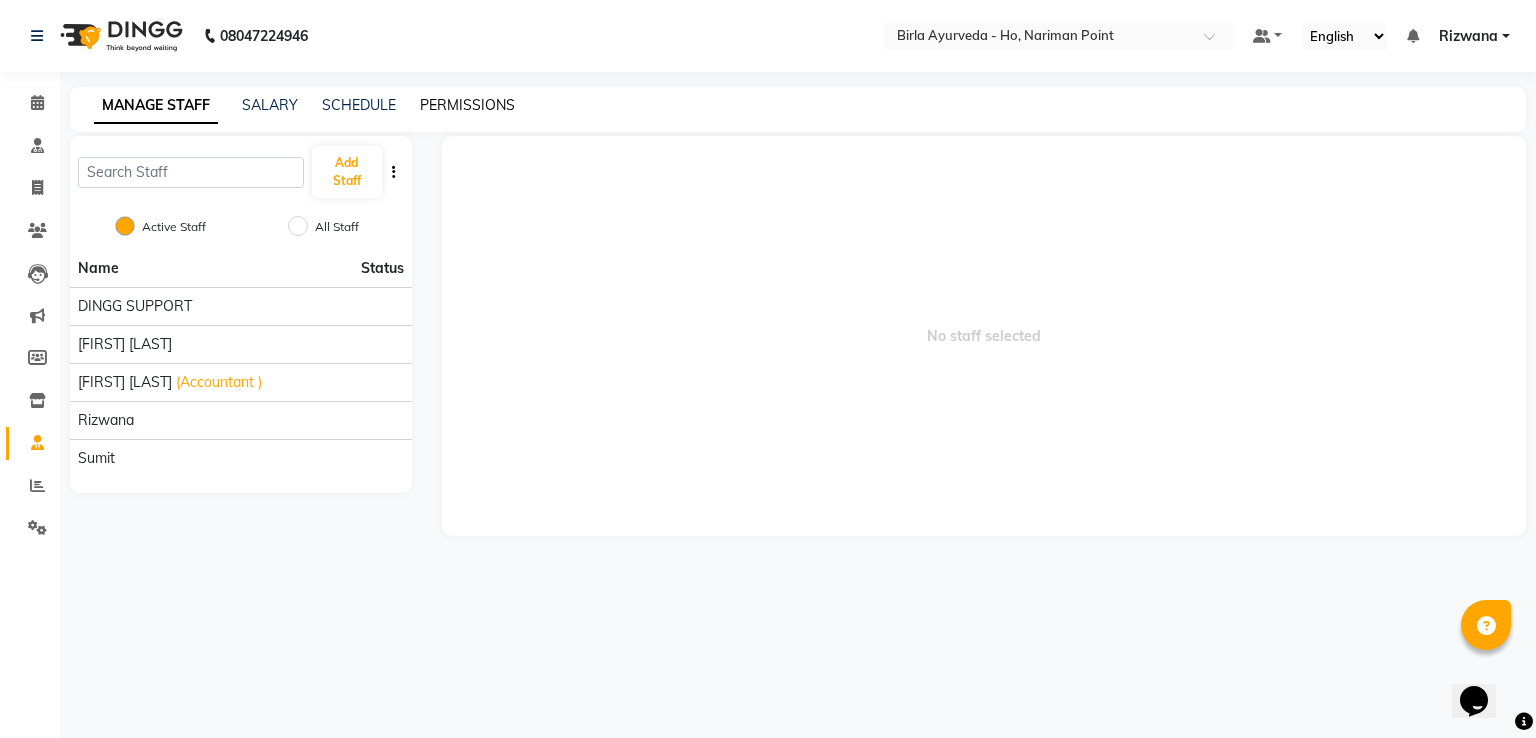 click on "PERMISSIONS" 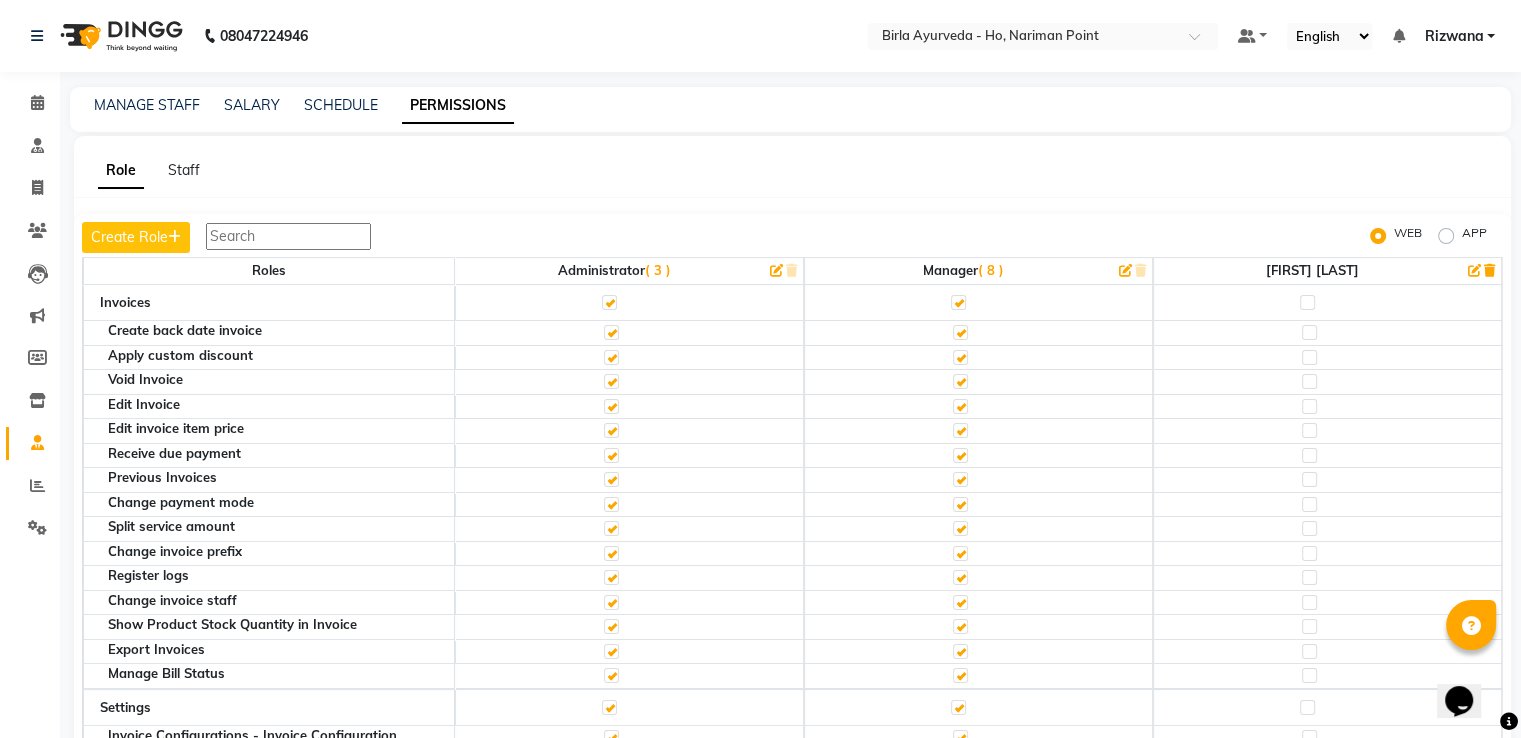 scroll, scrollTop: 500, scrollLeft: 0, axis: vertical 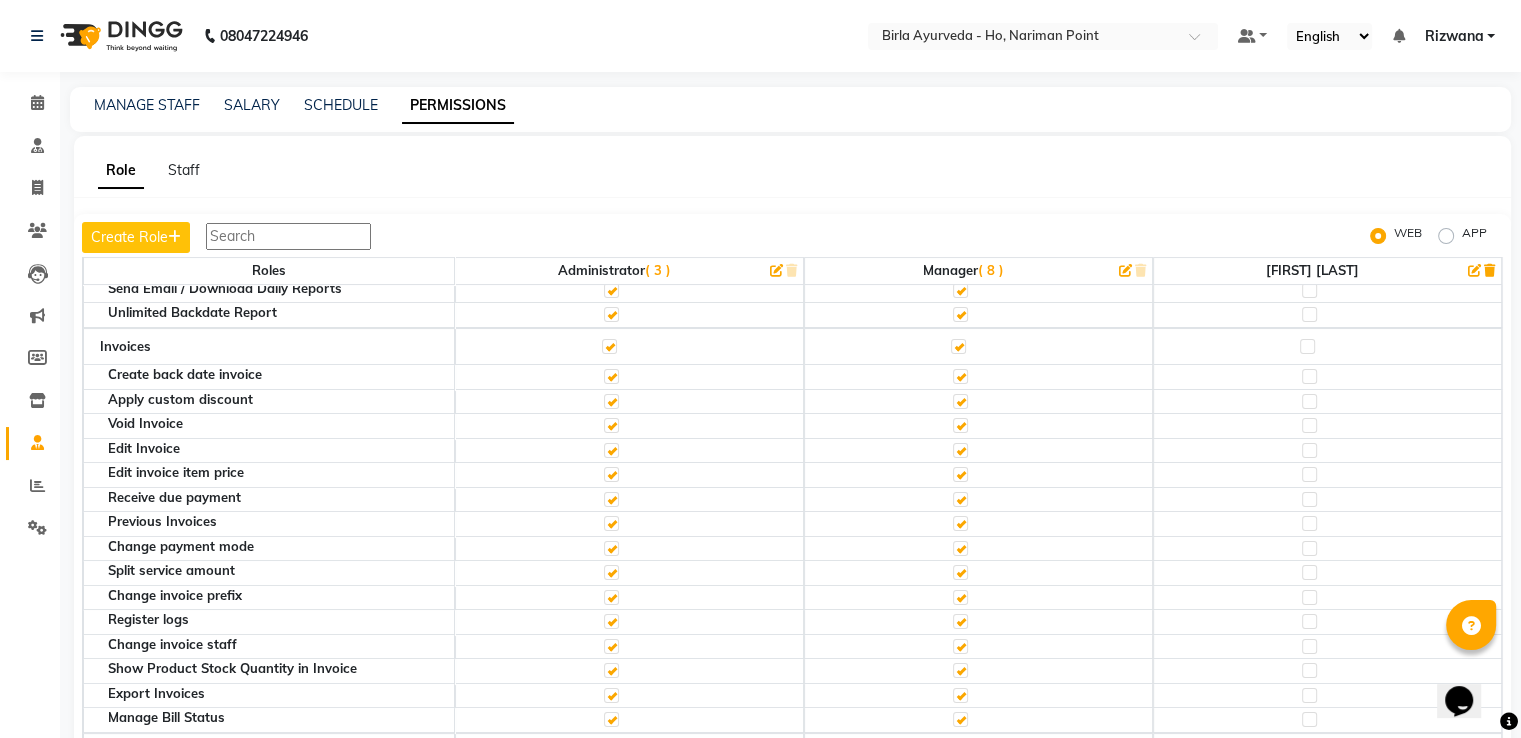 click 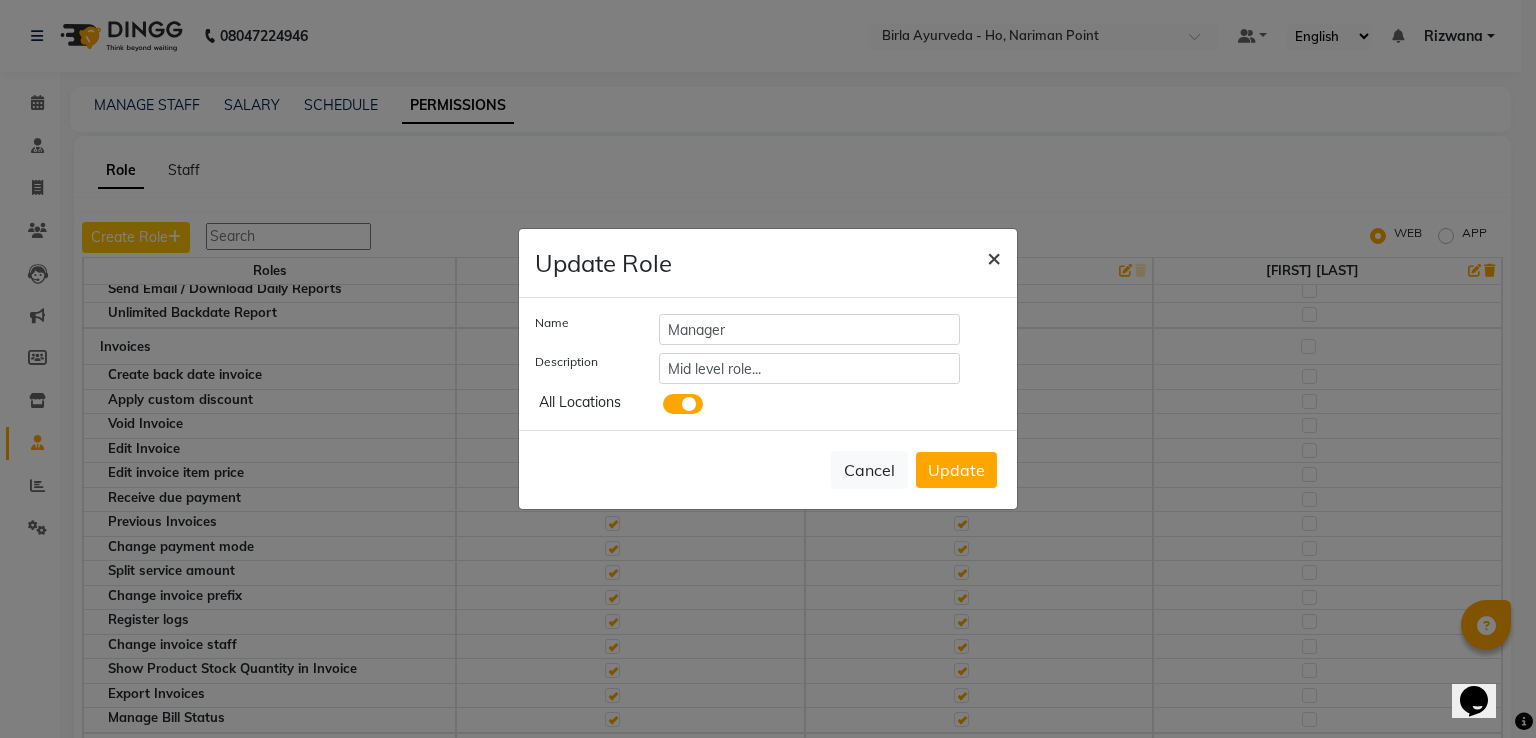 click on "×" 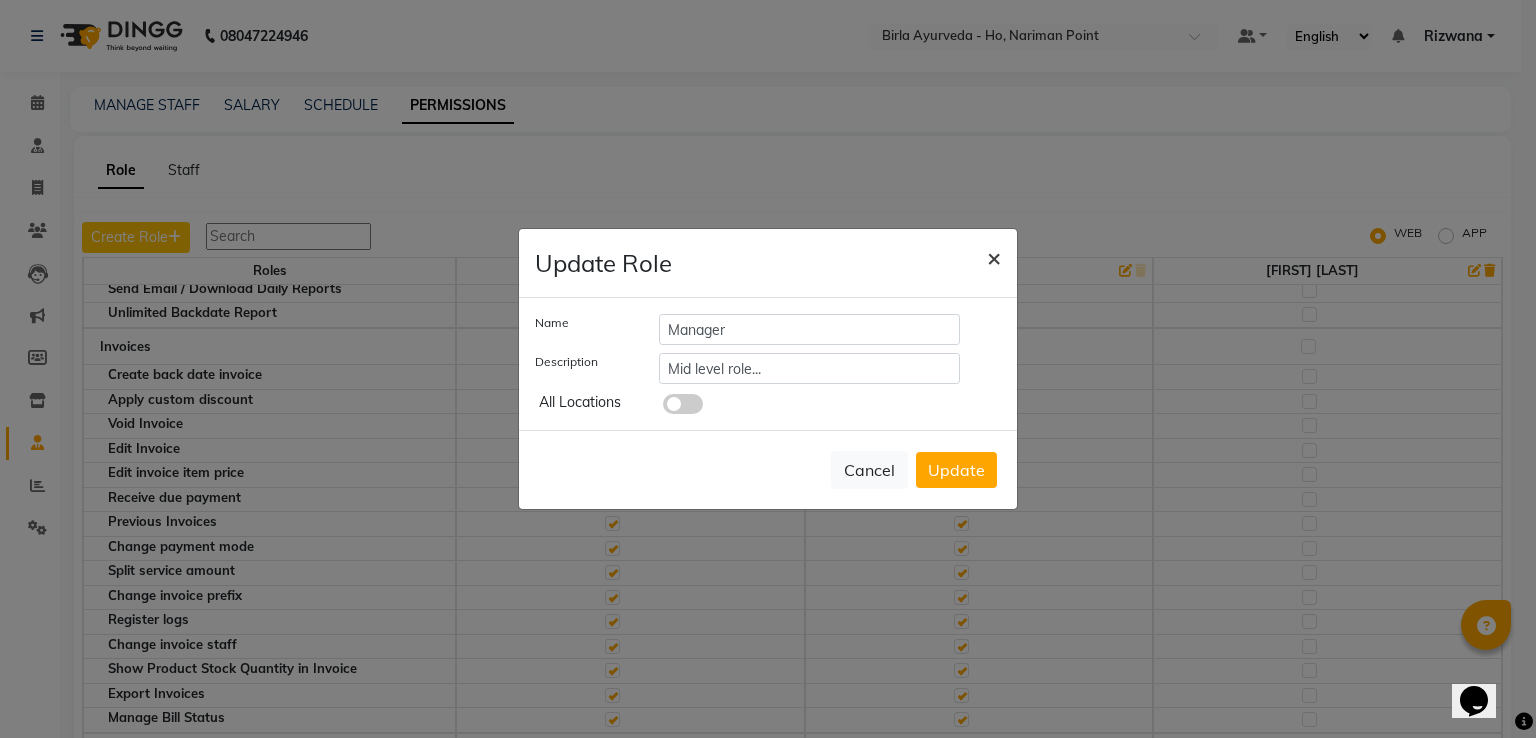 type 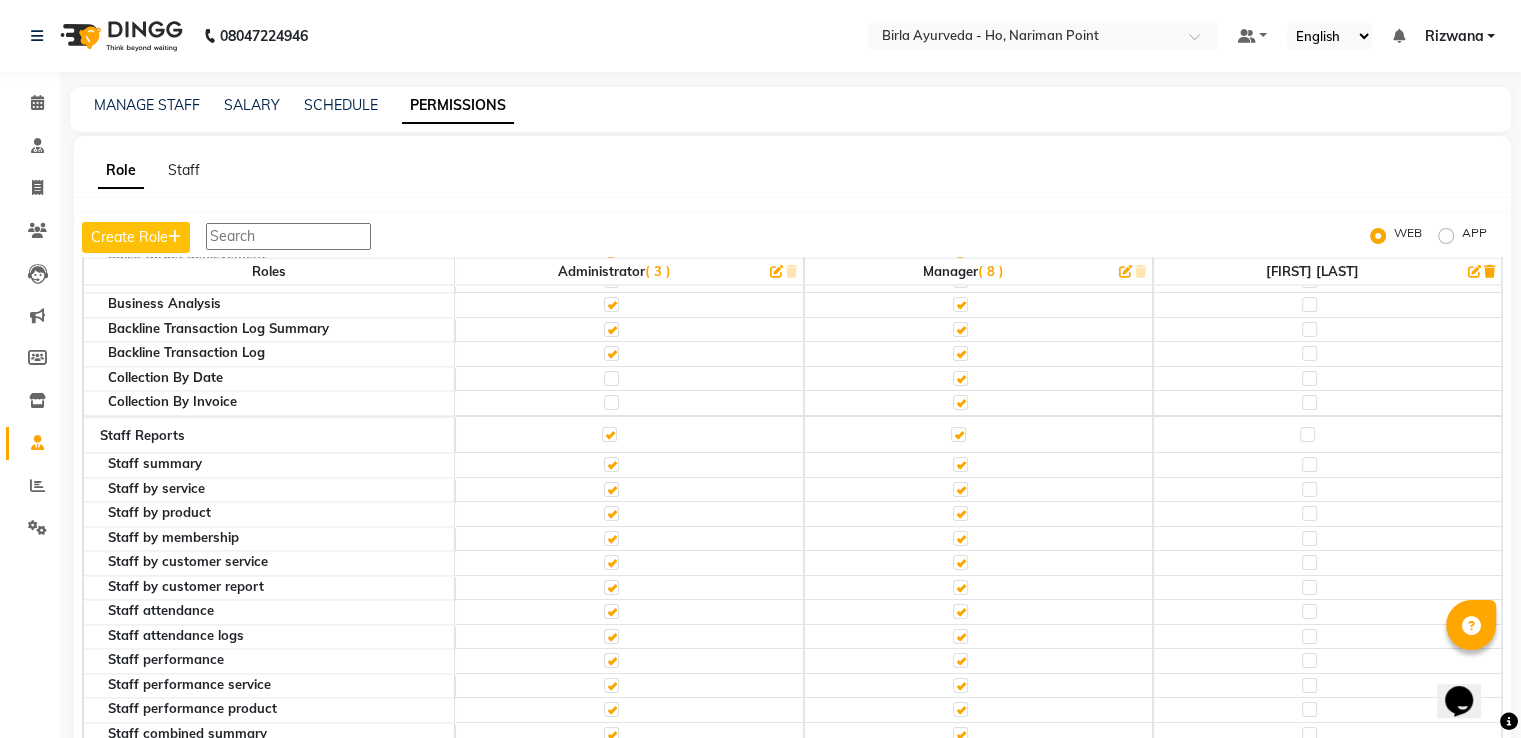 scroll, scrollTop: 4100, scrollLeft: 0, axis: vertical 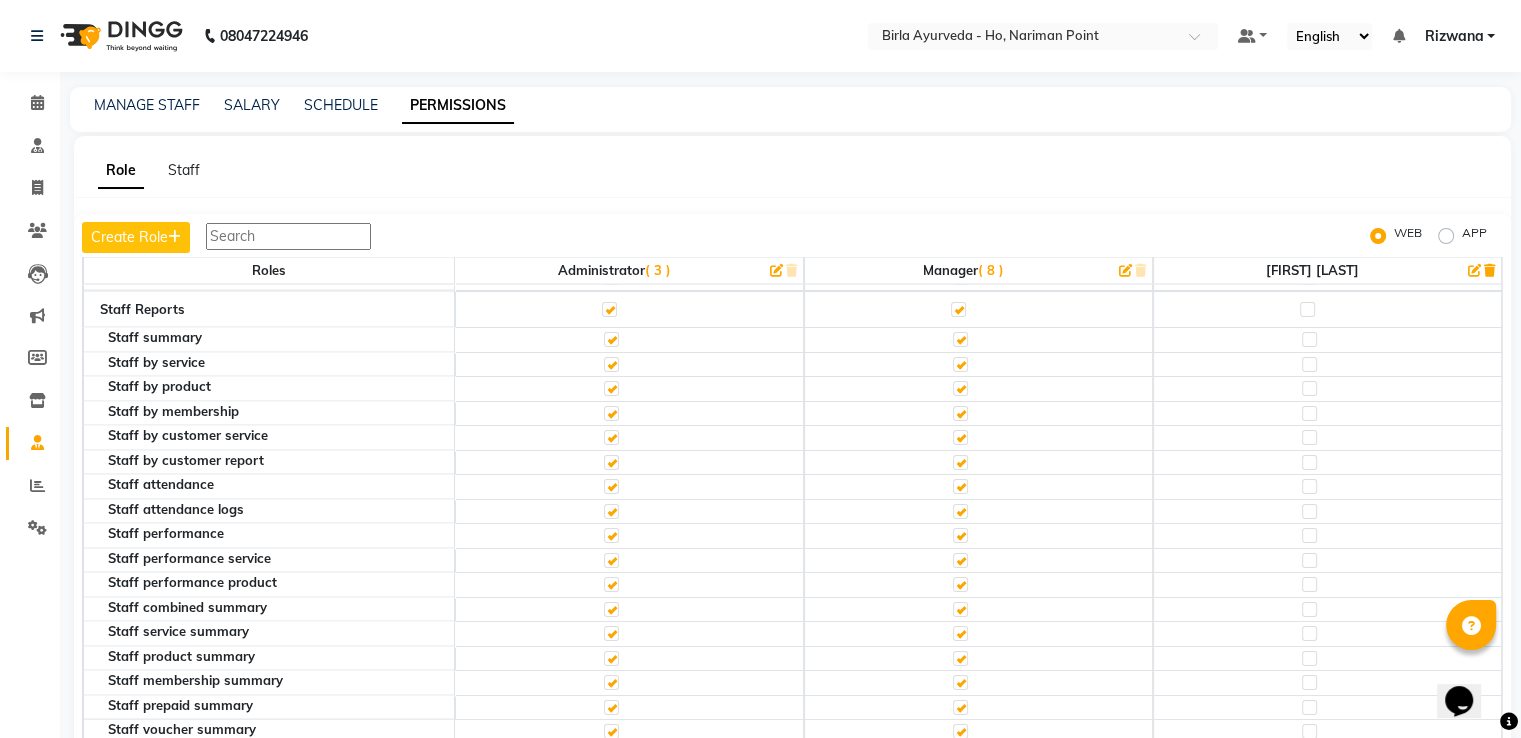 click on "Staff" 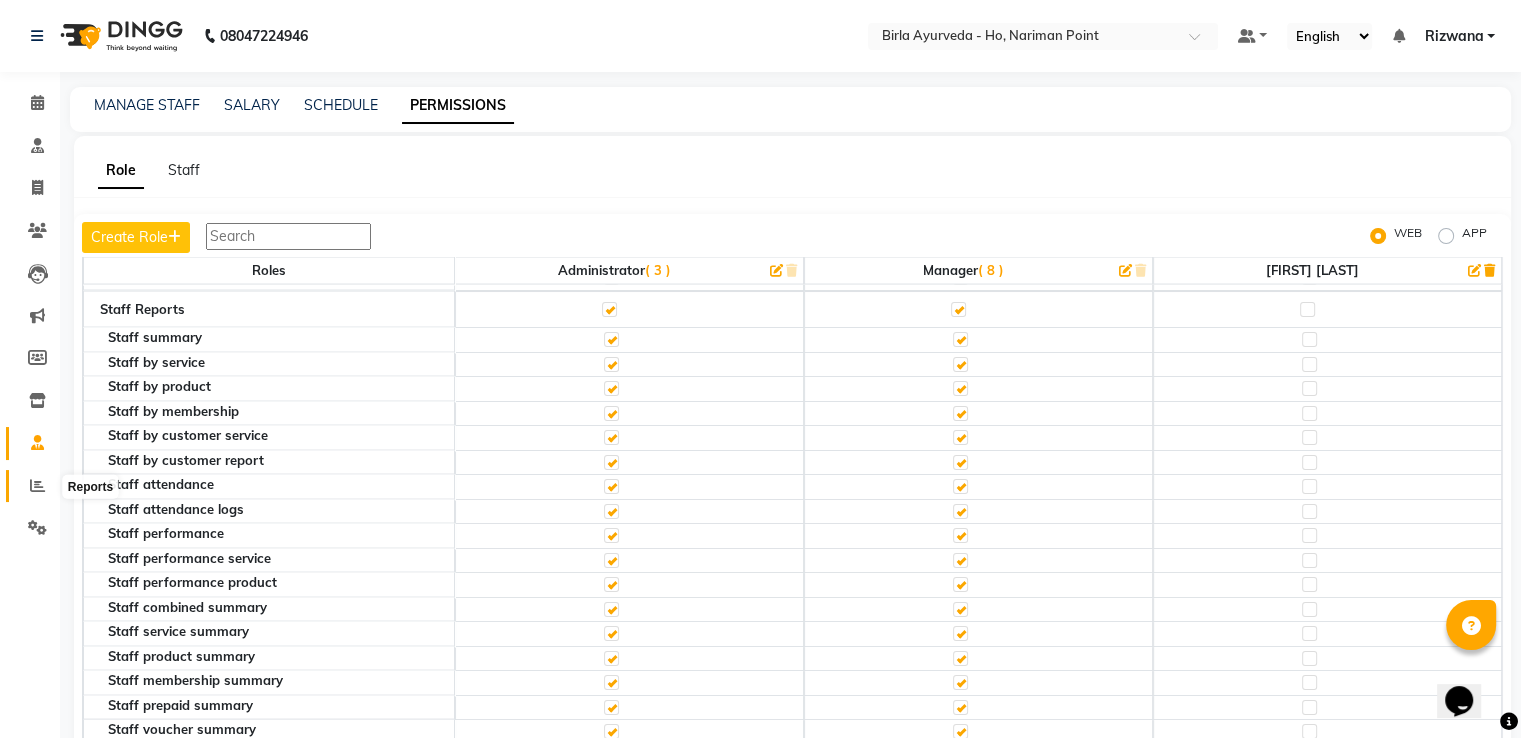 click 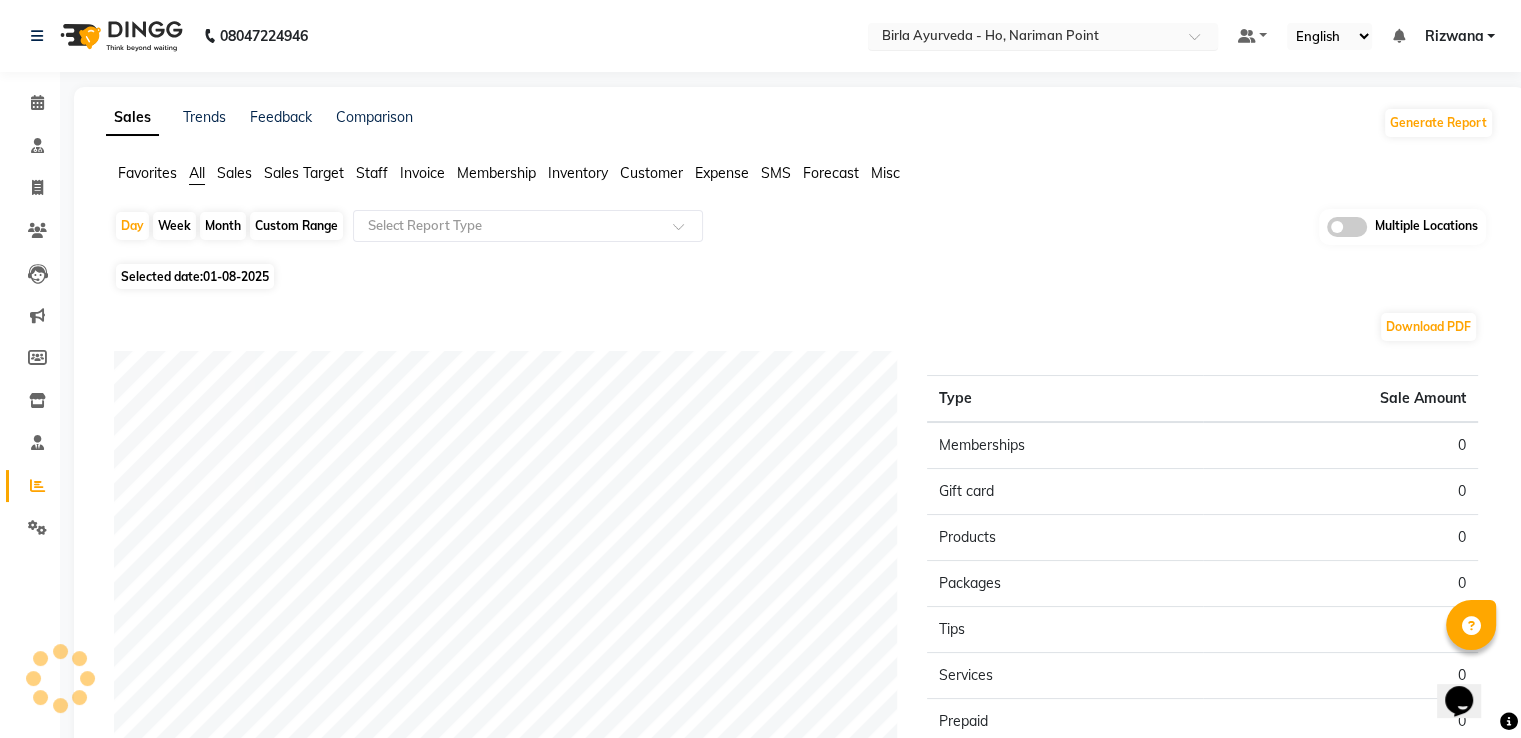 click at bounding box center [1023, 38] 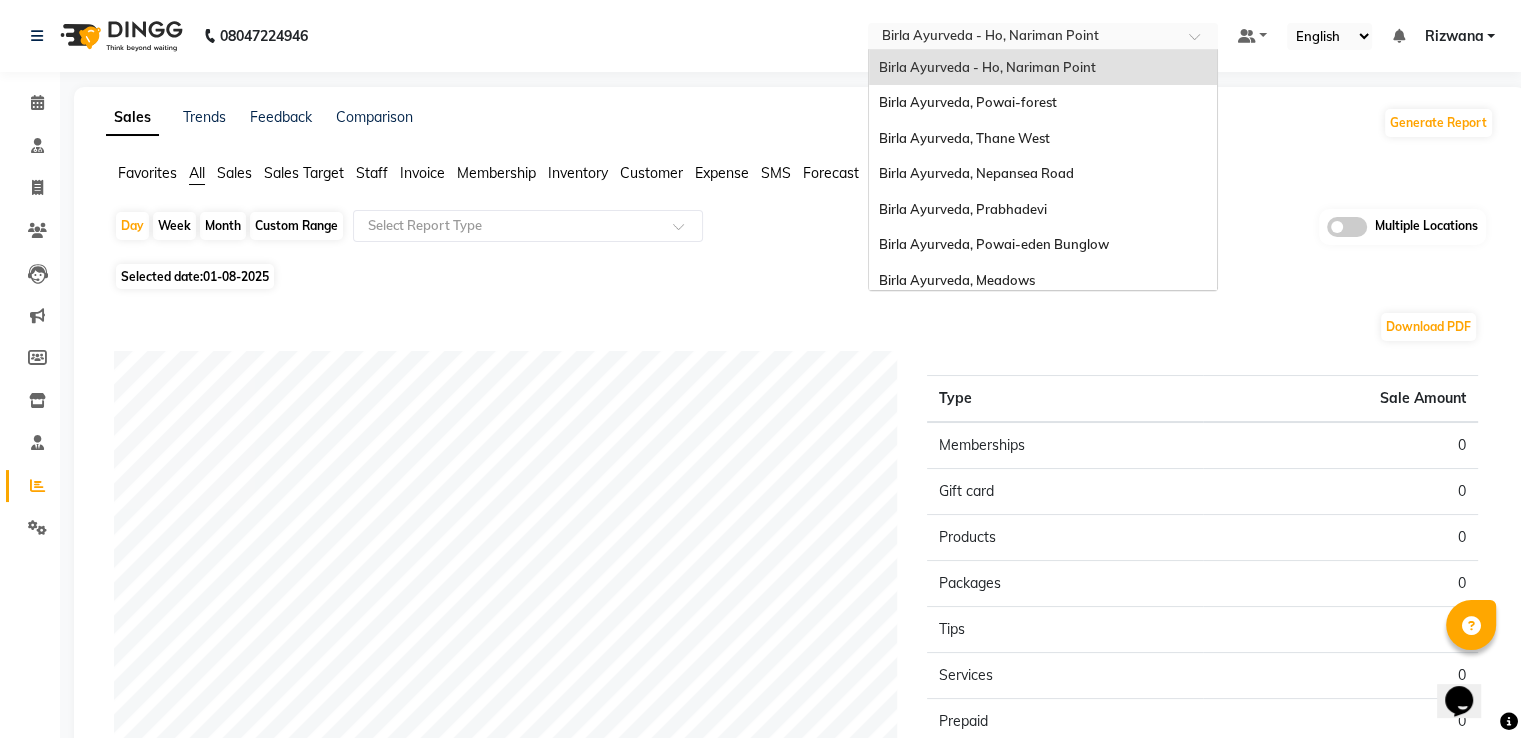 click on "Birla Ayurveda - Ho, Nariman Point" at bounding box center [1043, 68] 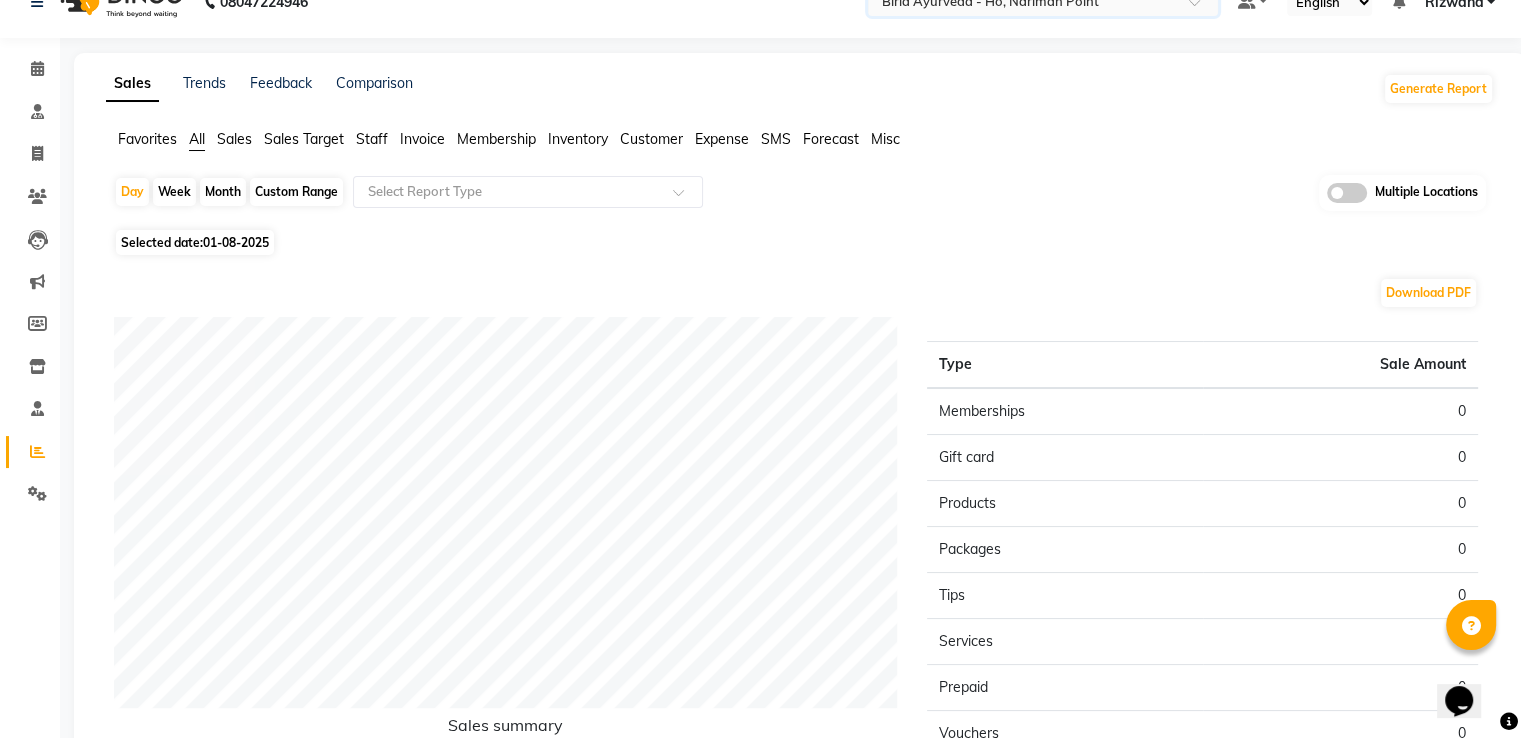 scroll, scrollTop: 0, scrollLeft: 0, axis: both 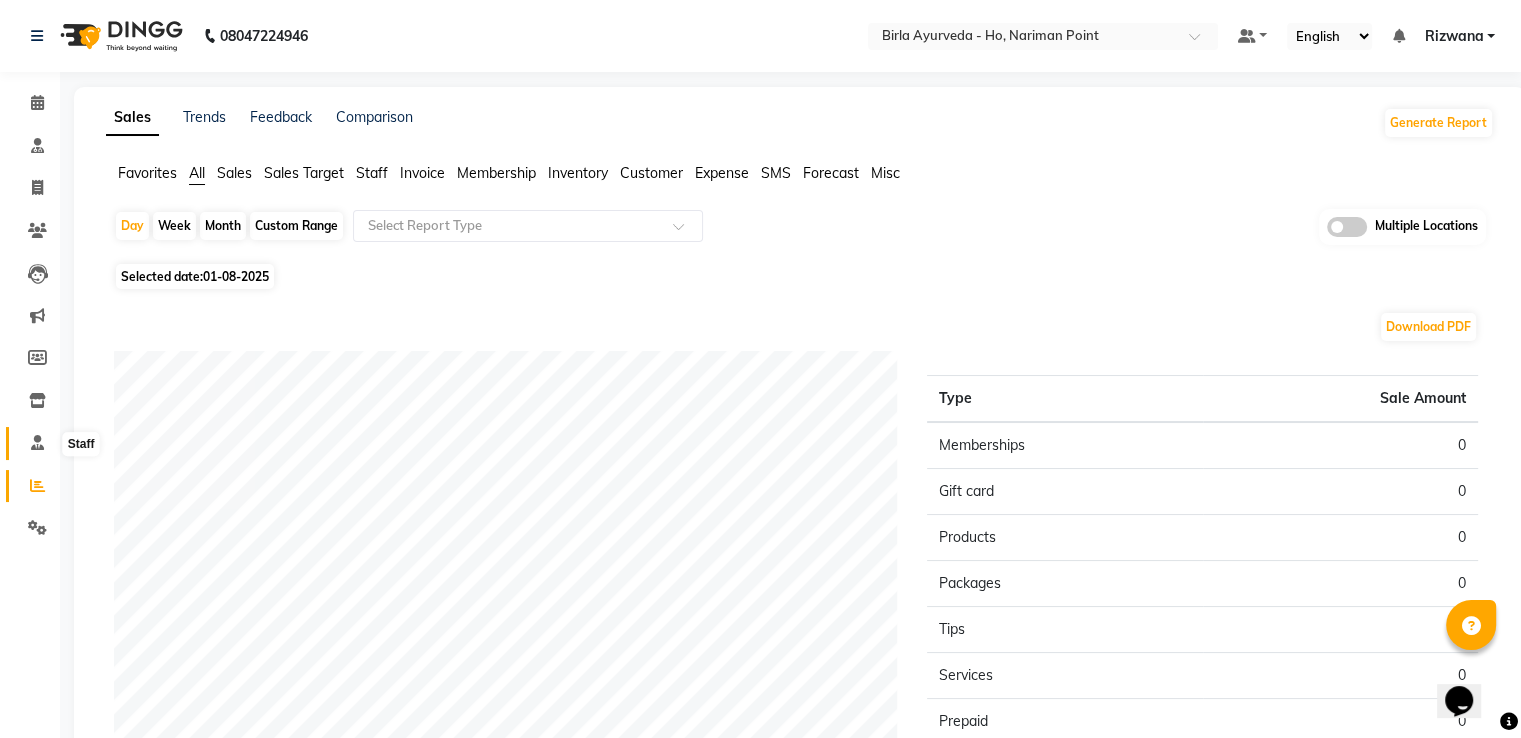 click 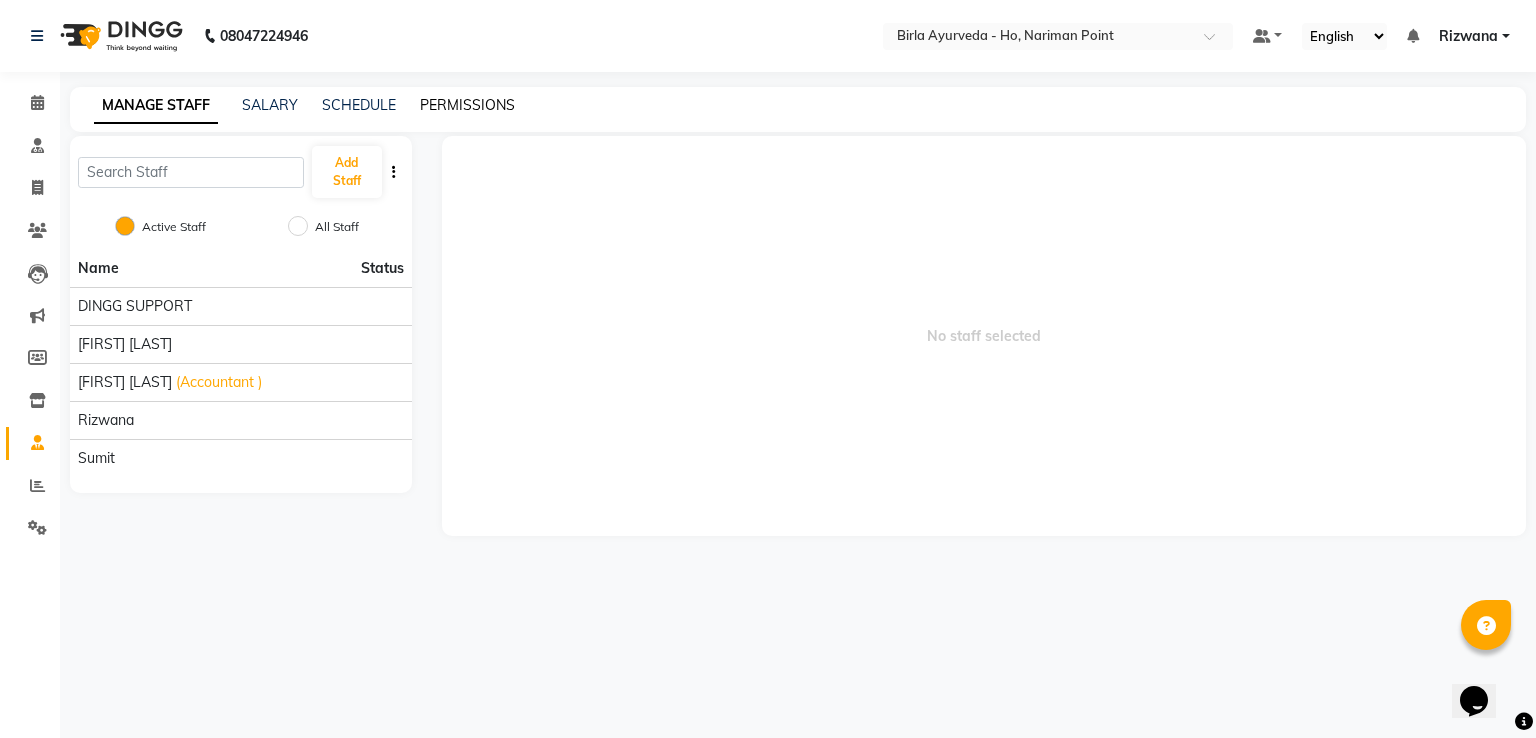 click on "PERMISSIONS" 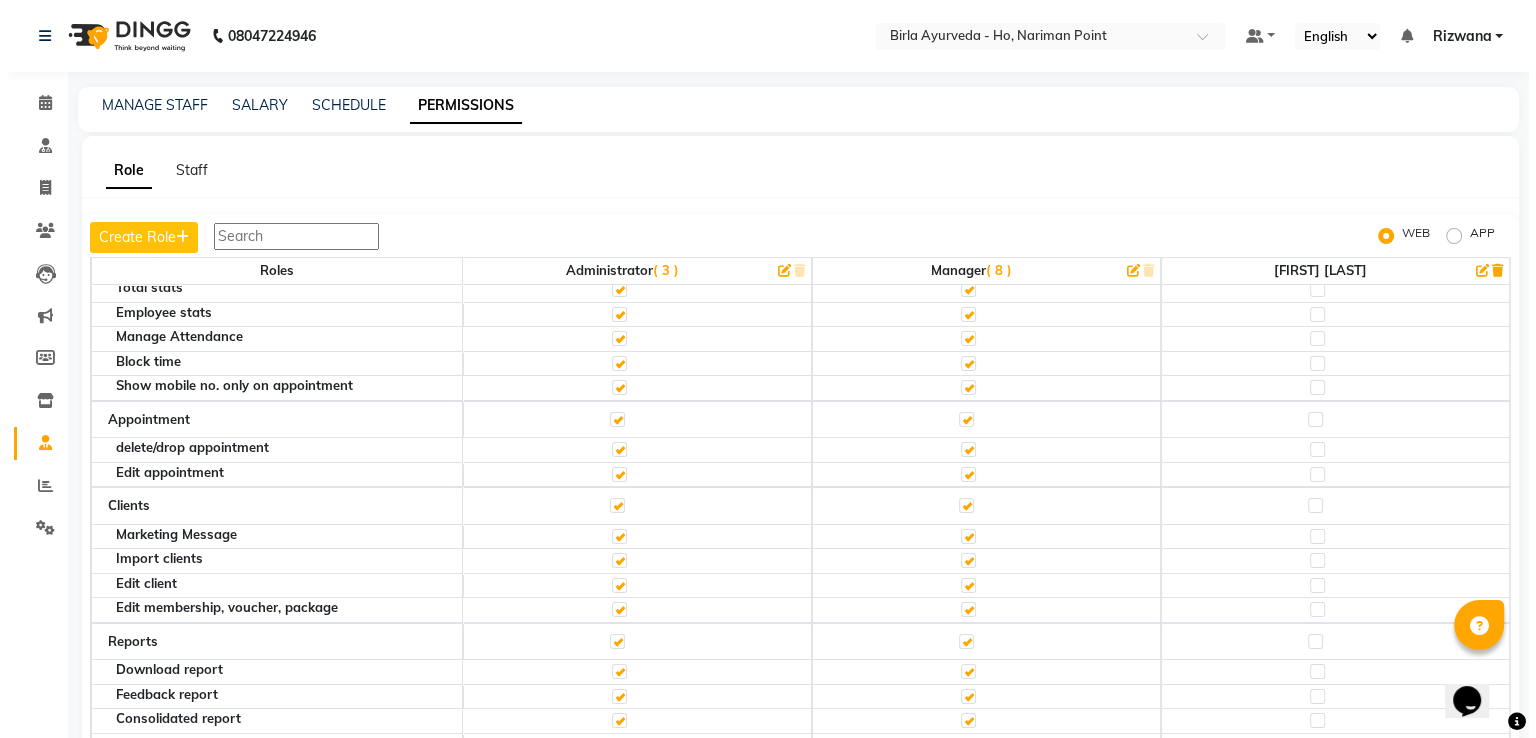 scroll, scrollTop: 0, scrollLeft: 0, axis: both 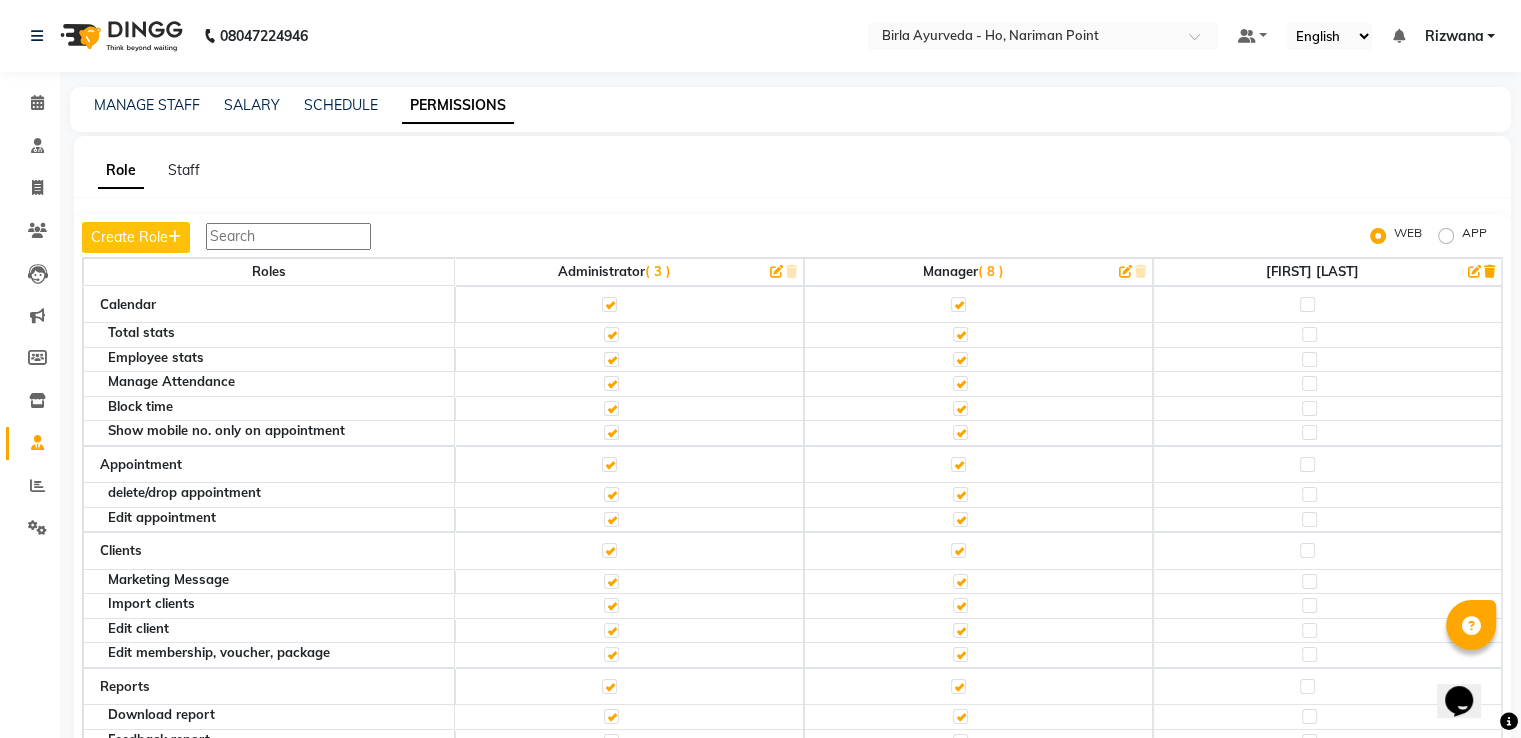 click on "( 3 )" 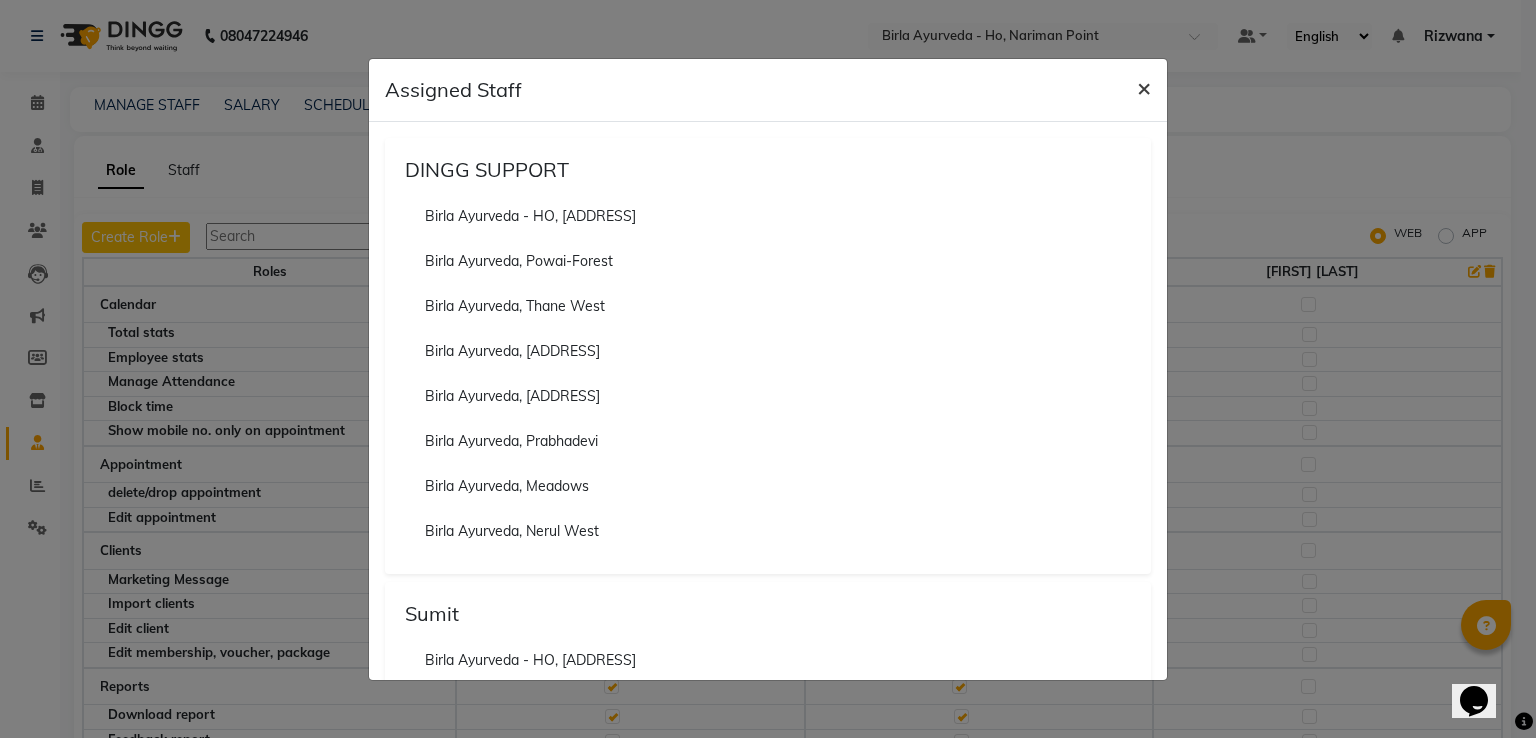 click on "×" 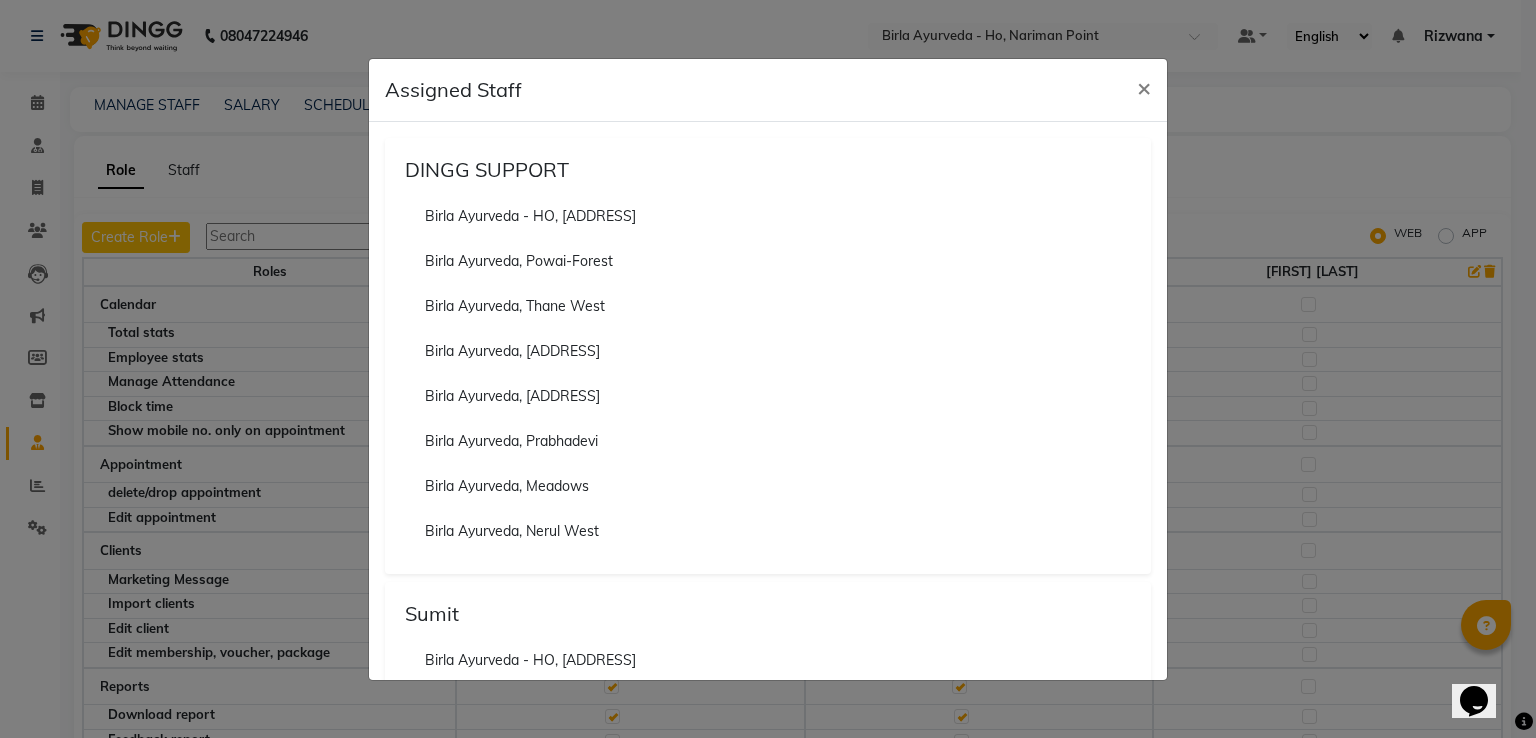 scroll, scrollTop: 35, scrollLeft: 0, axis: vertical 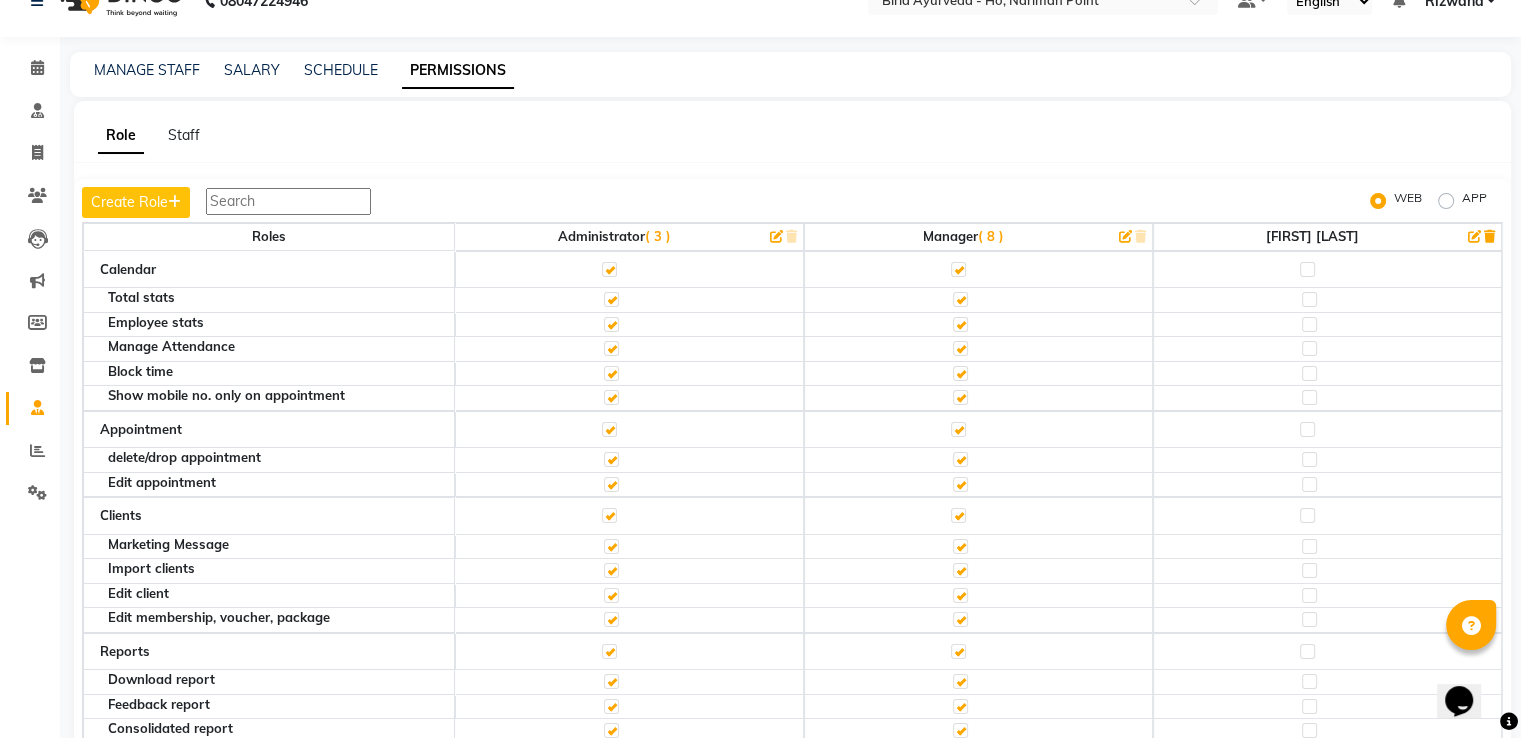 click on "Administrator   ( 3 )" 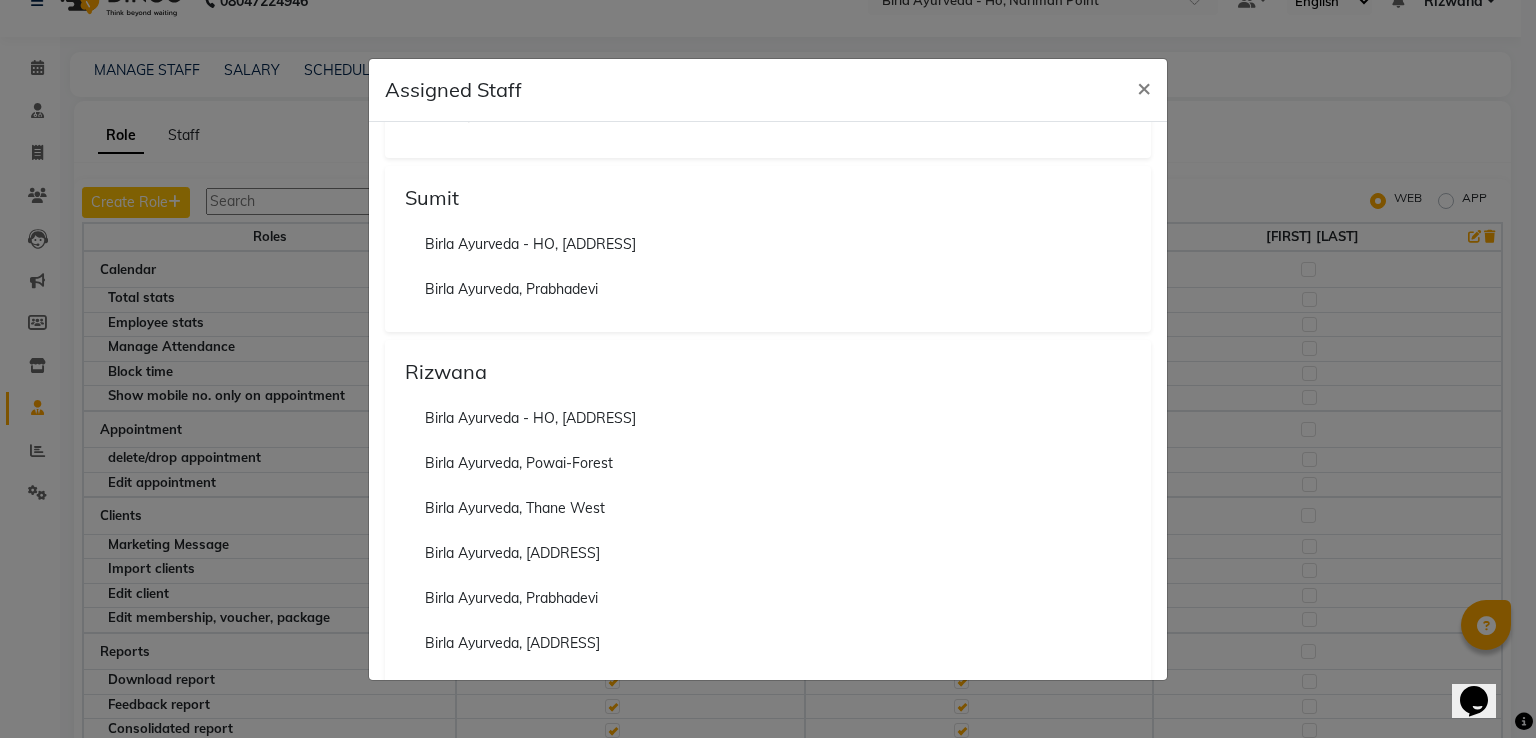 scroll, scrollTop: 233, scrollLeft: 0, axis: vertical 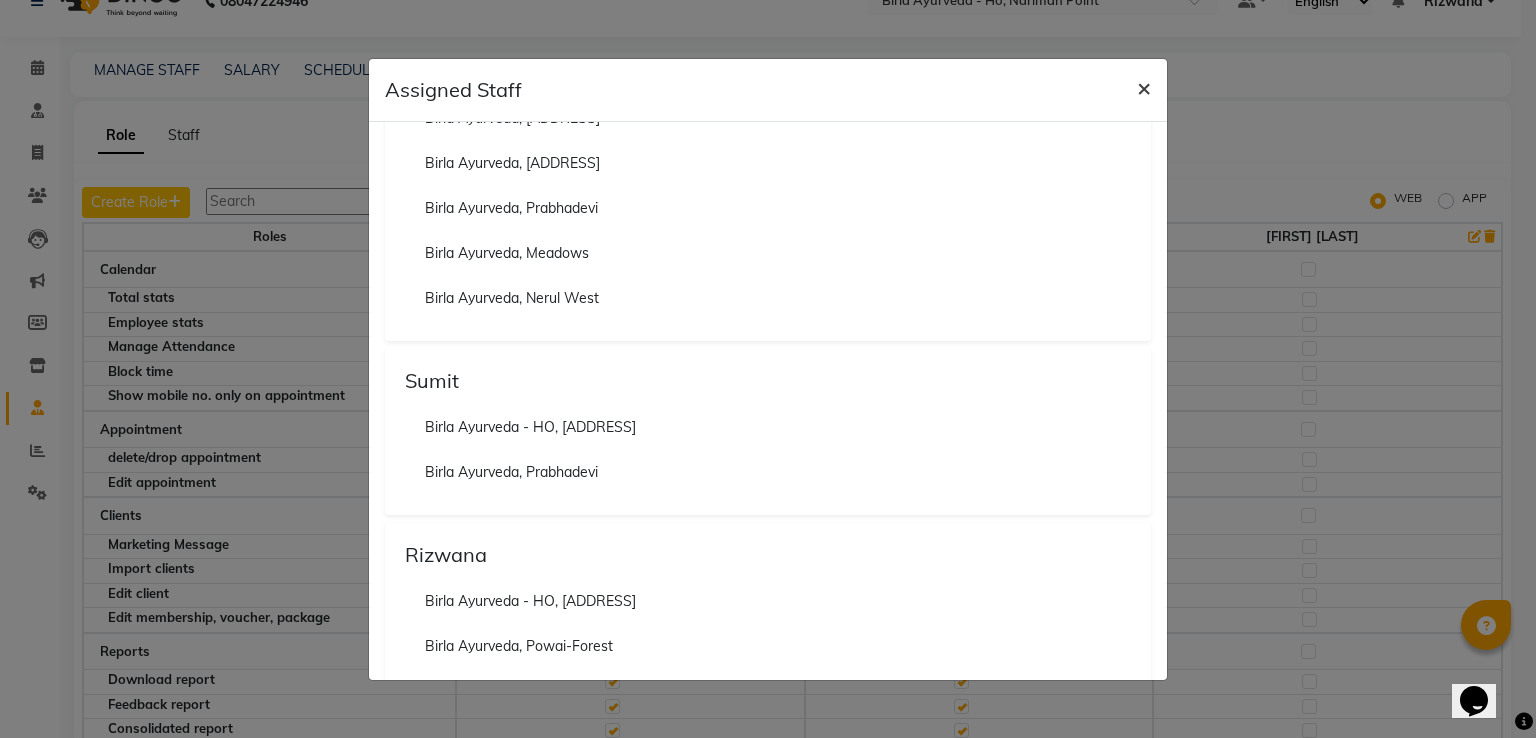 click on "×" 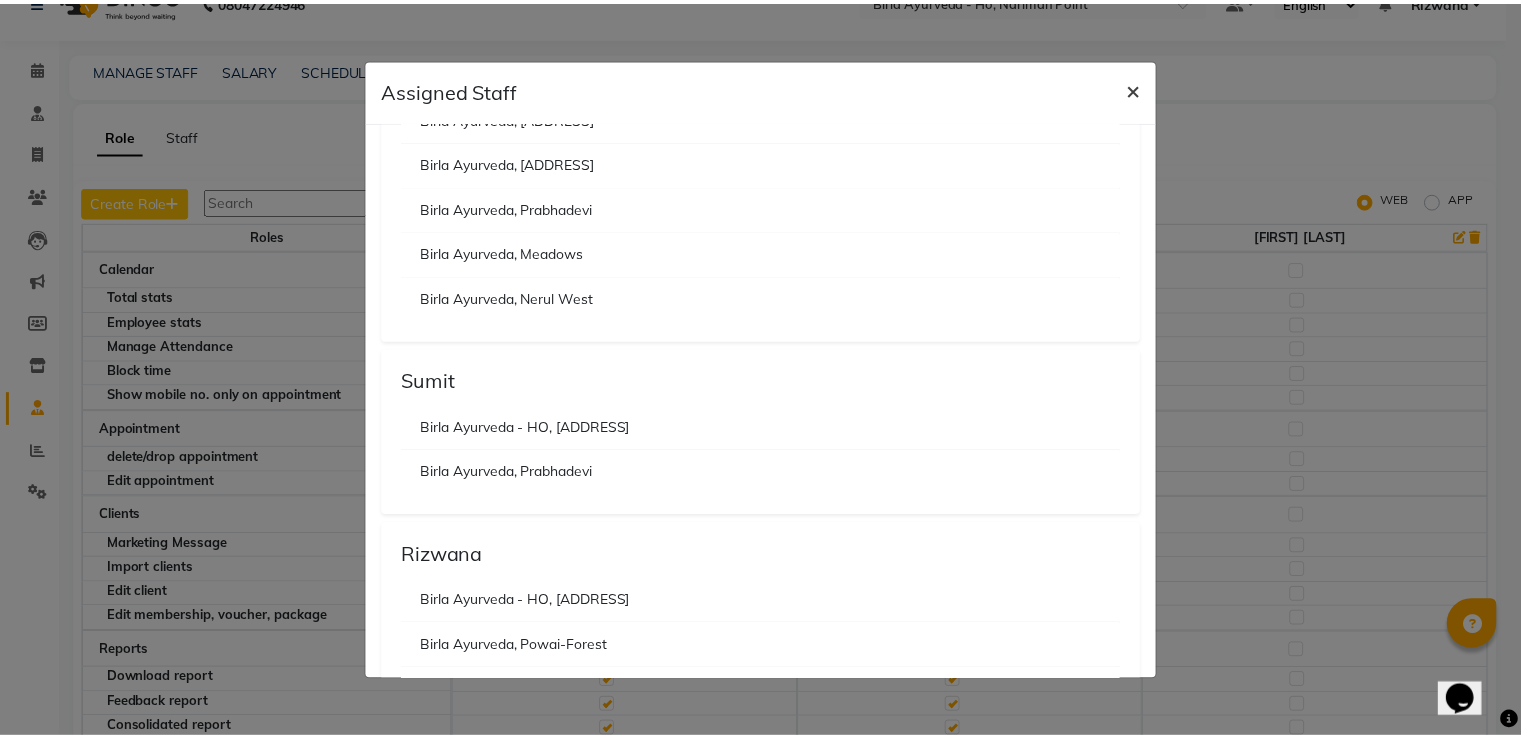 scroll, scrollTop: 0, scrollLeft: 0, axis: both 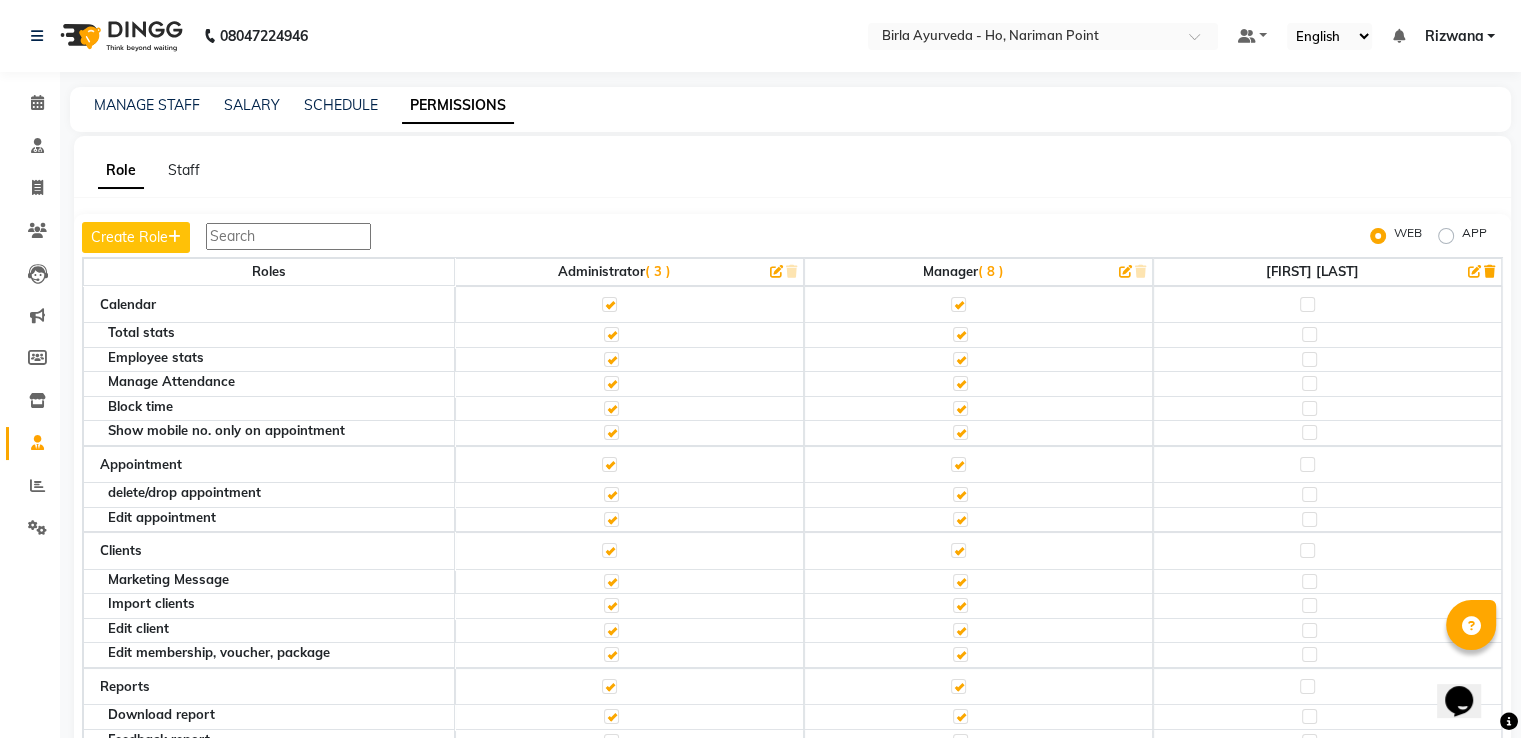 click 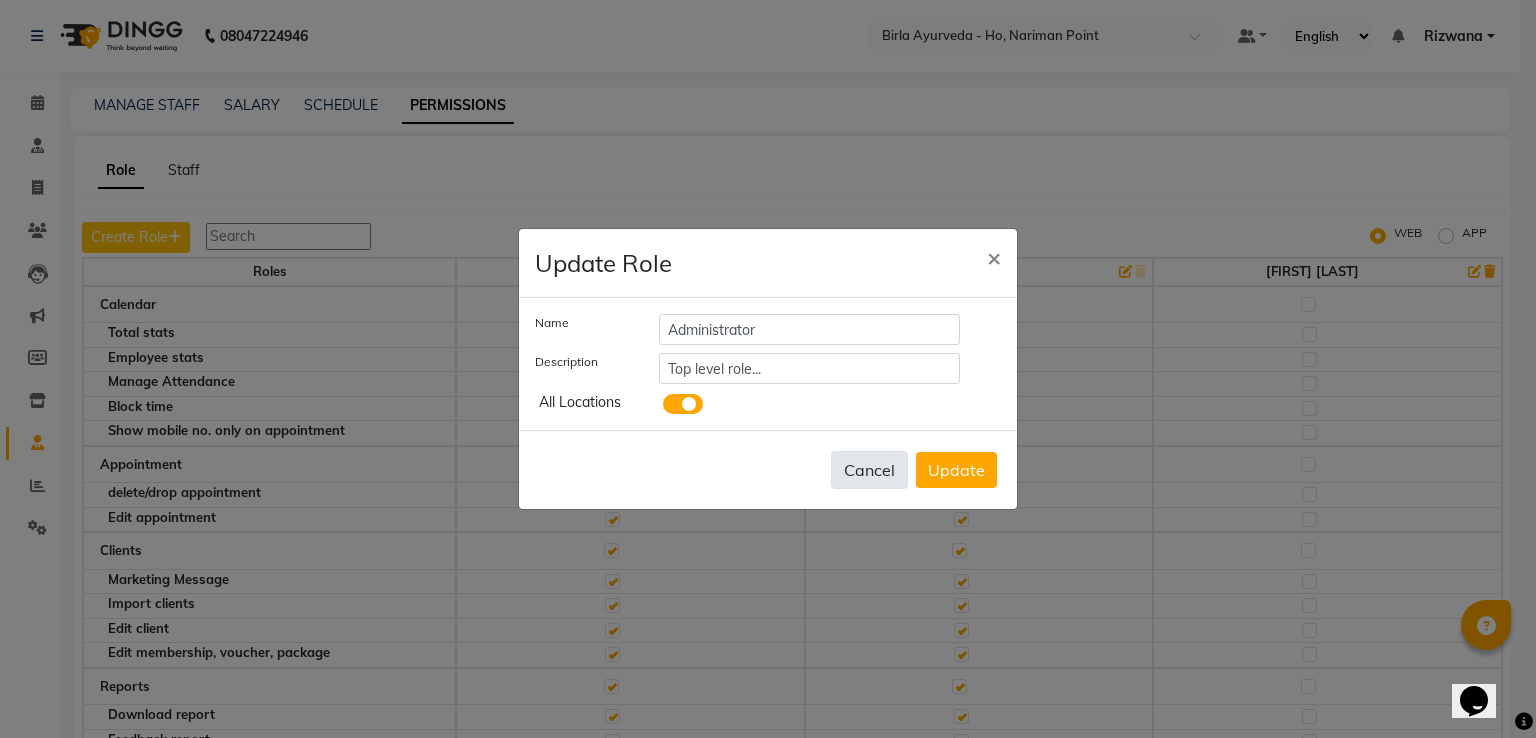 click on "Cancel" 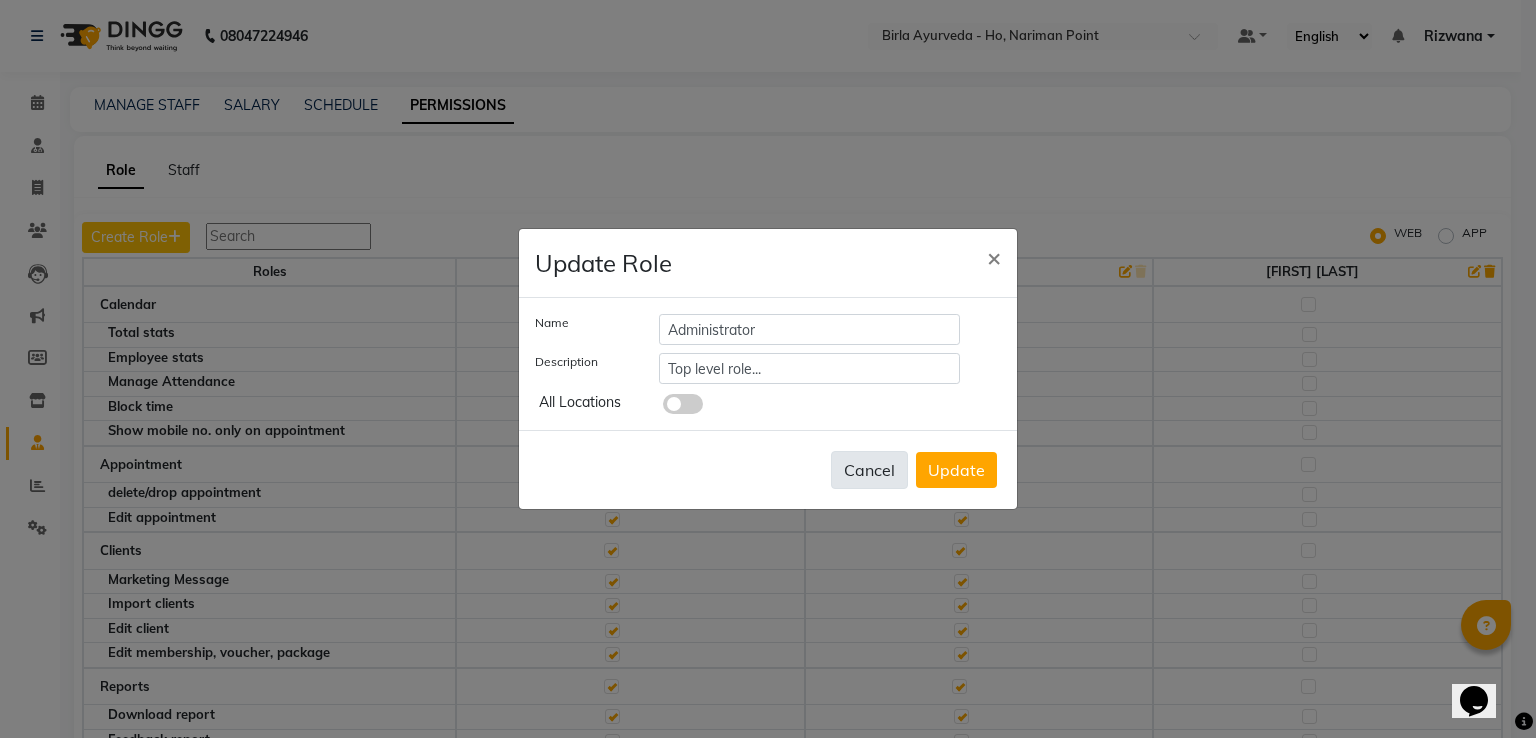 type 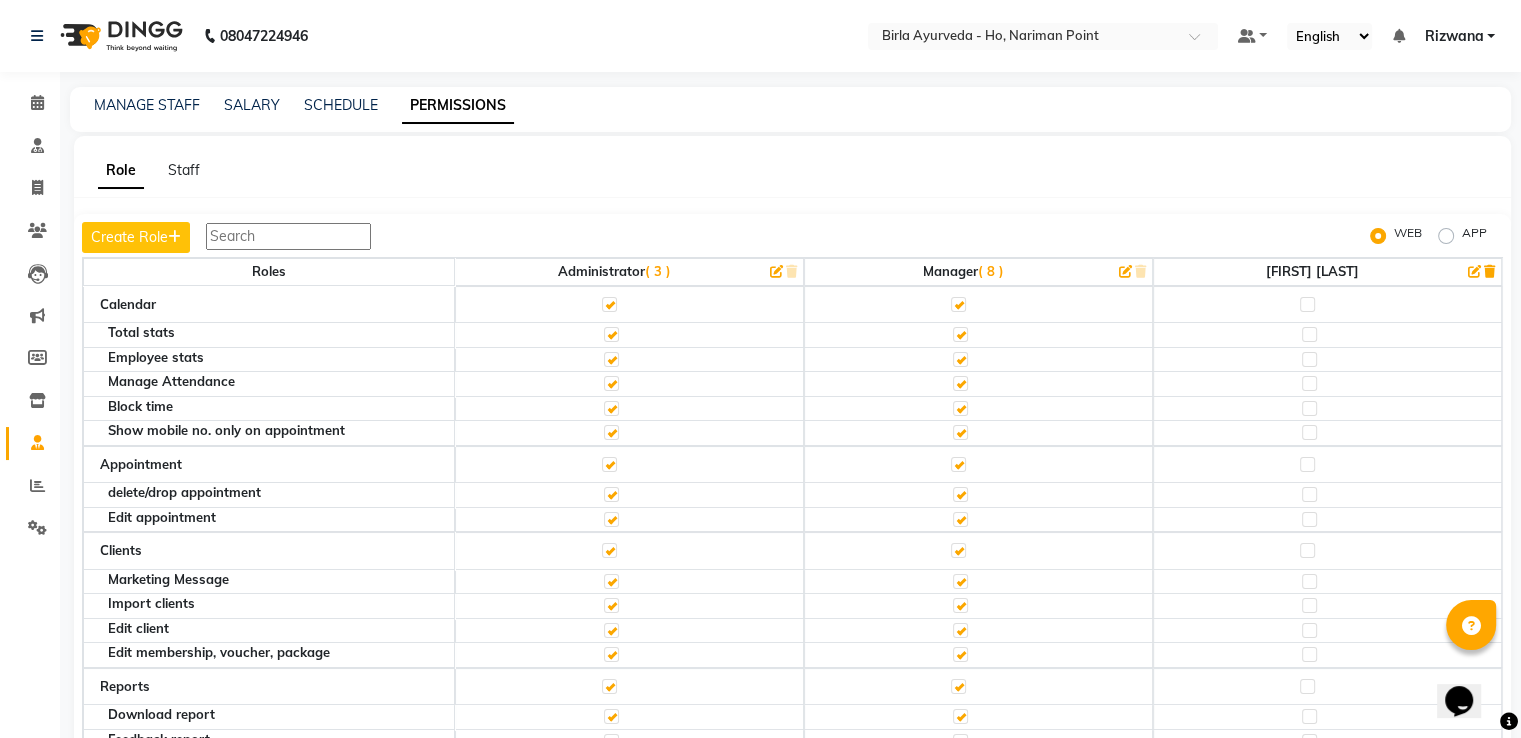 click 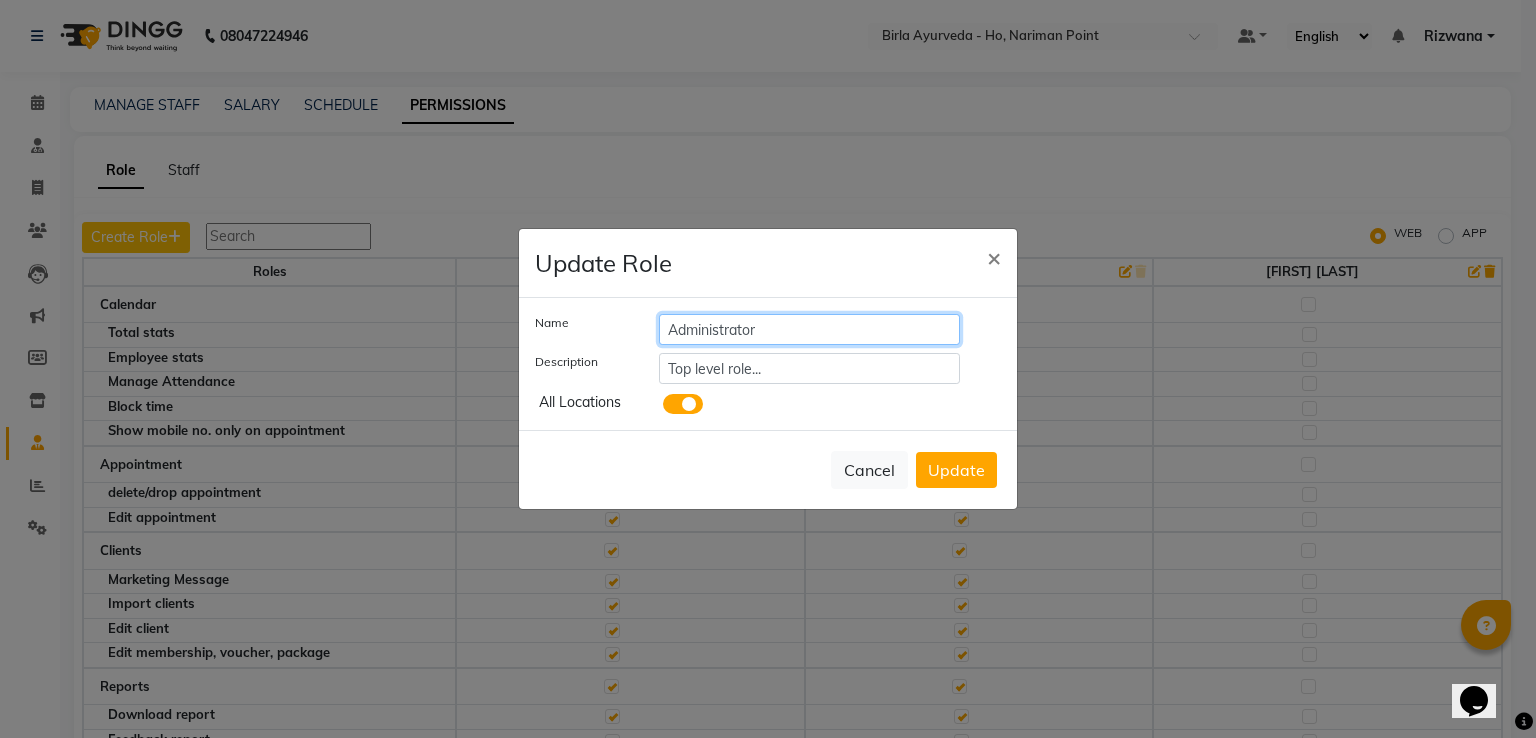 click on "Administrator" 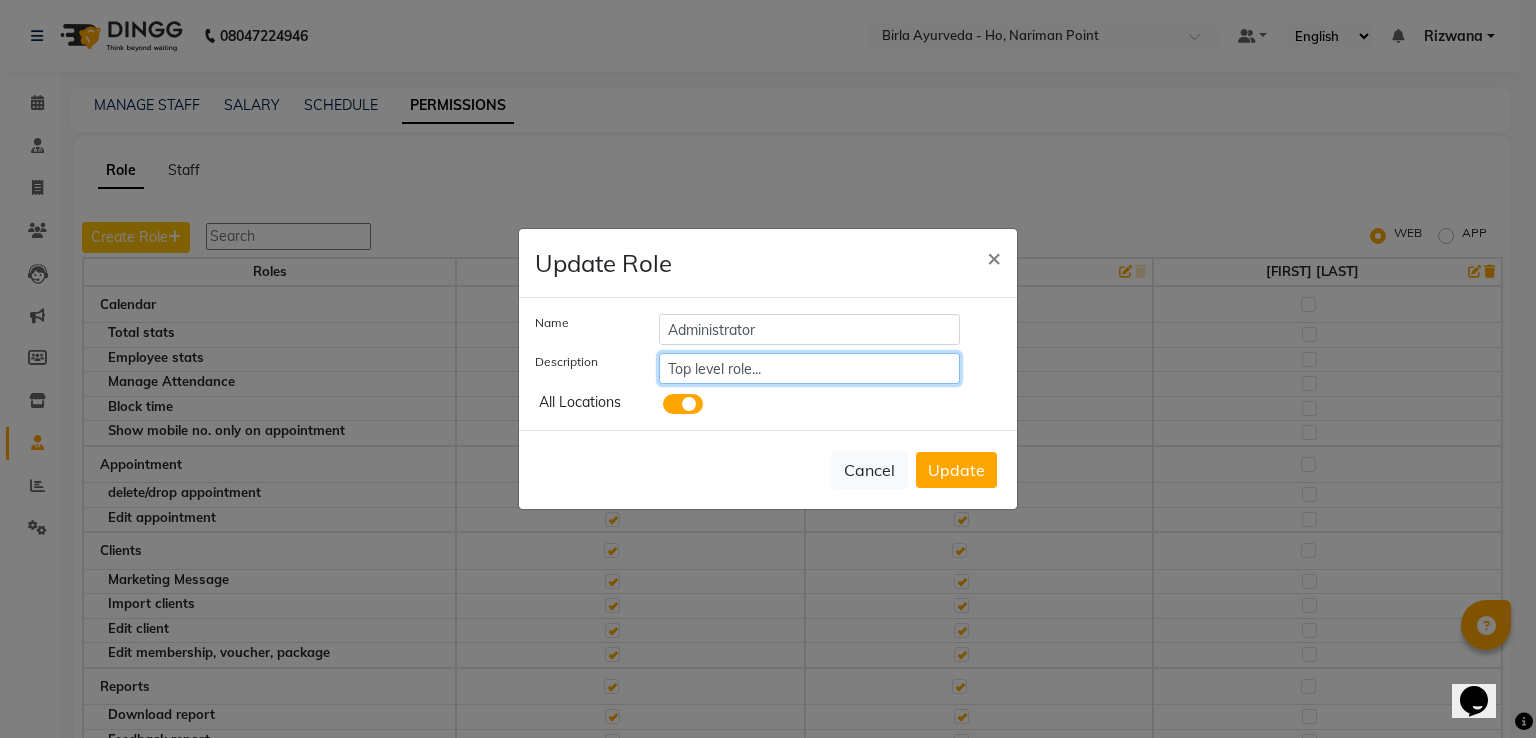 click on "Top level role..." 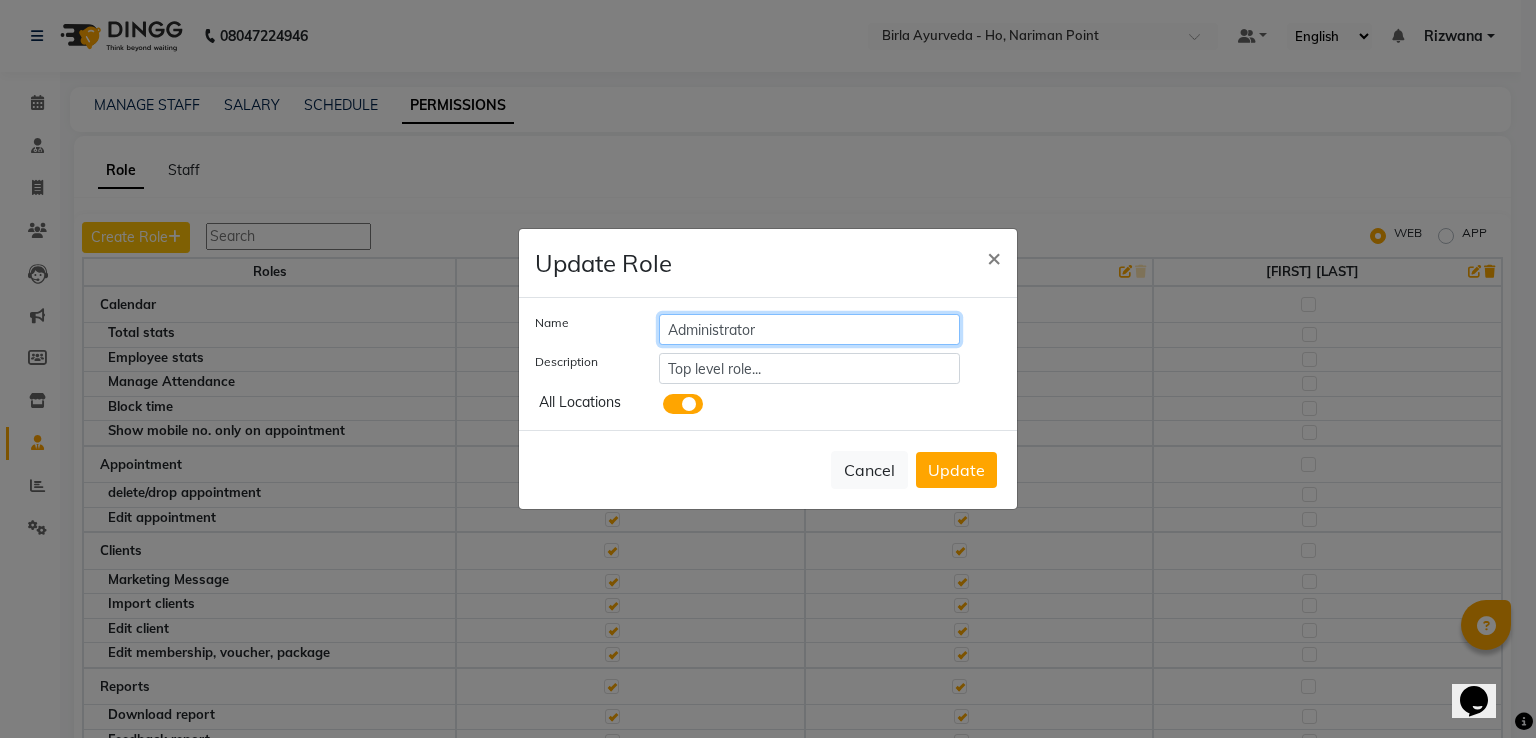 click on "Administrator" 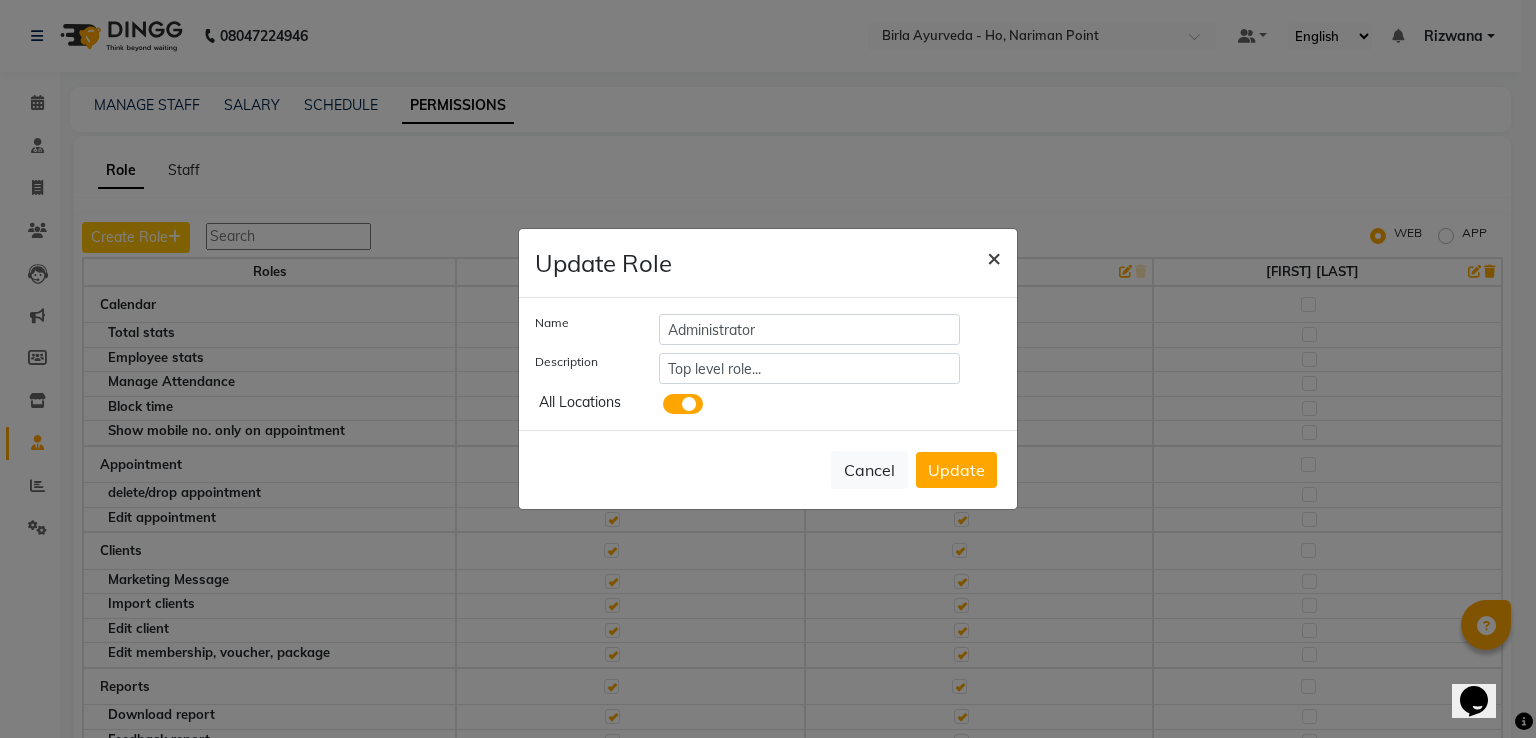click on "×" 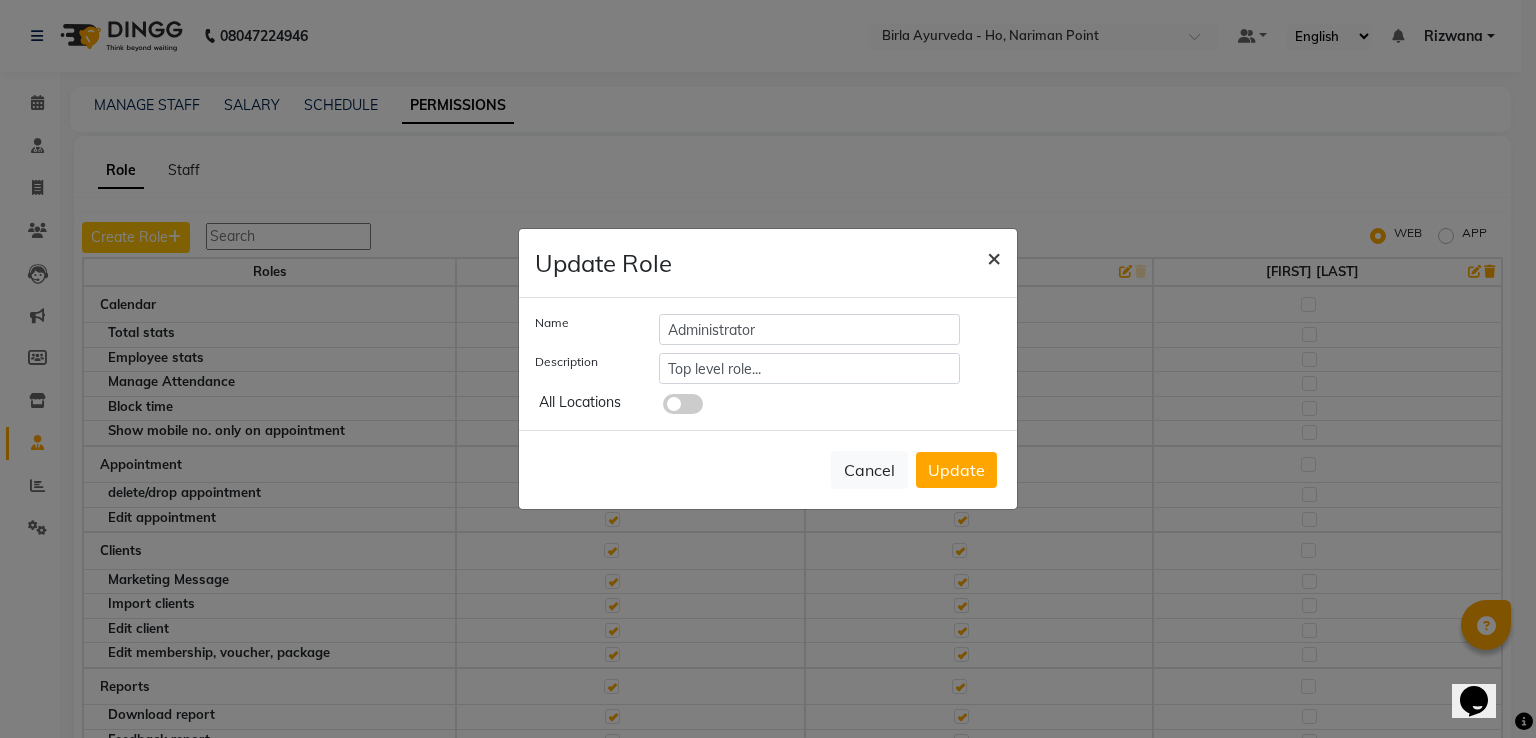 type 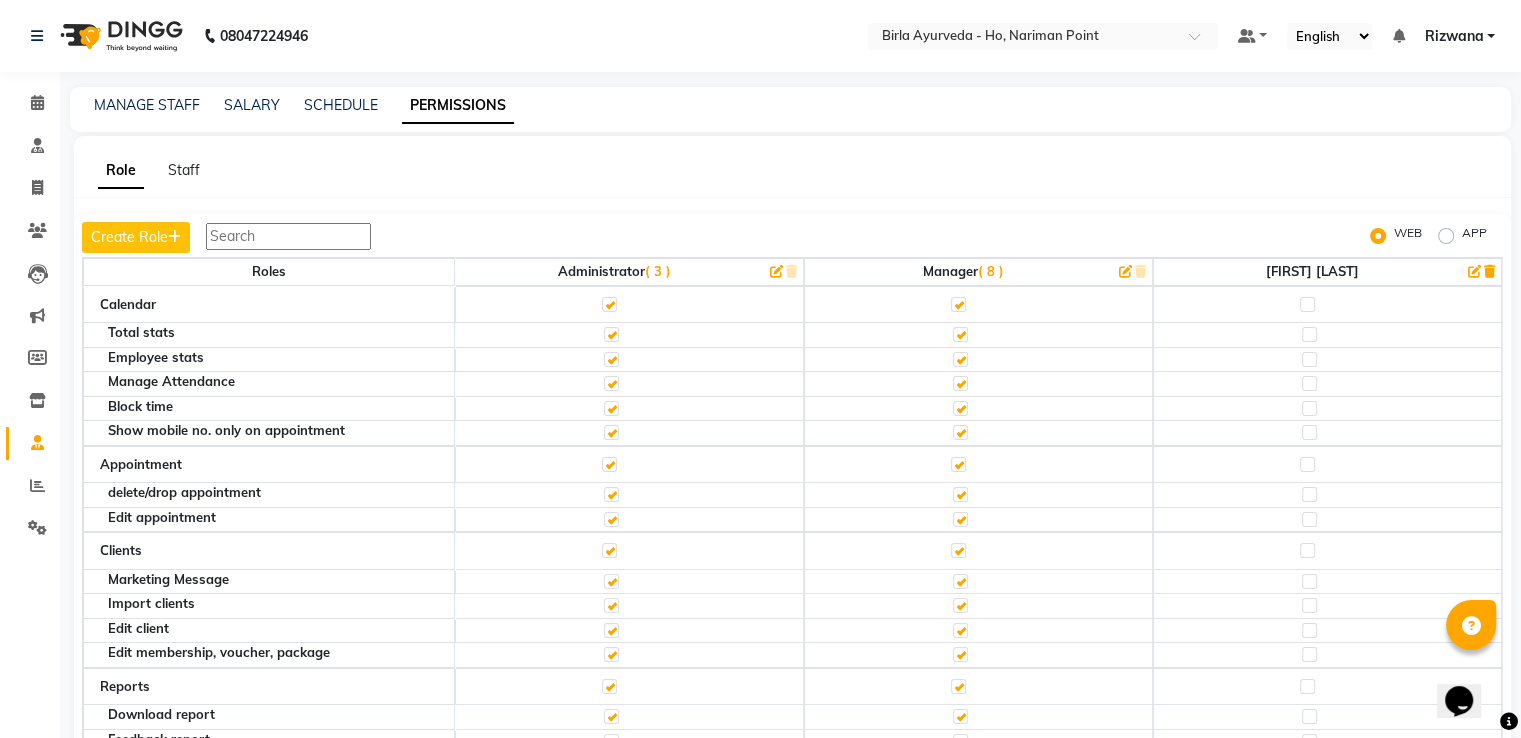 click 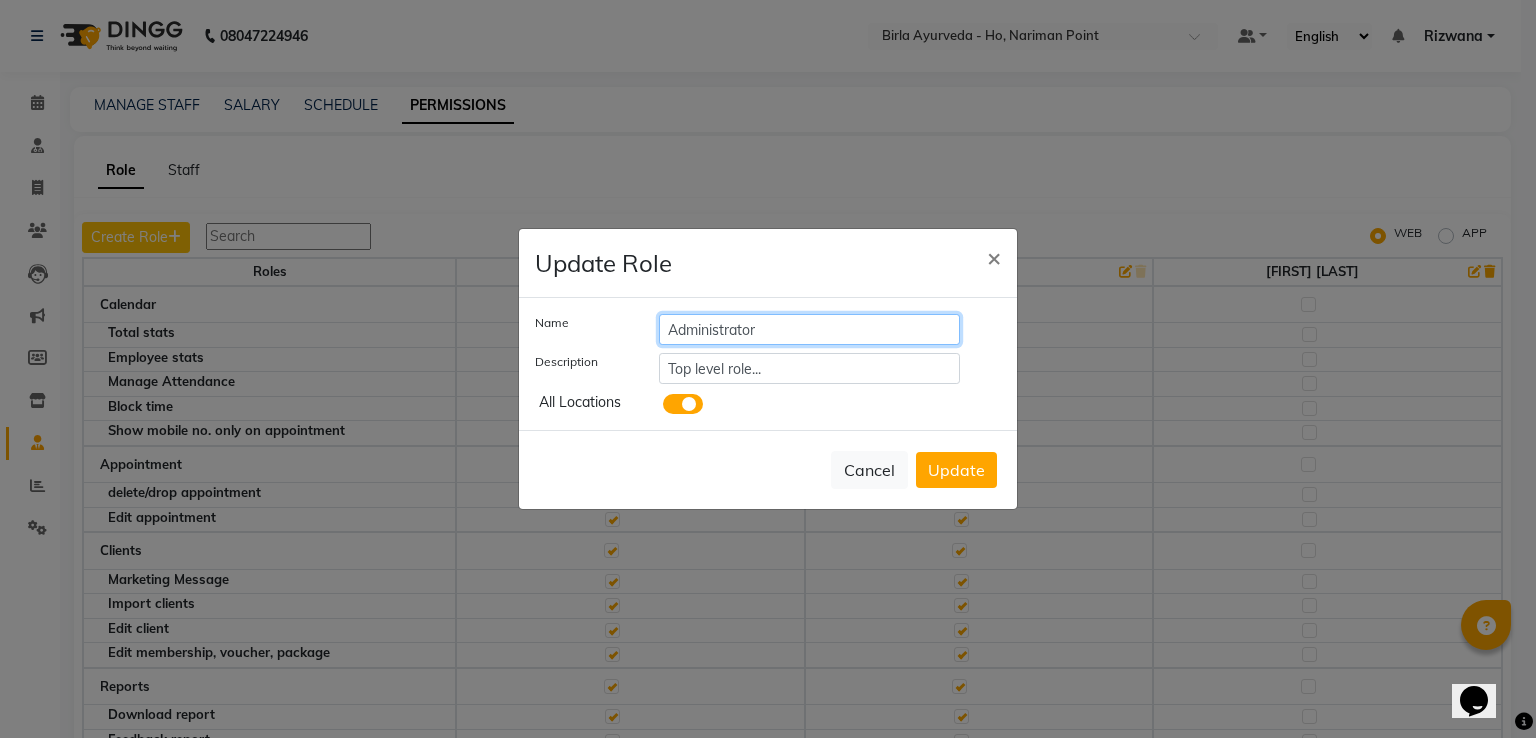 click on "Administrator" 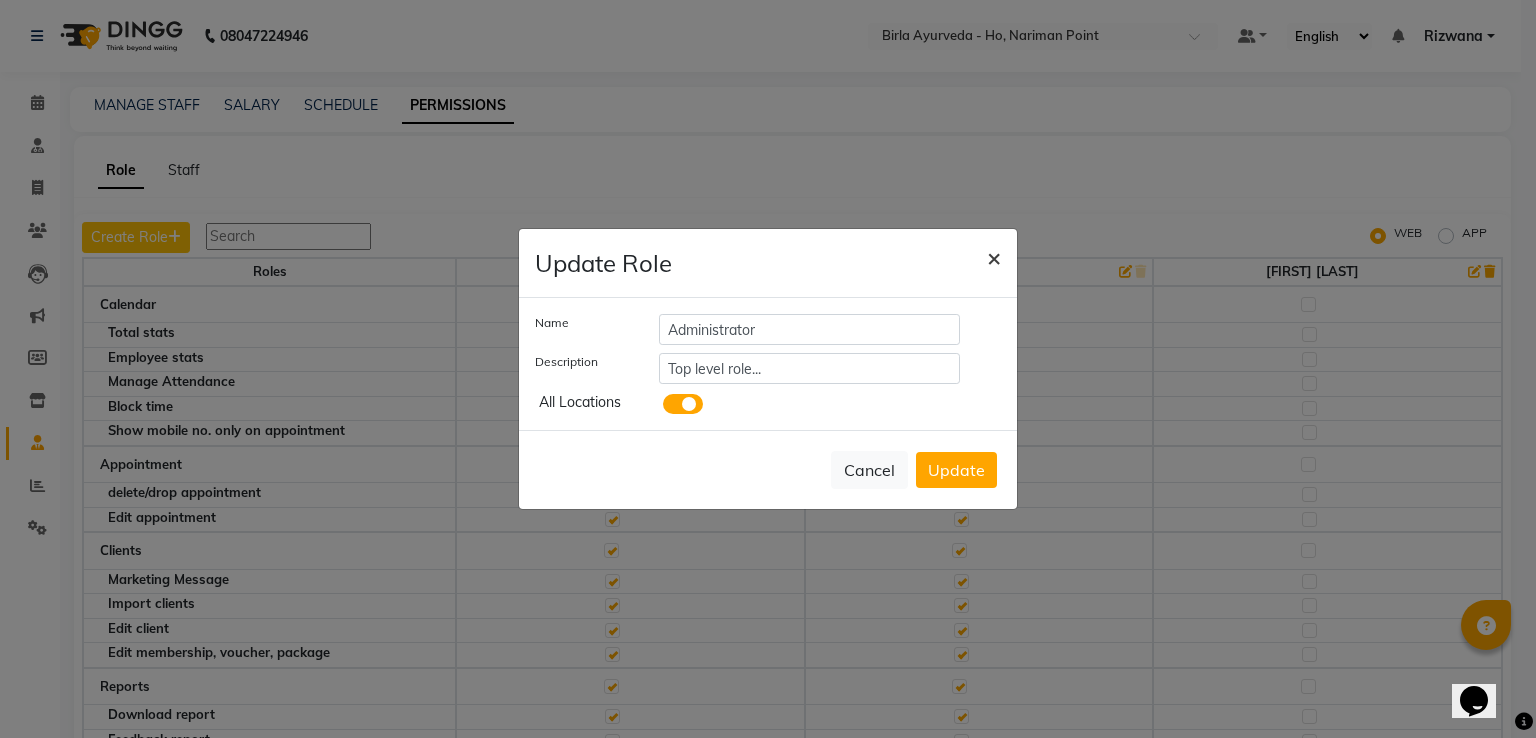 click on "×" 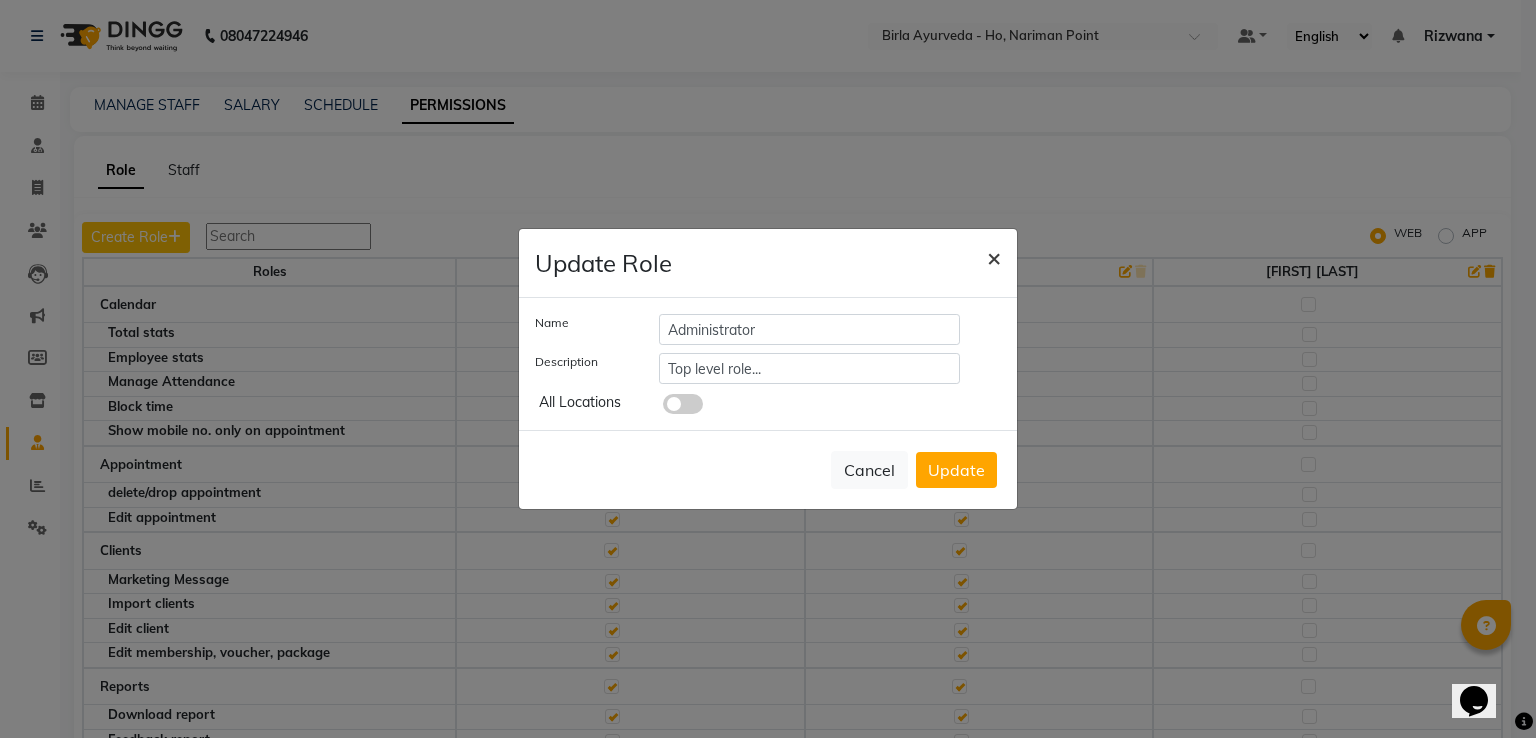 type 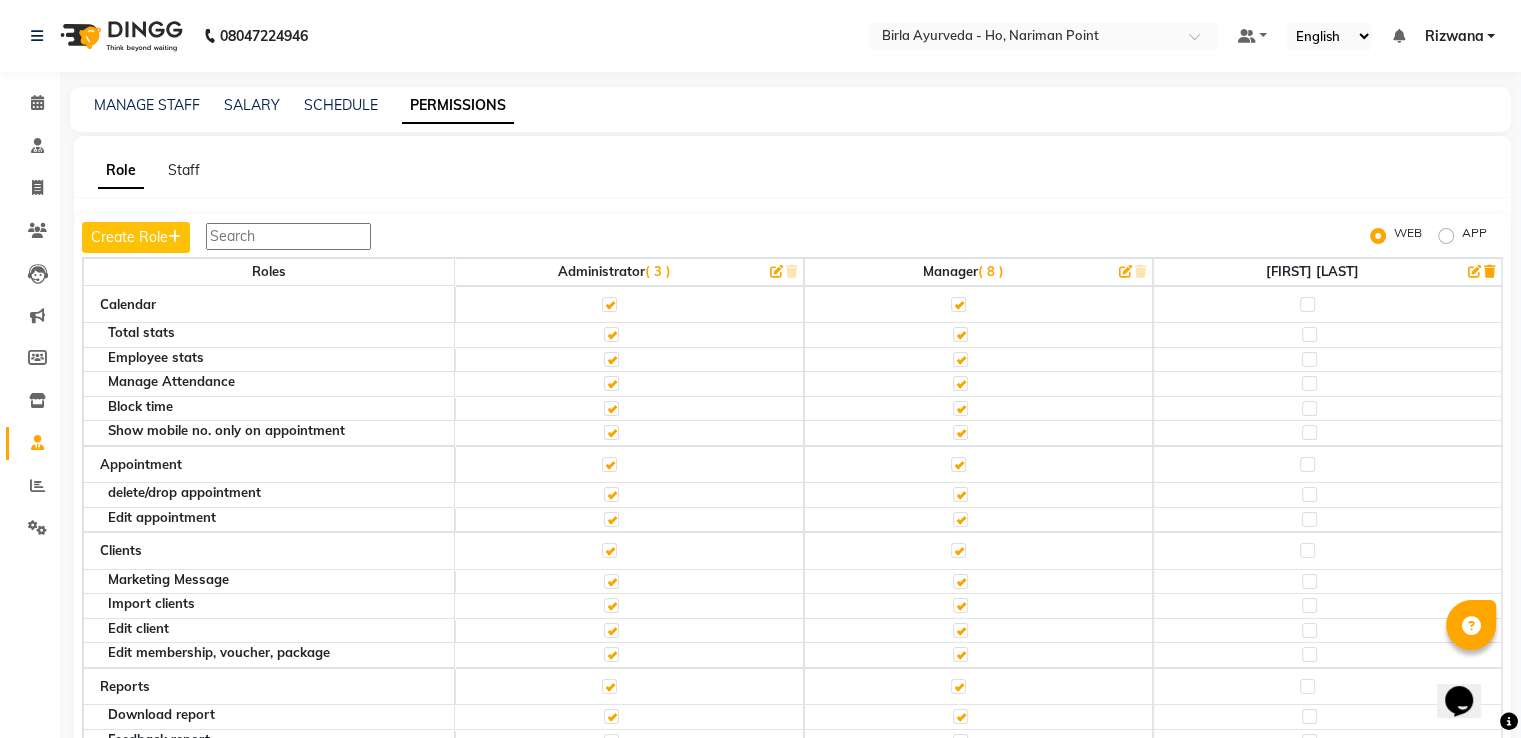 click on "( 3 )" 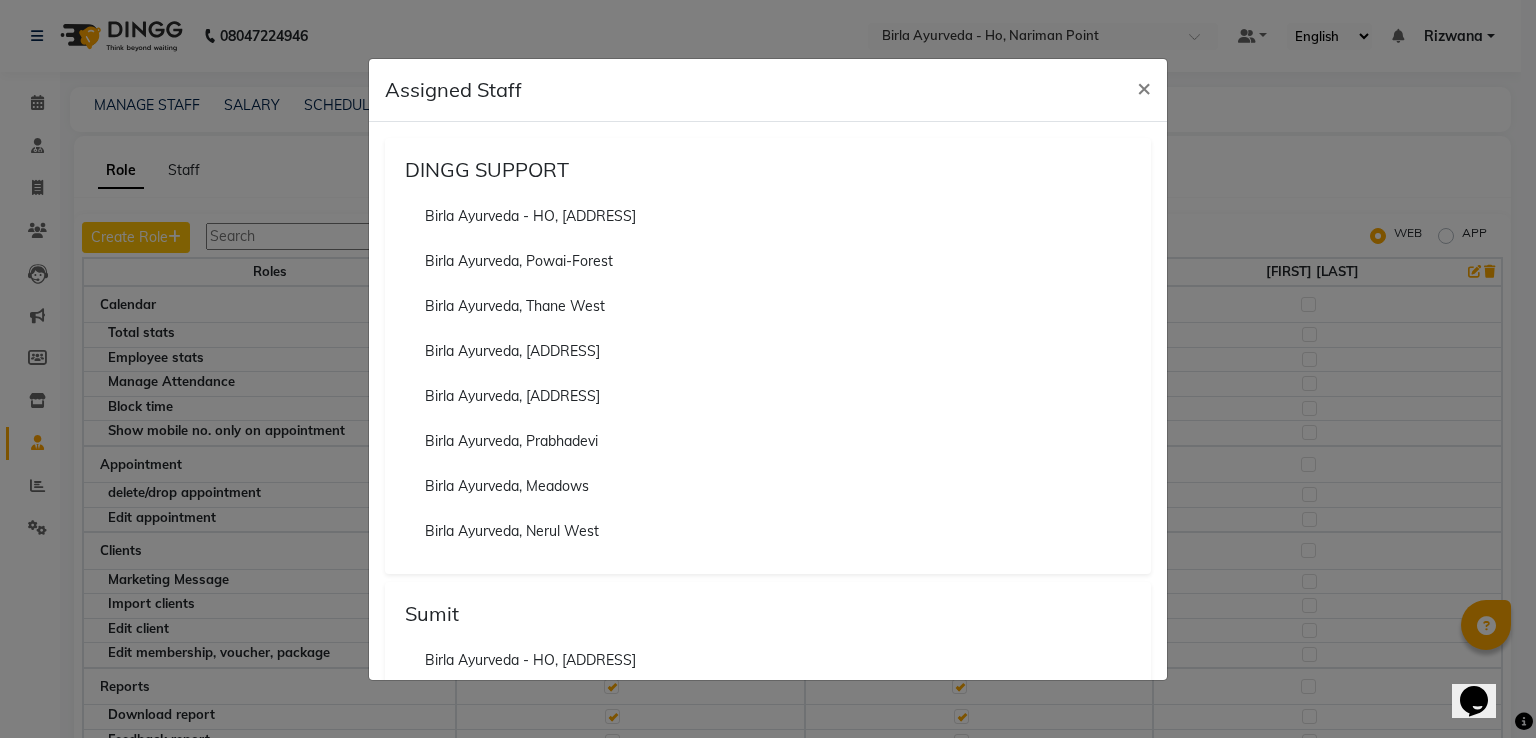 scroll, scrollTop: 200, scrollLeft: 0, axis: vertical 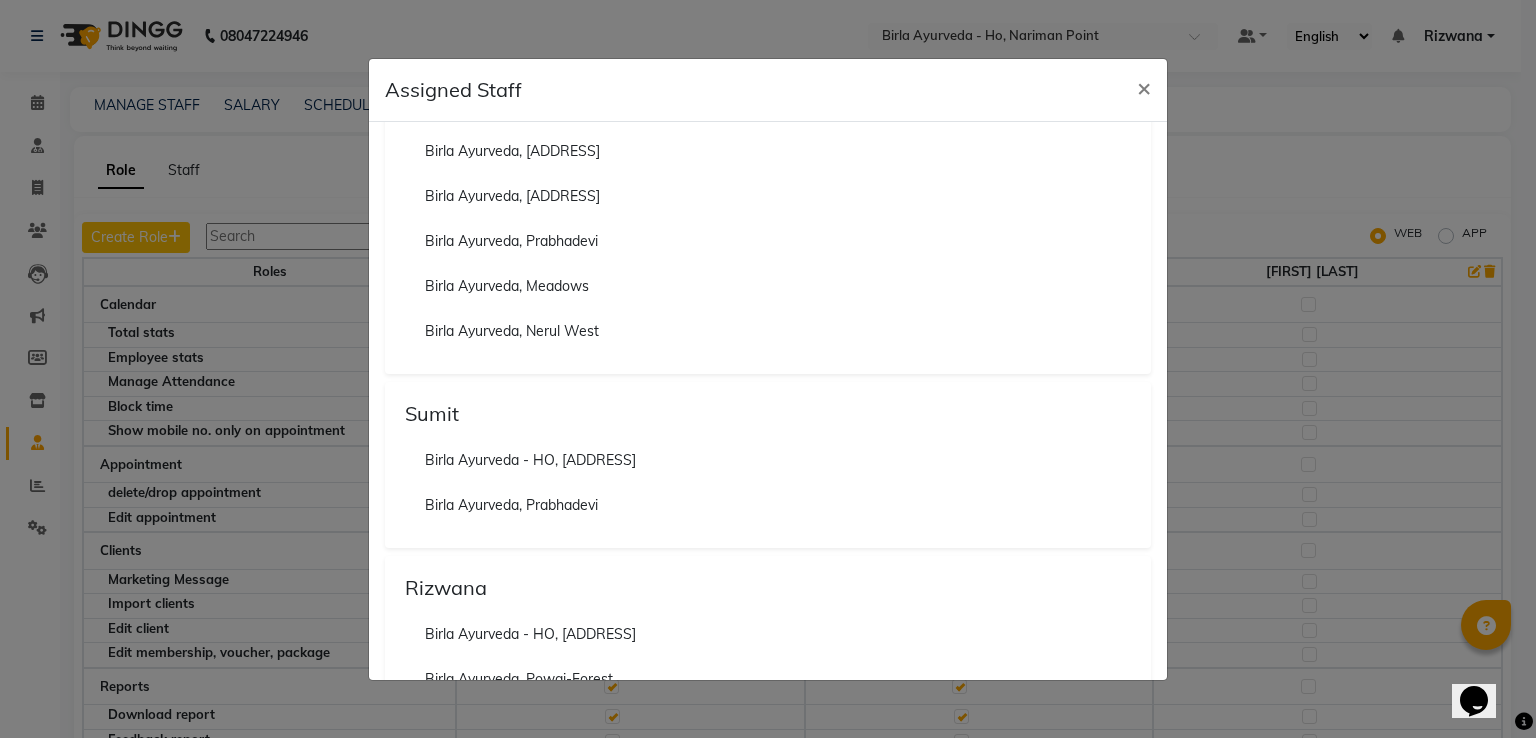 click on "Sumit" 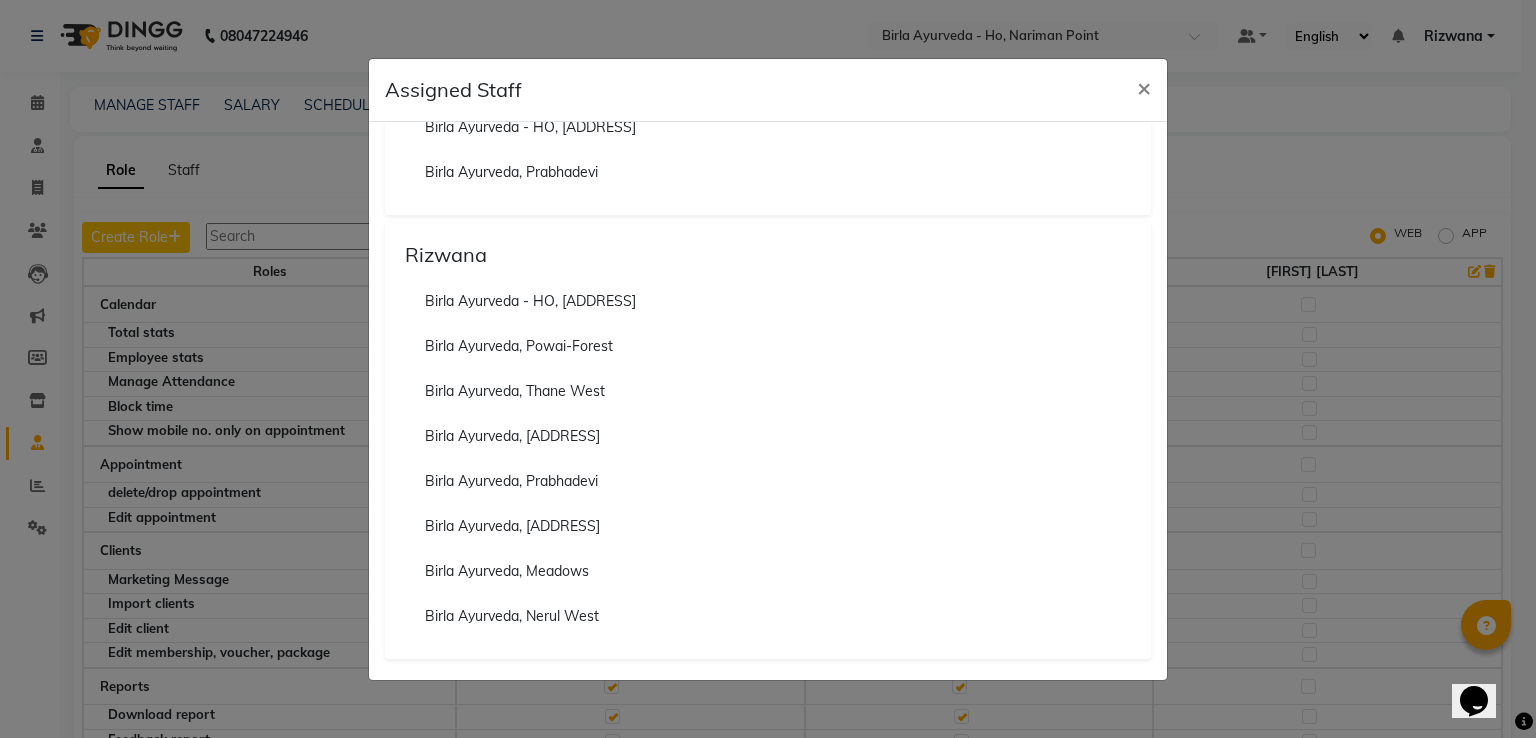 click on "Birla Ayurveda, Prabhadevi" 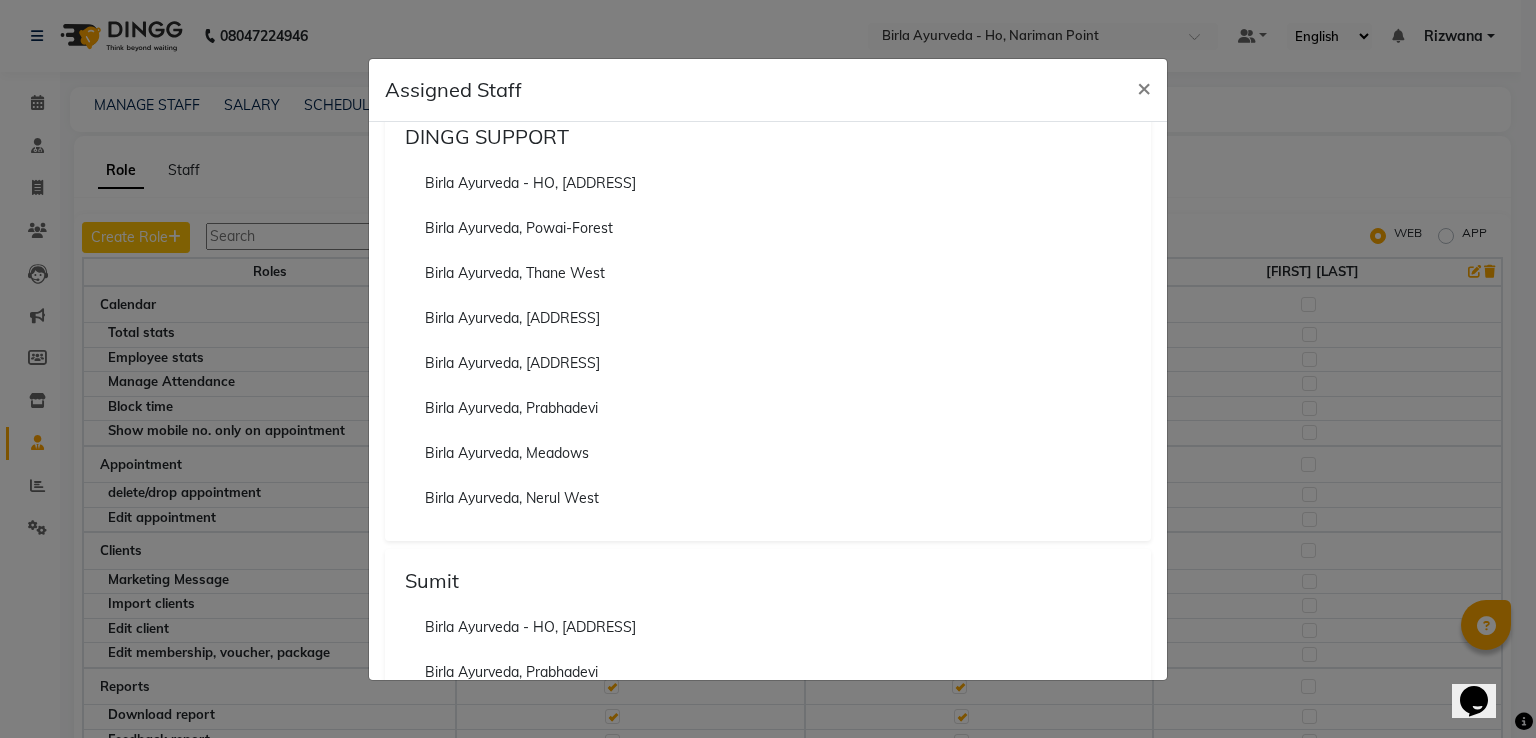 scroll, scrollTop: 0, scrollLeft: 0, axis: both 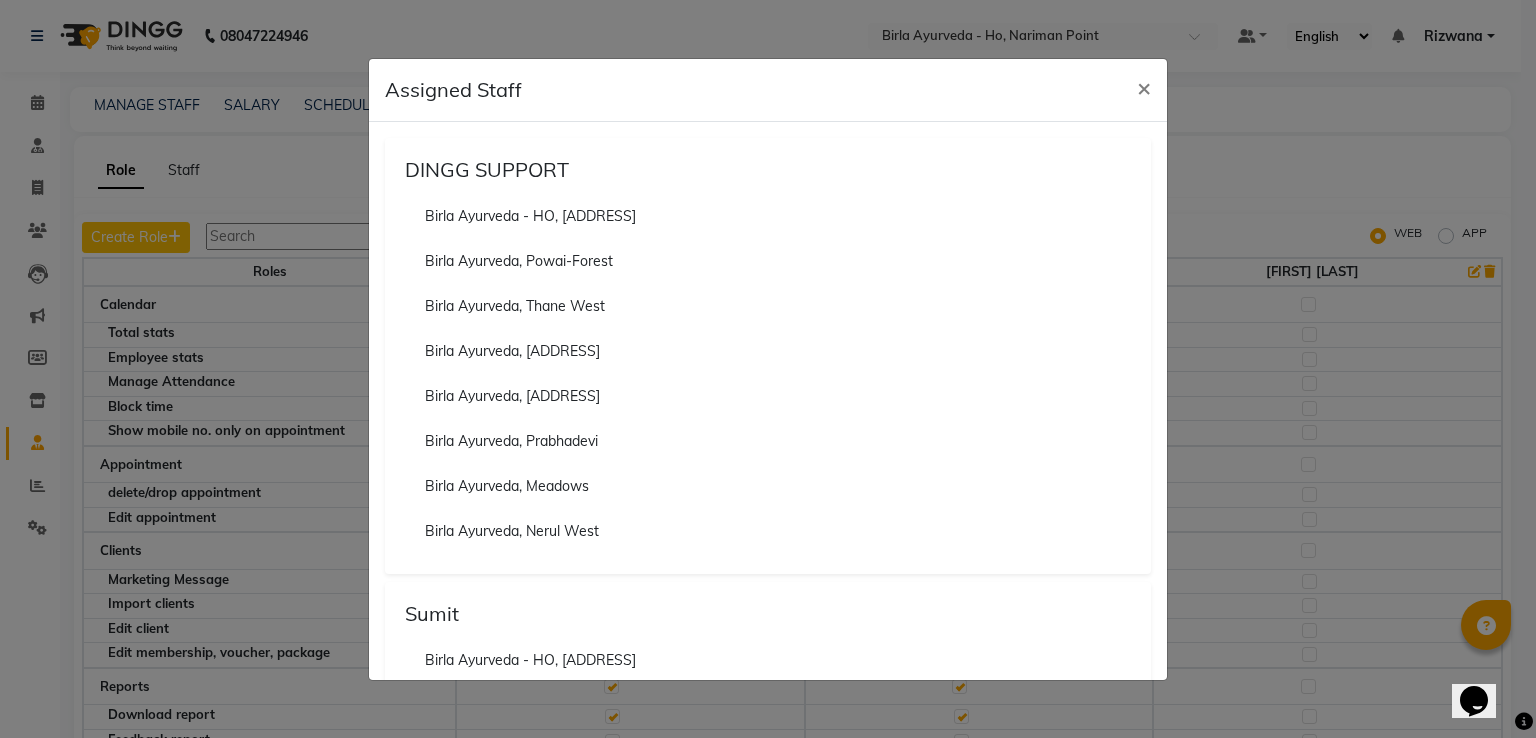 drag, startPoint x: 575, startPoint y: 200, endPoint x: 585, endPoint y: 196, distance: 10.770329 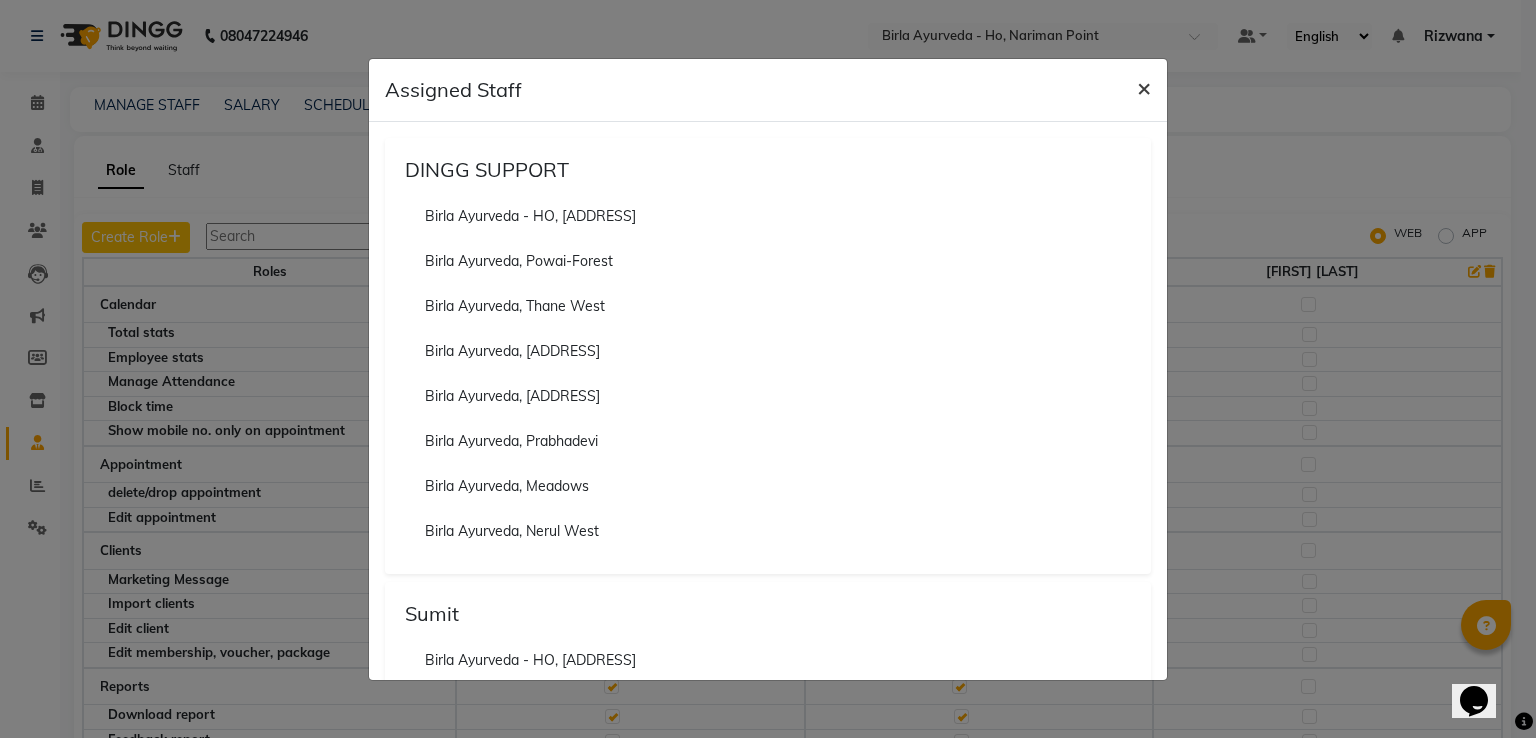 click on "×" 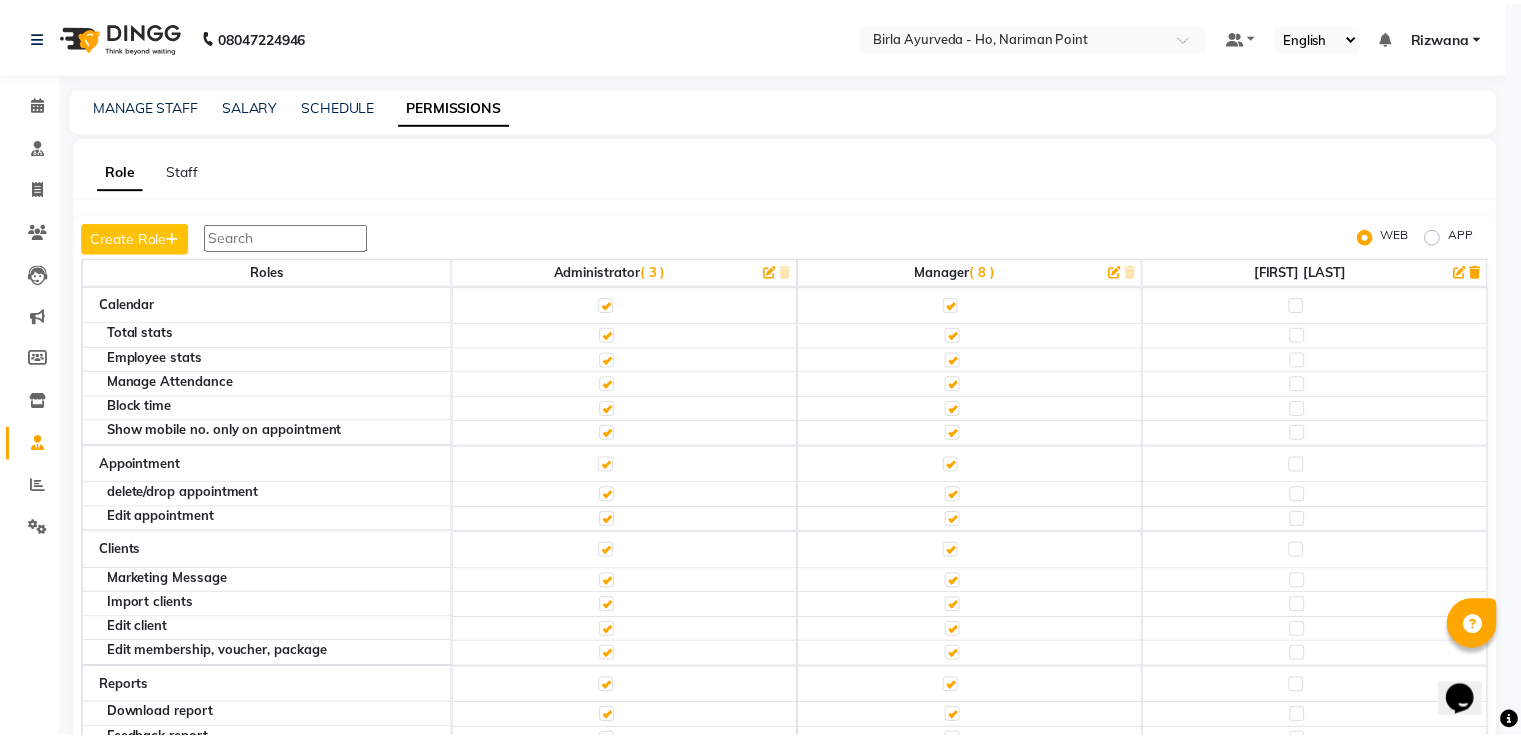 scroll, scrollTop: 35, scrollLeft: 0, axis: vertical 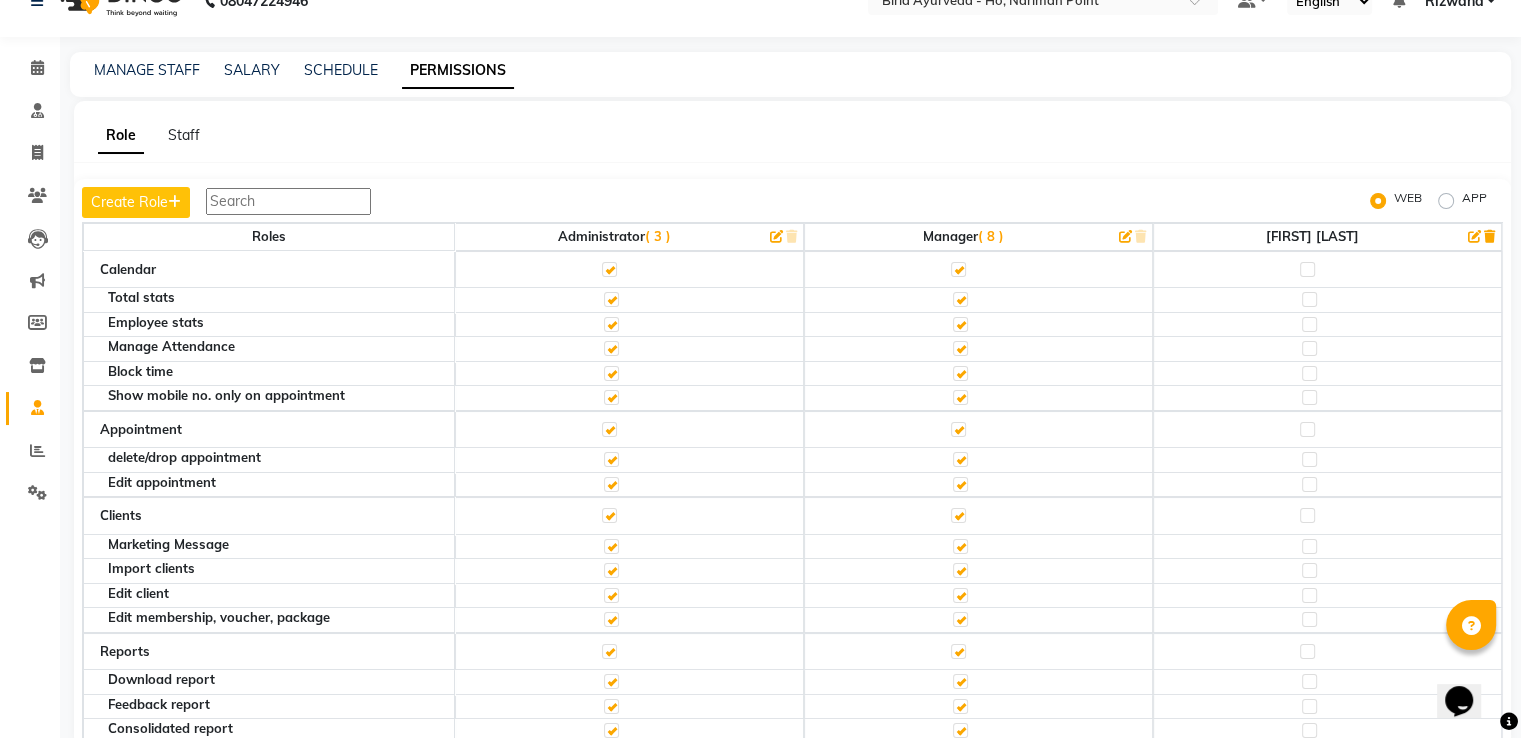 click 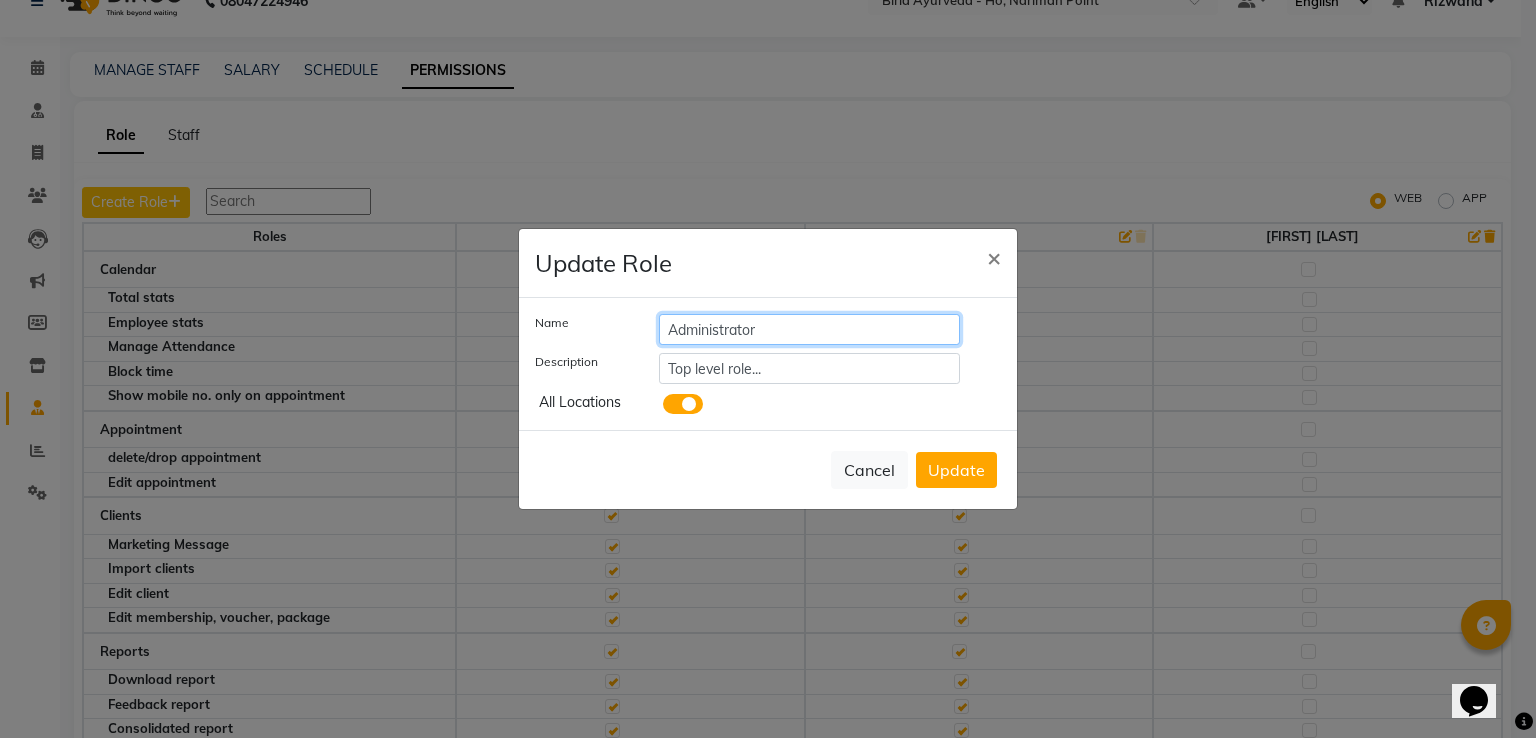 click on "Administrator" 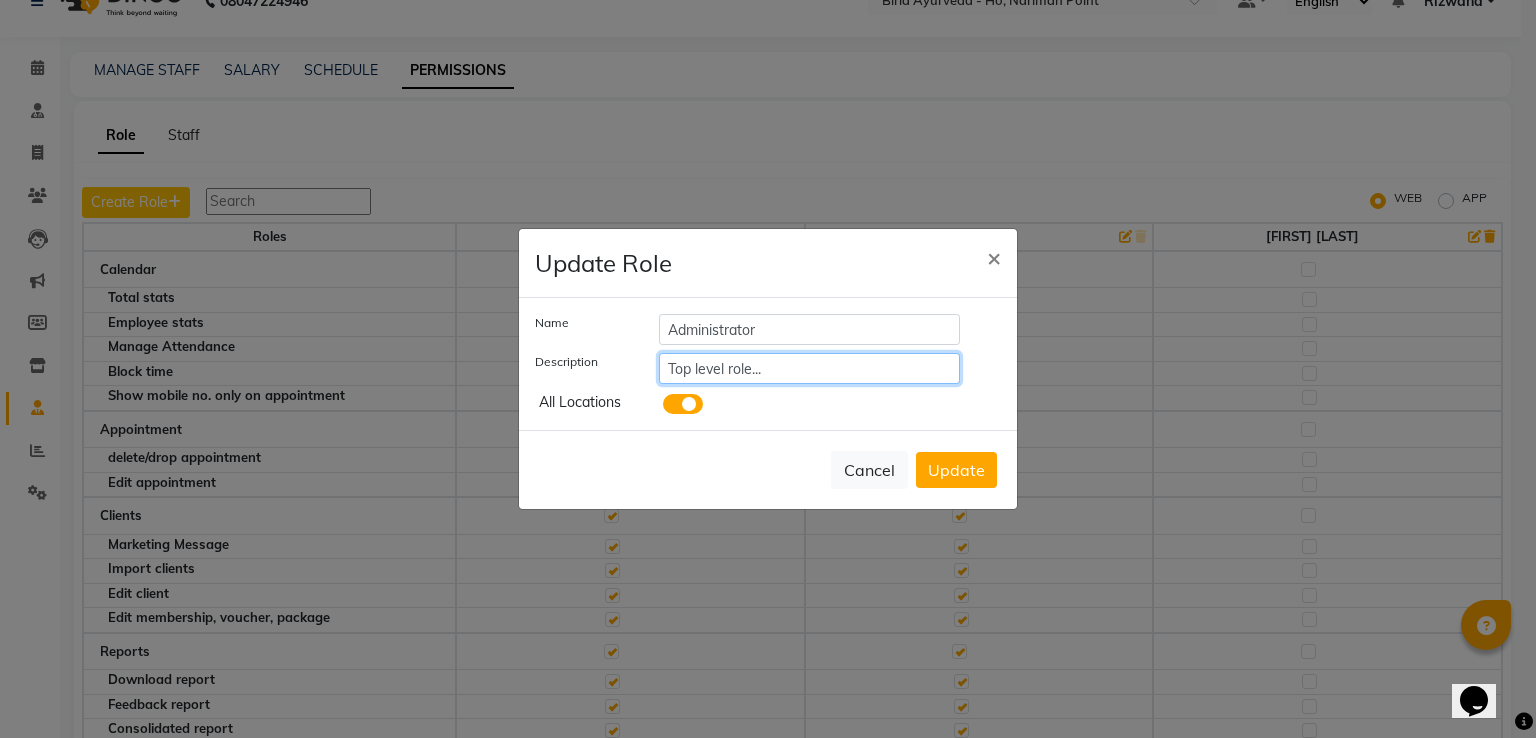 click on "Top level role..." 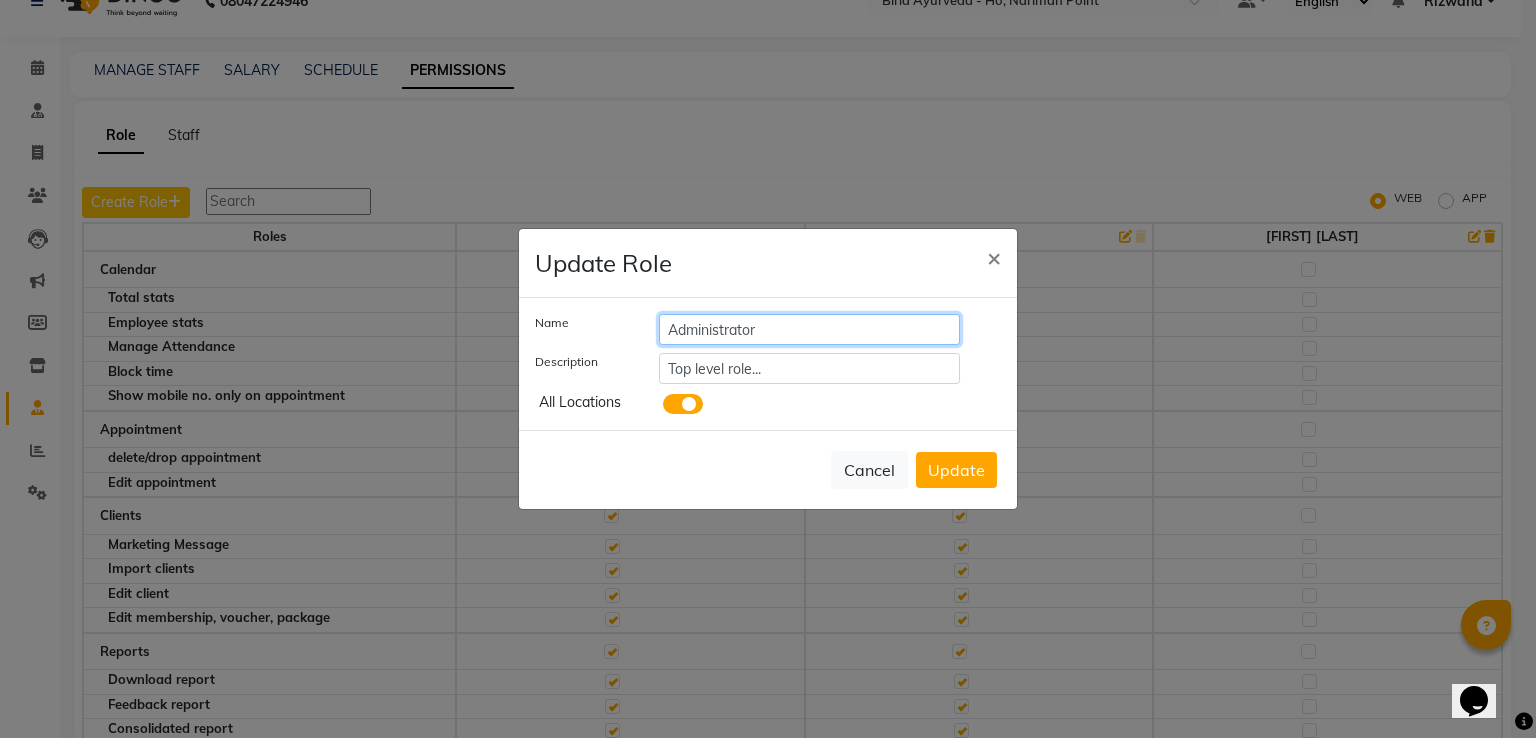 drag, startPoint x: 780, startPoint y: 329, endPoint x: 444, endPoint y: 281, distance: 339.41125 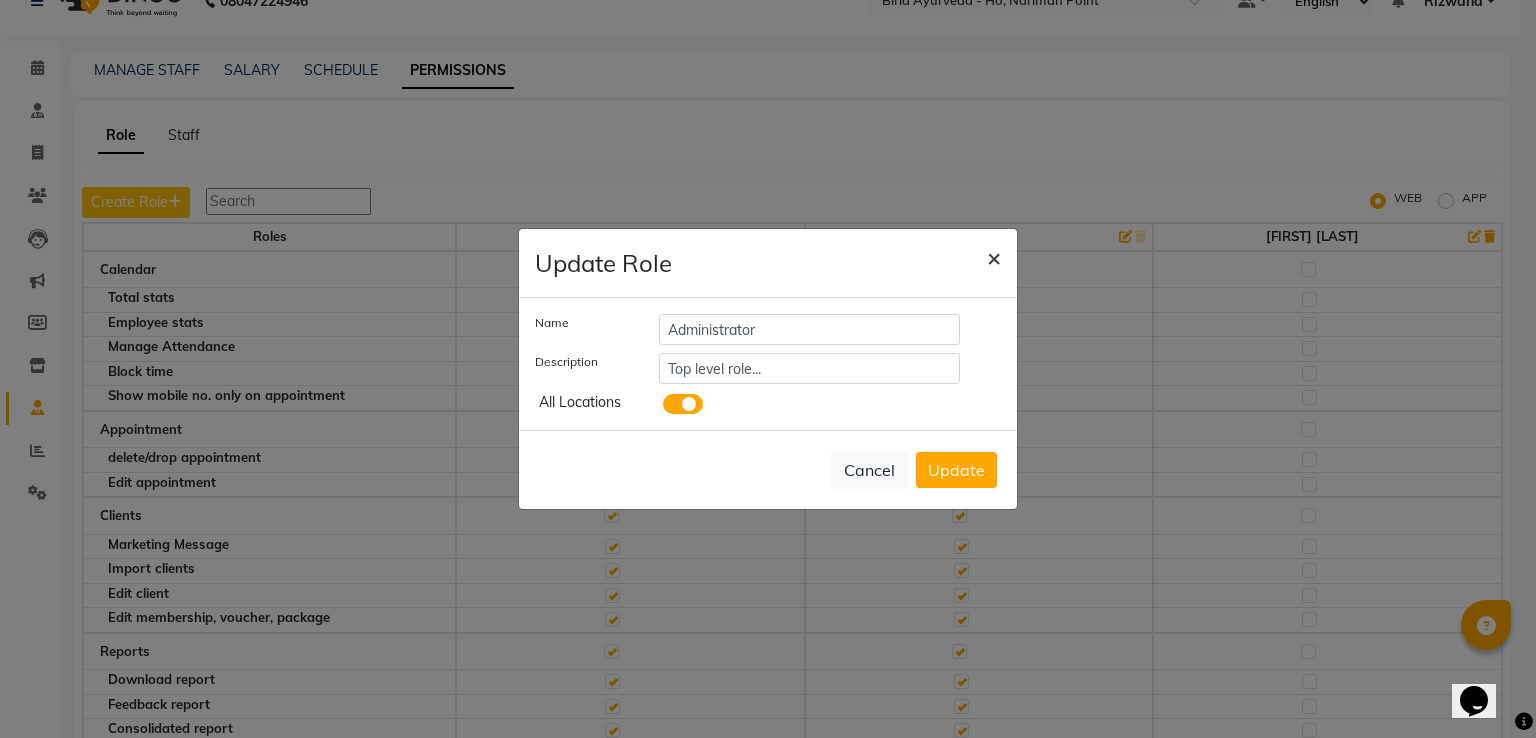 click on "×" 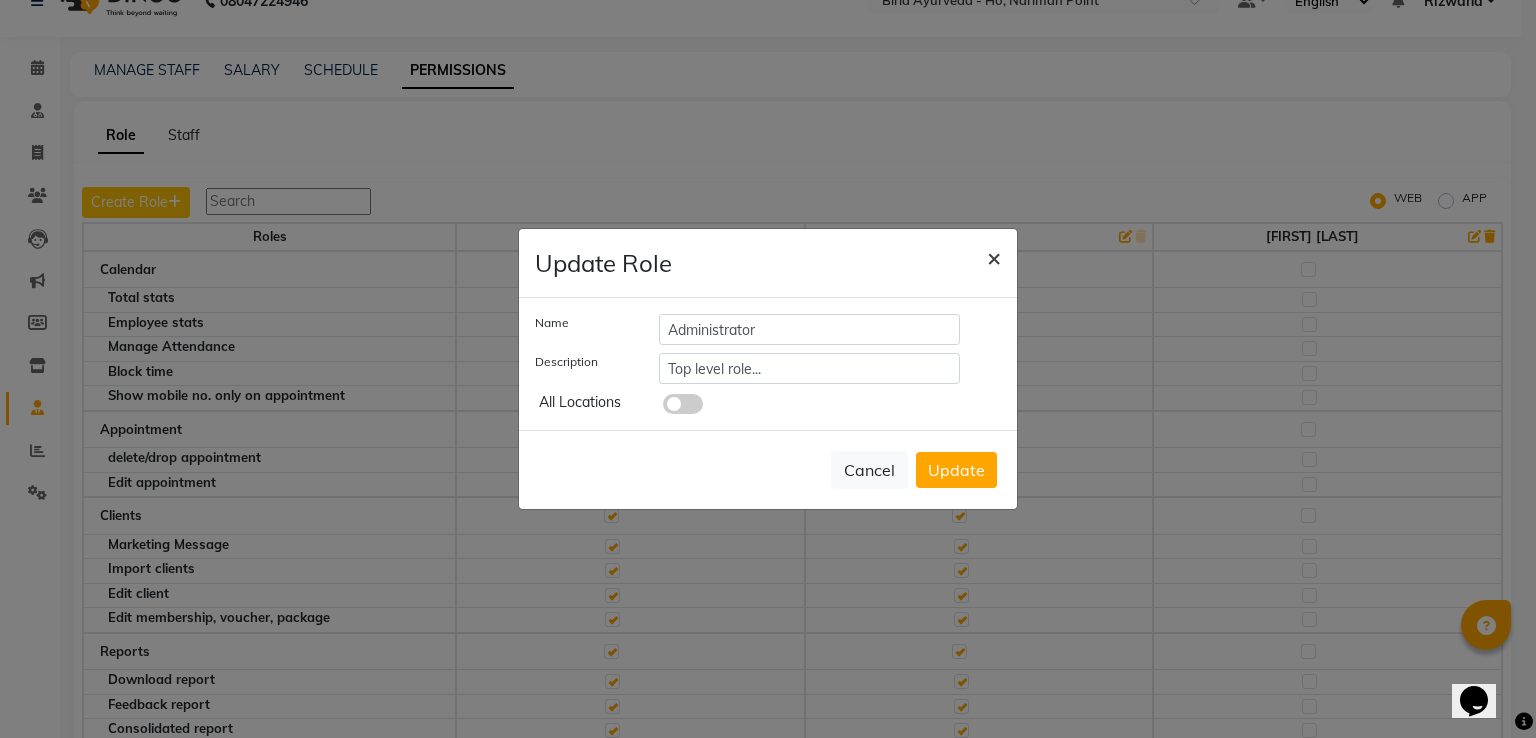 type 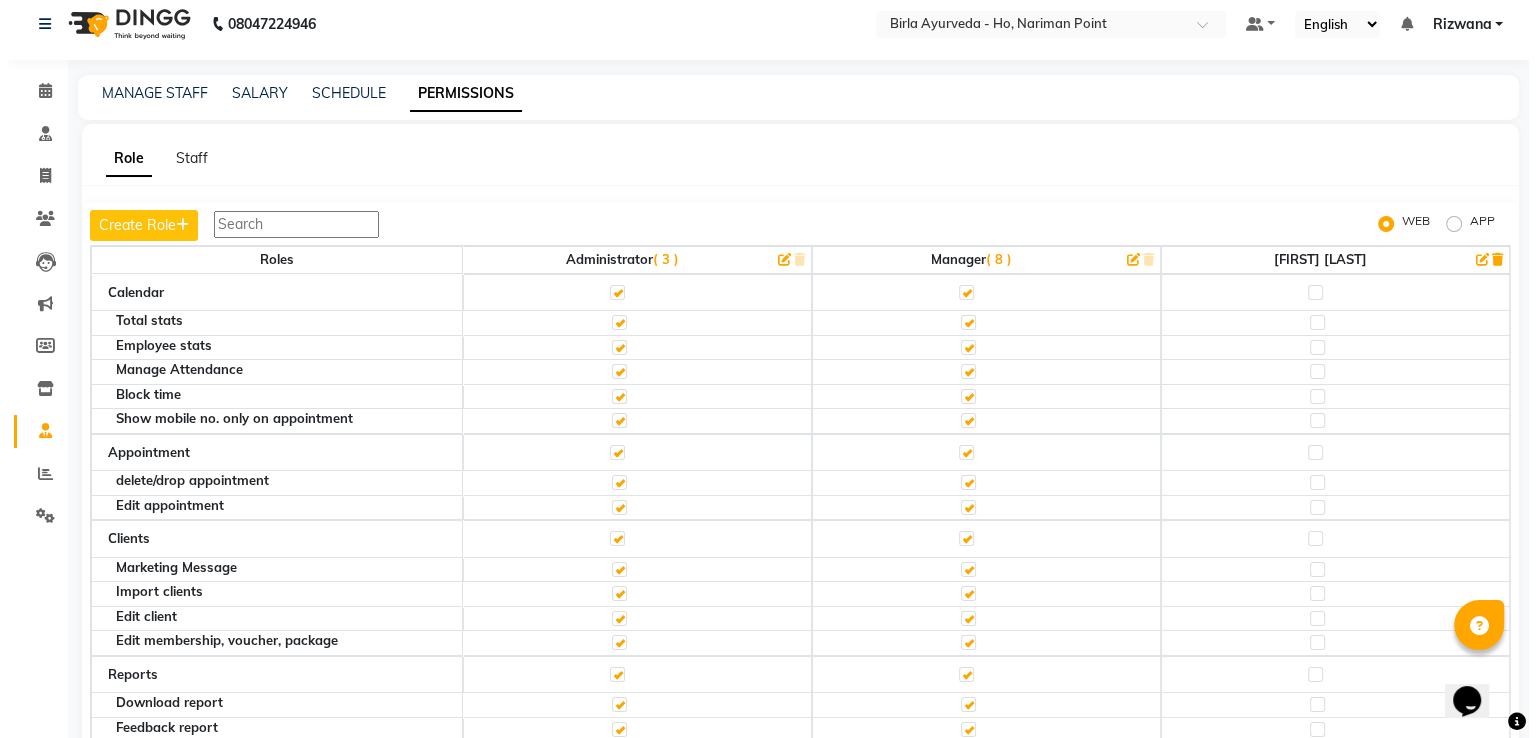 scroll, scrollTop: 0, scrollLeft: 0, axis: both 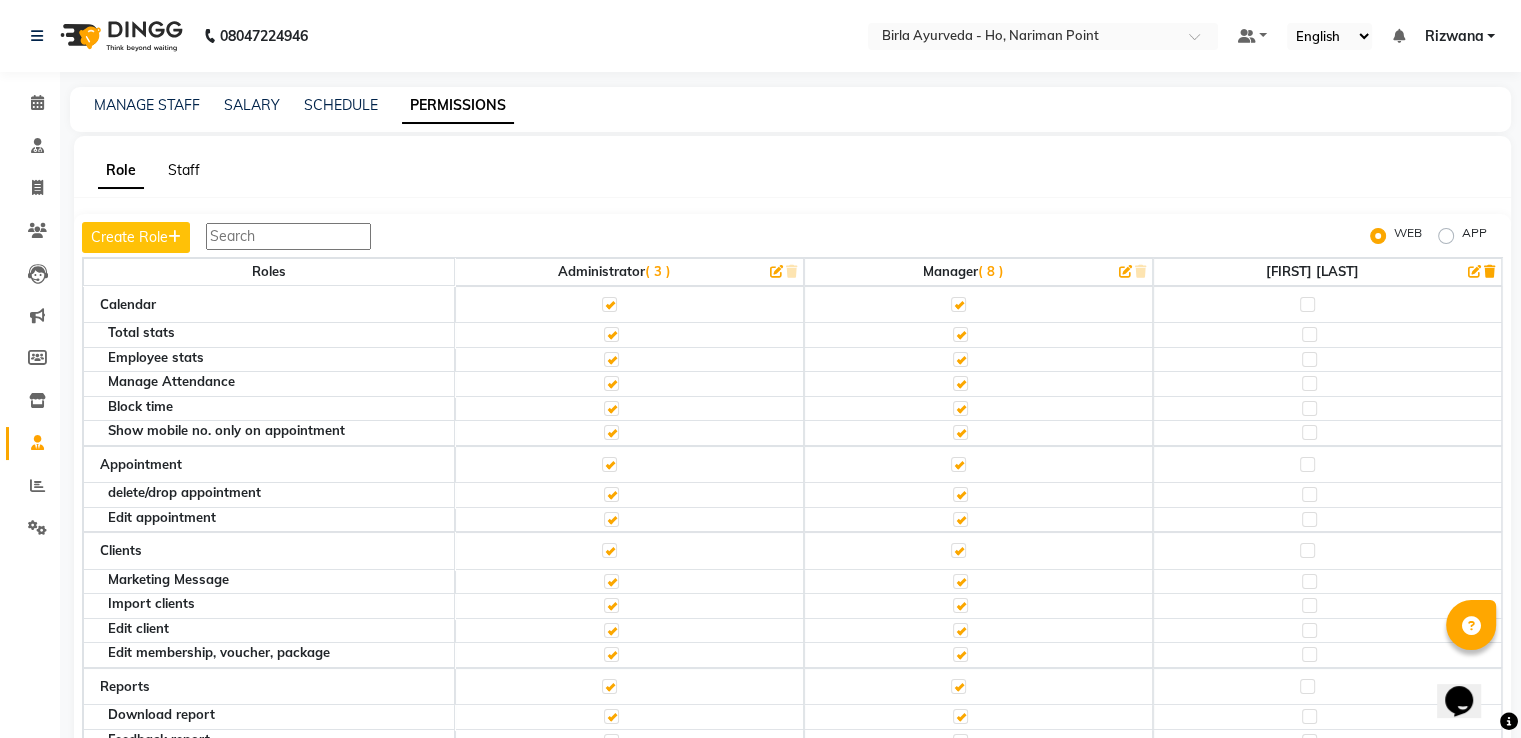 click on "Staff" 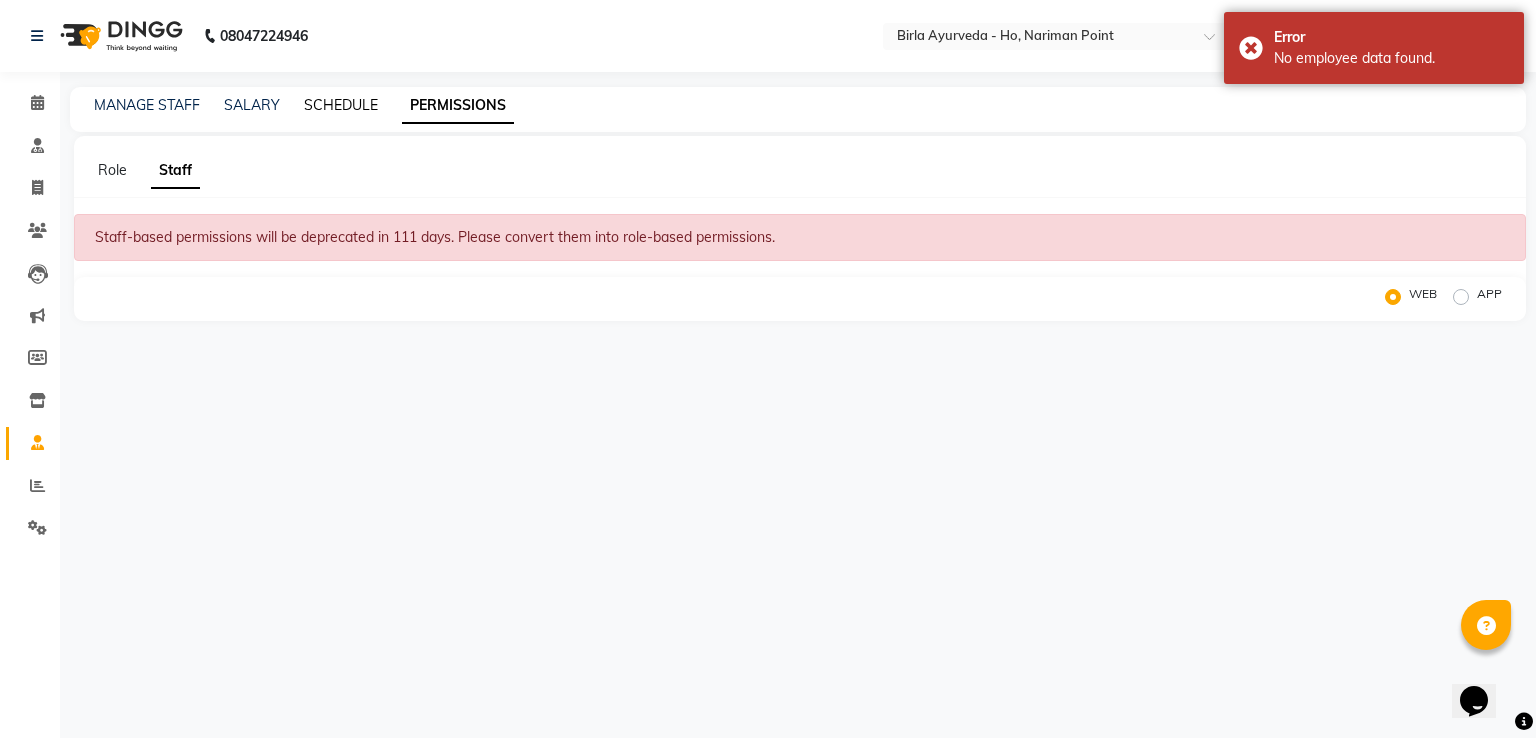 click on "SCHEDULE" 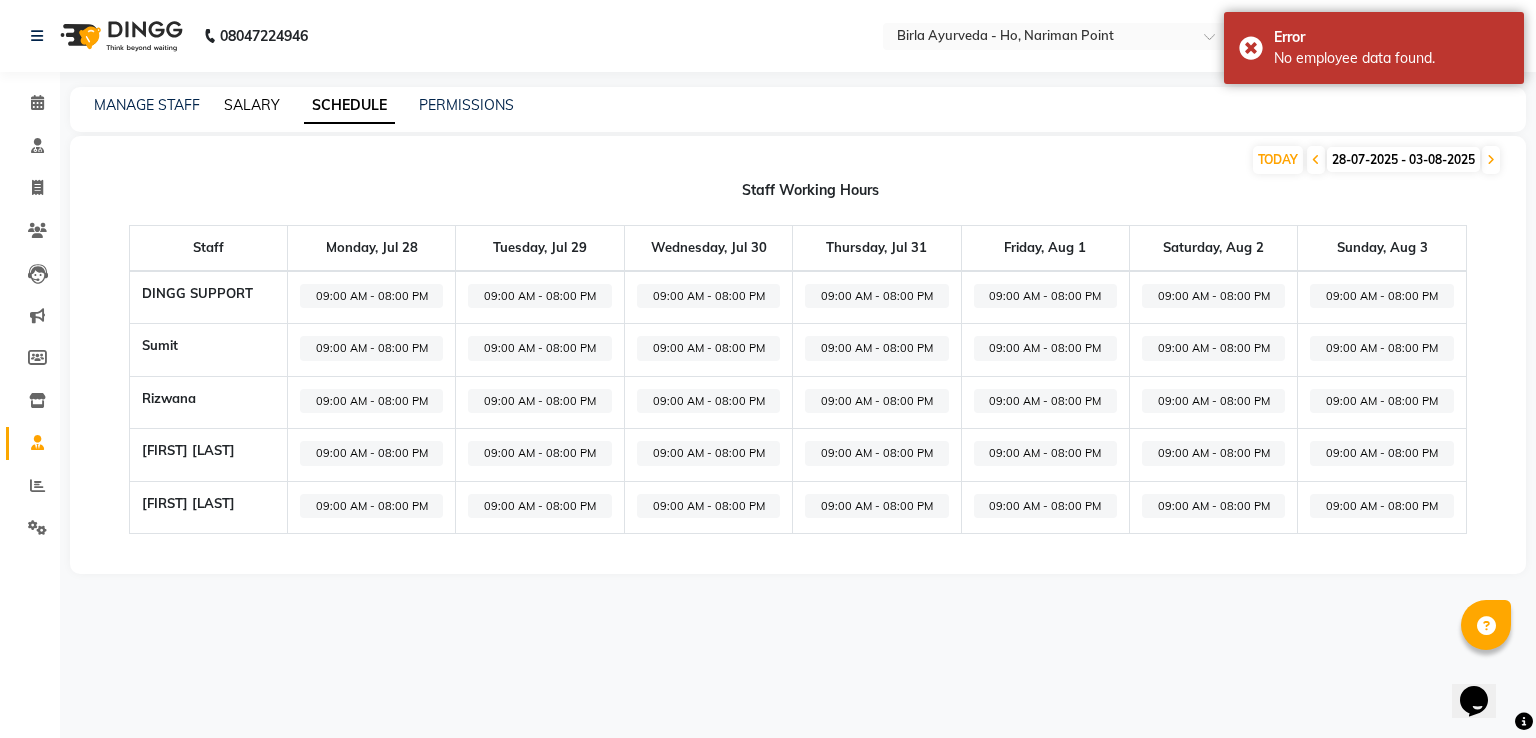 click on "SALARY" 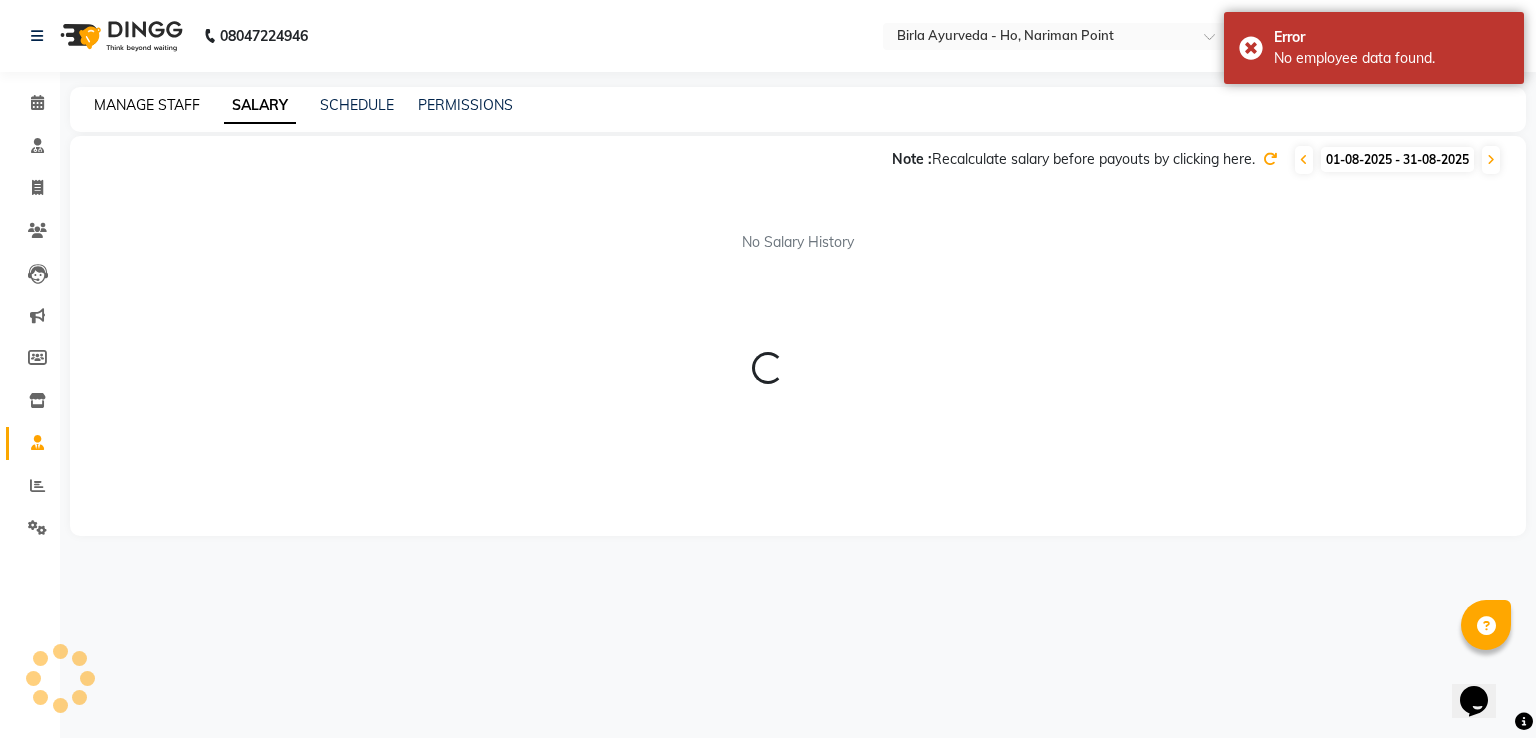 click on "MANAGE STAFF" 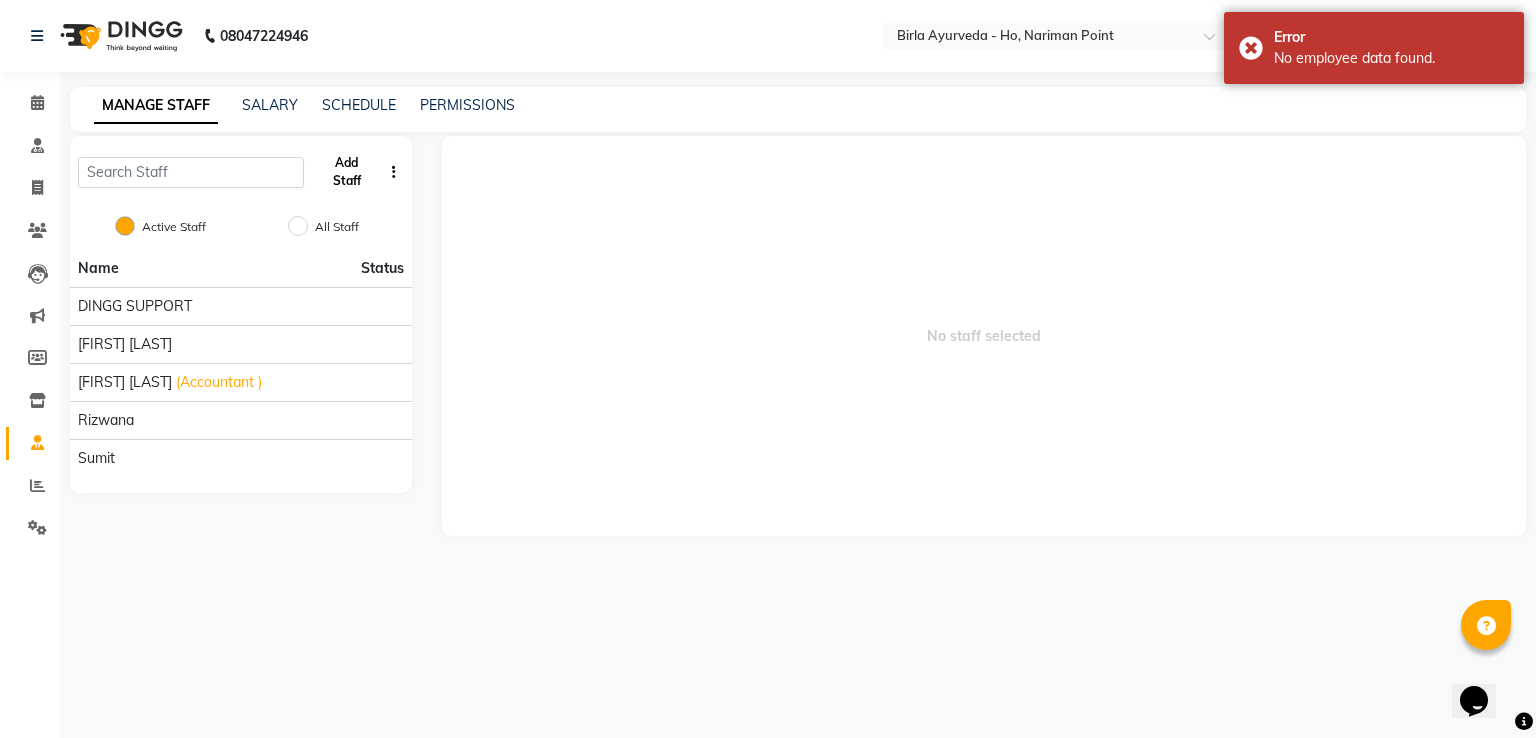 click on "Add Staff" 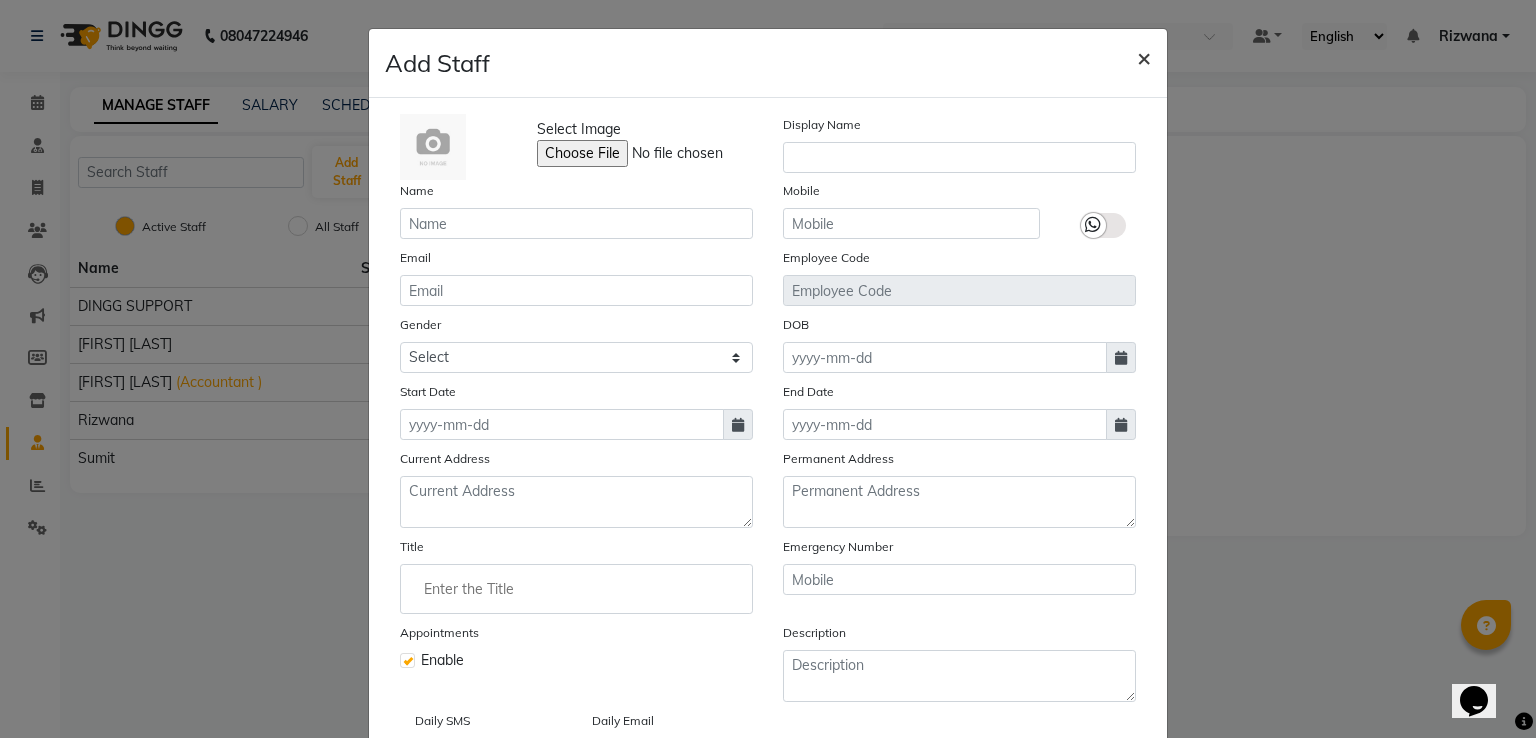 click on "×" 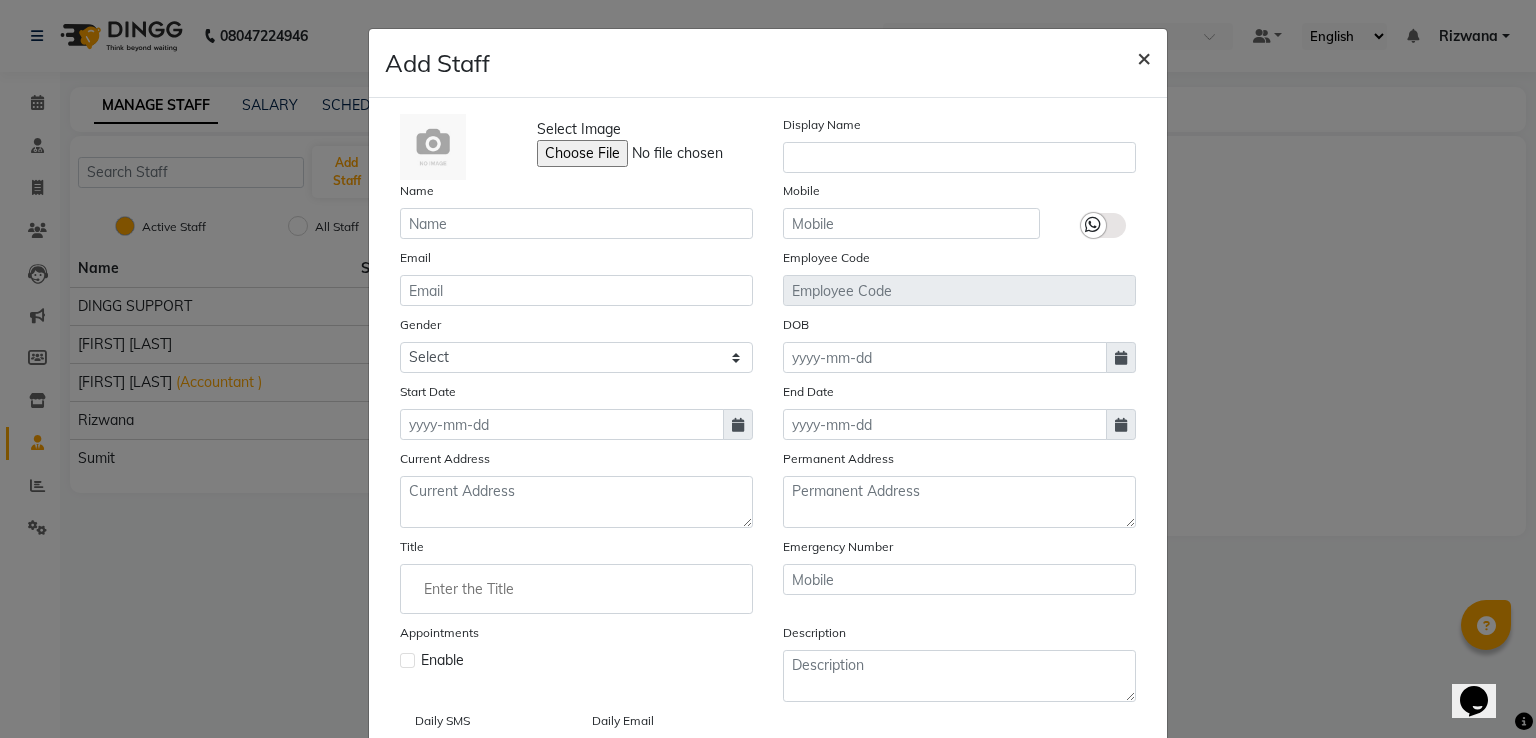 checkbox on "false" 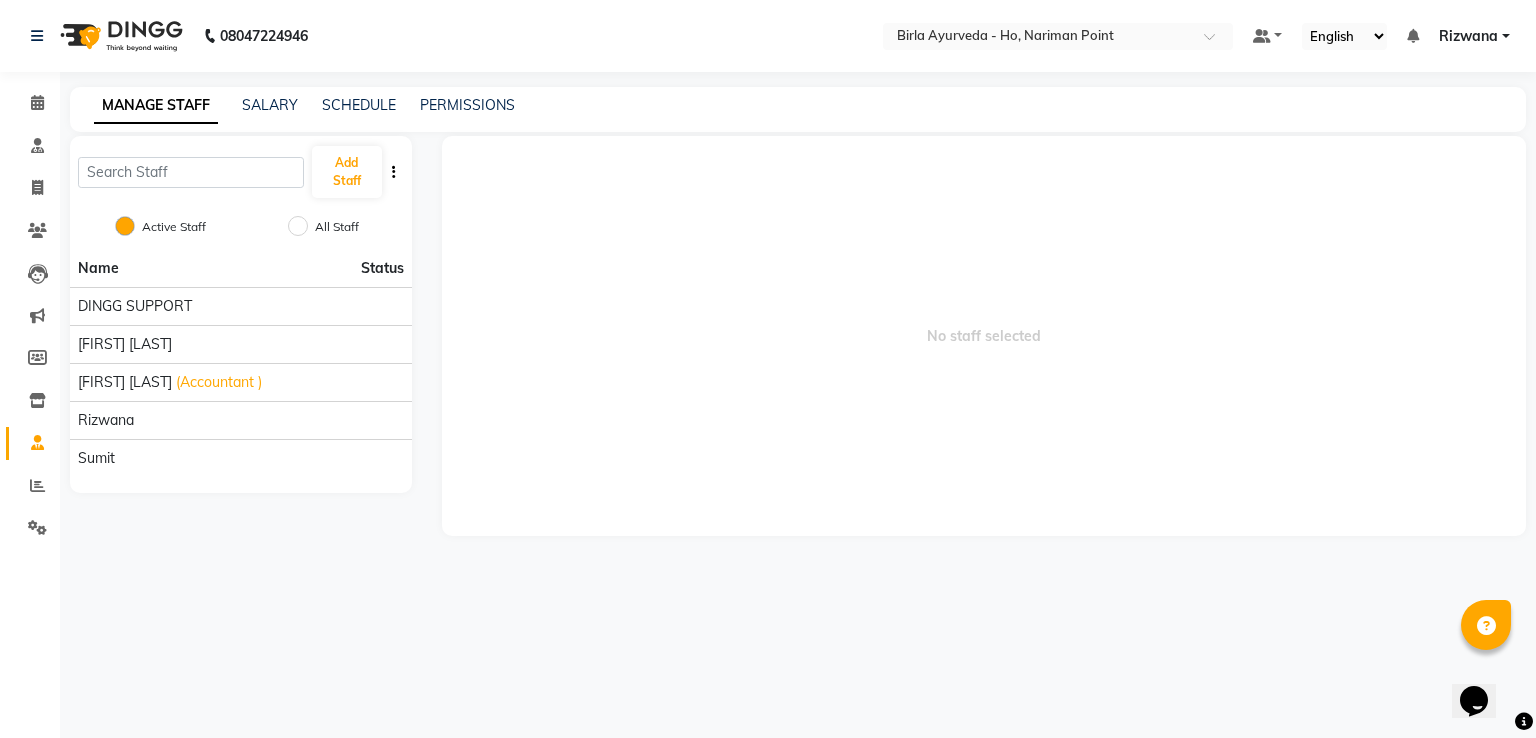 click 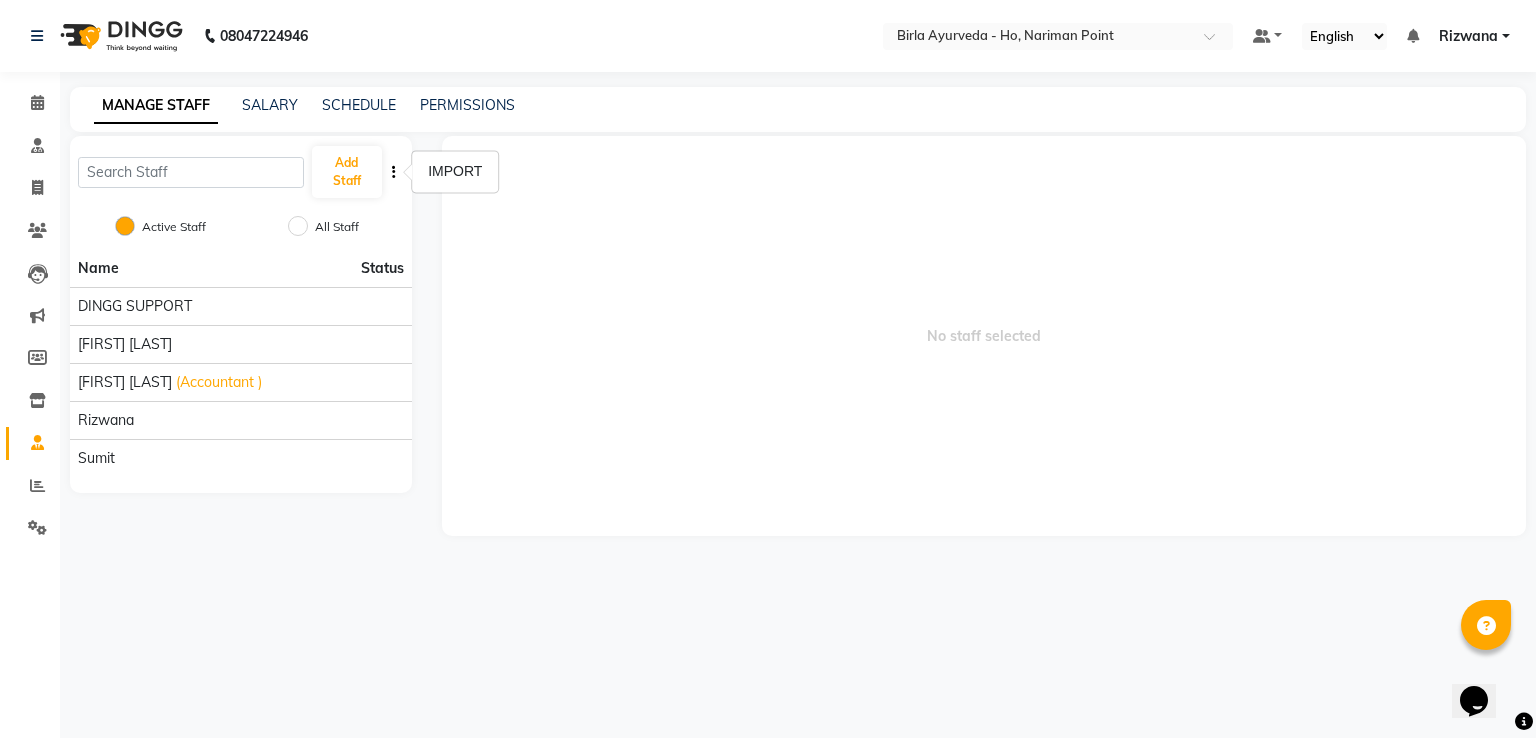 click 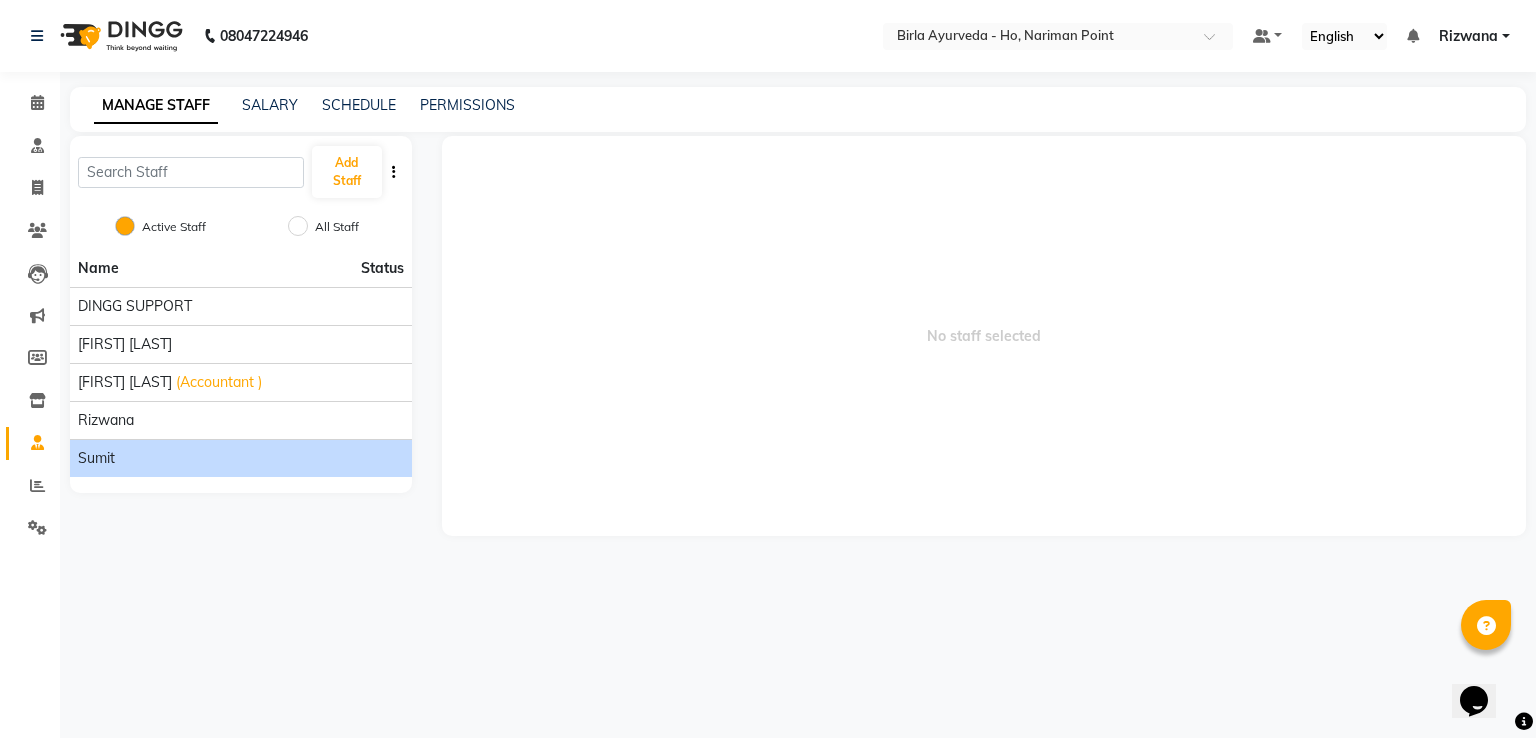 click on "Sumit" 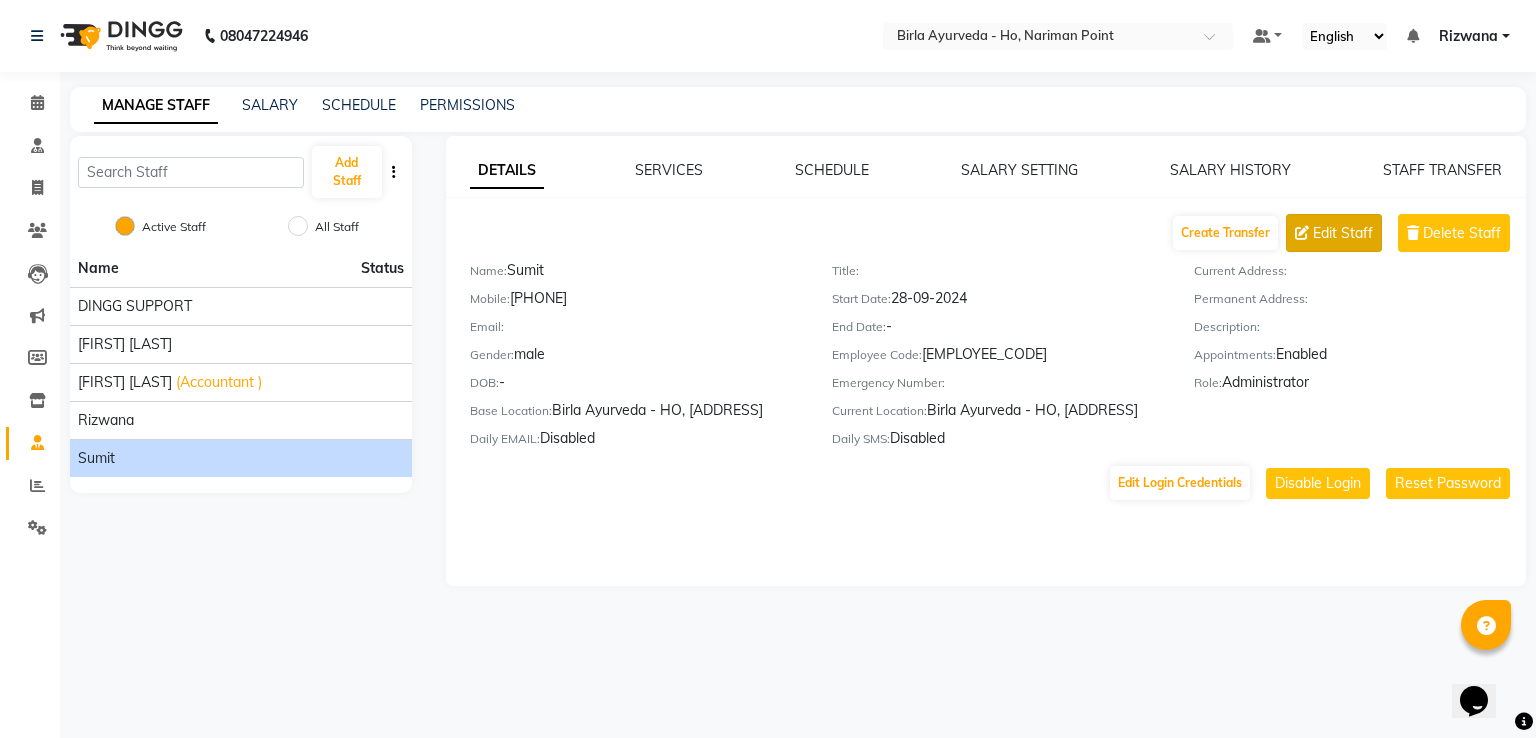 click on "Edit Staff" 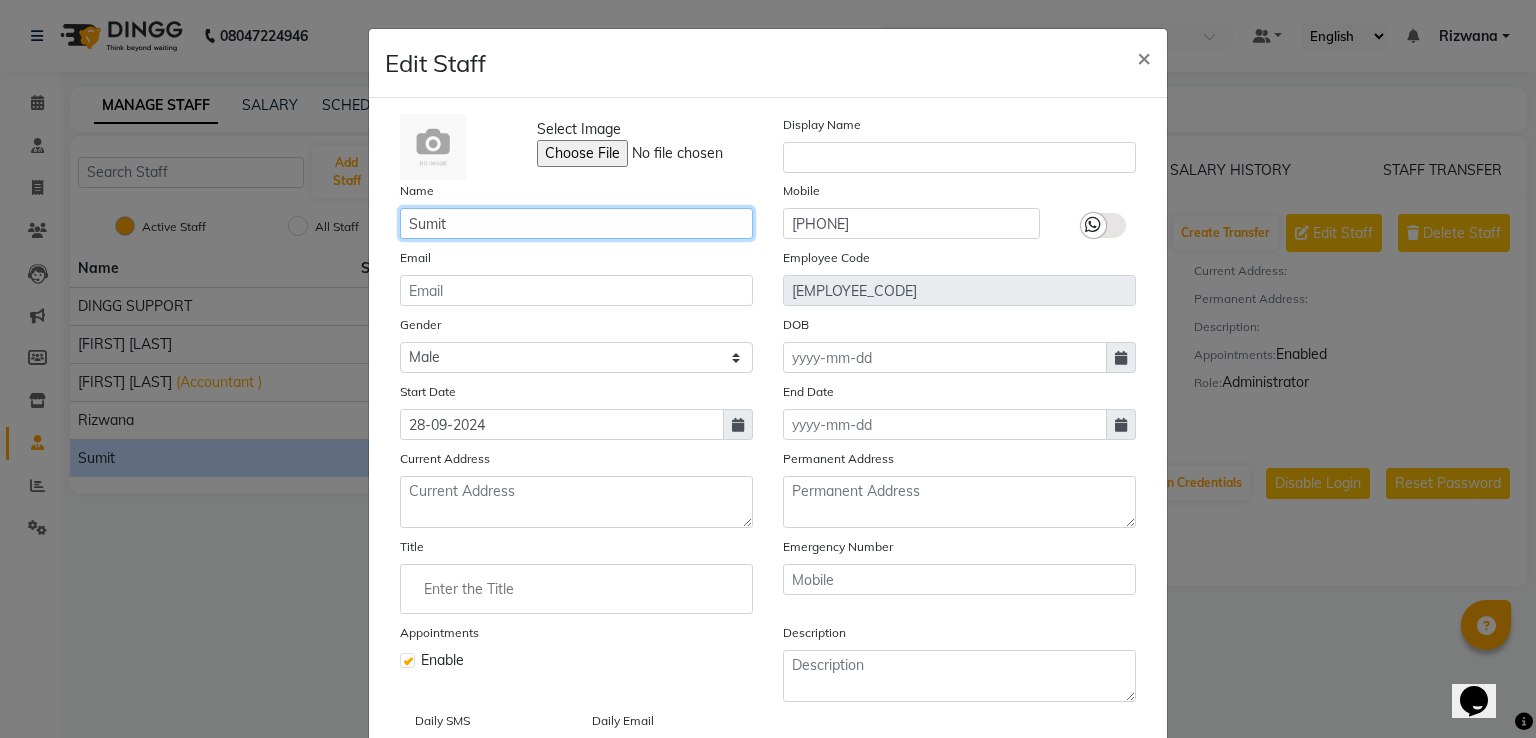 drag, startPoint x: 474, startPoint y: 220, endPoint x: 384, endPoint y: 223, distance: 90.04999 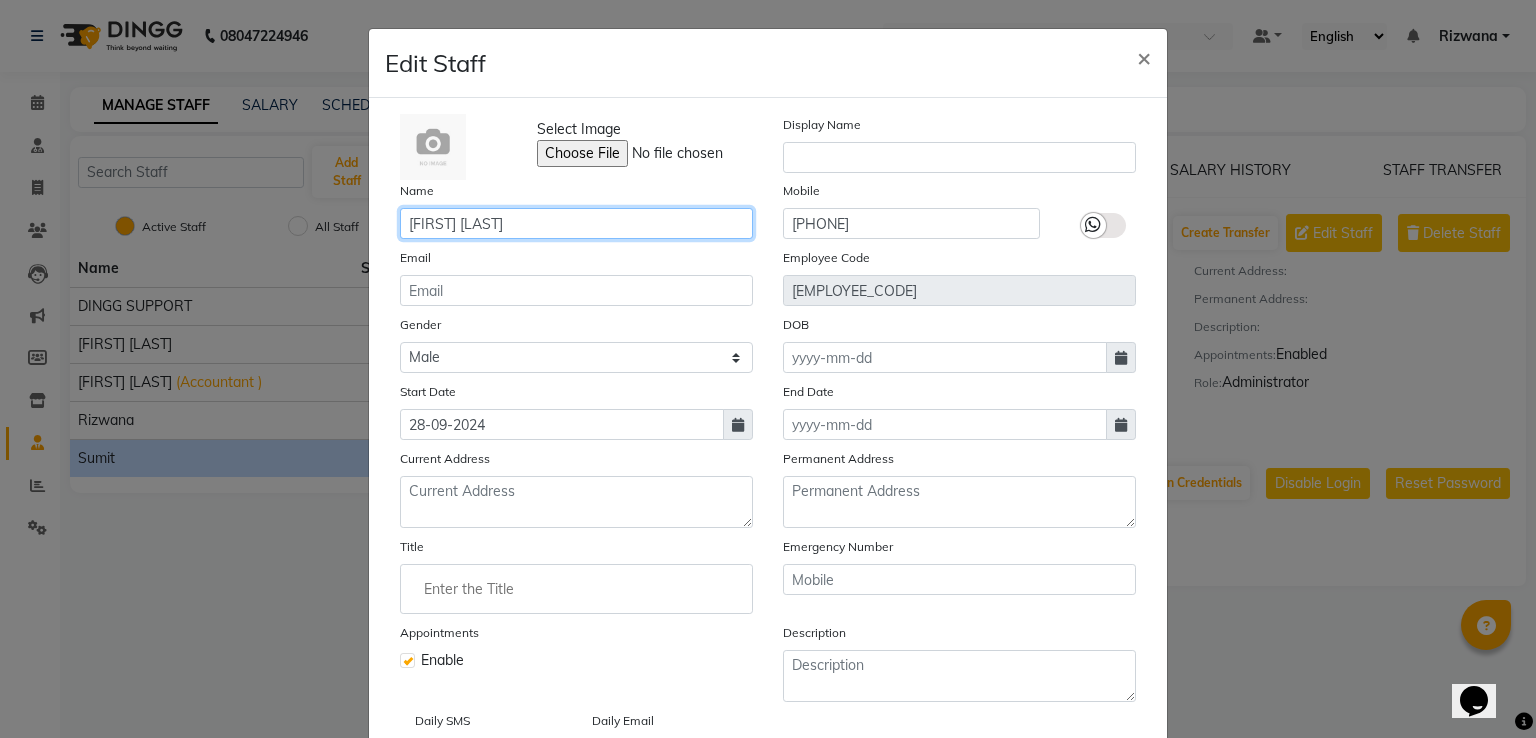 type on "[FIRST] [LAST]" 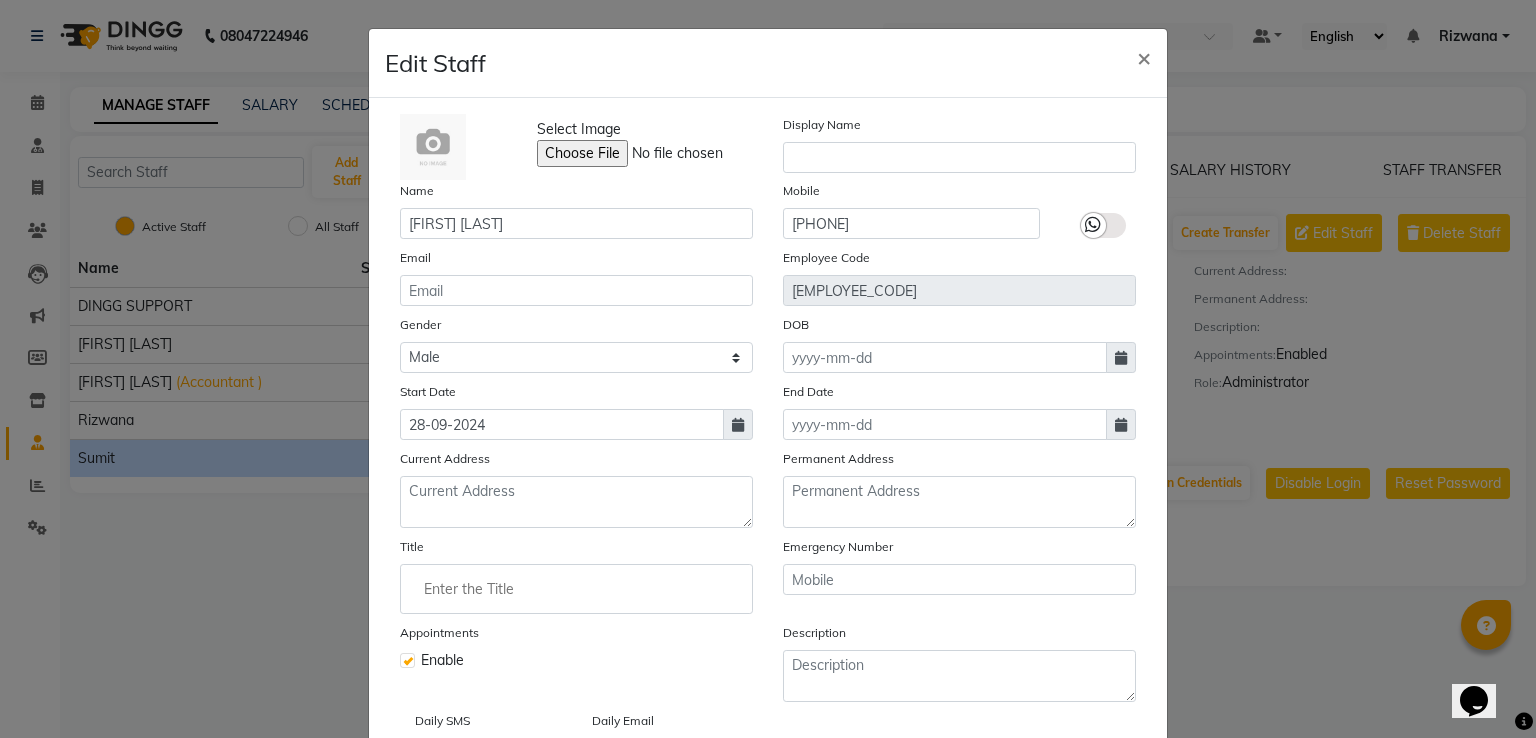 click on "Edit Staff × Select Image  Display Name Name [FIRST] [LAST] Mobile [PHONE] Email Employee Code [EMPLOYEE_CODE] Gender Select Male Female Other Prefer Not To Say DOB Start Date 28-09-2024 End Date Current Address [ADDRESS] Permanent Address [ADDRESS] Title Emergency Number Appointments Enable Description Daily SMS Daily Email  Cancel   Save" 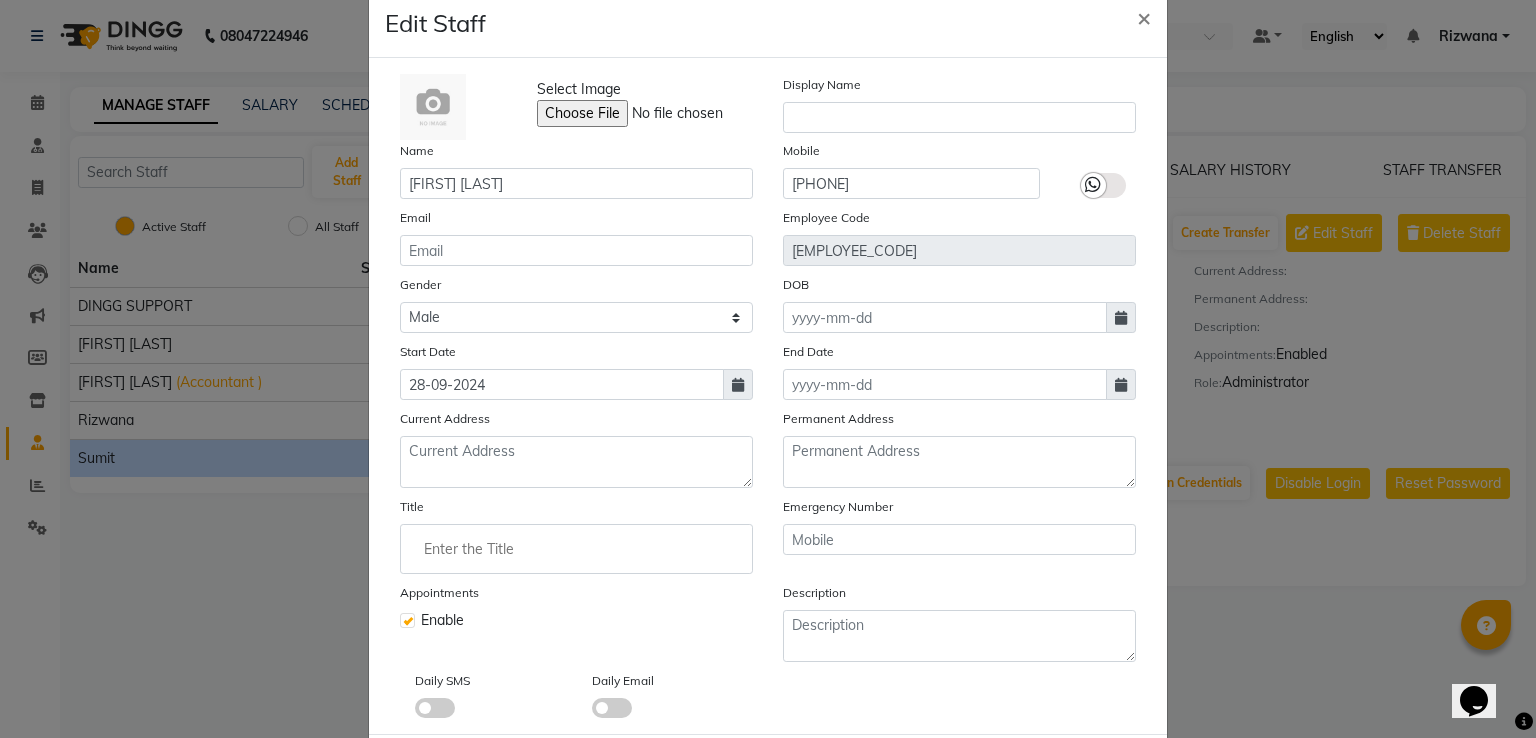 scroll, scrollTop: 152, scrollLeft: 0, axis: vertical 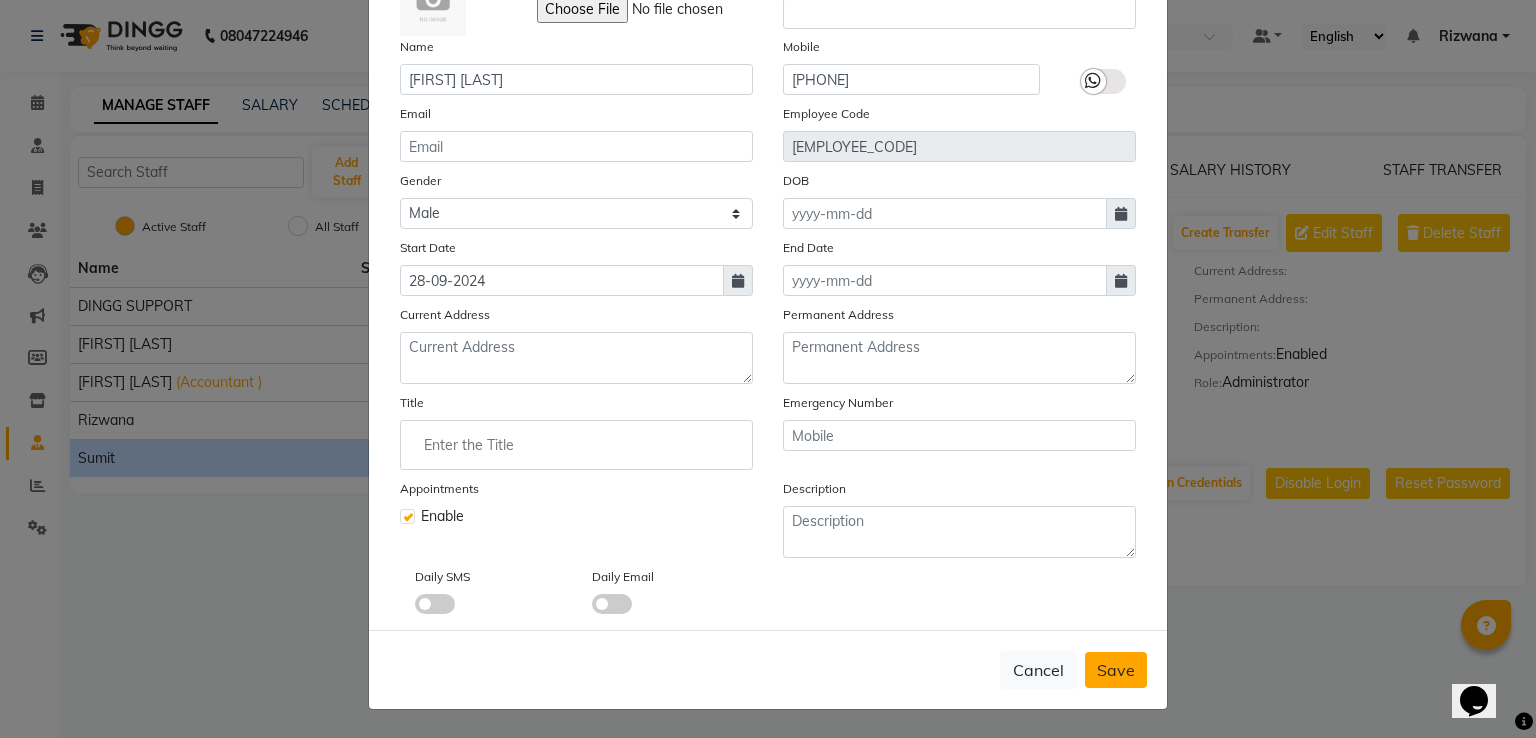 click on "Save" at bounding box center (1116, 670) 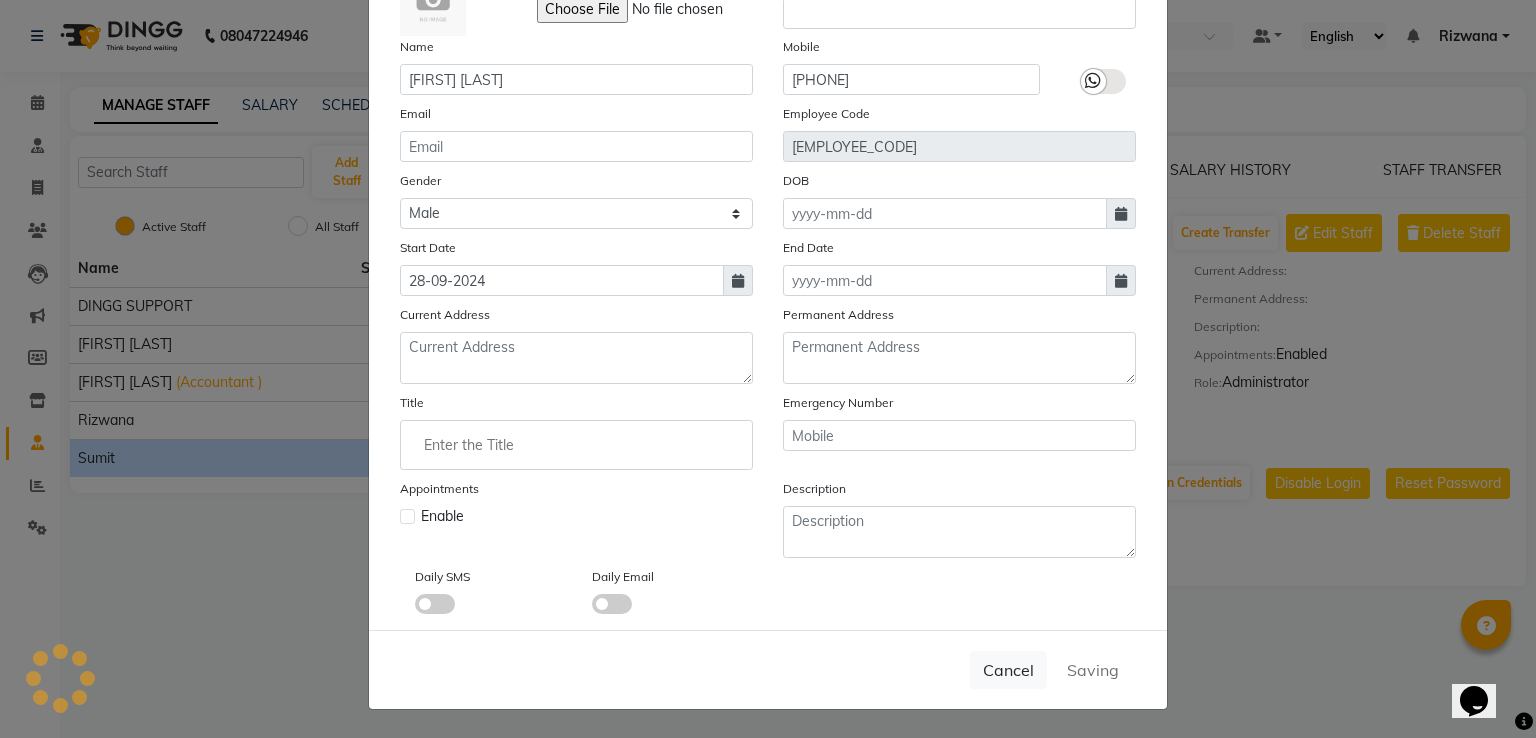 type 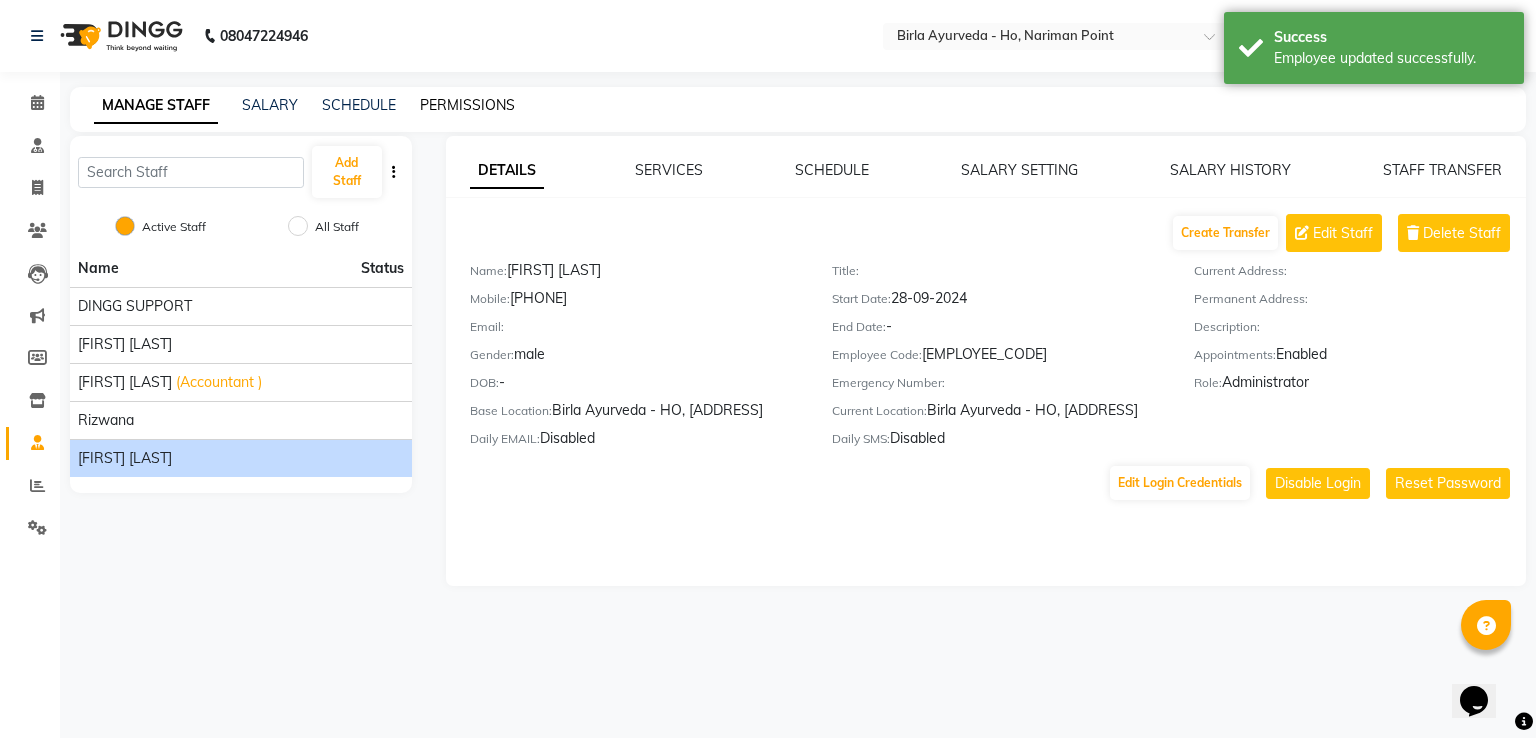 click on "PERMISSIONS" 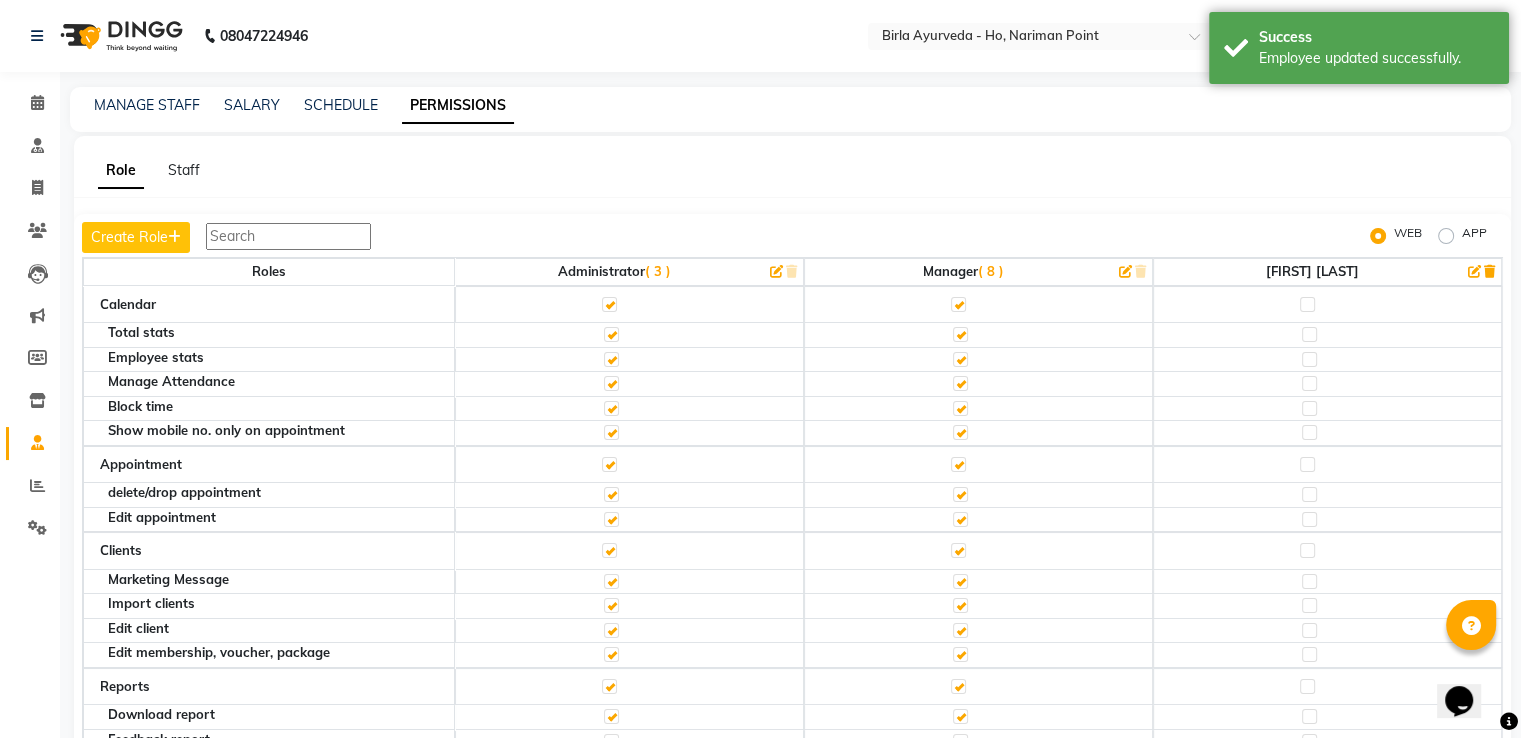 click on "( 3 )" 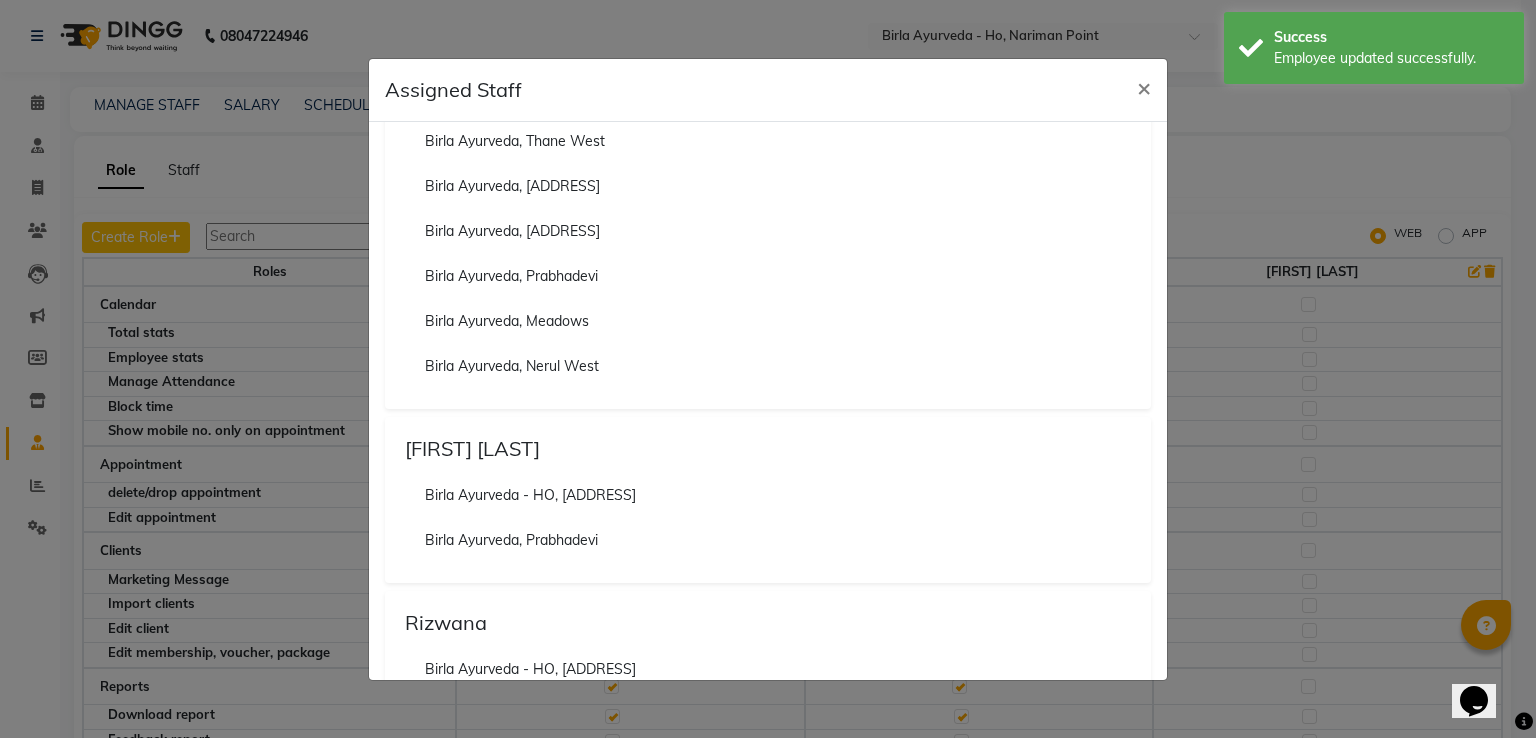 scroll, scrollTop: 200, scrollLeft: 0, axis: vertical 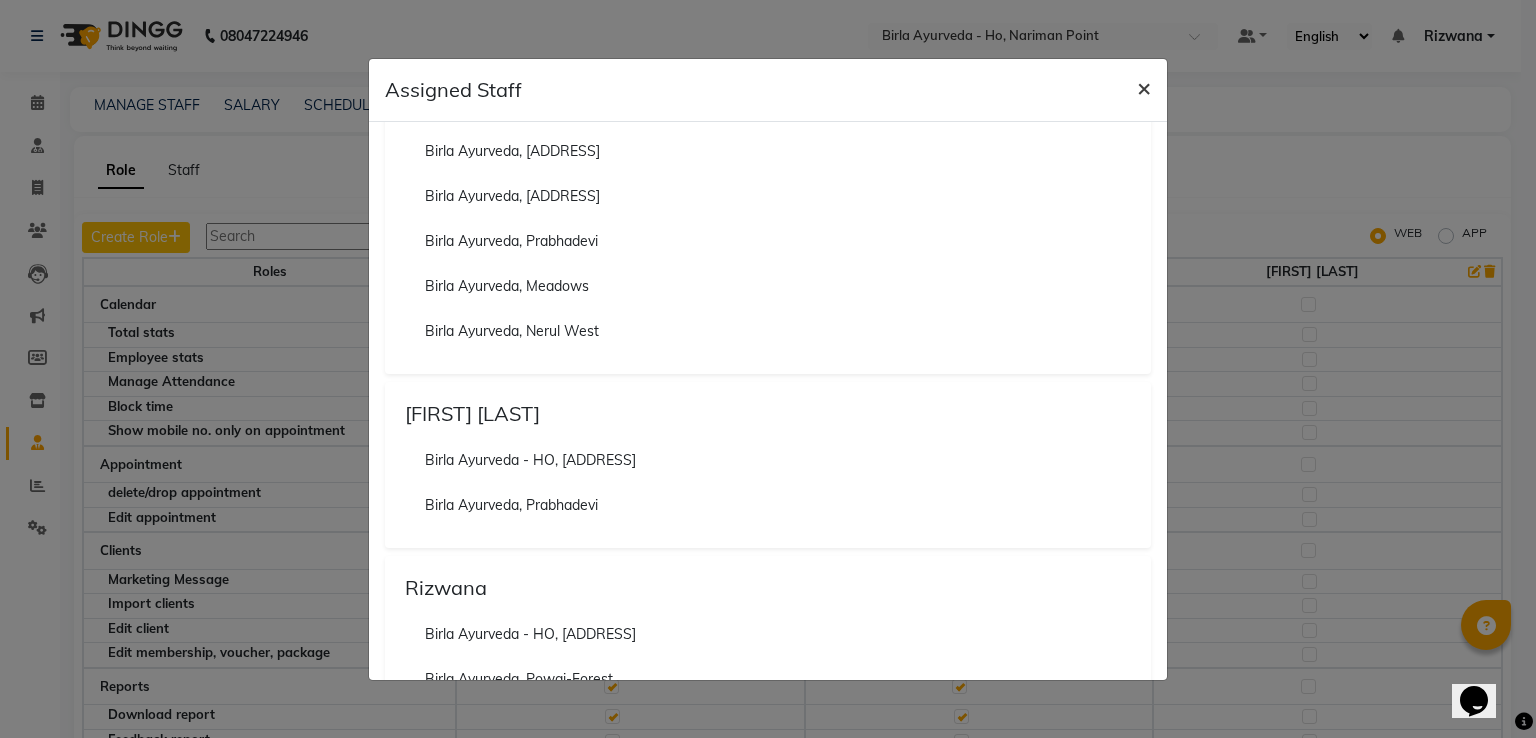 click on "×" 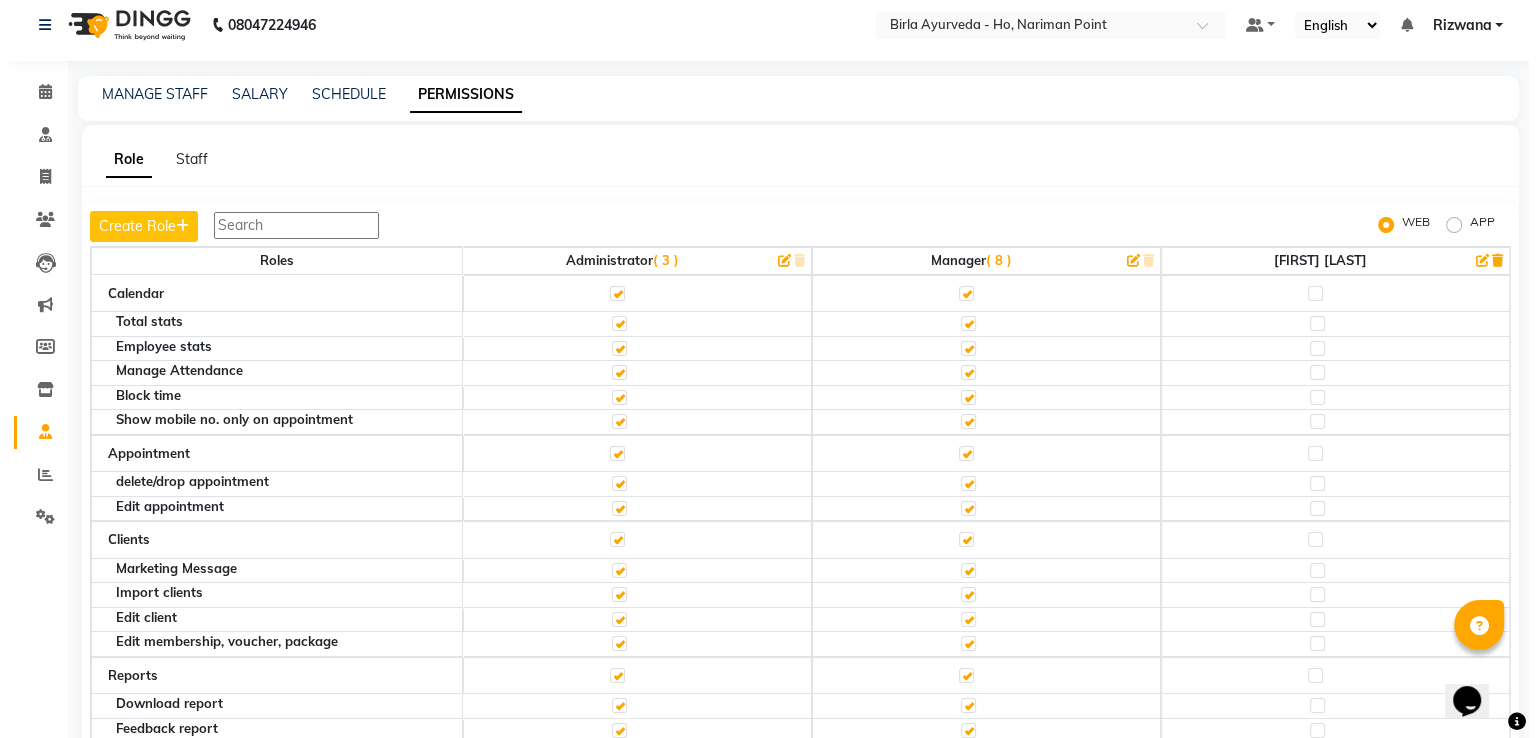 scroll, scrollTop: 0, scrollLeft: 0, axis: both 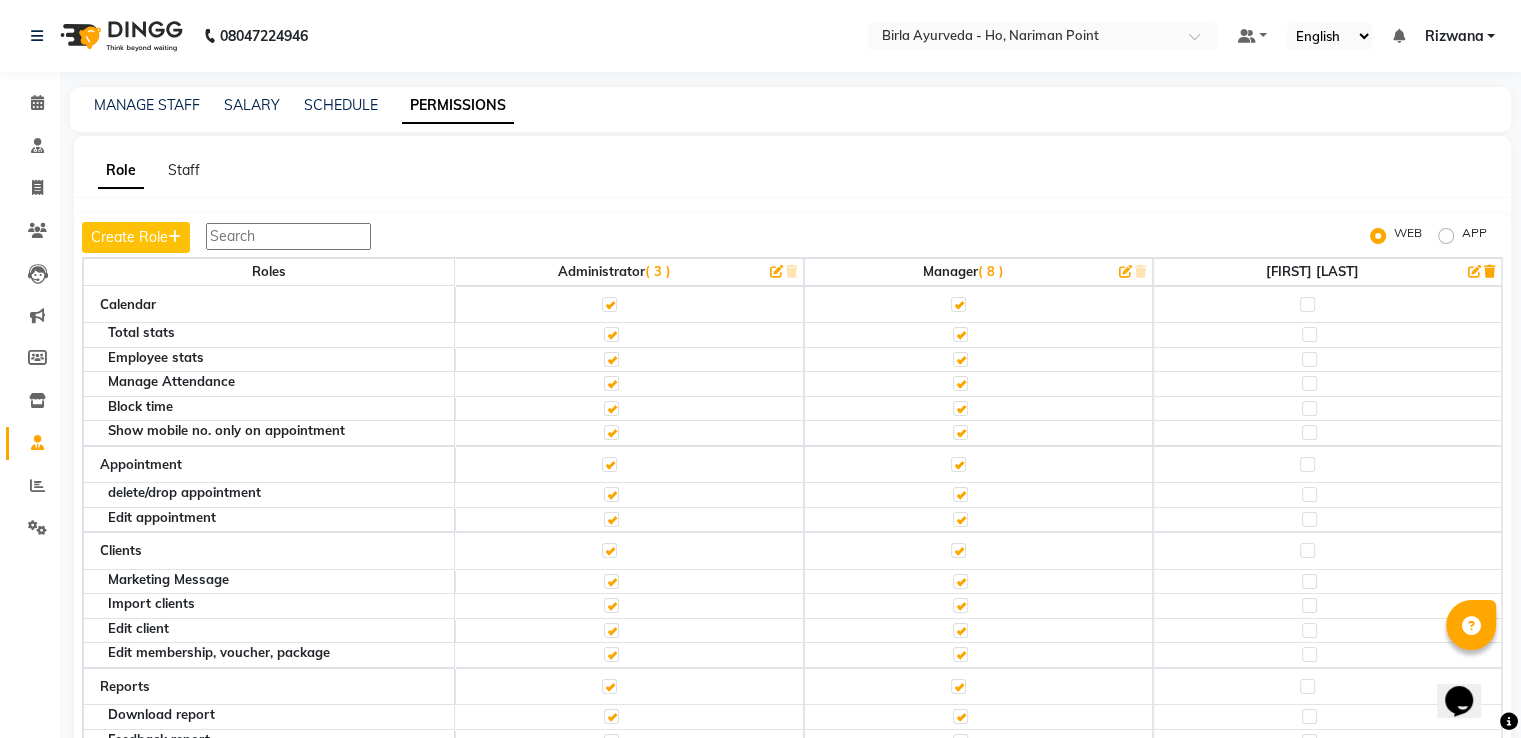 click on "( 3 )" 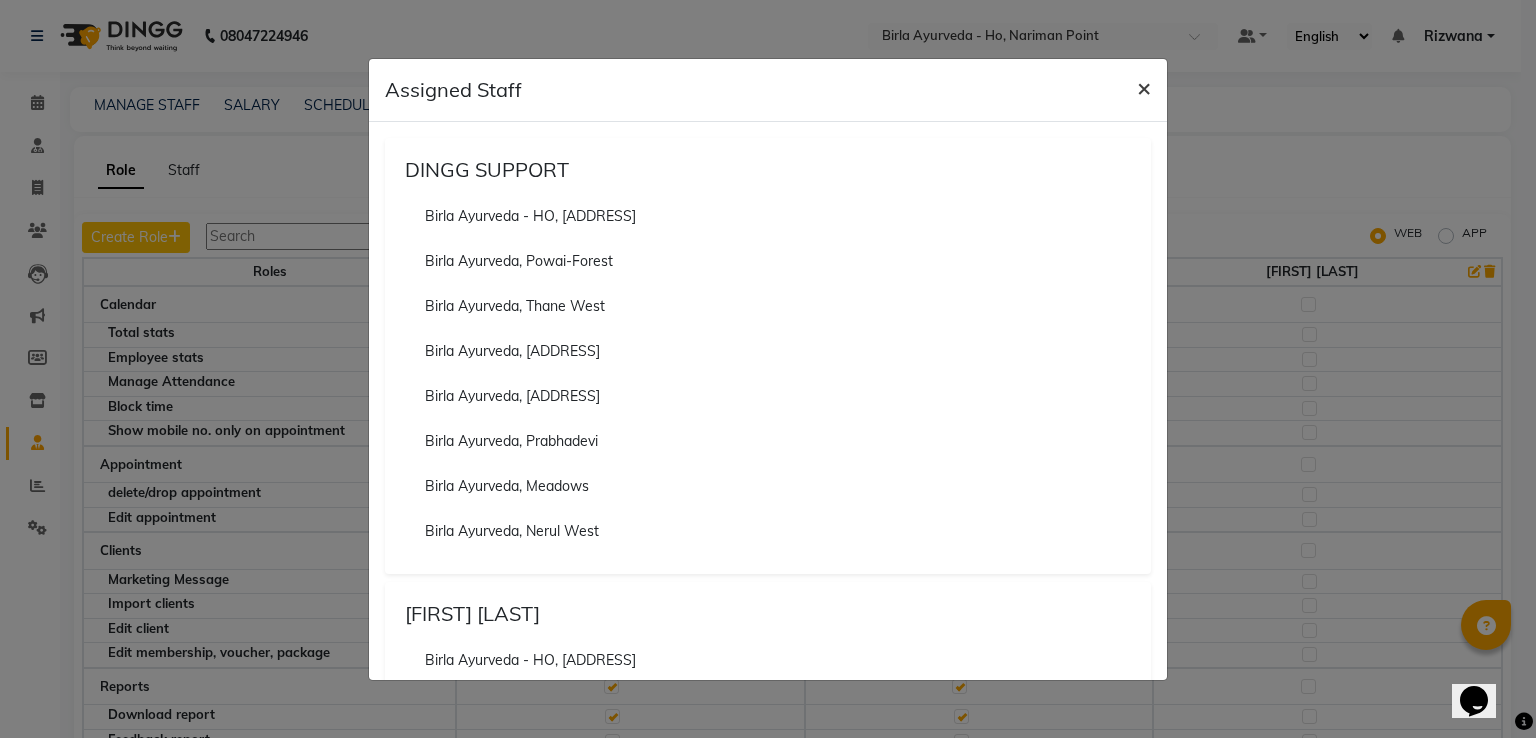 click on "×" 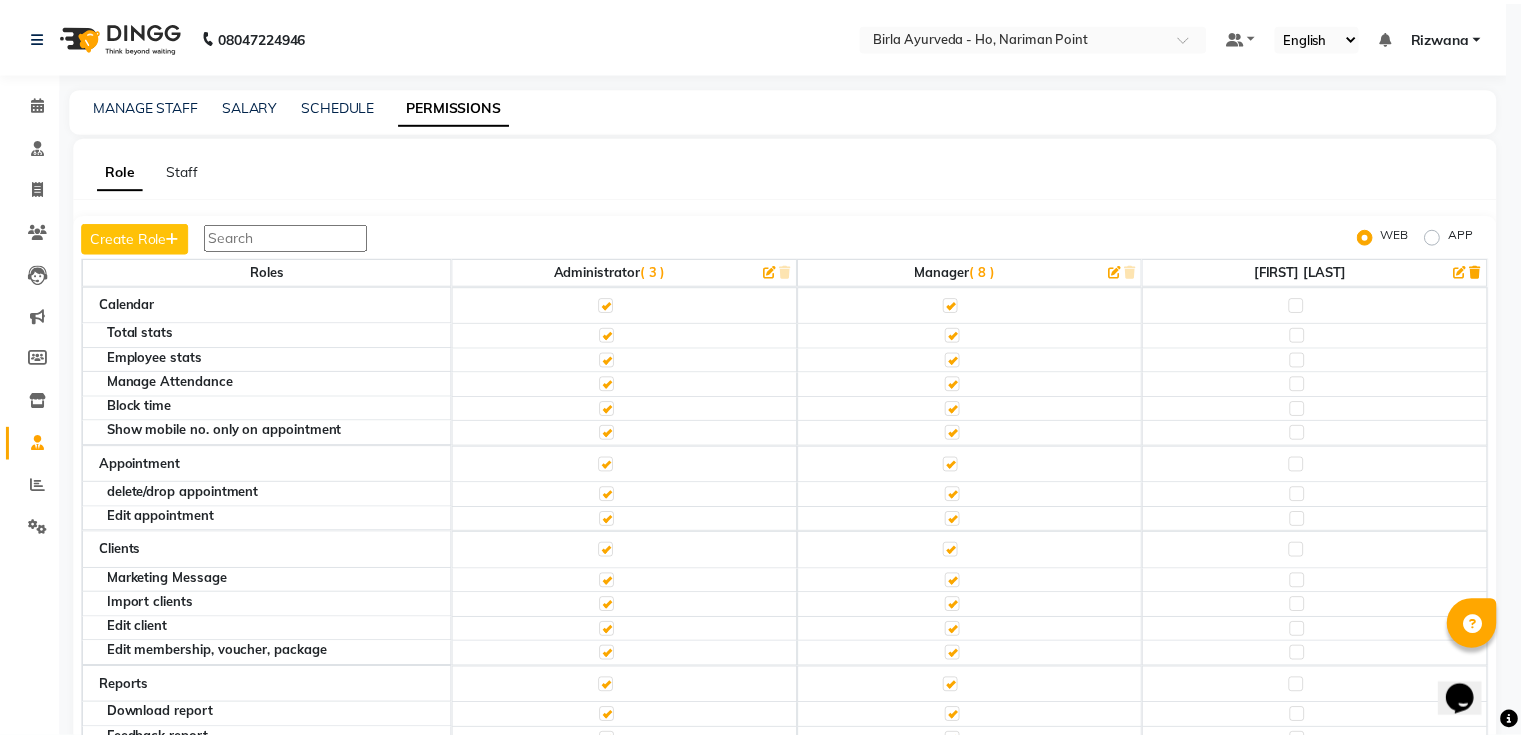 scroll, scrollTop: 35, scrollLeft: 0, axis: vertical 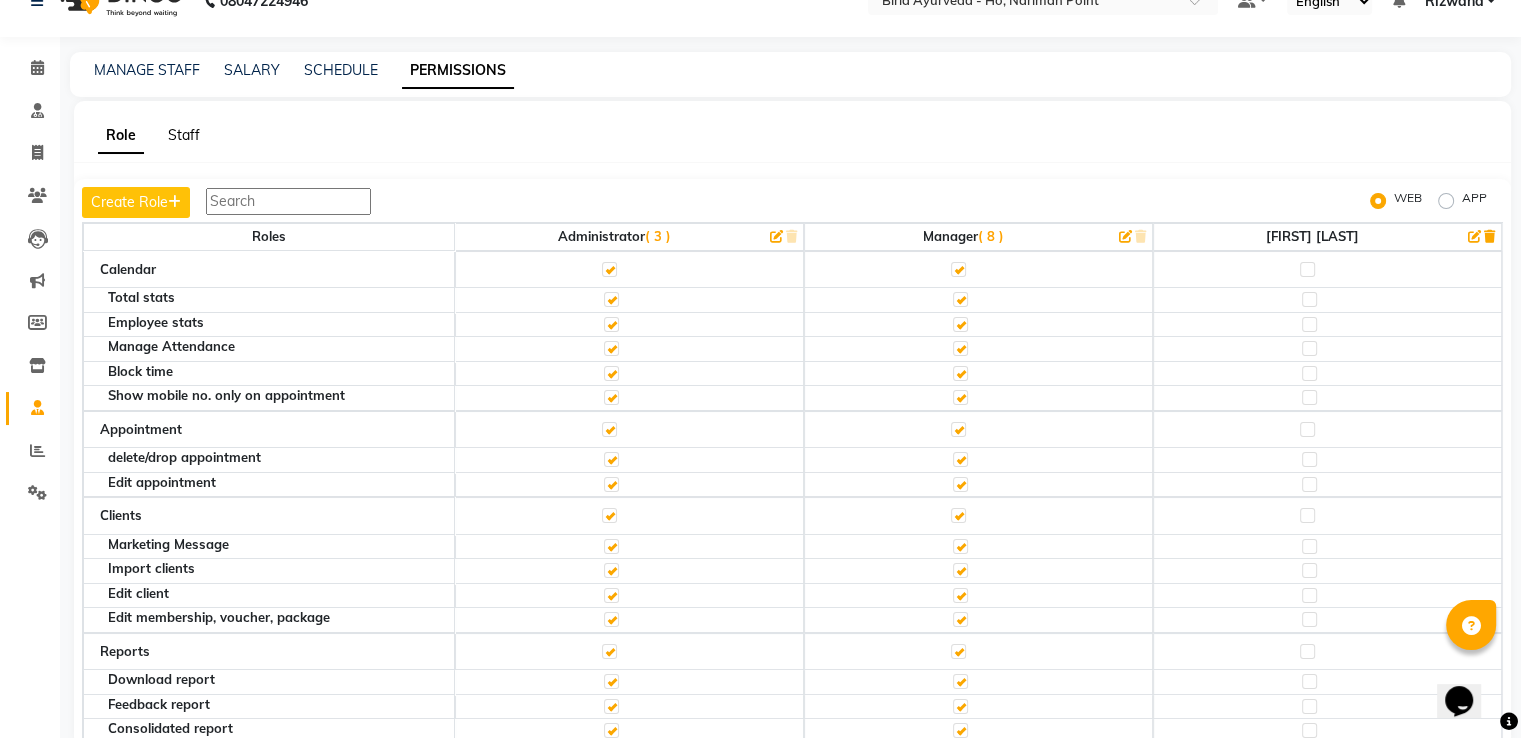 click on "Staff" 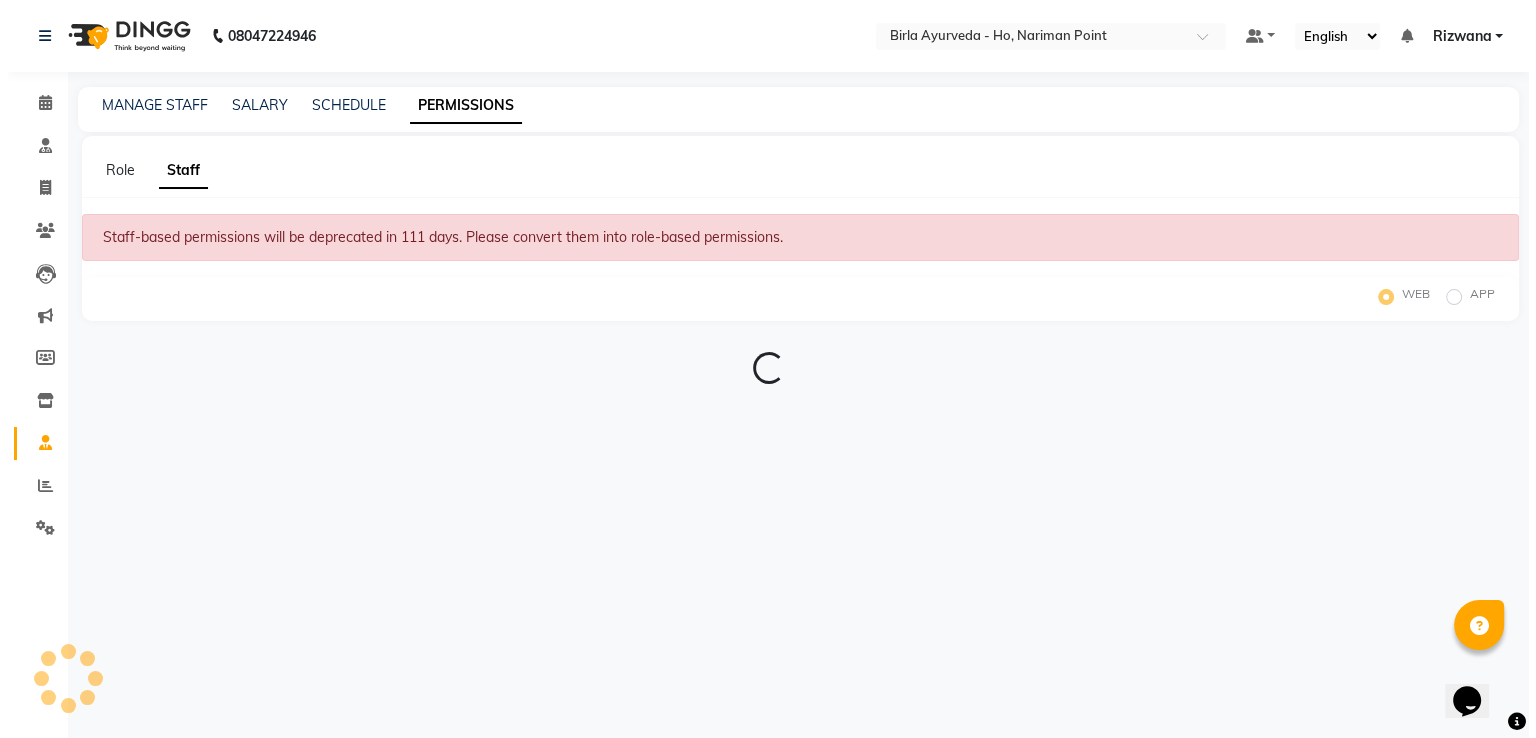 scroll, scrollTop: 0, scrollLeft: 0, axis: both 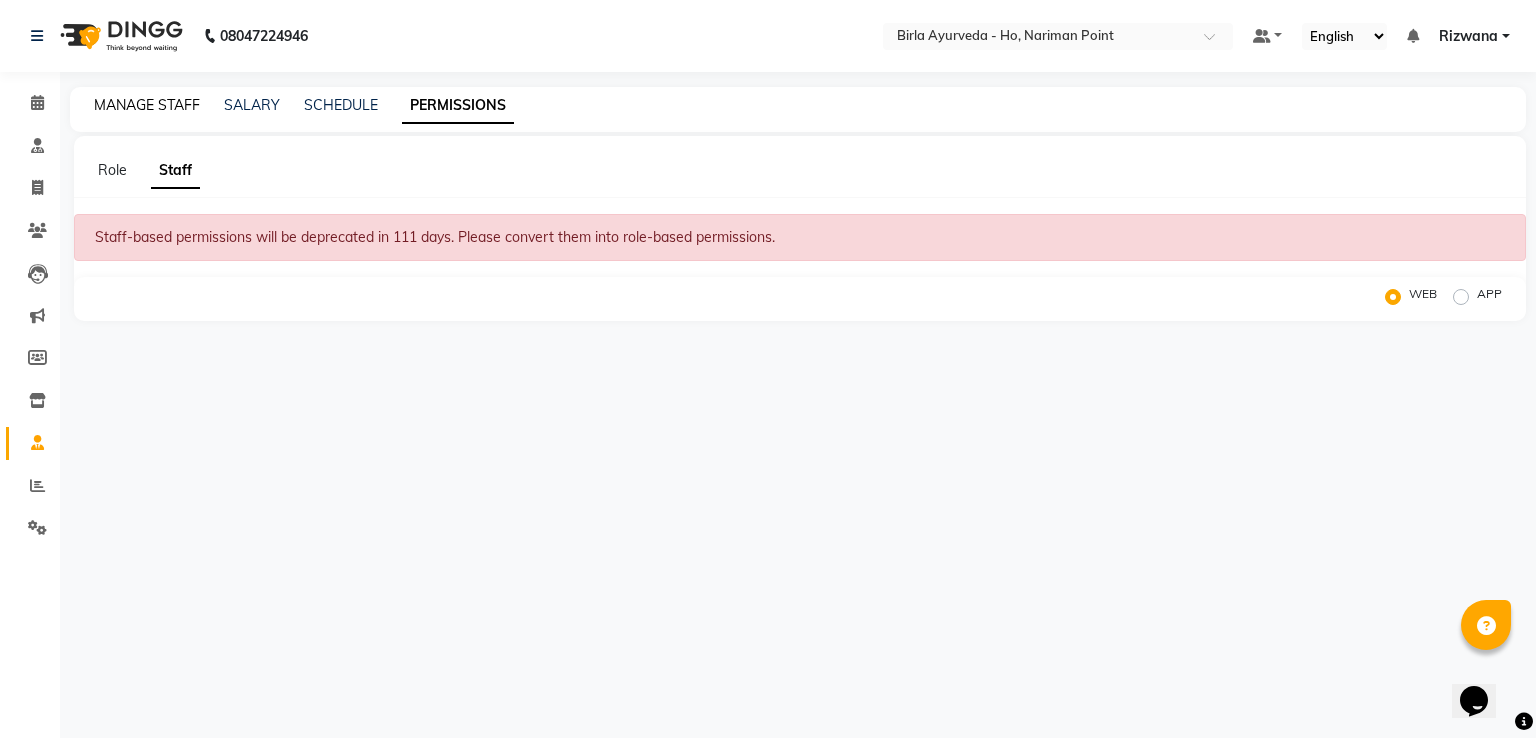 click on "MANAGE STAFF" 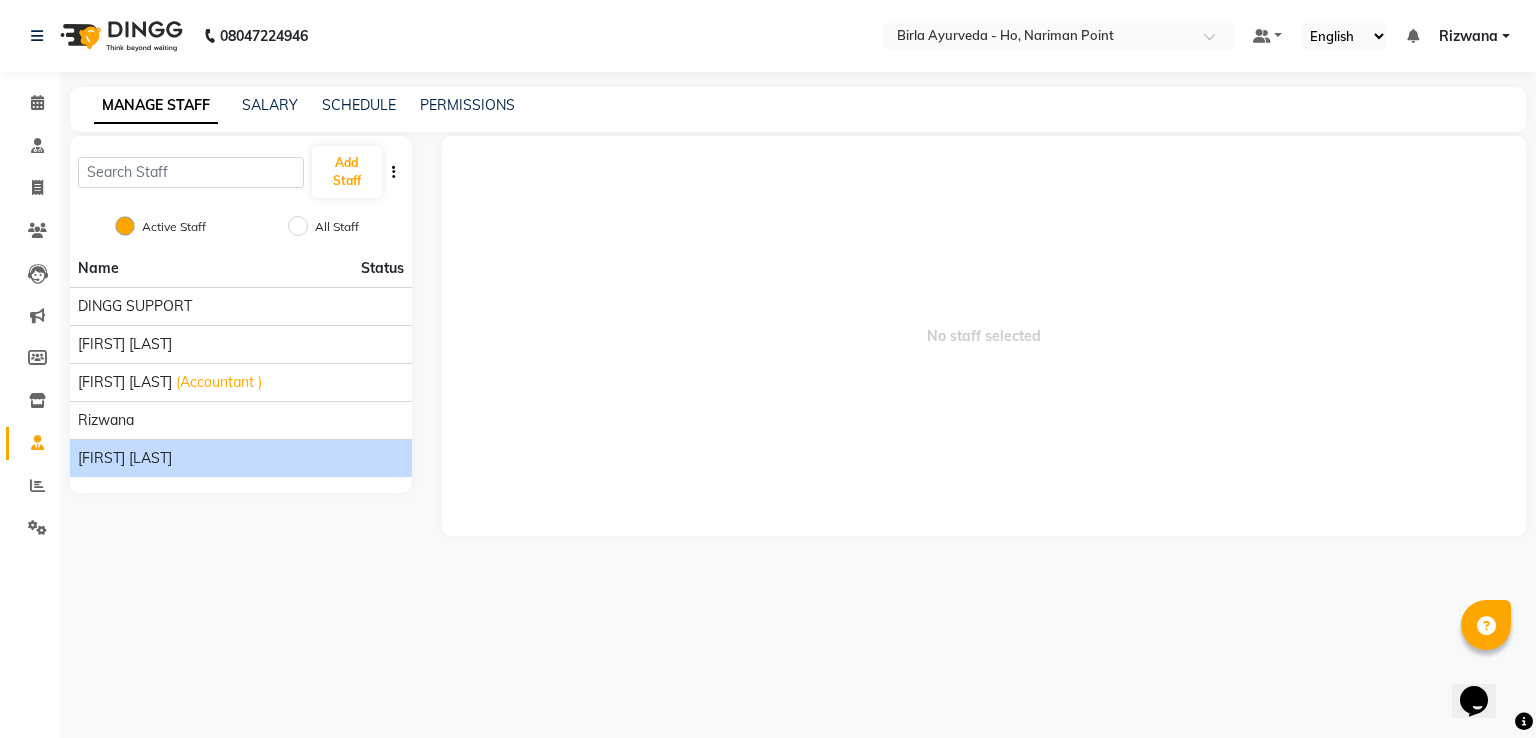 click on "[FIRST] [LAST]" 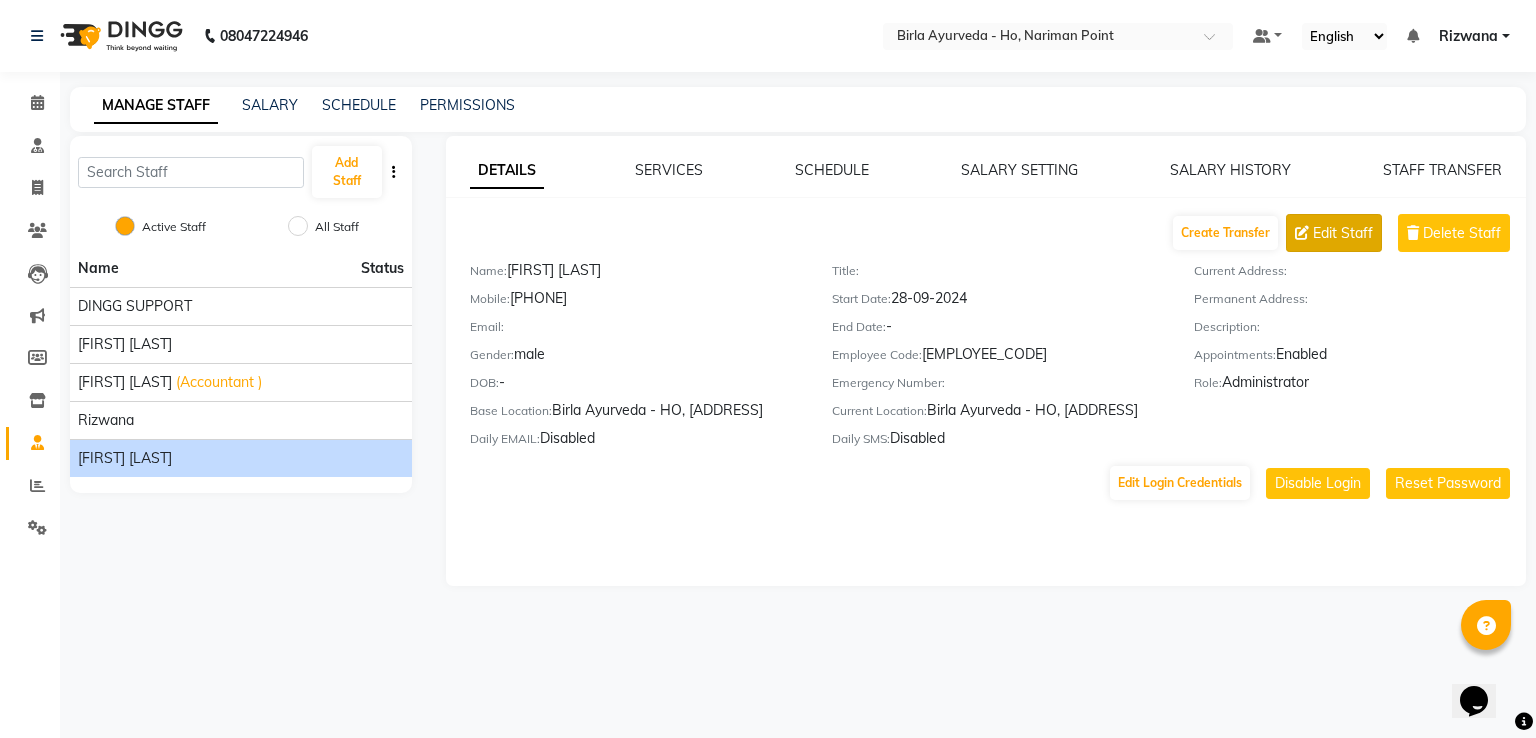 click on "Edit Staff" 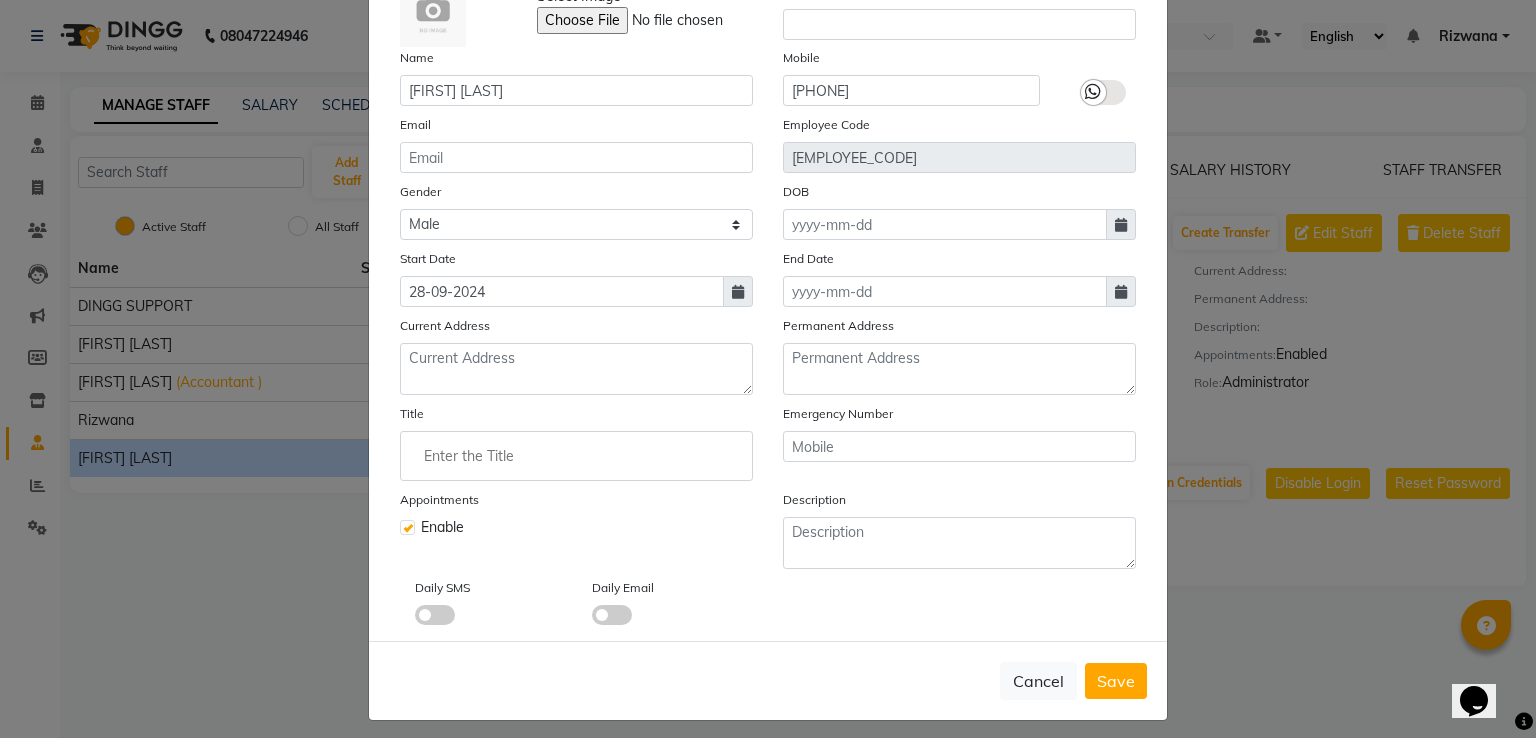 scroll, scrollTop: 152, scrollLeft: 0, axis: vertical 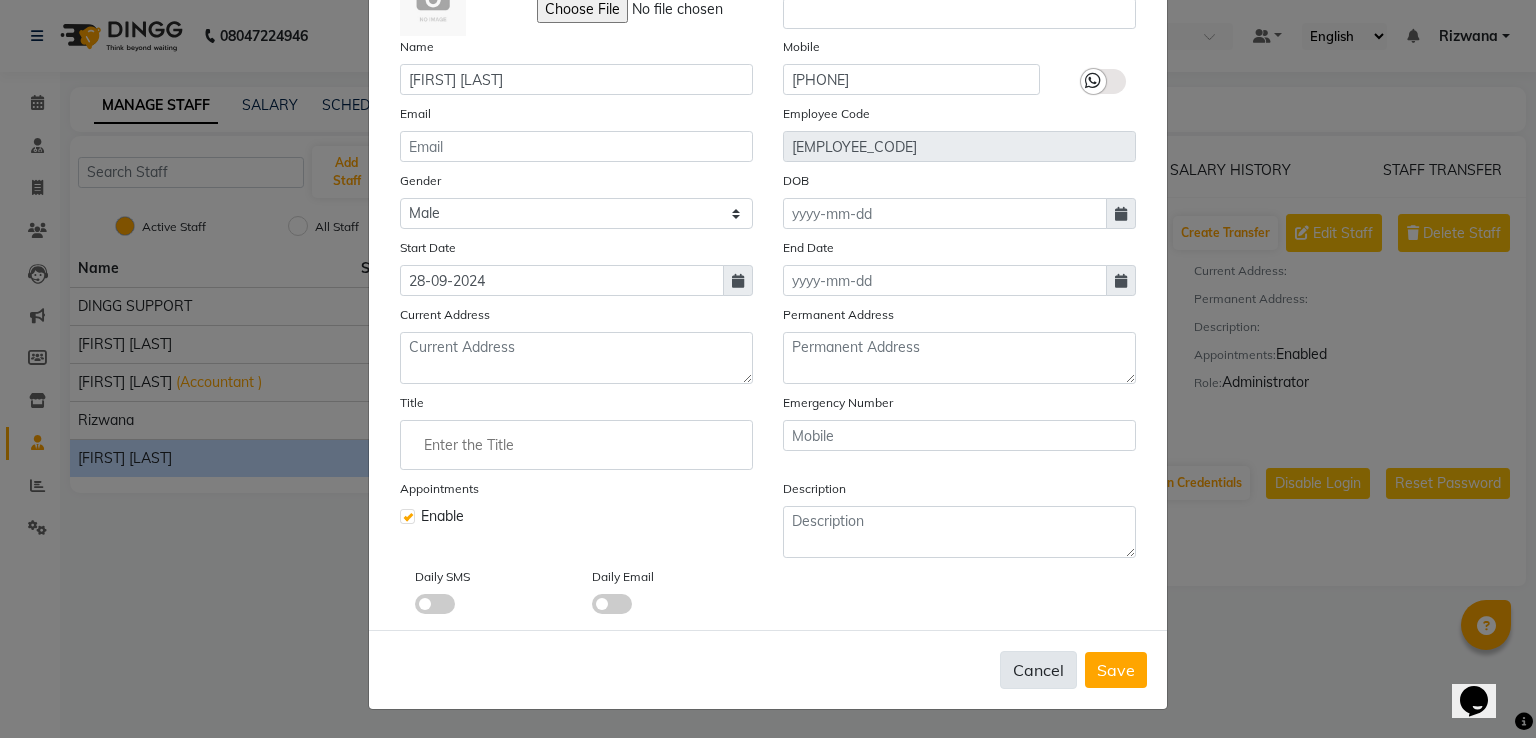 click on "Cancel" 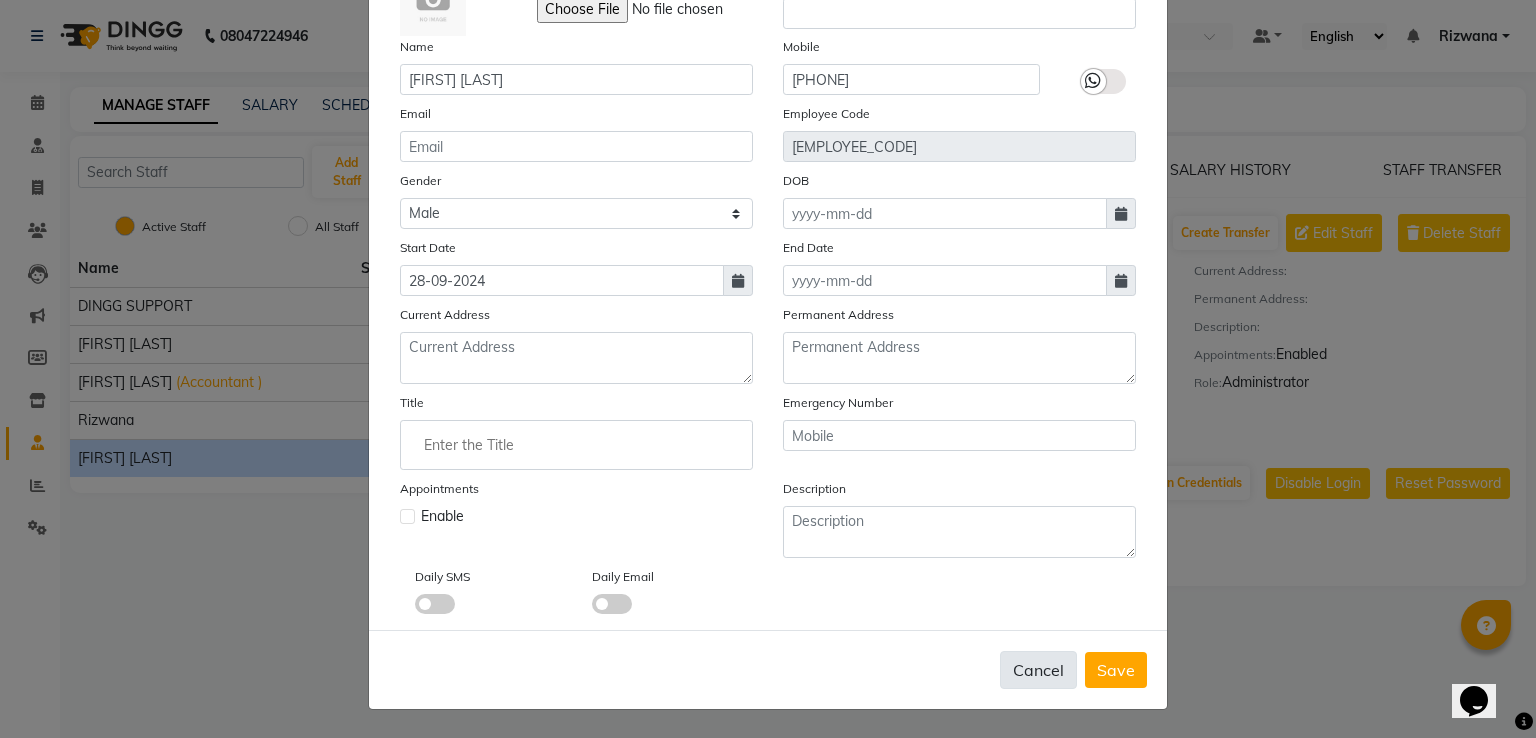 type 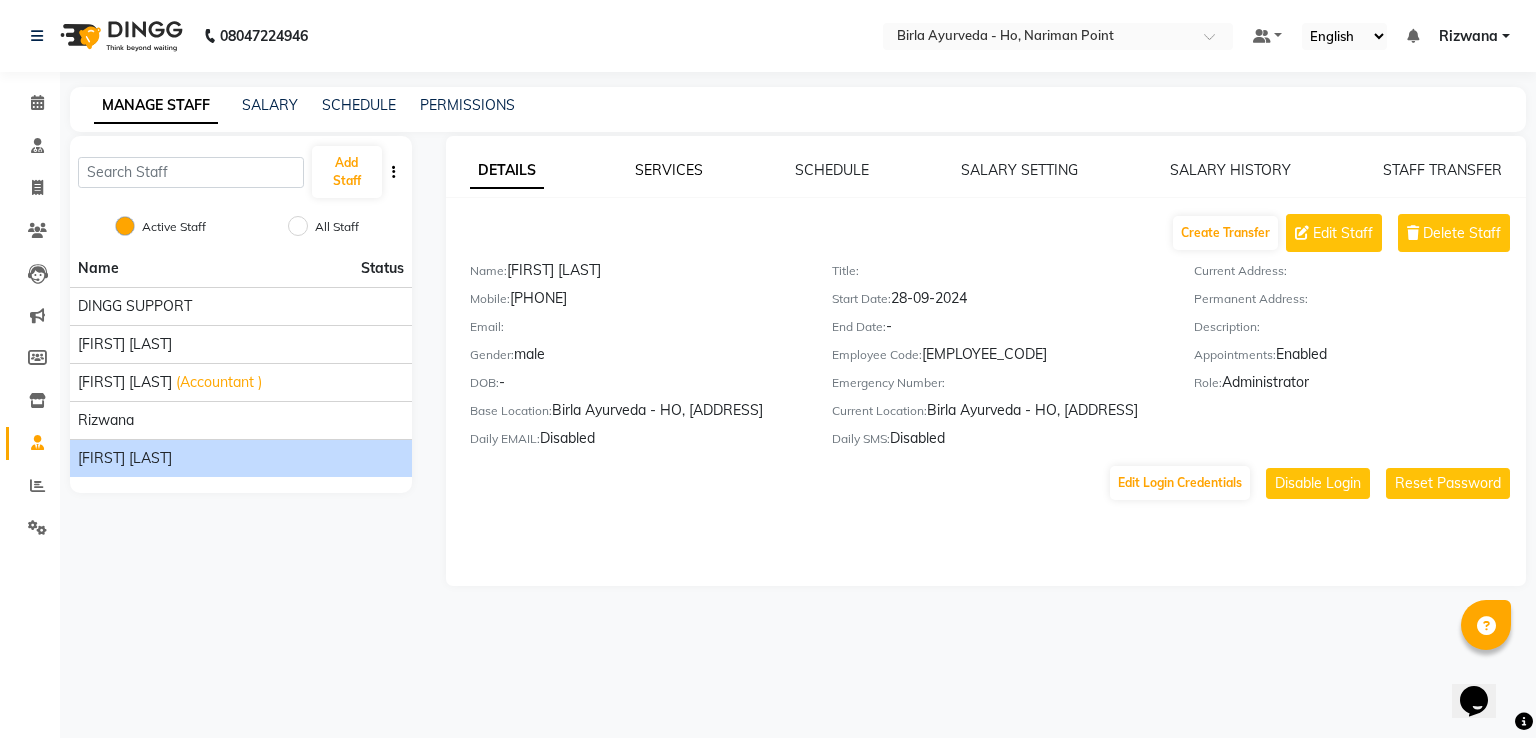 click on "SERVICES" 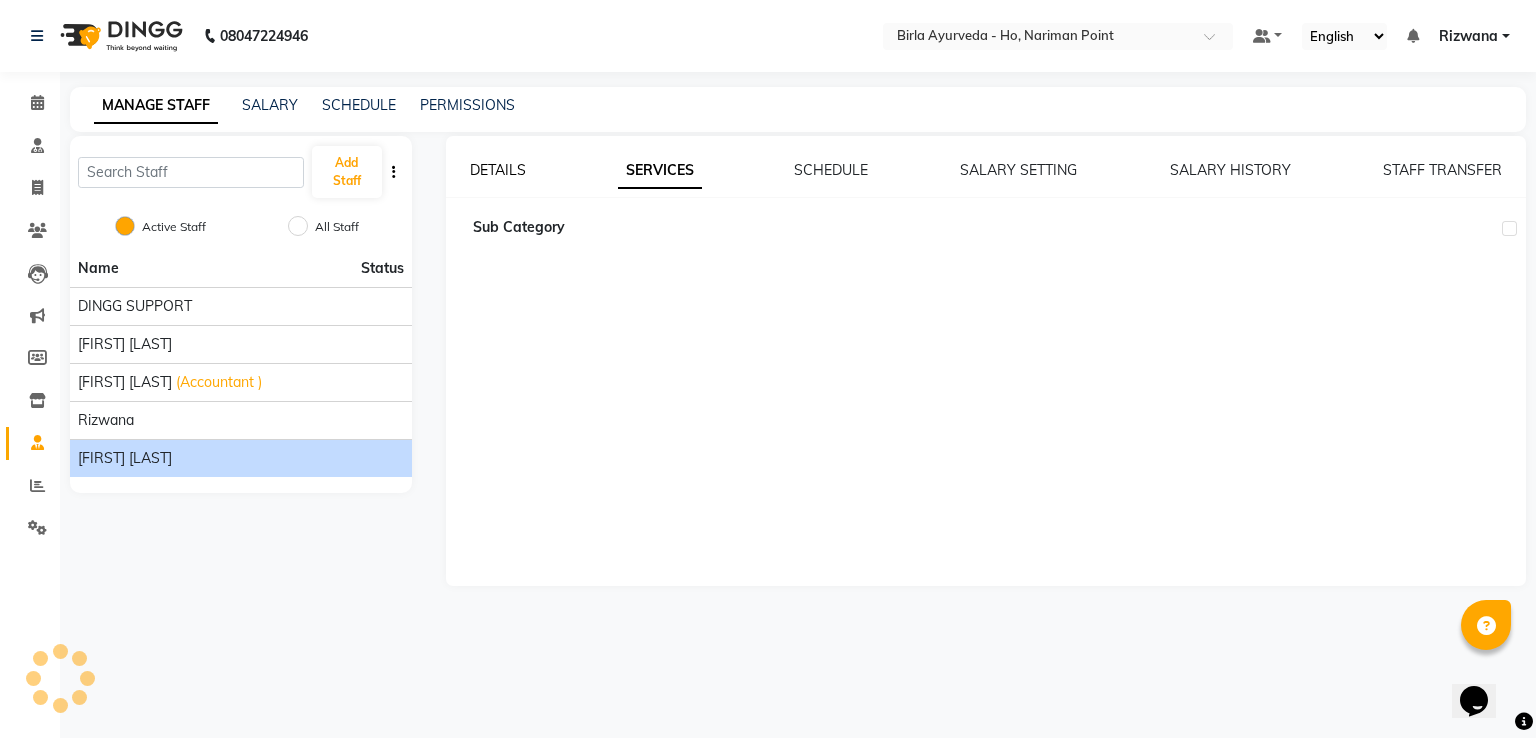 click on "DETAILS" 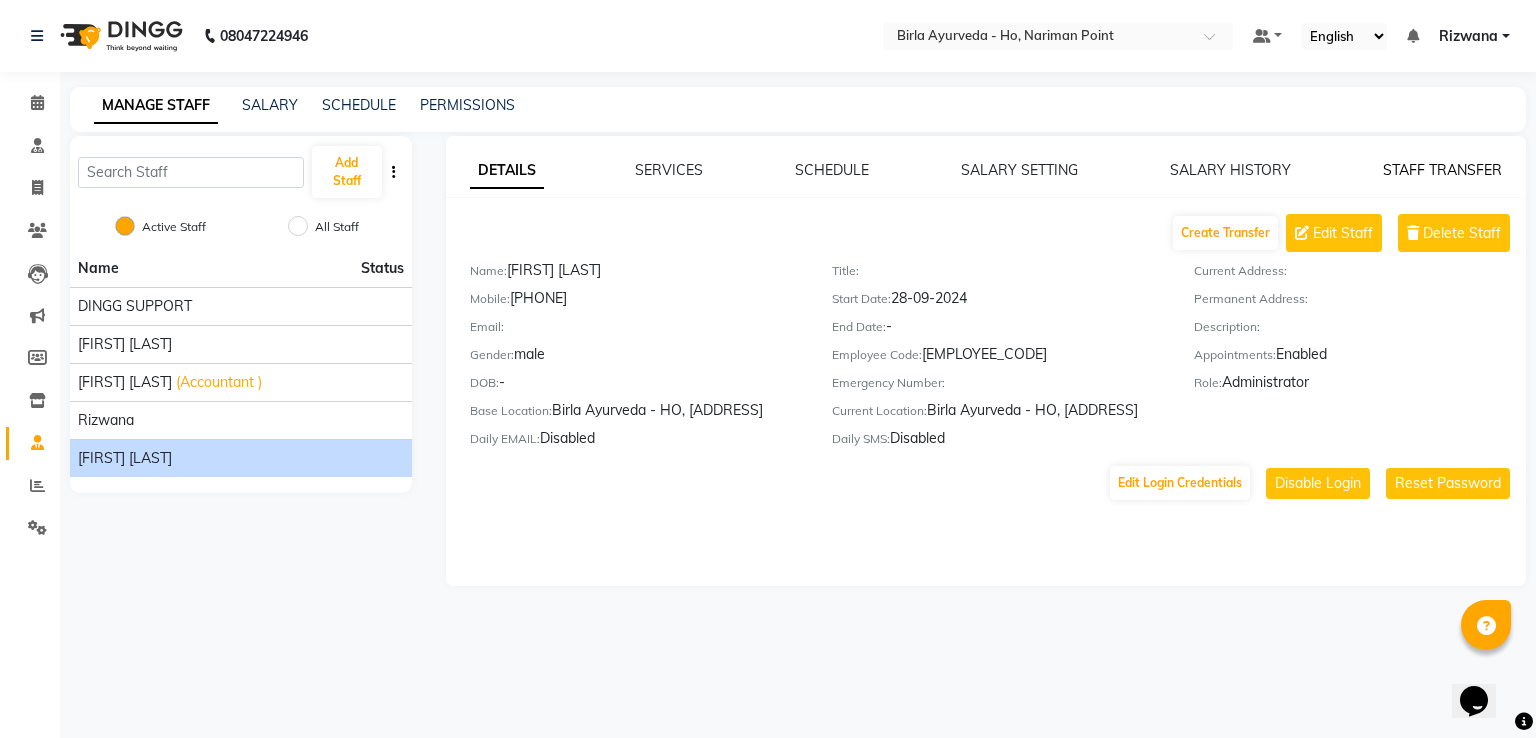 click on "STAFF TRANSFER" 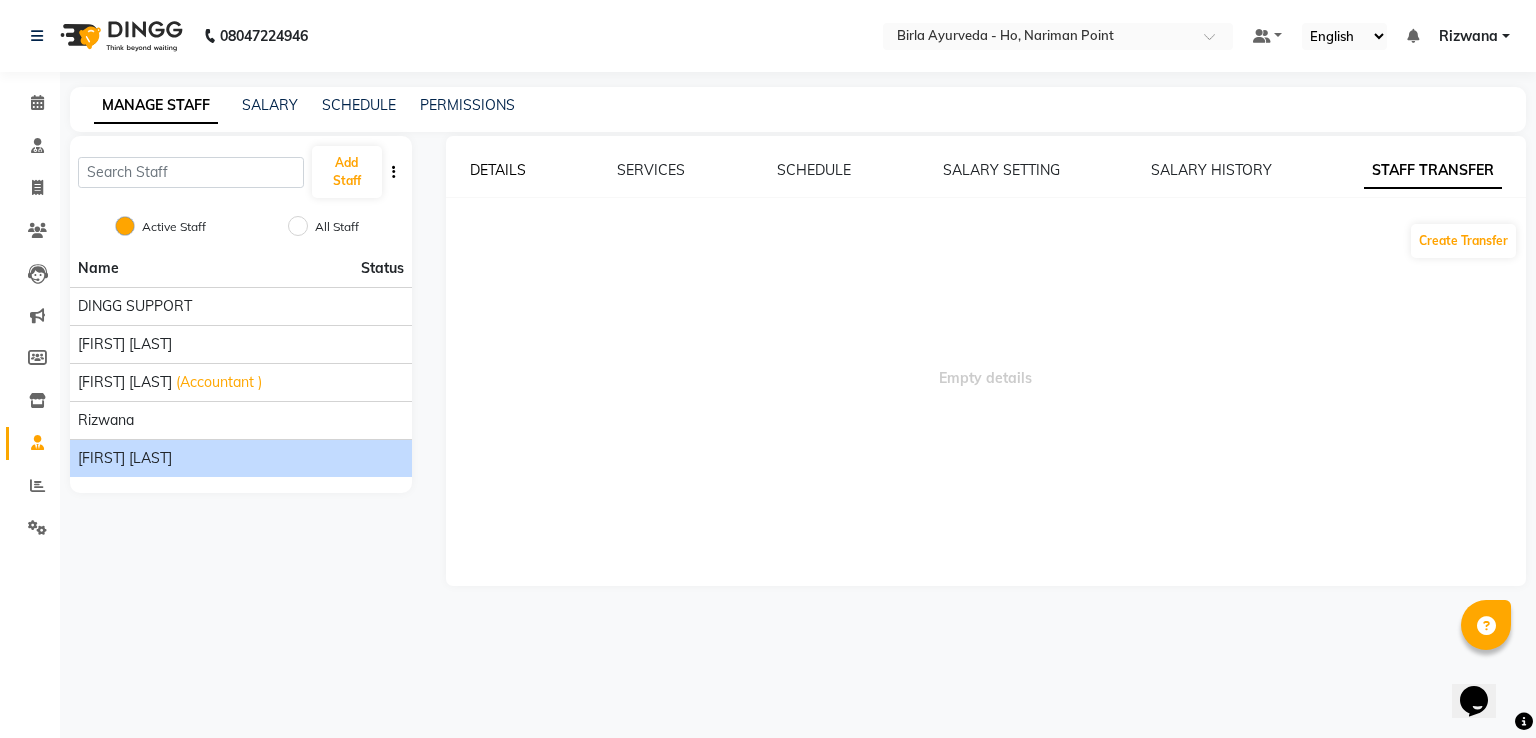 click on "DETAILS" 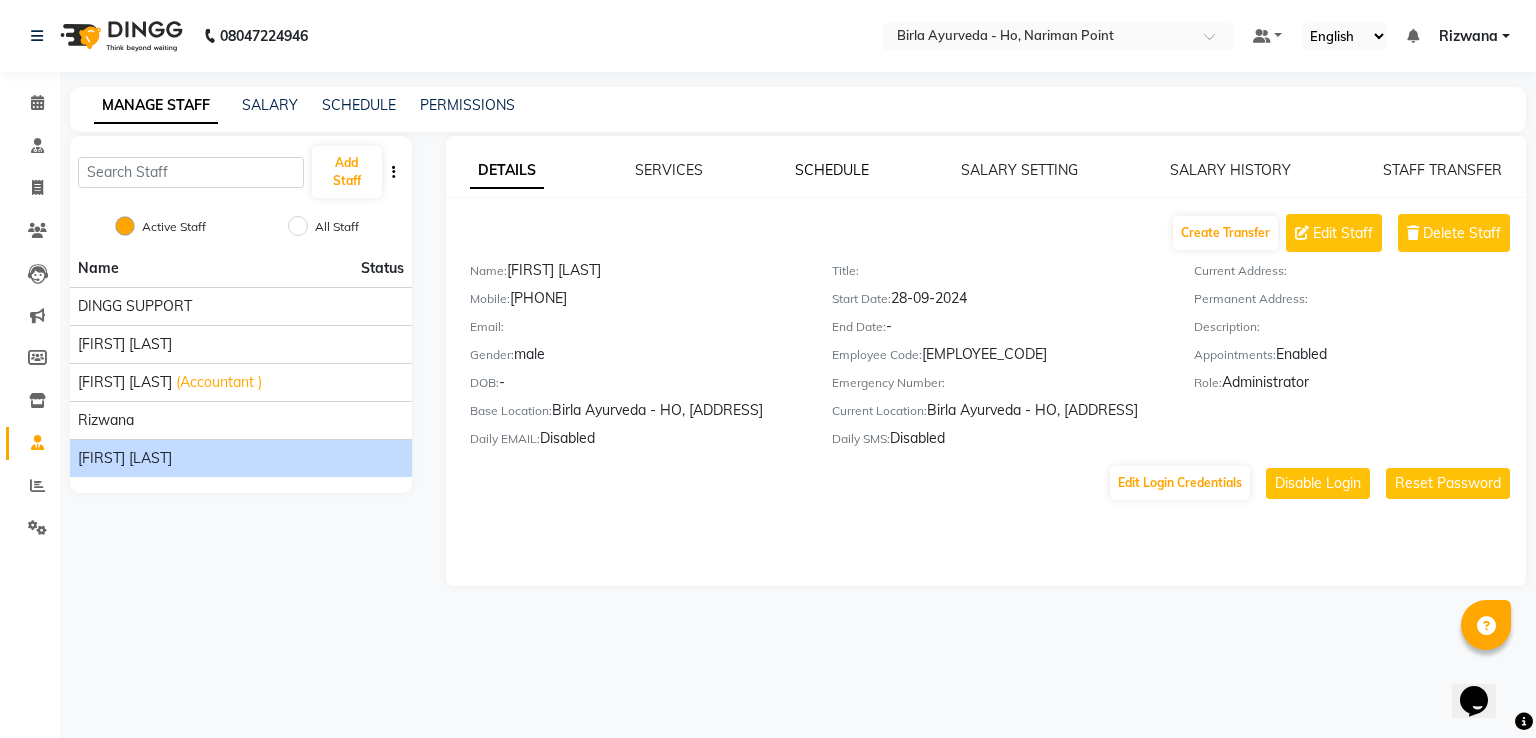 click on "SCHEDULE" 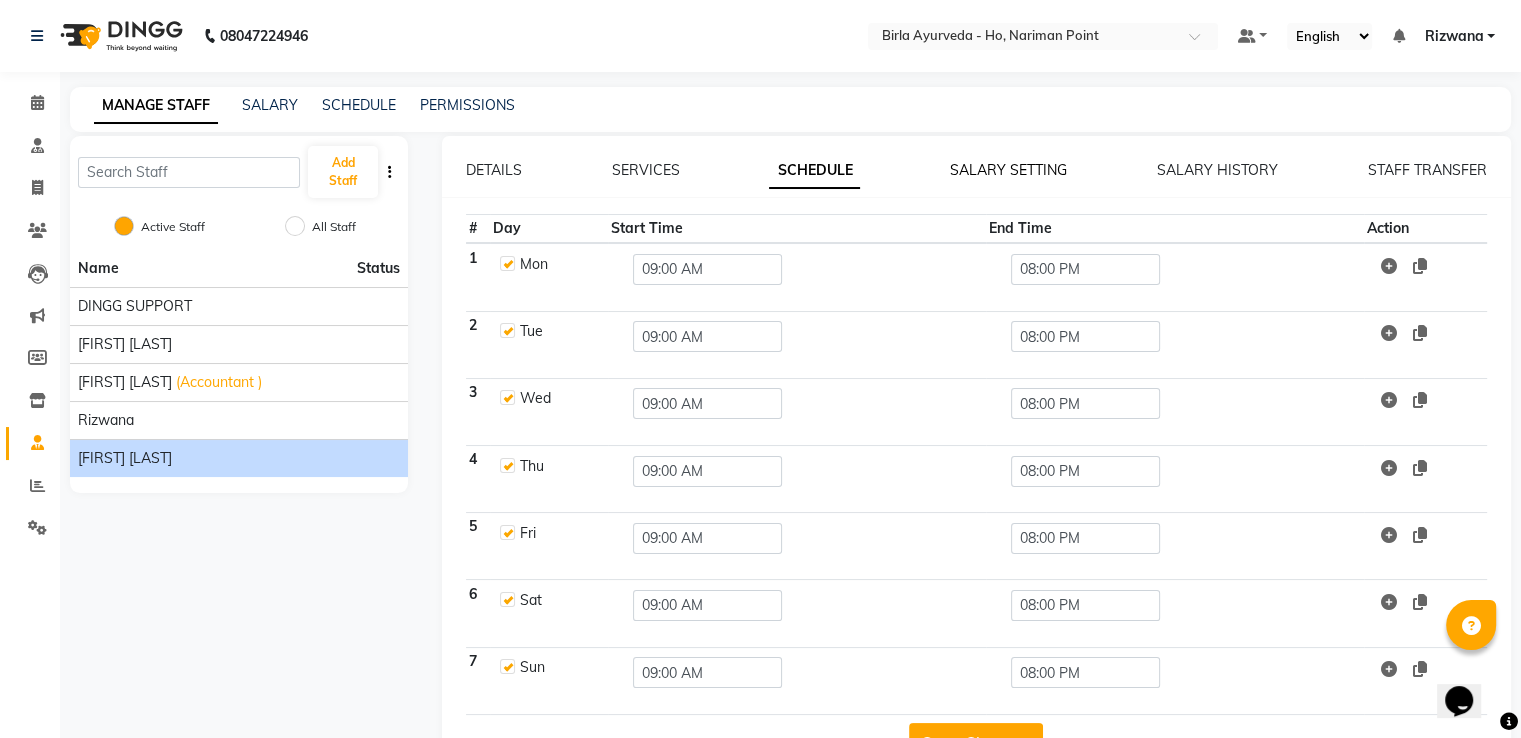 click on "SALARY SETTING" 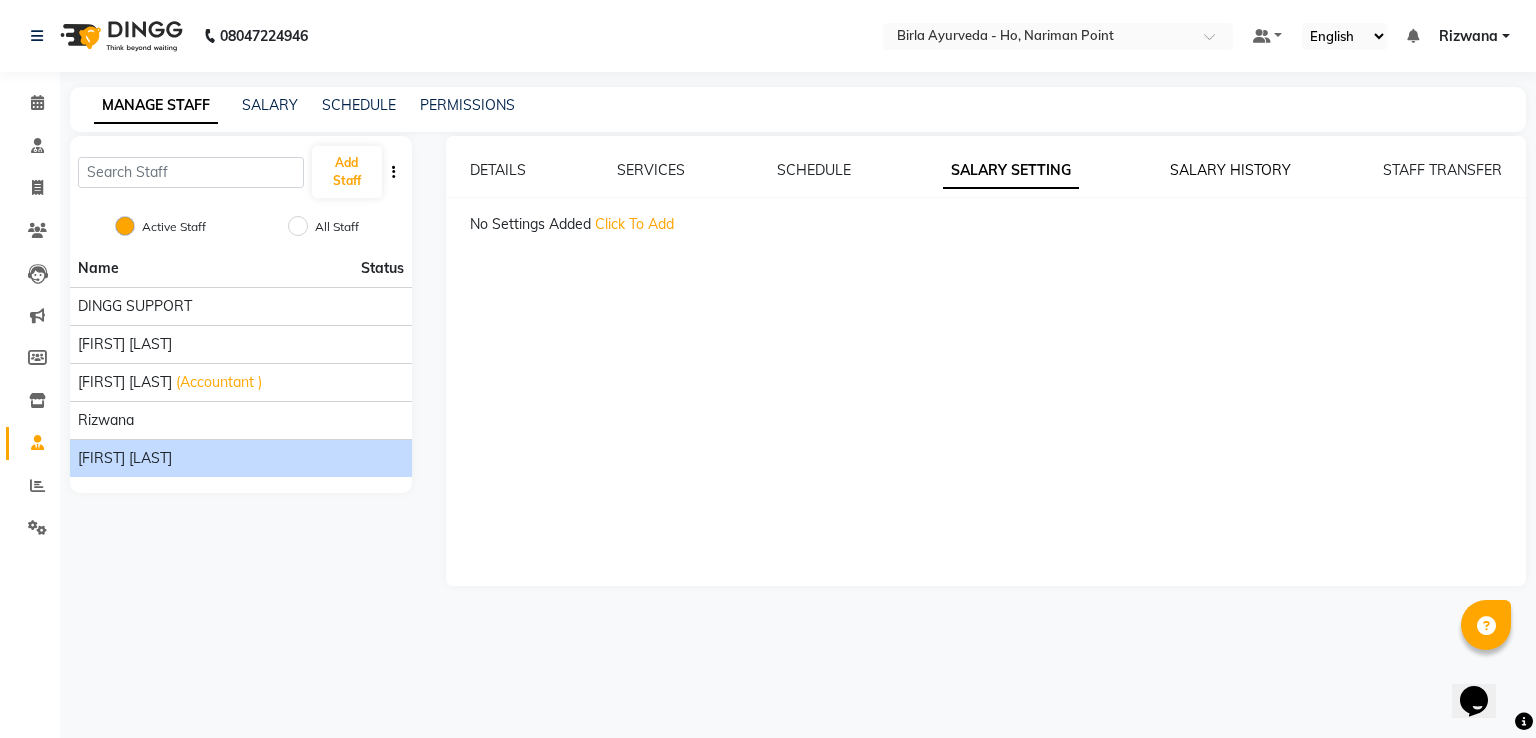 click on "SALARY HISTORY" 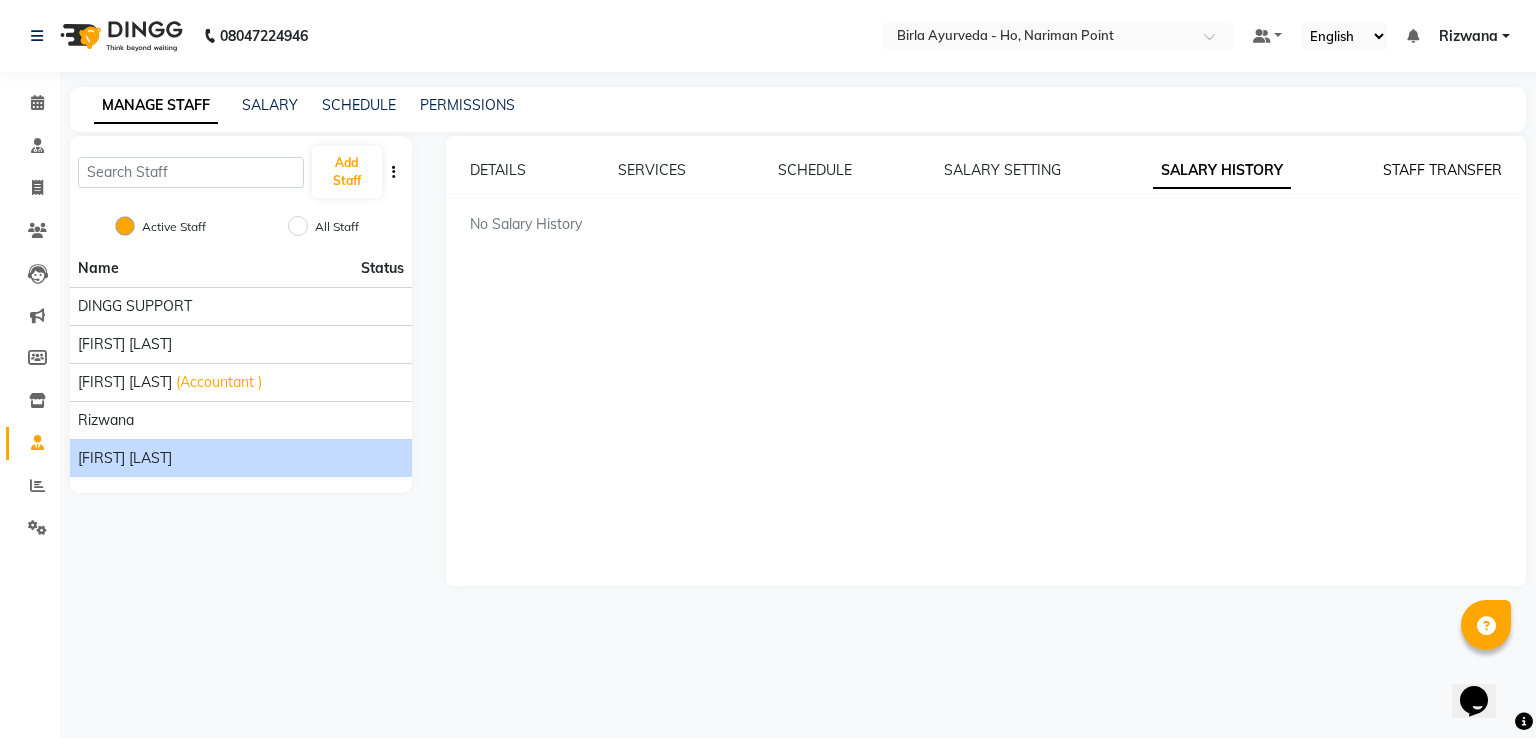 click on "STAFF TRANSFER" 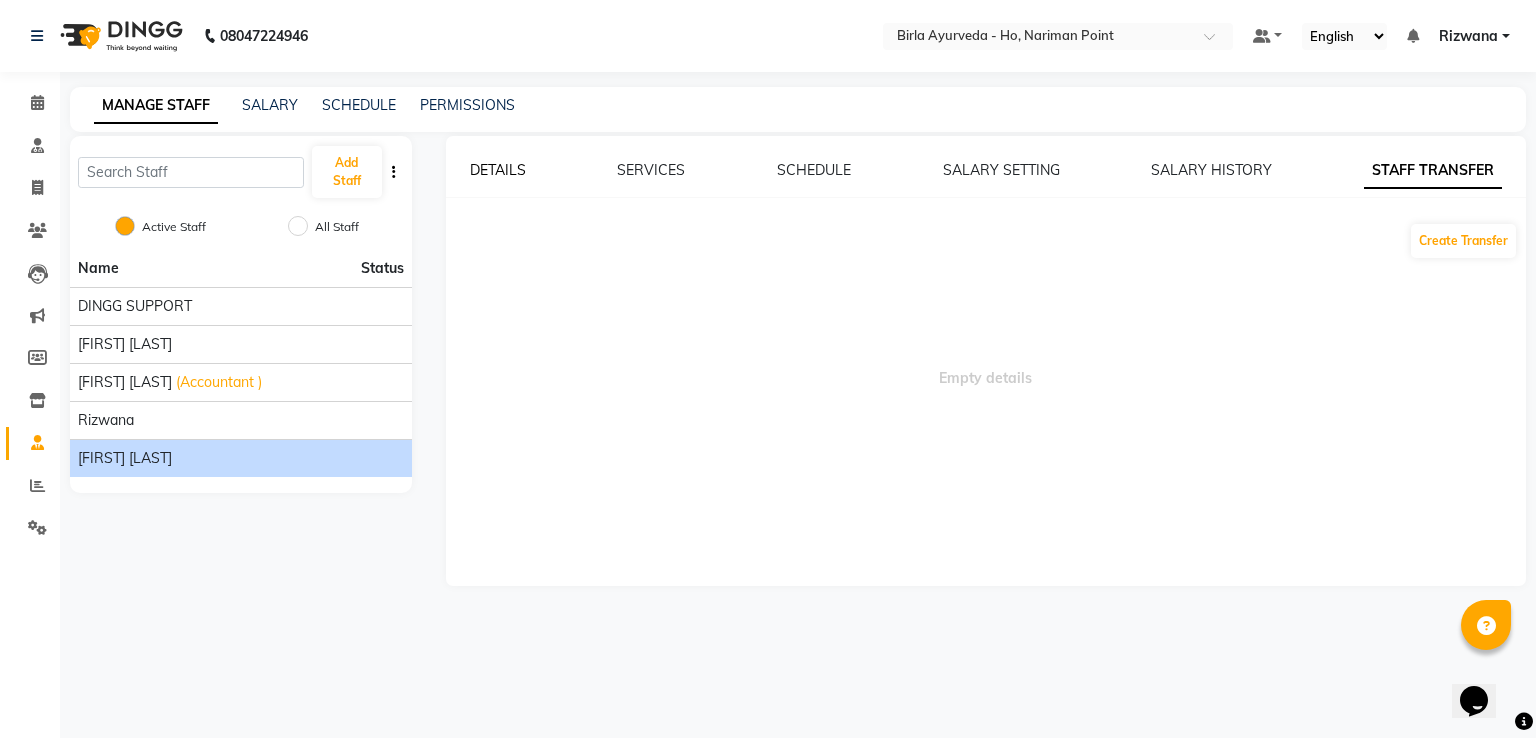 click on "DETAILS" 